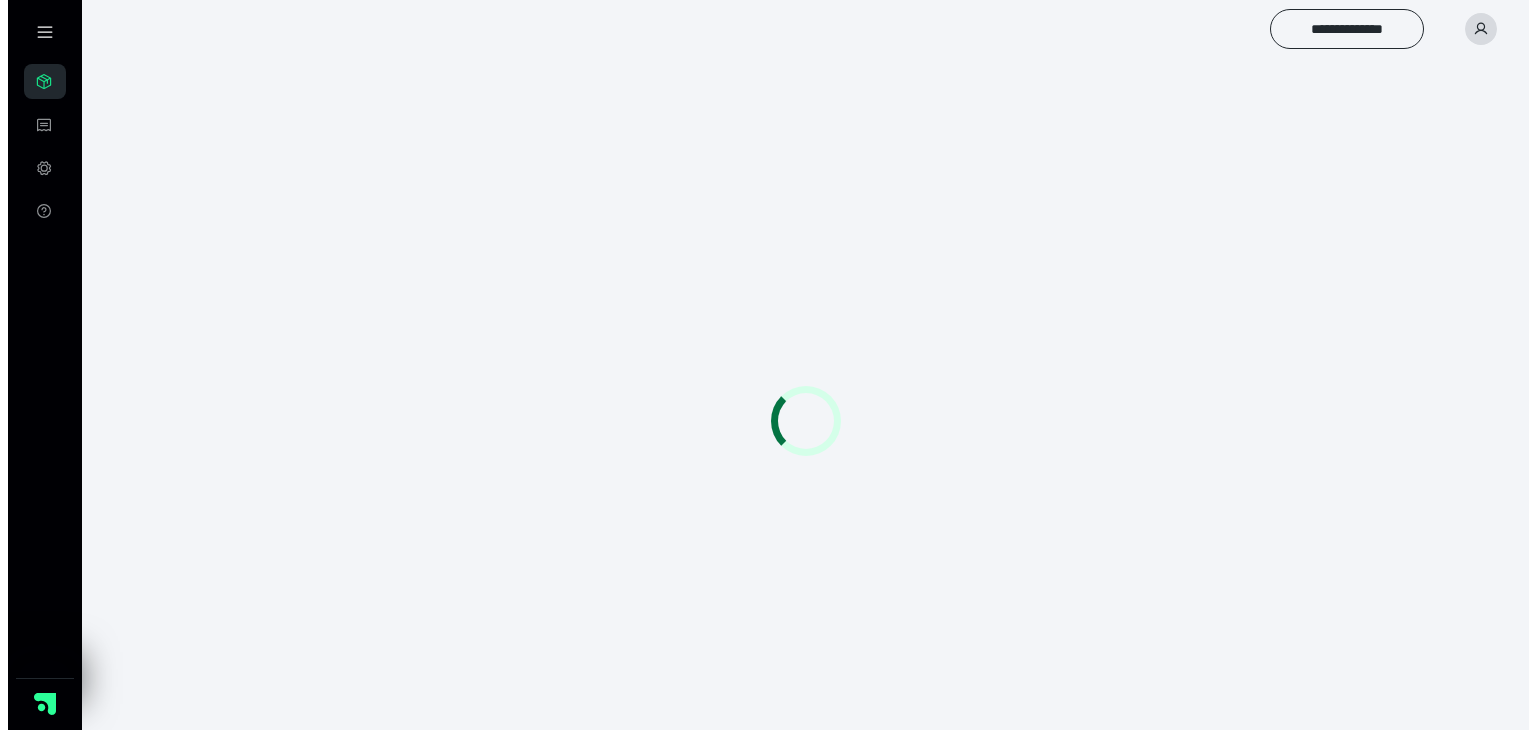 scroll, scrollTop: 0, scrollLeft: 0, axis: both 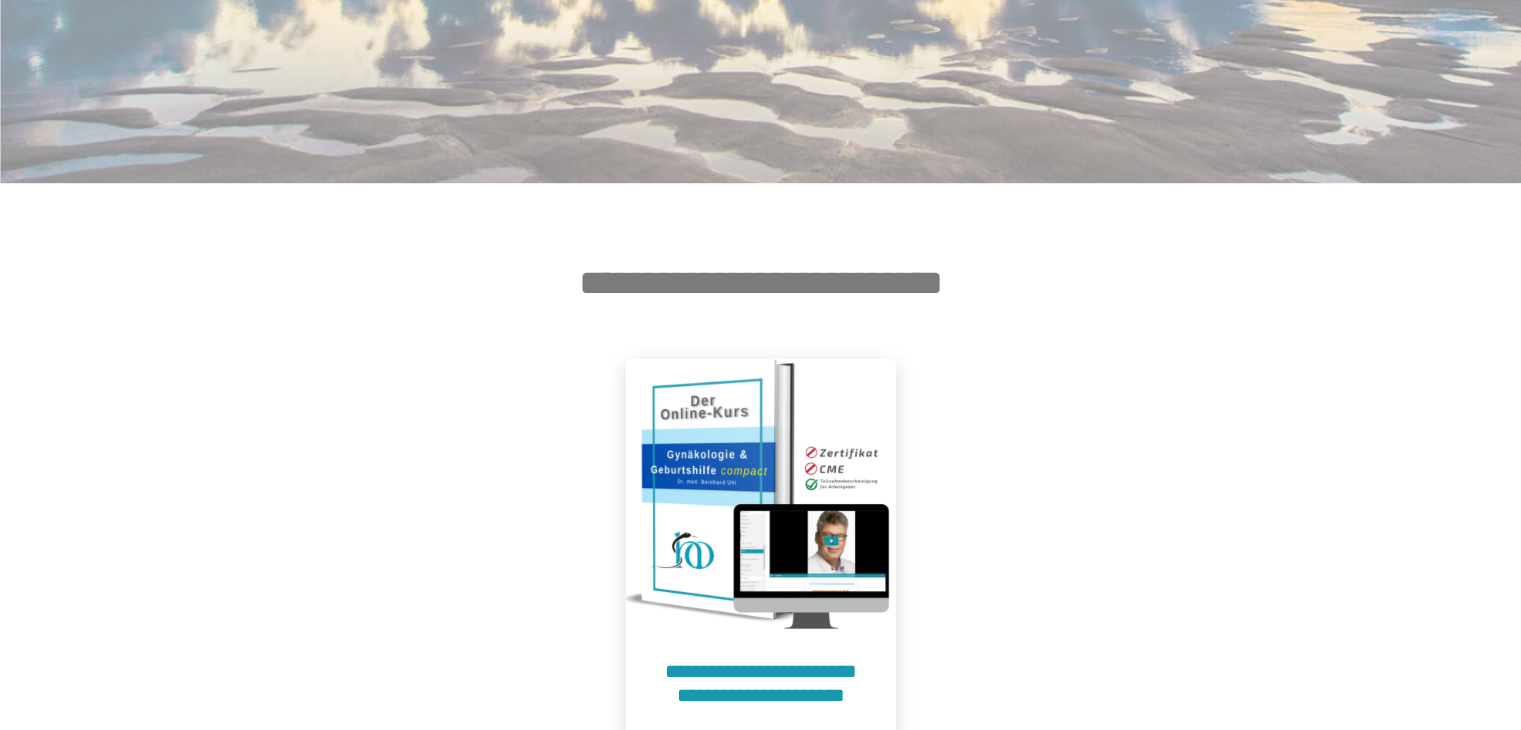 click at bounding box center (761, 494) 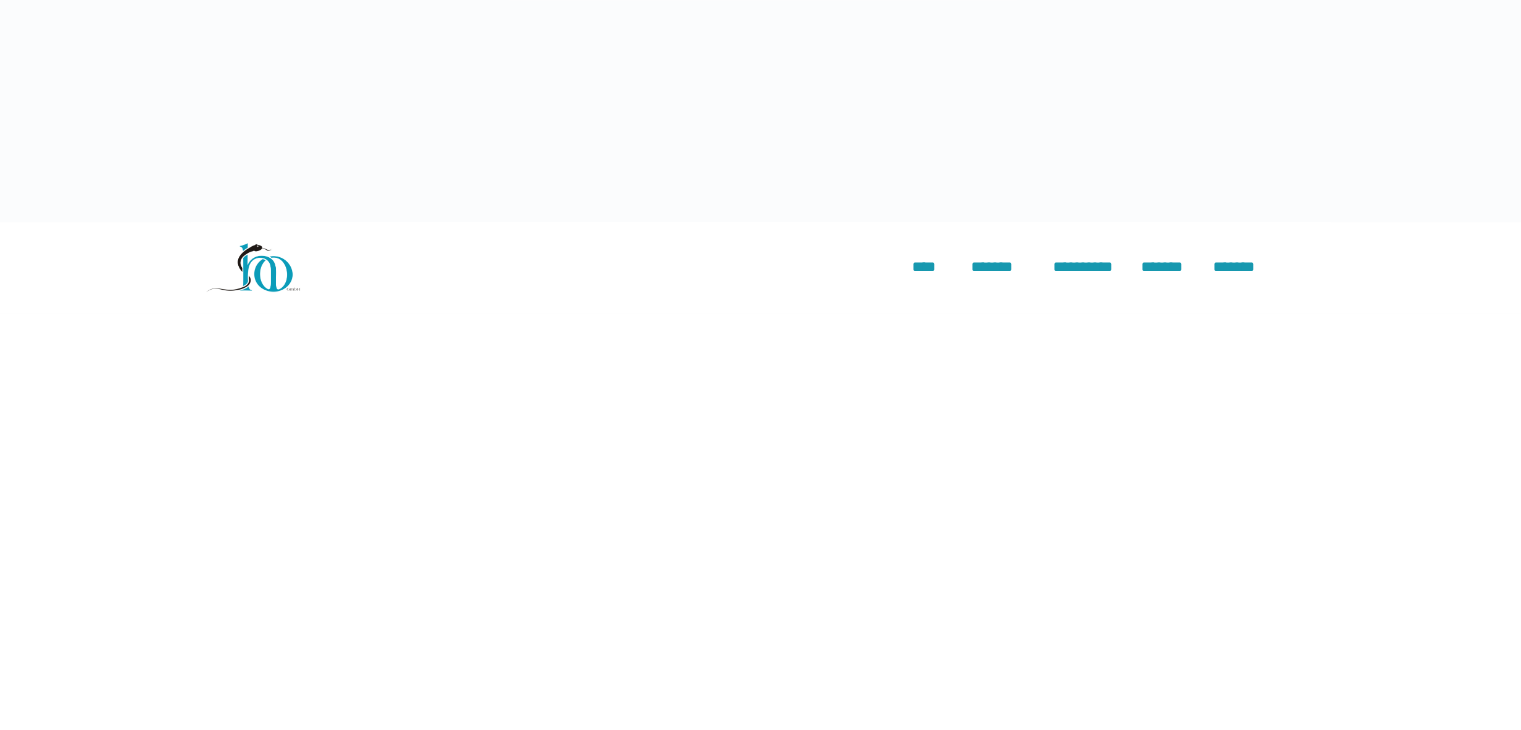 scroll, scrollTop: 91, scrollLeft: 0, axis: vertical 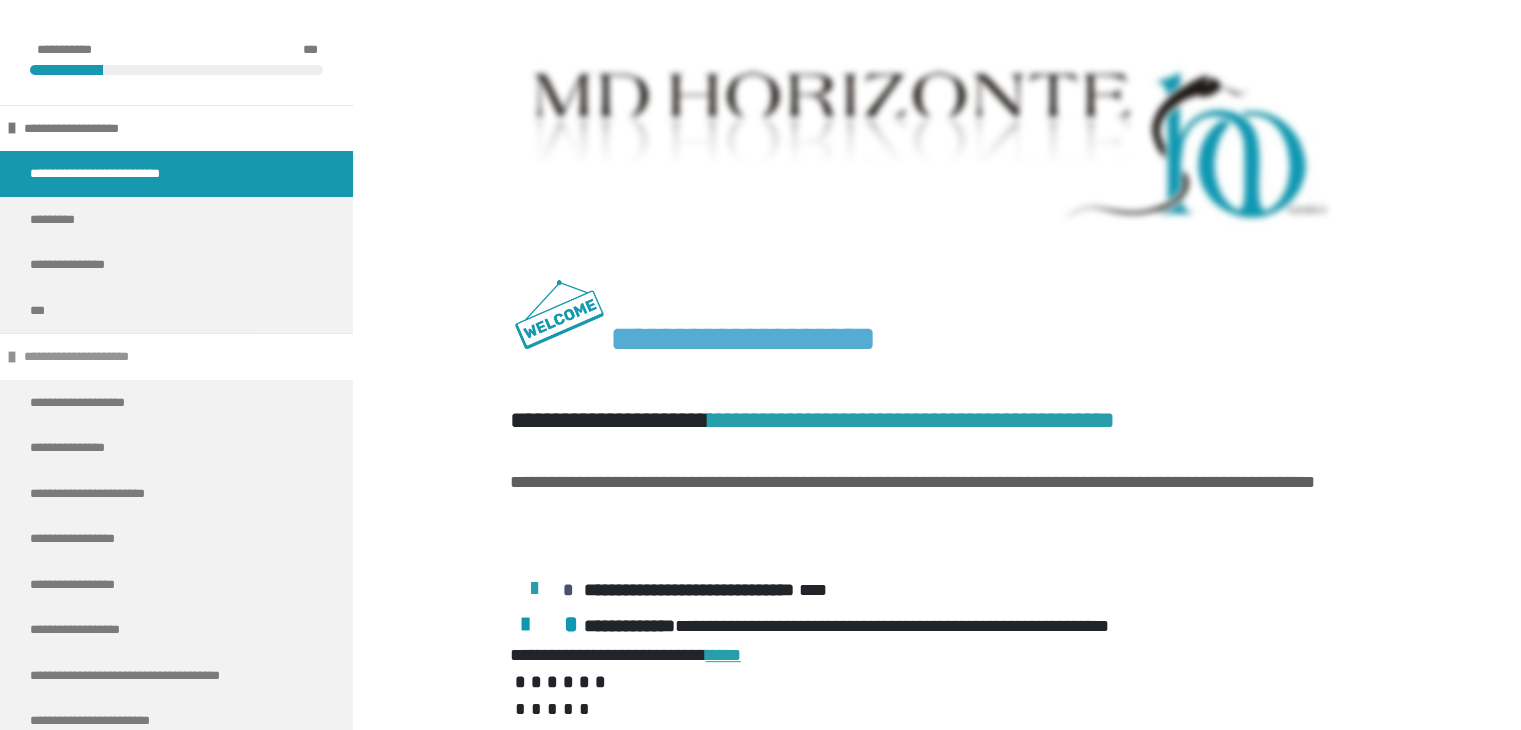 click at bounding box center [12, 357] 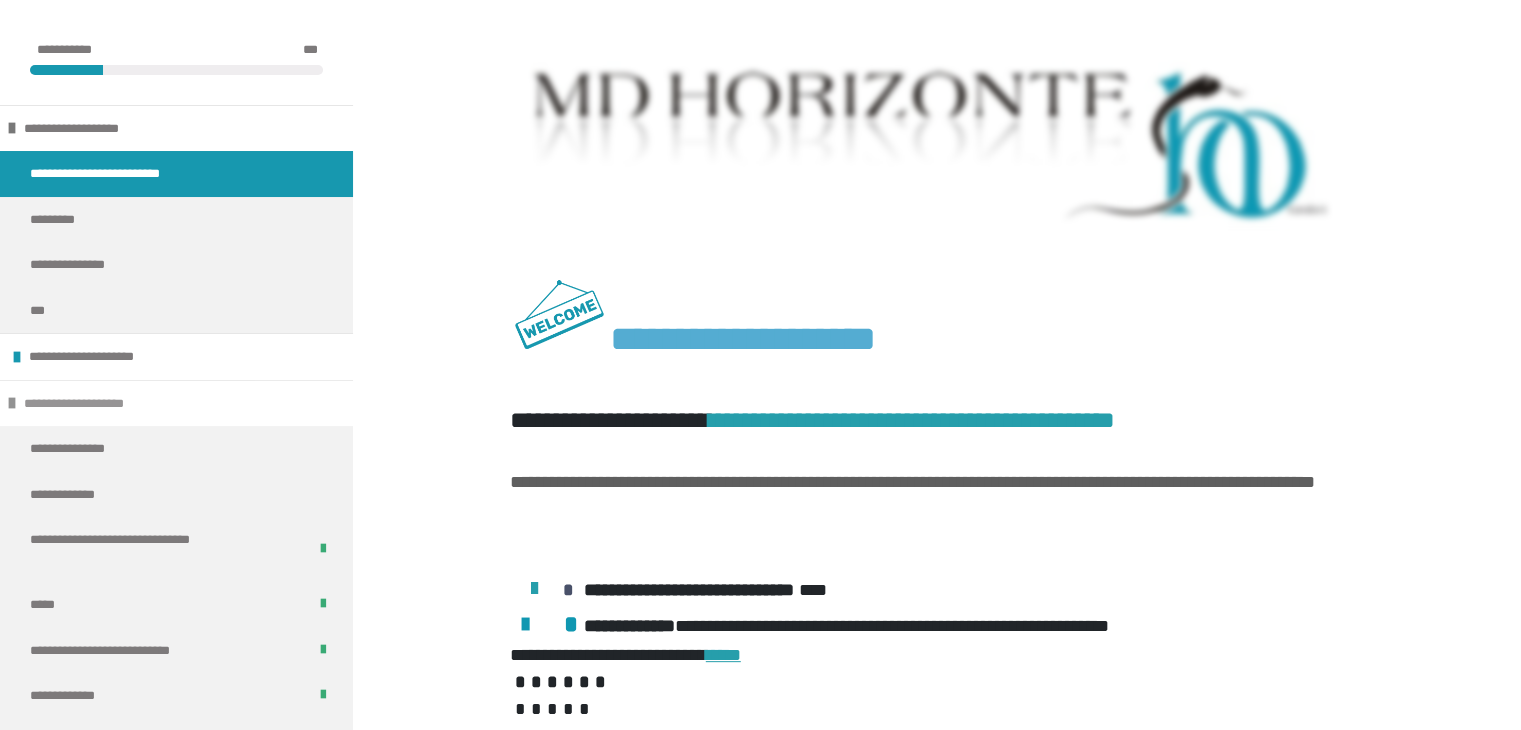 click at bounding box center [12, 403] 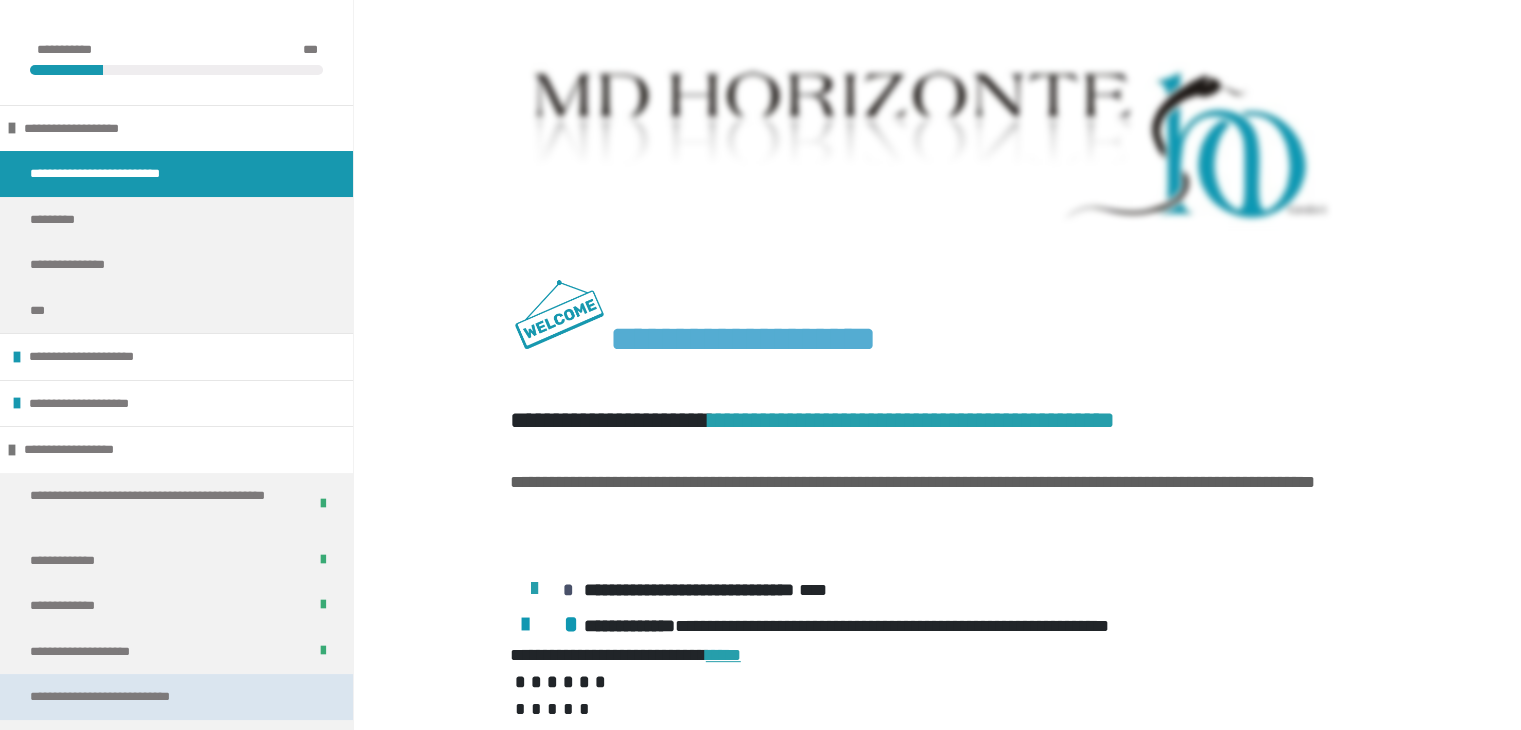 click on "**********" at bounding box center (126, 697) 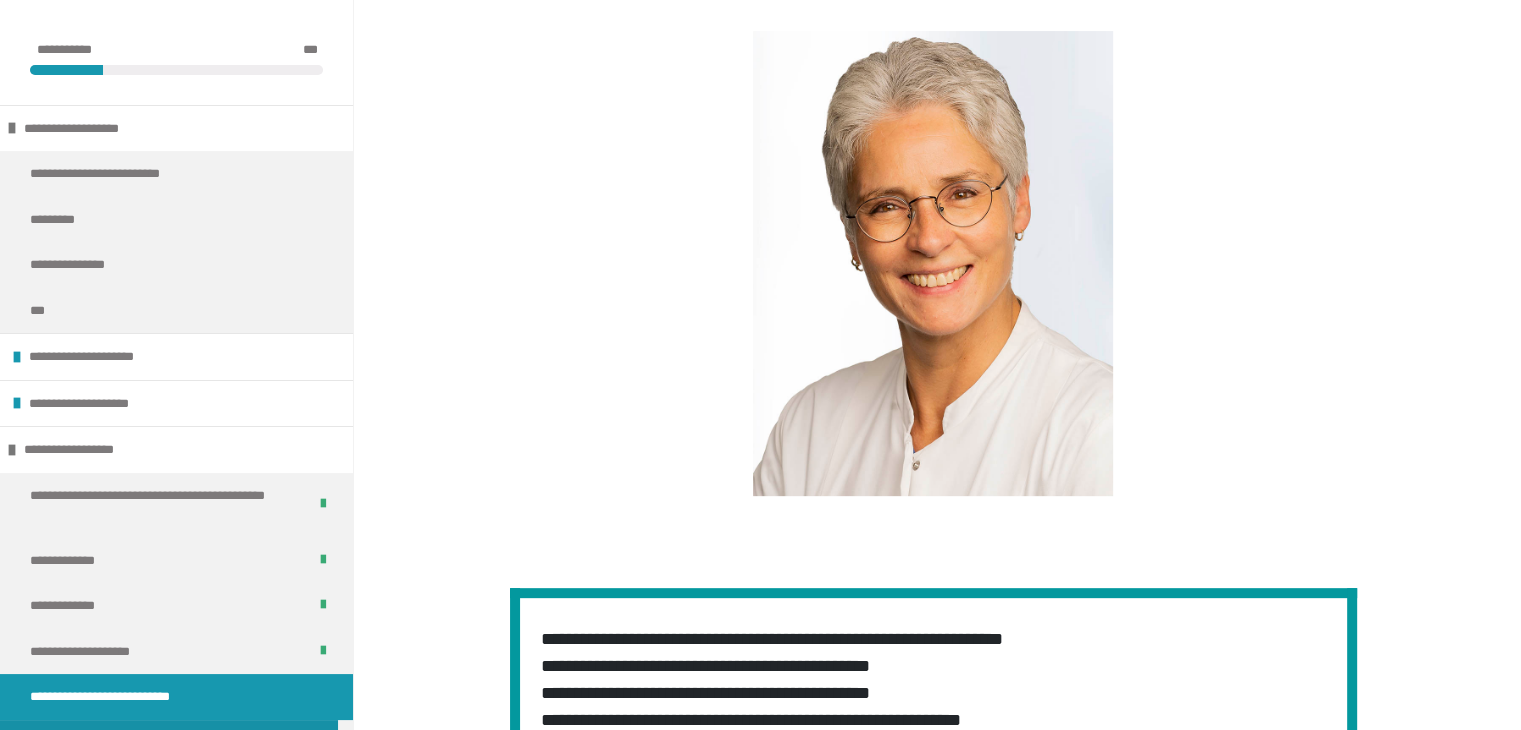scroll, scrollTop: 655, scrollLeft: 0, axis: vertical 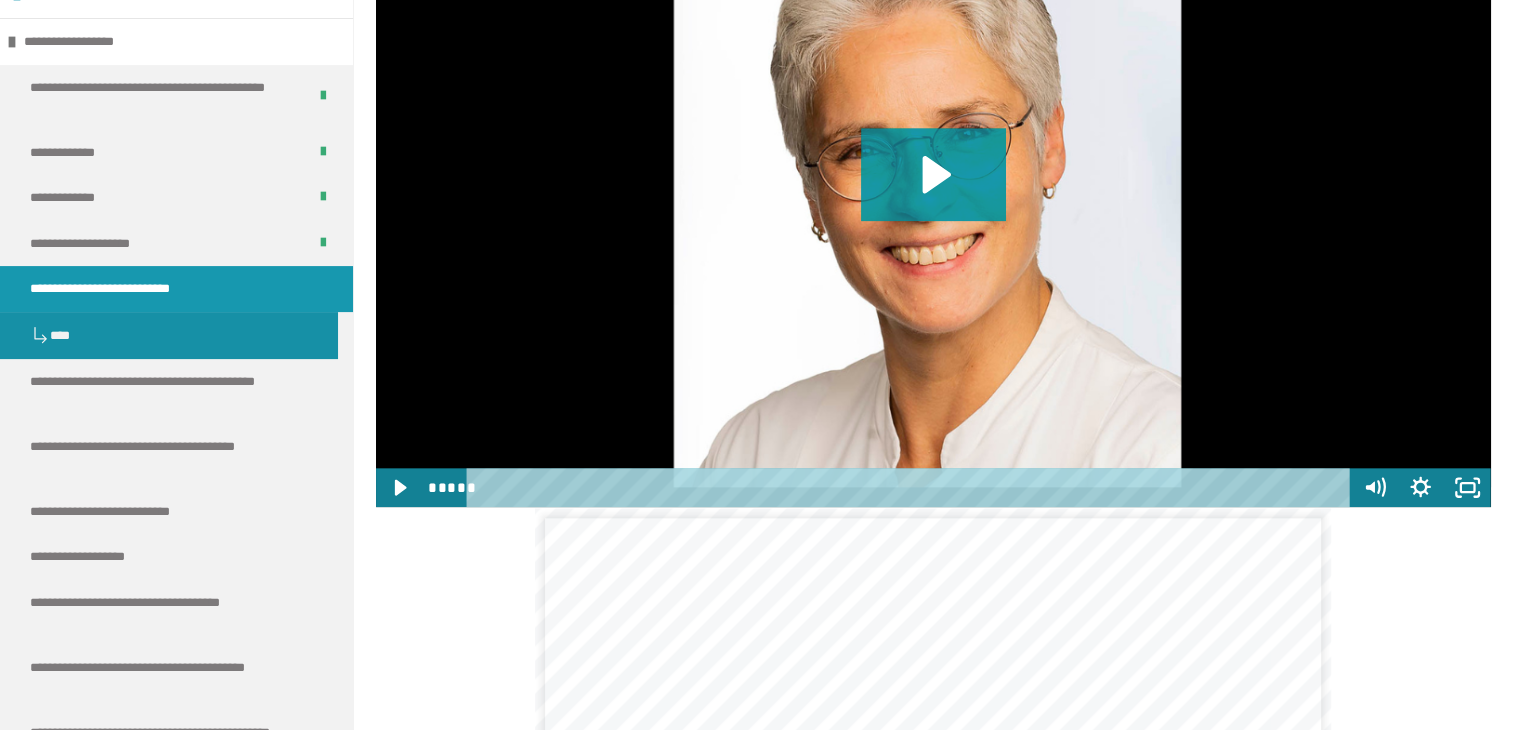 click at bounding box center (933, 193) 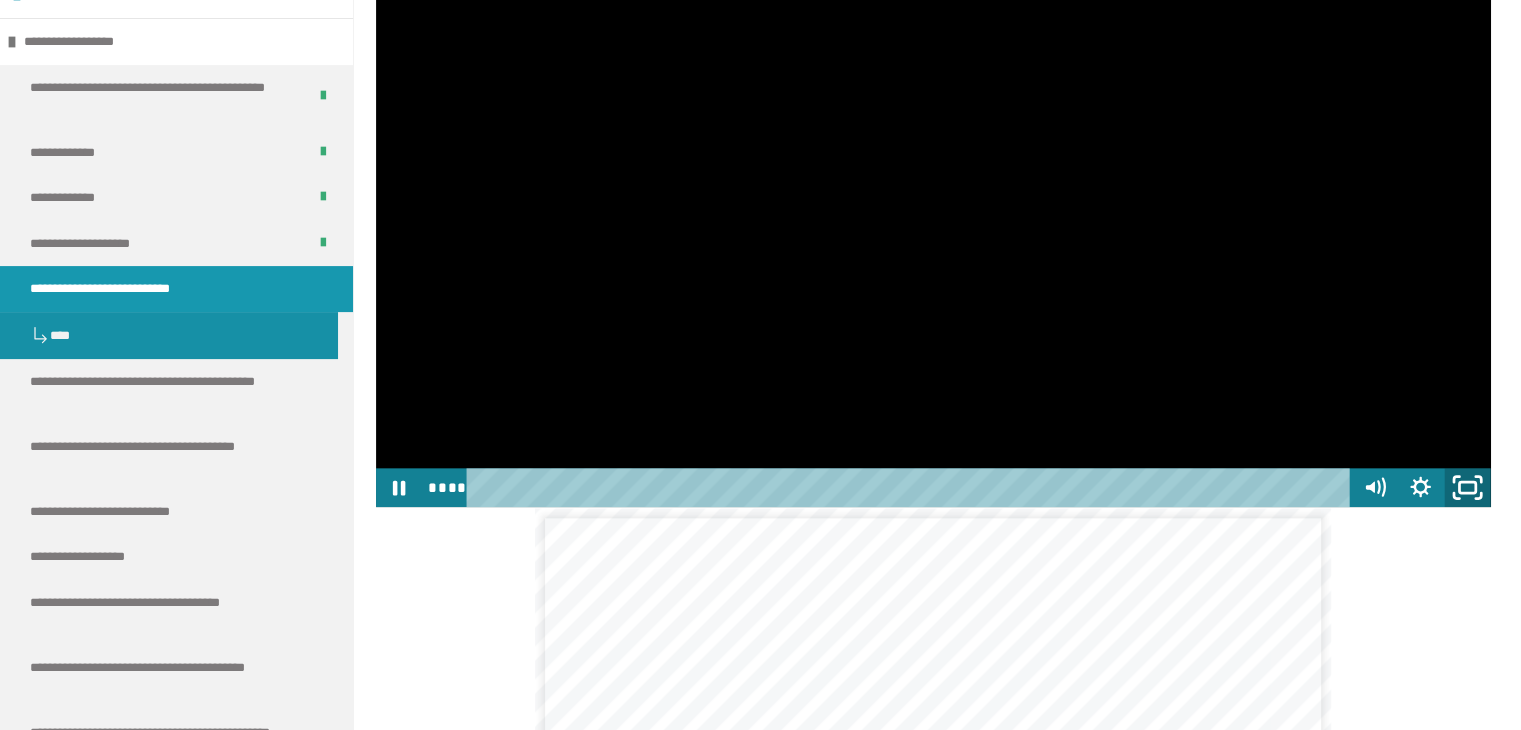 click 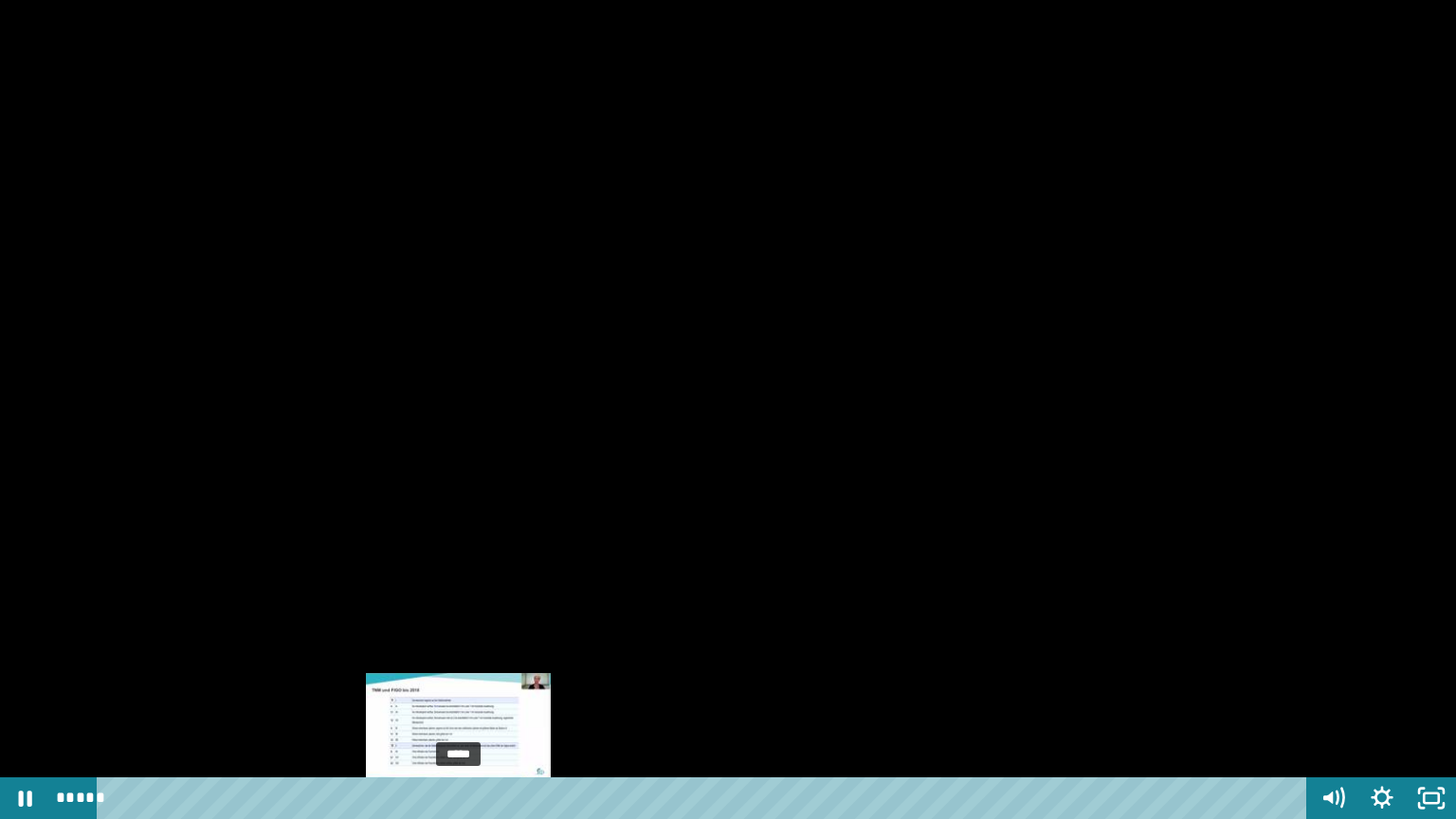 click on "*****" at bounding box center [705, 798] 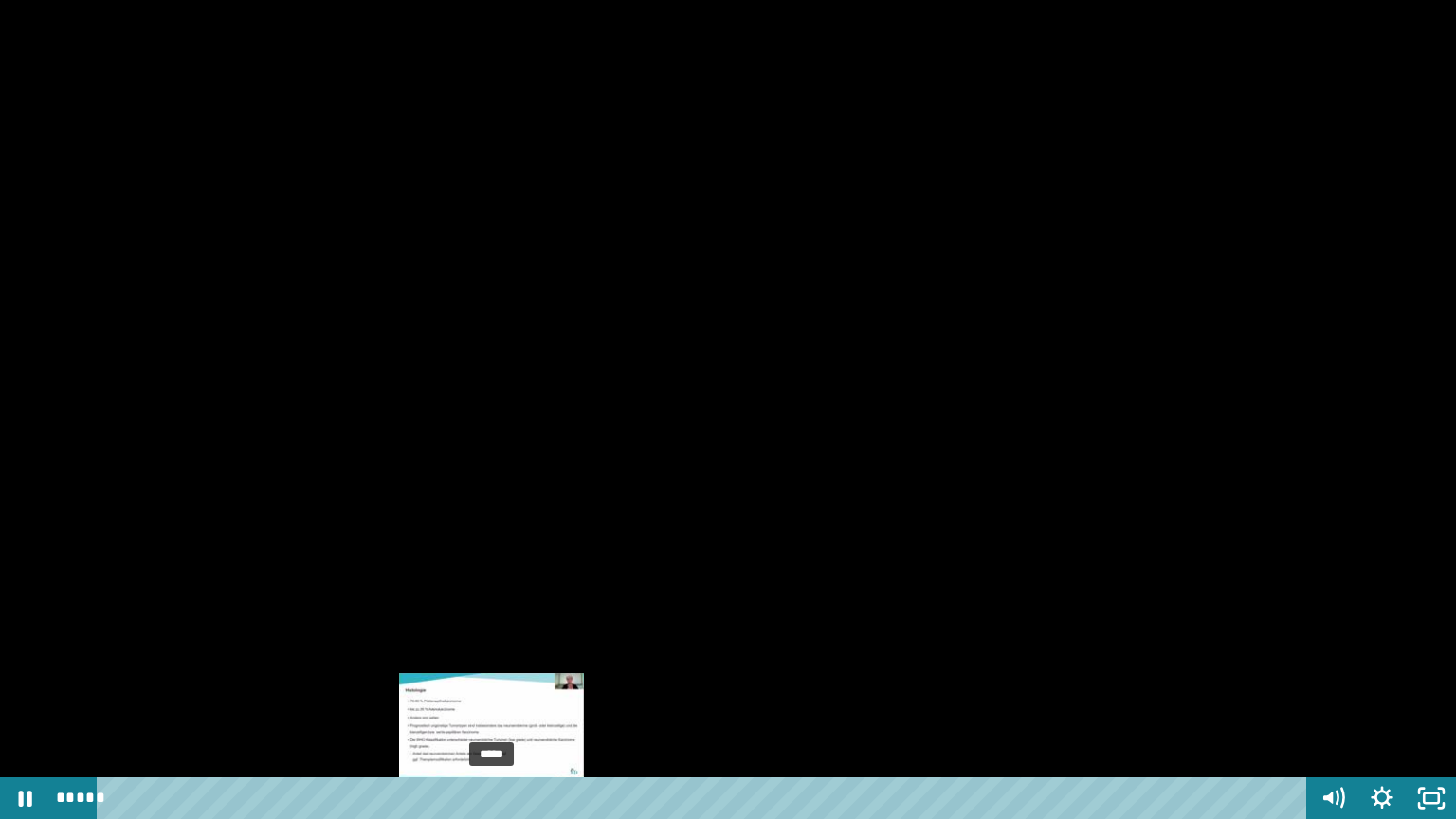 click on "*****" at bounding box center [705, 798] 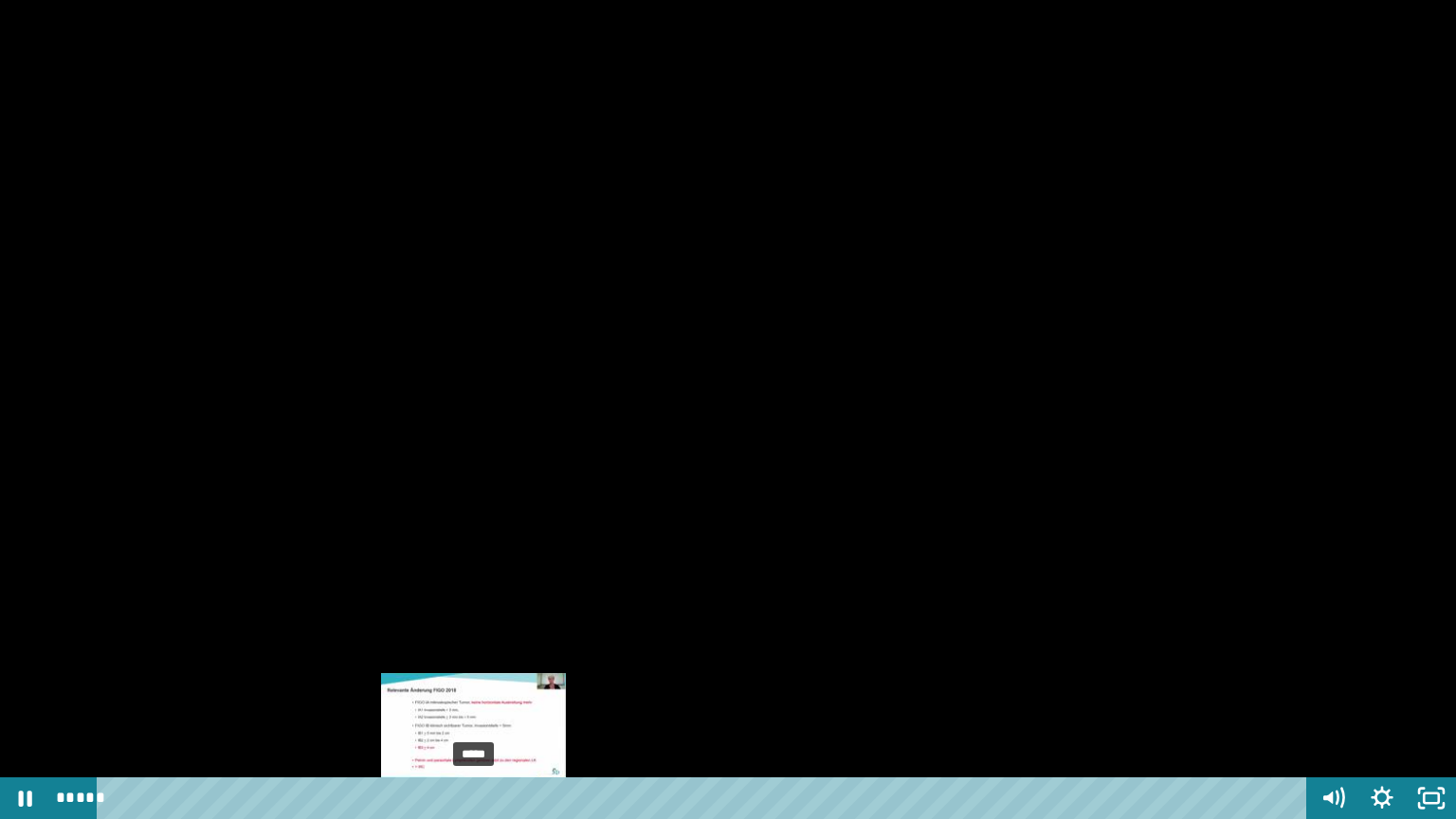 click on "*****" at bounding box center (705, 798) 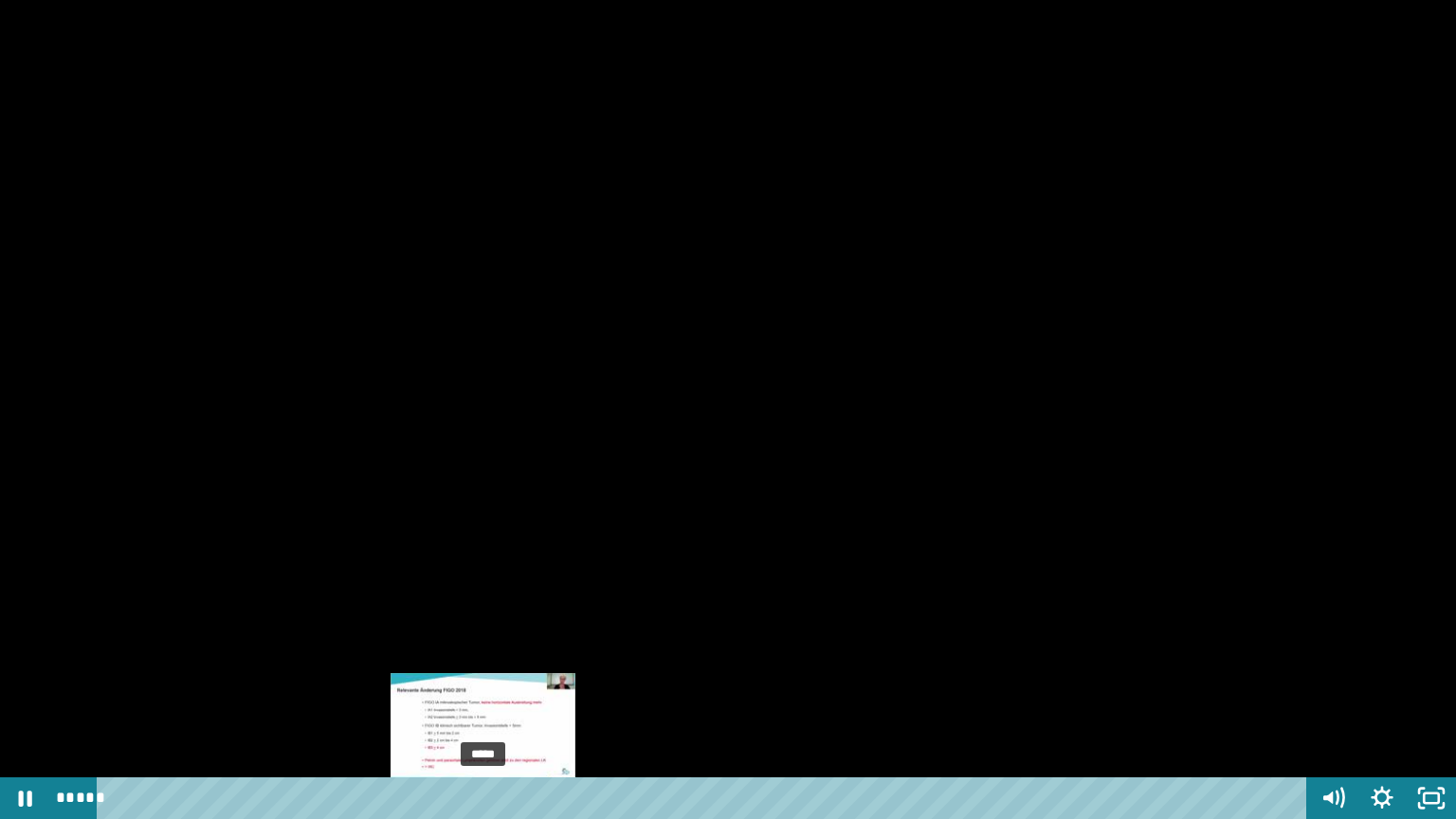 click on "*****" at bounding box center (705, 798) 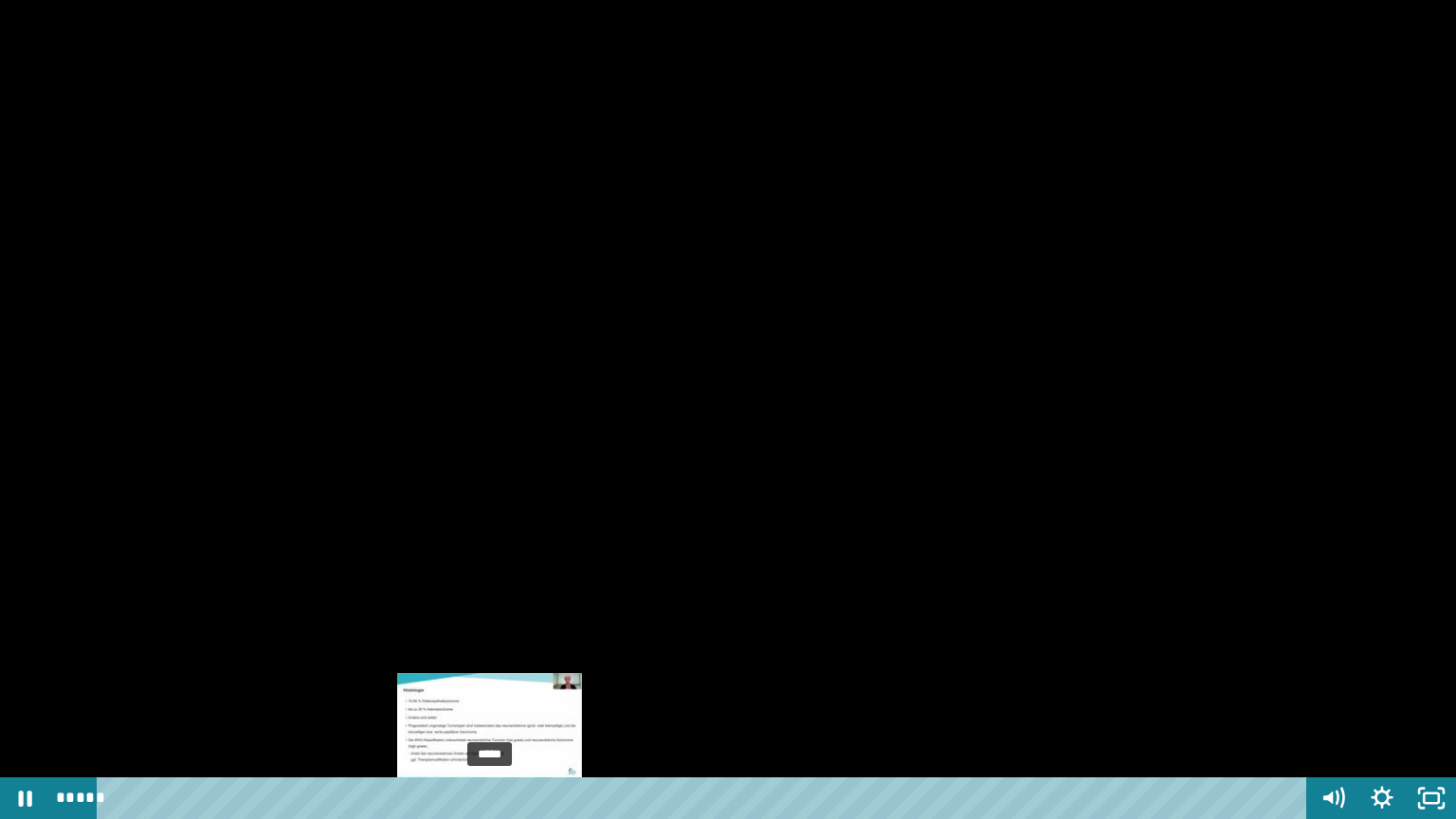 click on "*****" at bounding box center [705, 798] 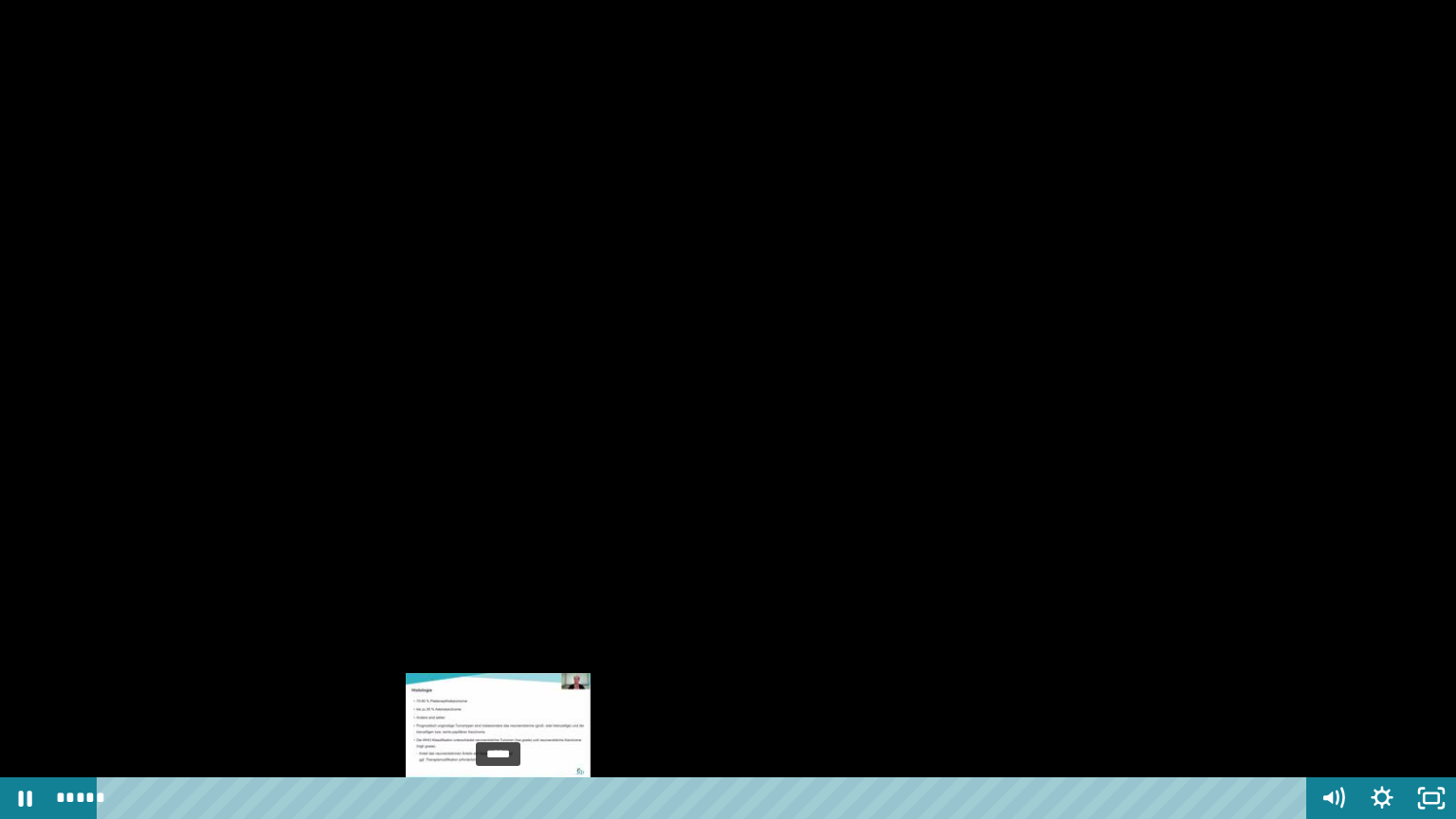 click on "*****" at bounding box center (705, 798) 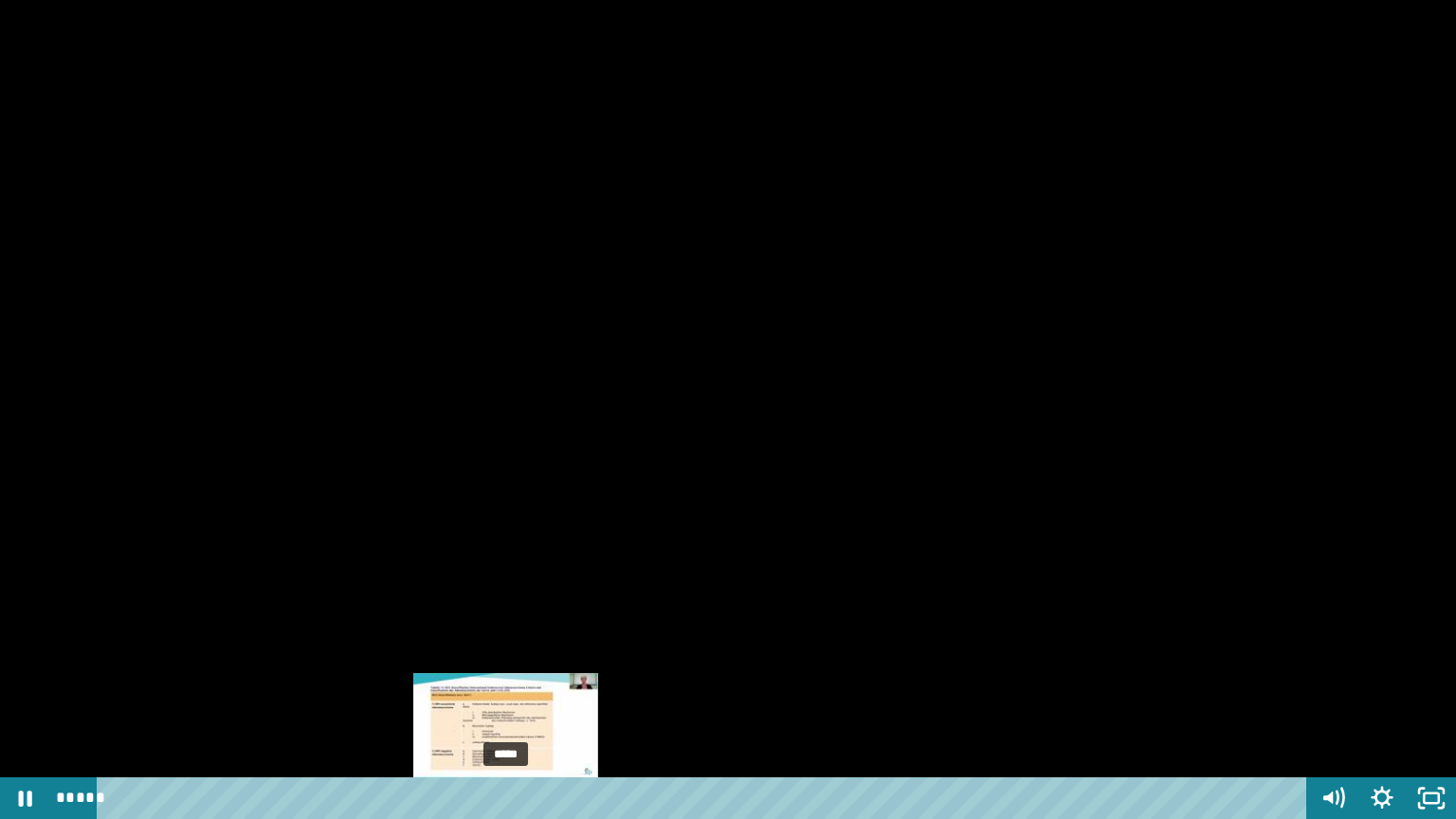 click on "*****" at bounding box center (705, 798) 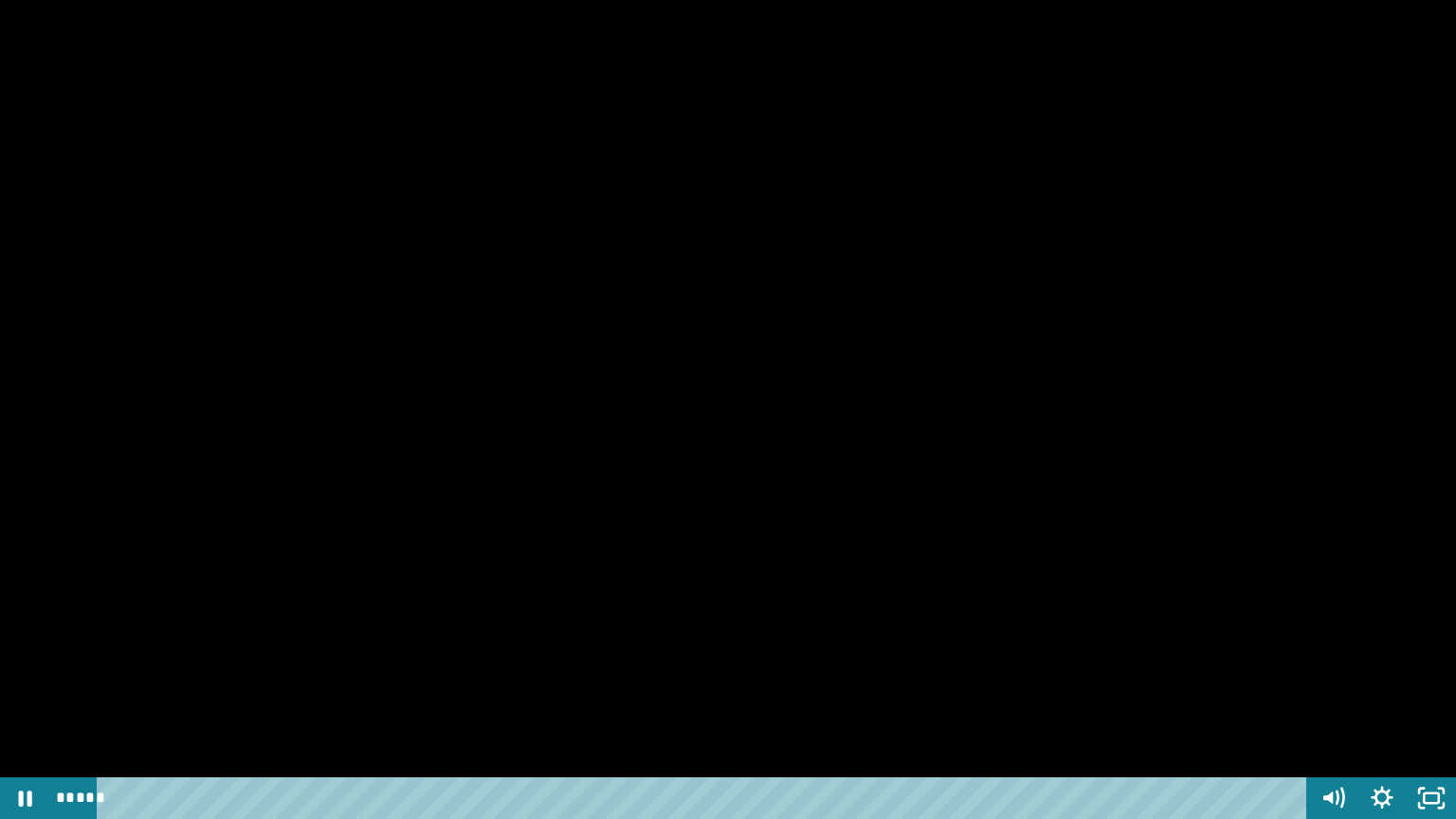 click at bounding box center [728, 410] 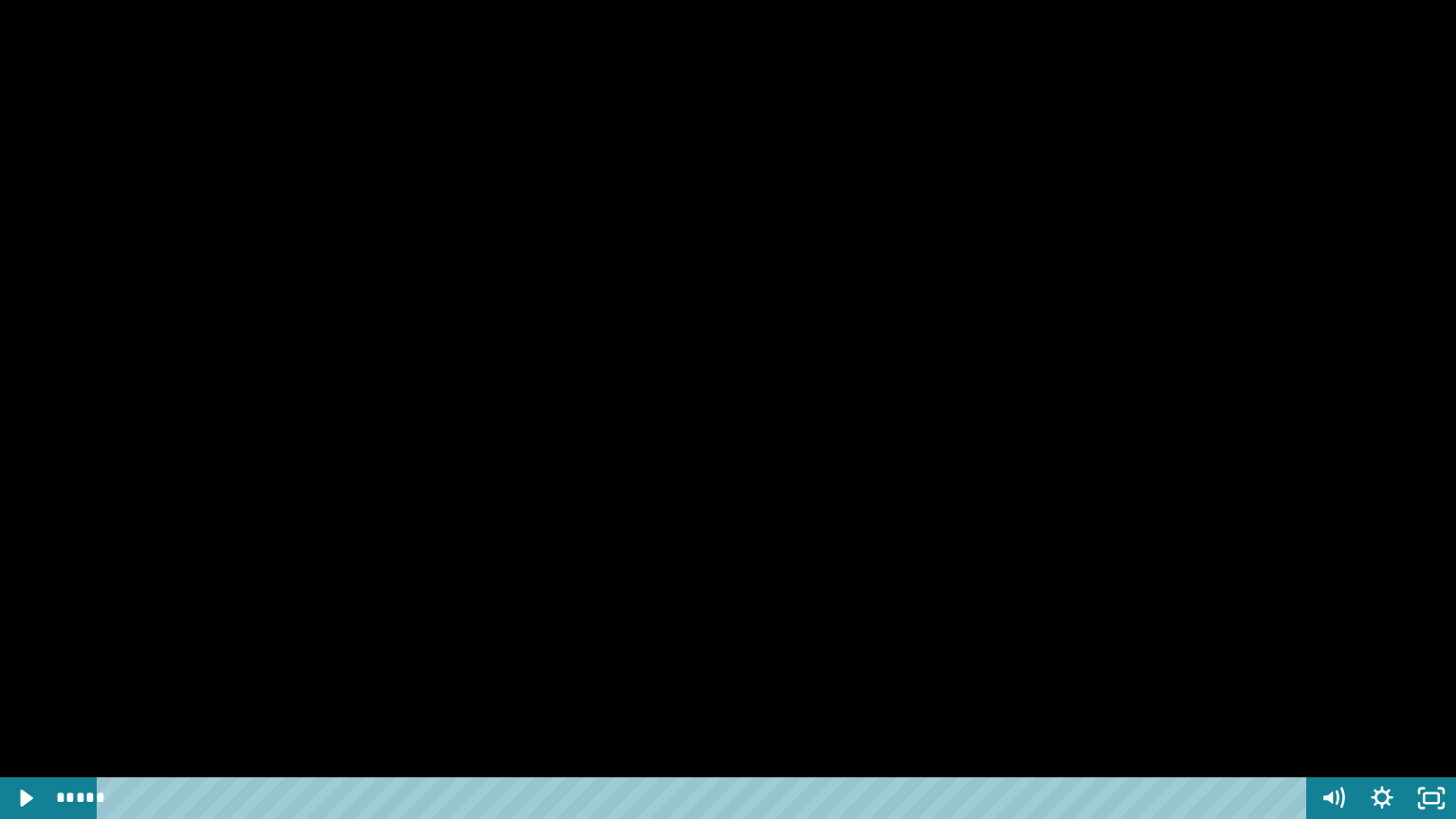 type 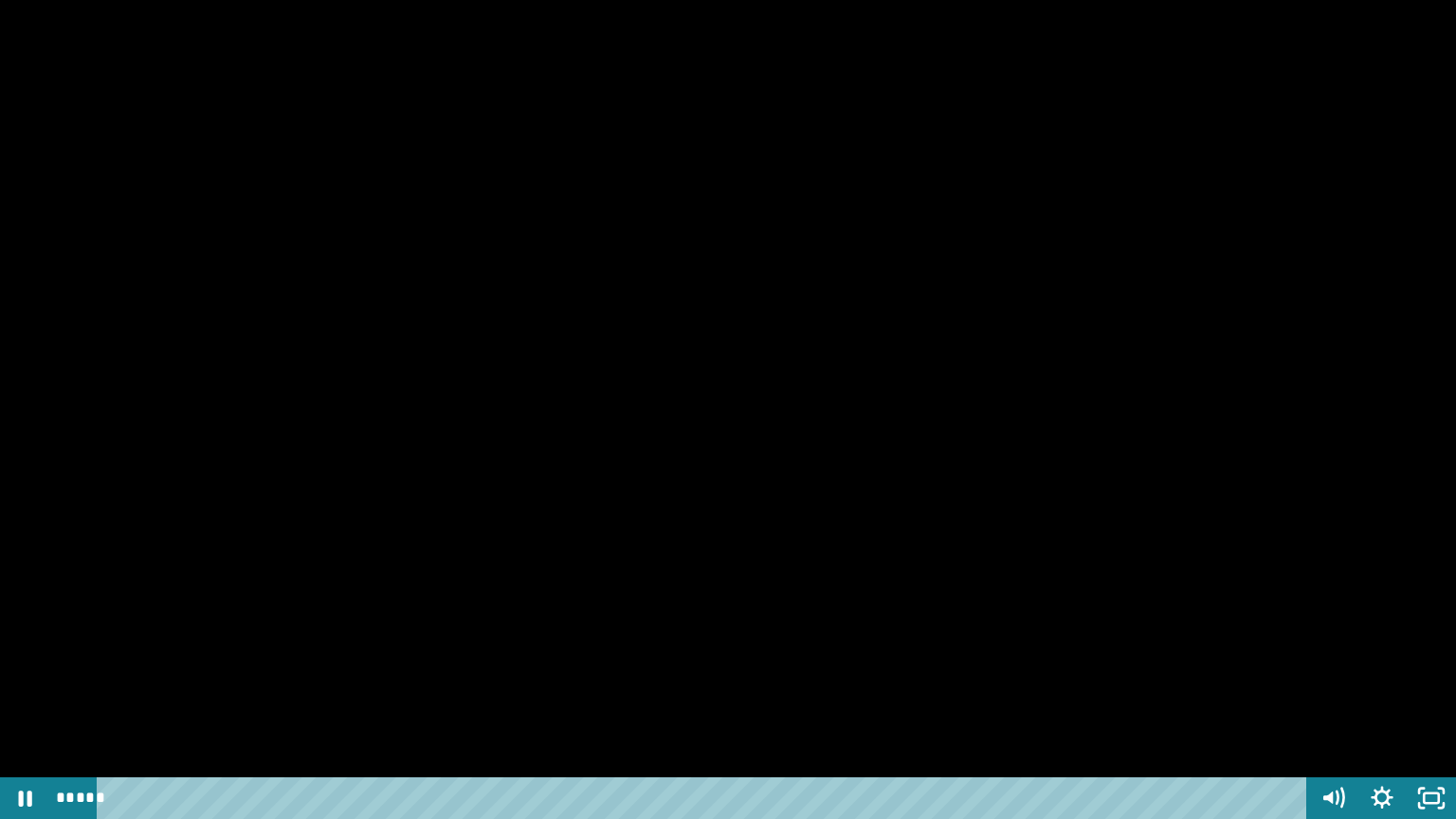 click at bounding box center (728, 410) 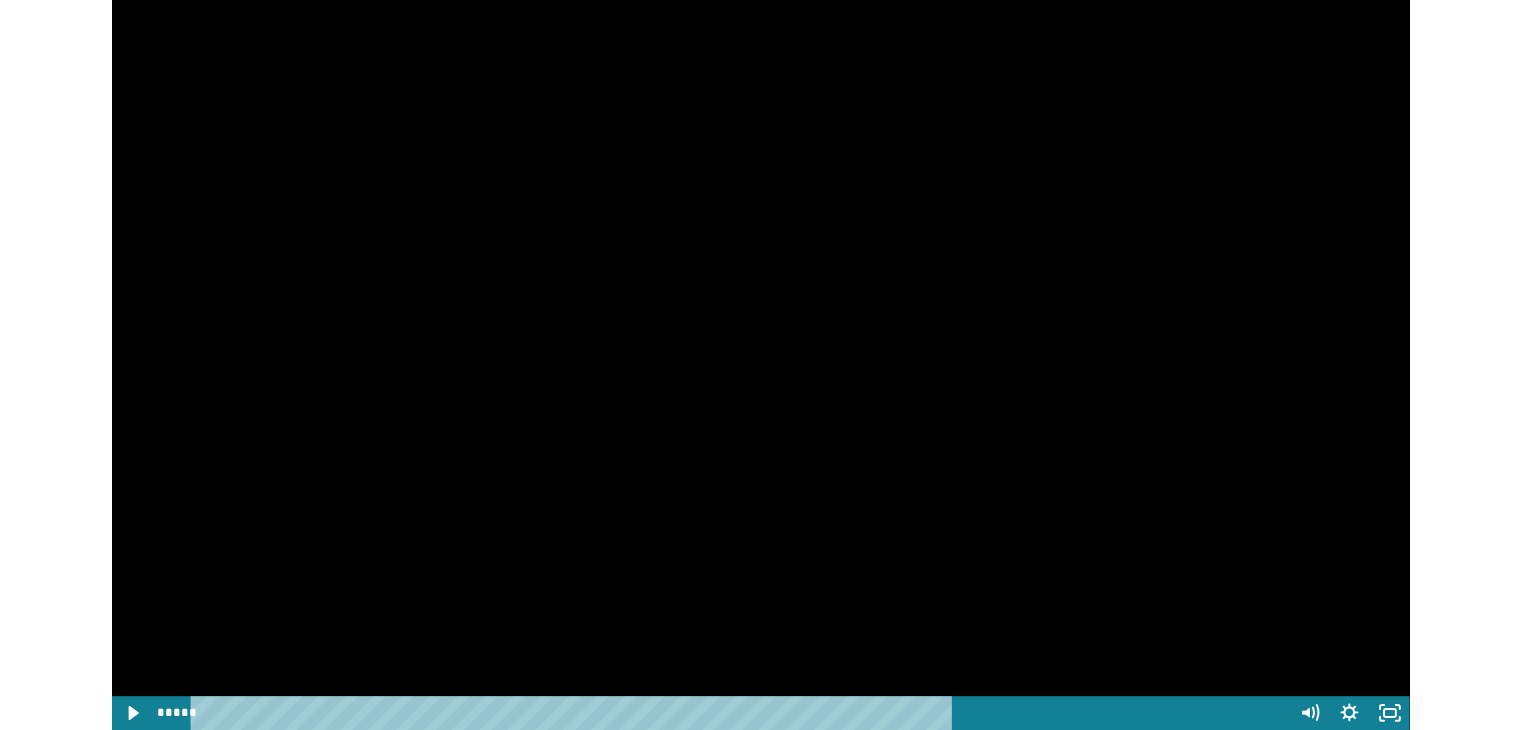 scroll, scrollTop: 2156, scrollLeft: 0, axis: vertical 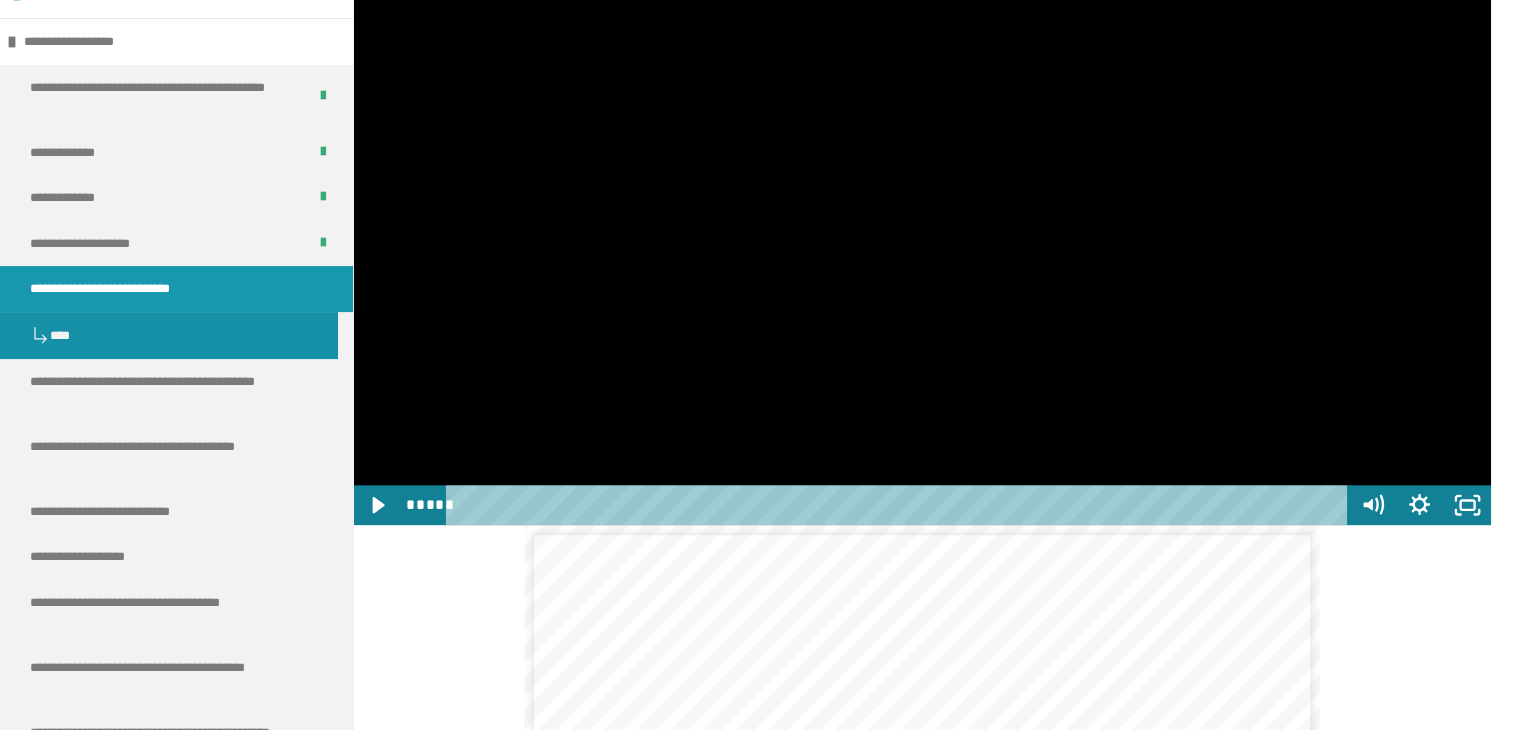 click at bounding box center (922, 205) 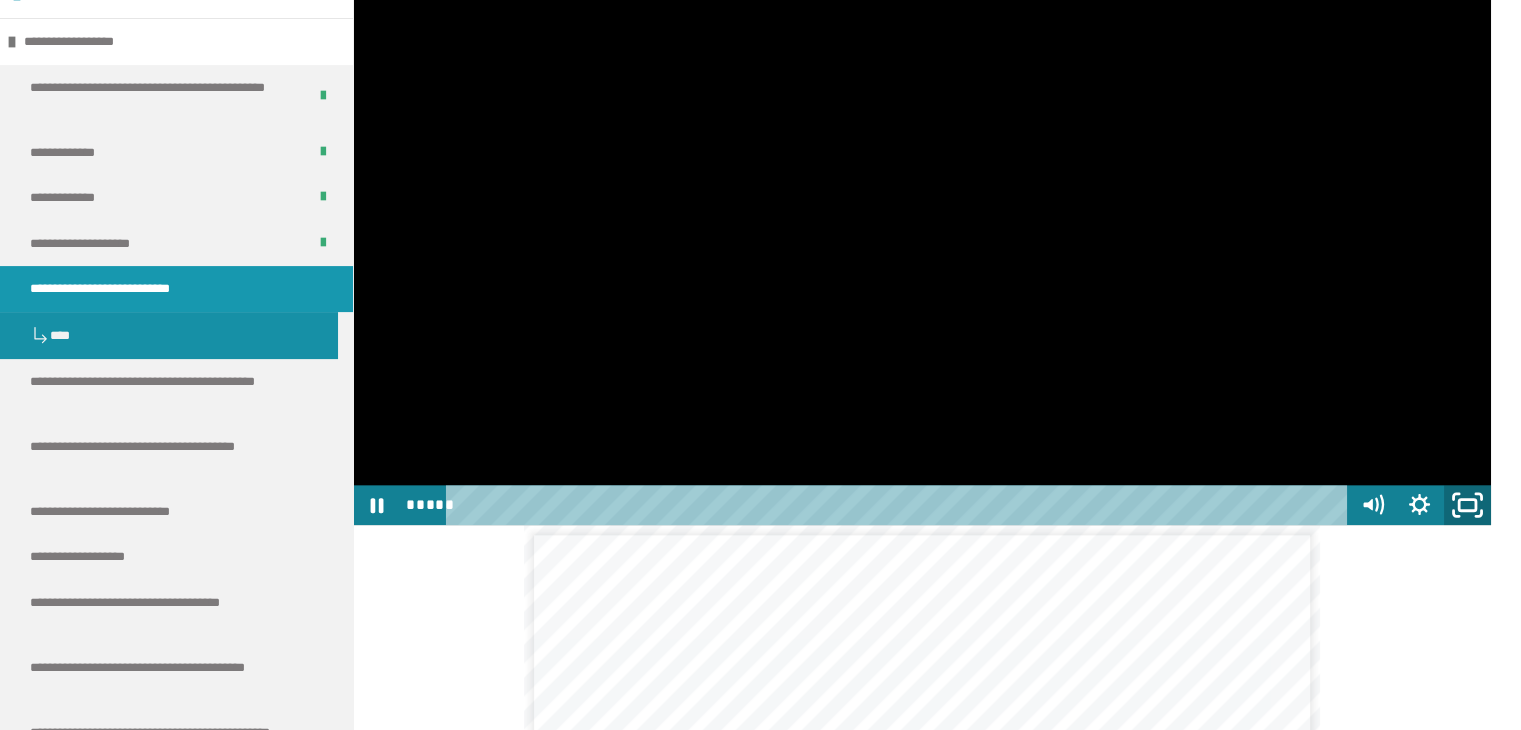 click 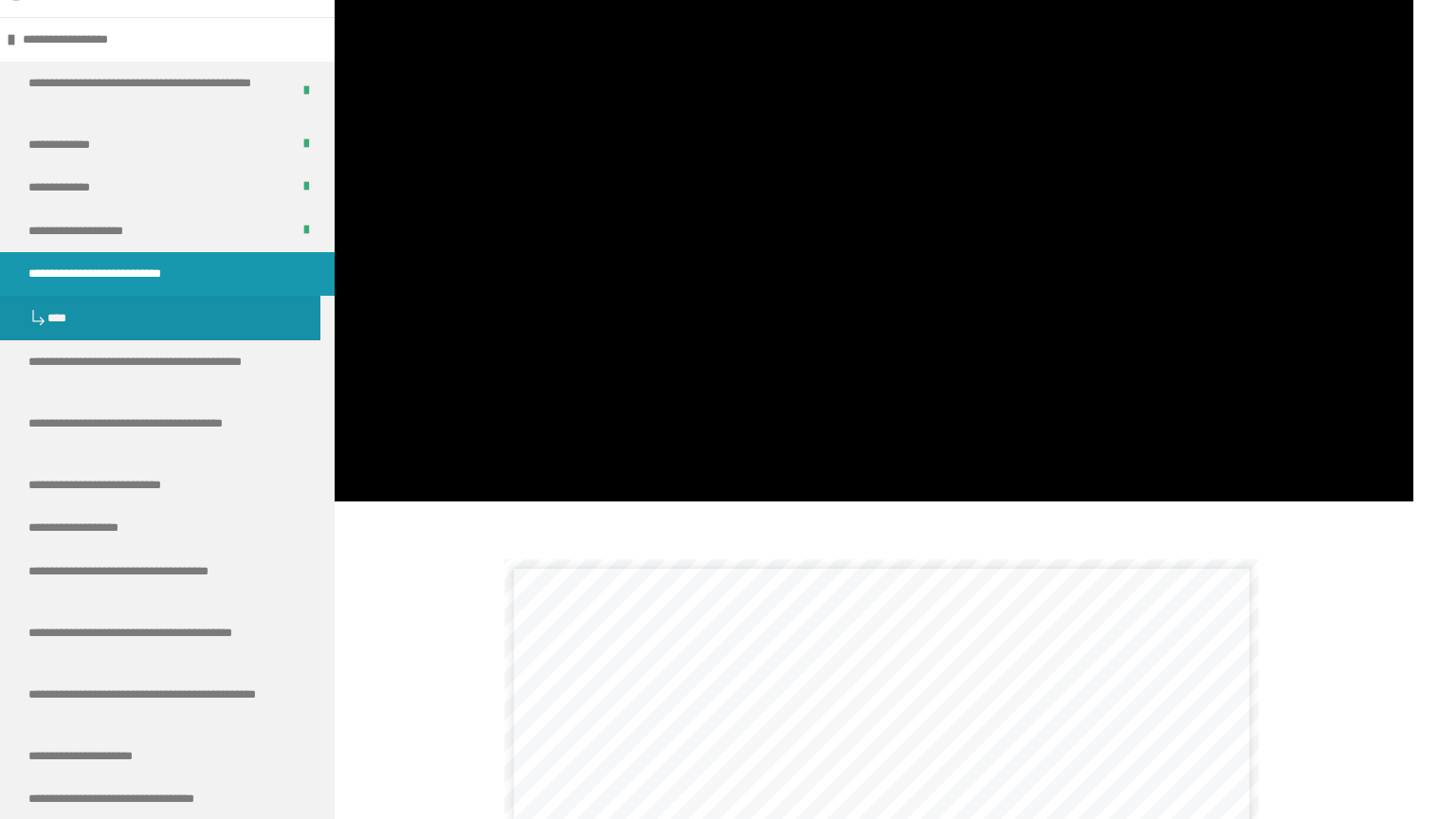type 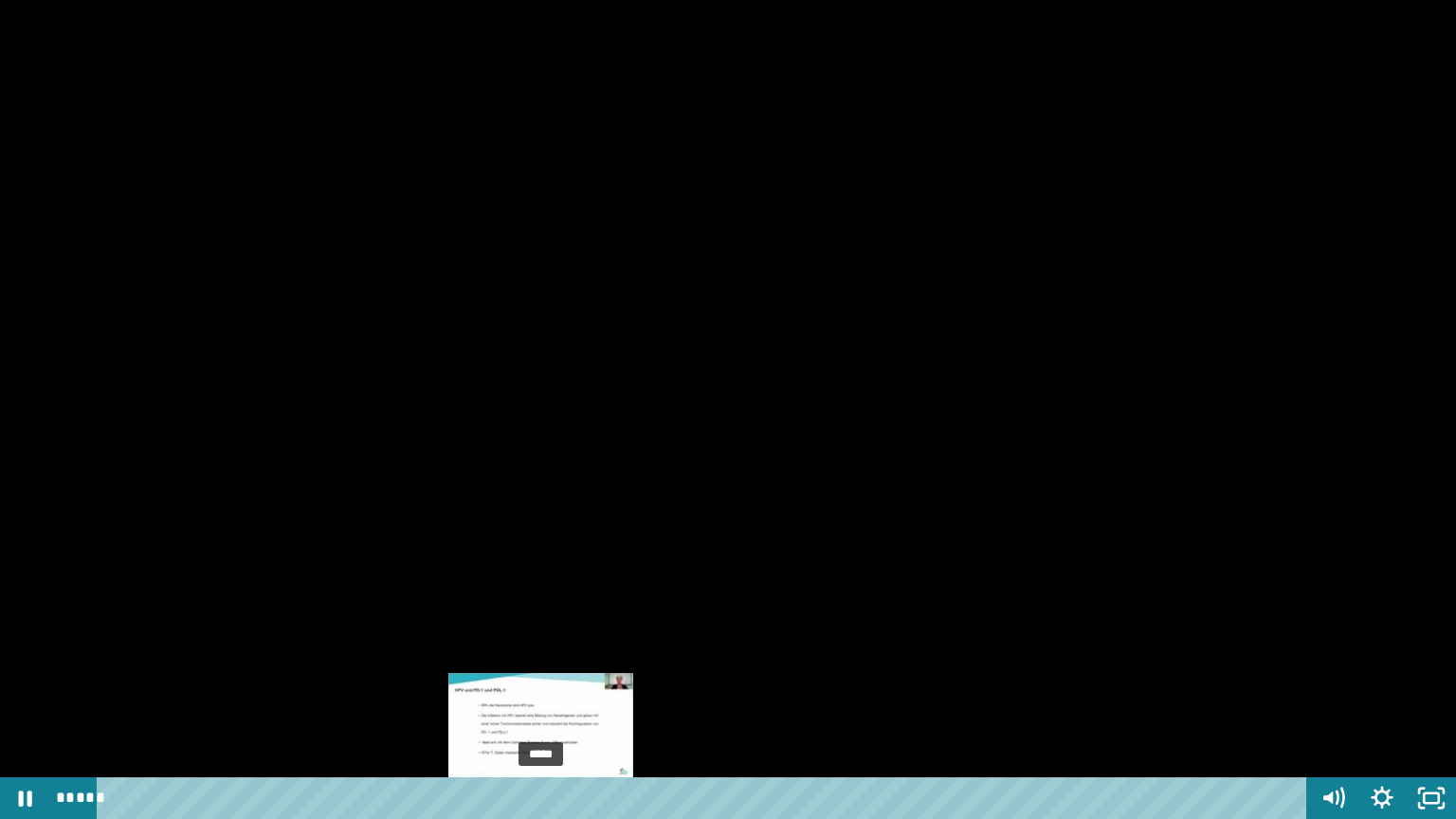 click on "*****" at bounding box center [705, 798] 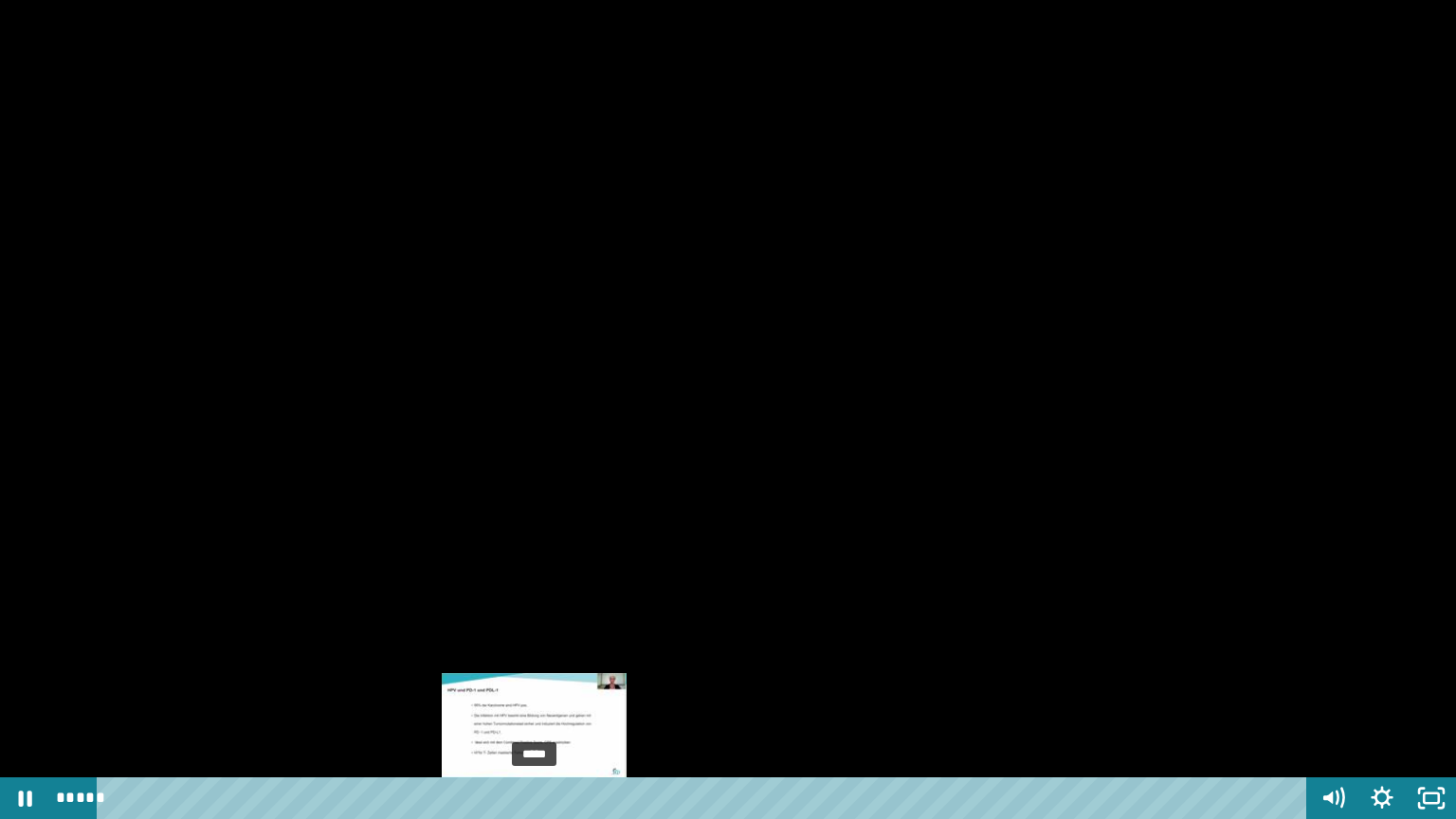 click at bounding box center (534, 798) 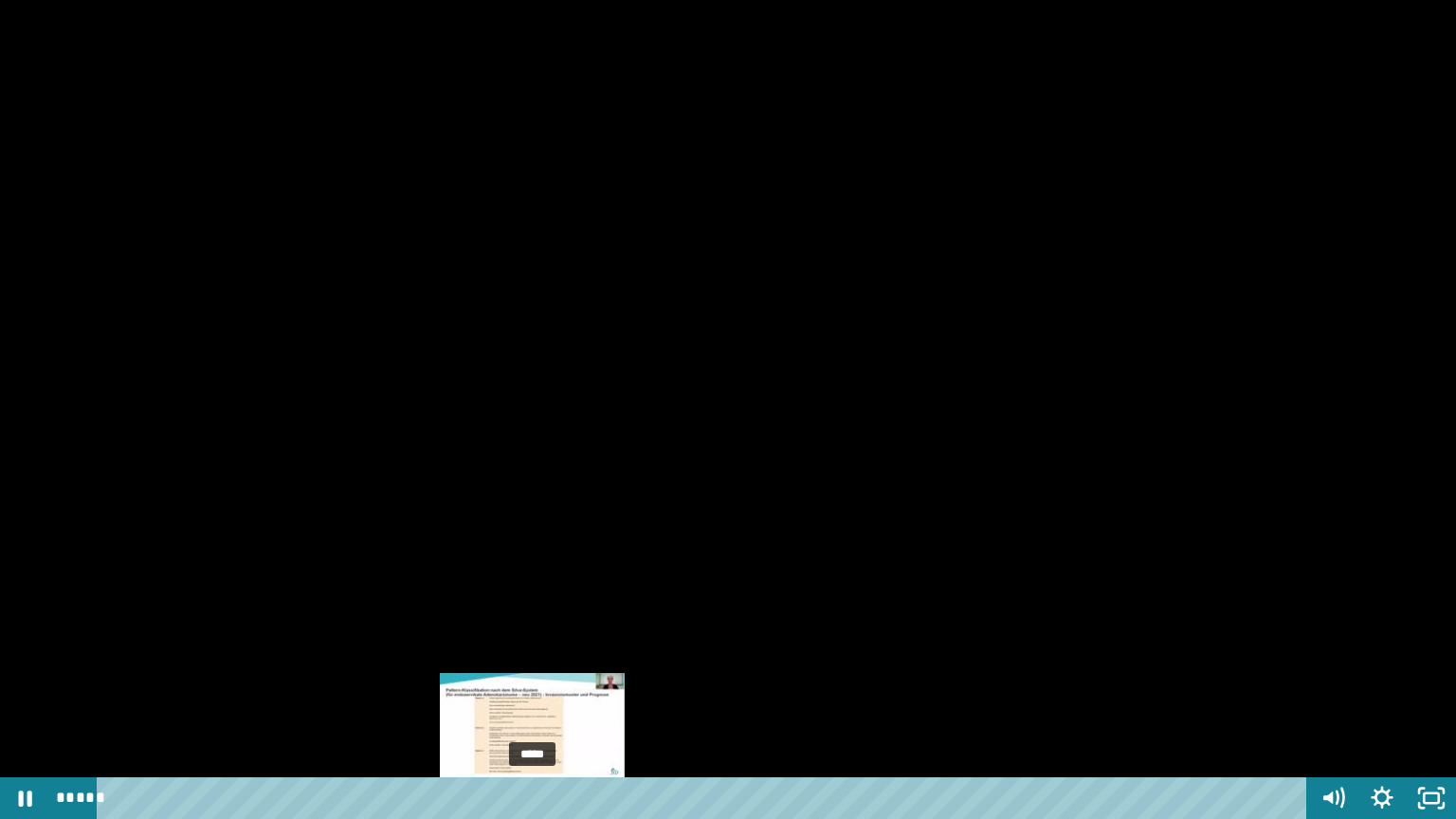 click at bounding box center (532, 798) 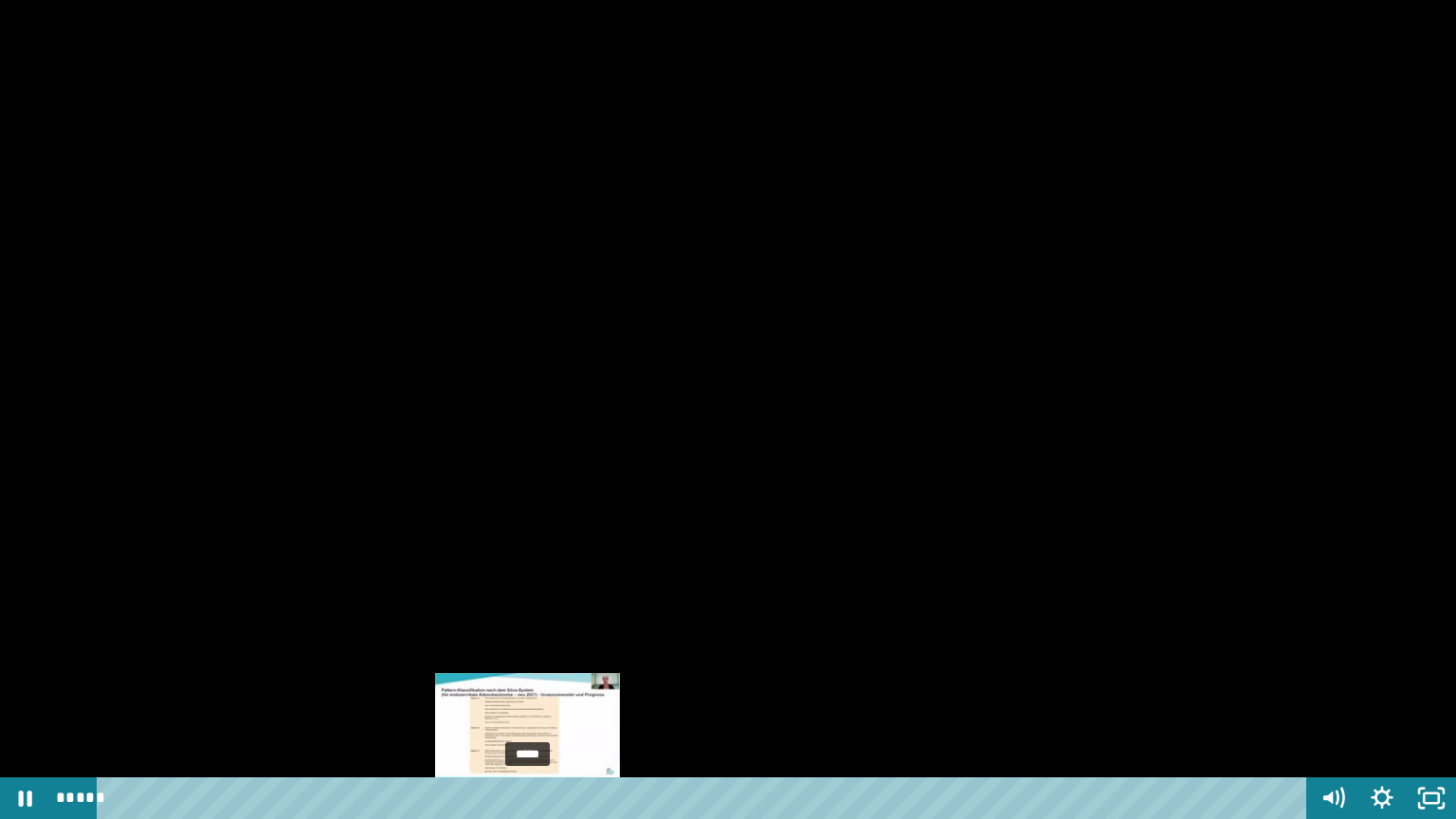 click at bounding box center (527, 798) 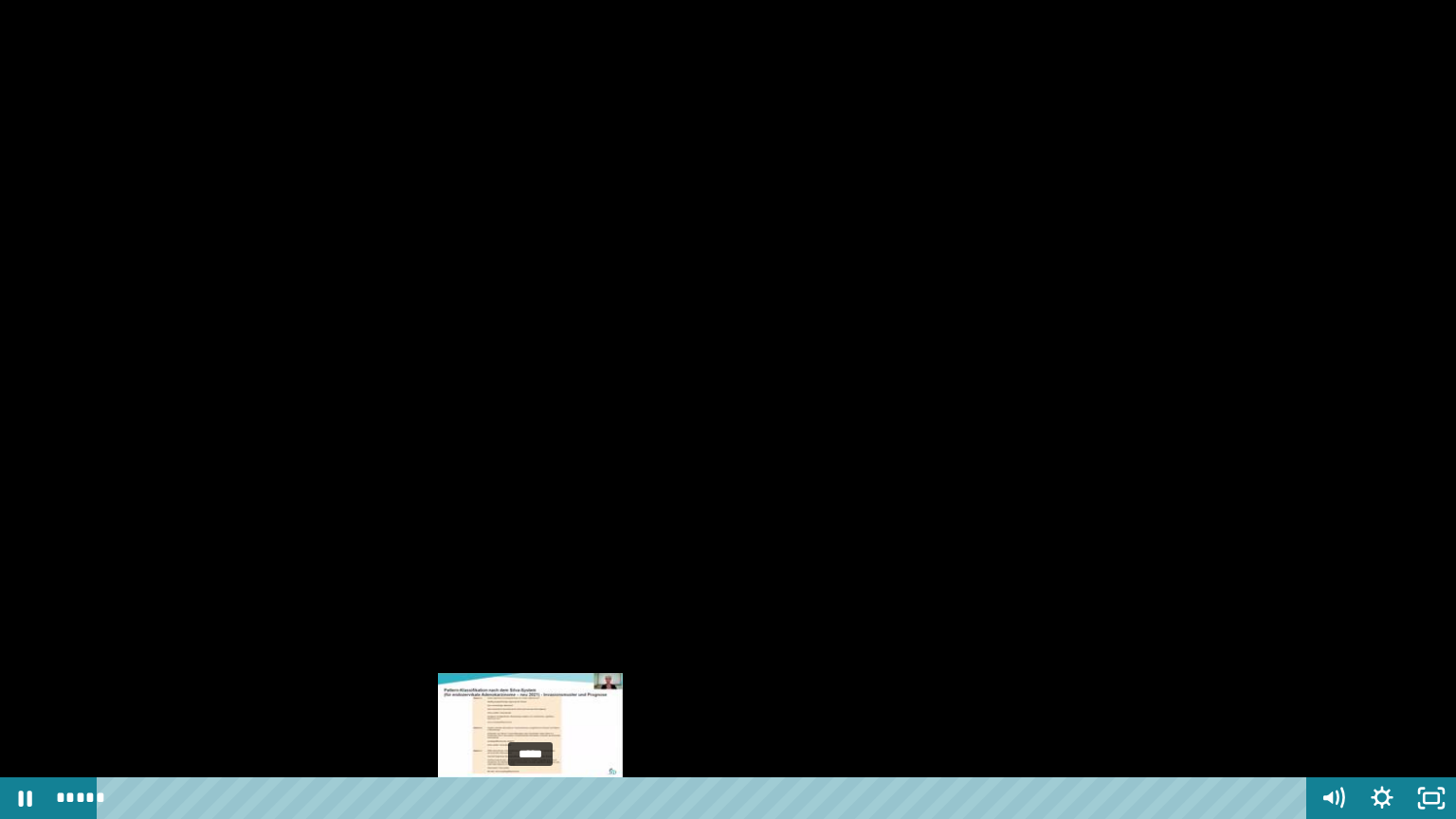 click at bounding box center (530, 798) 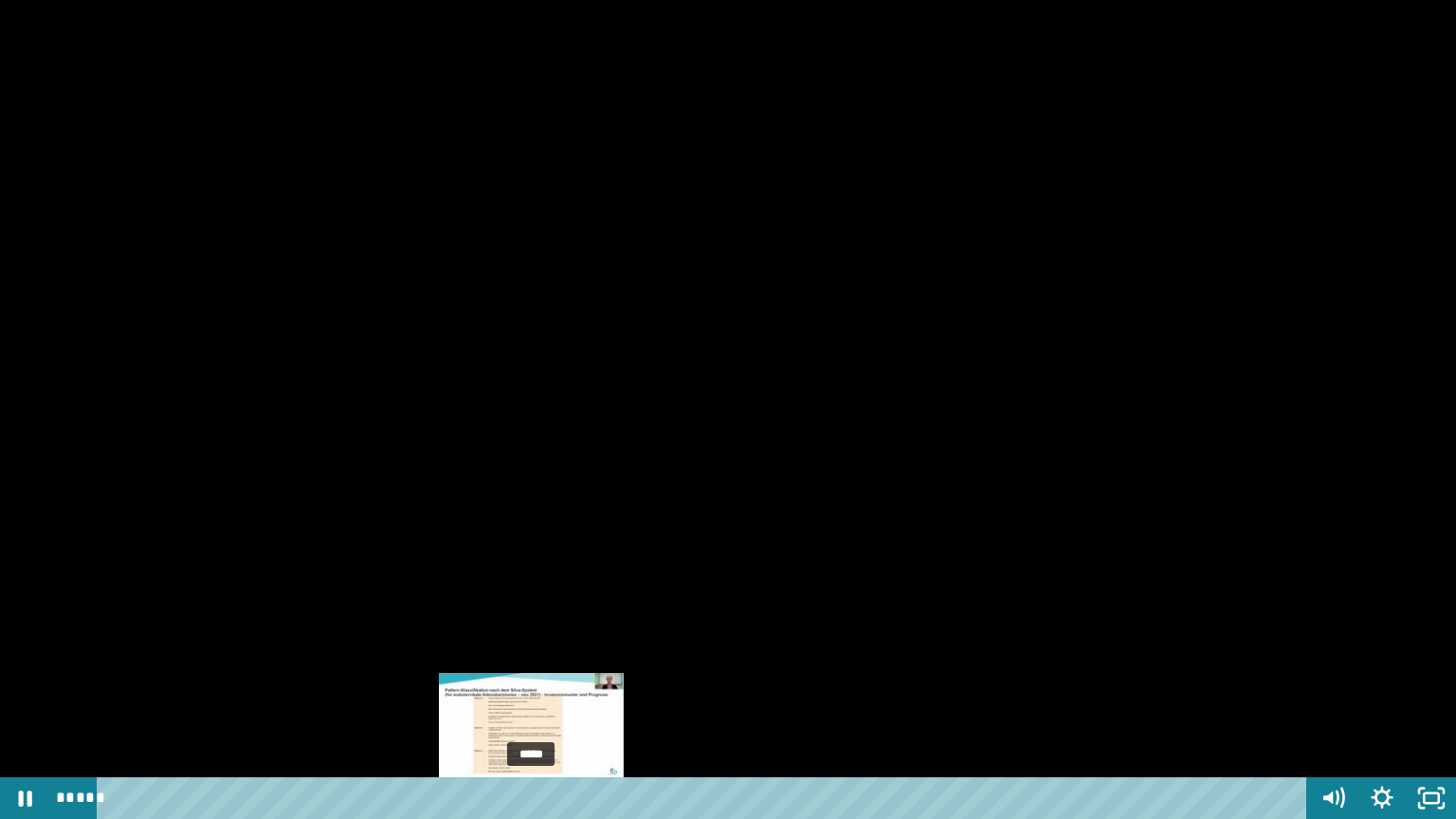 click at bounding box center [531, 798] 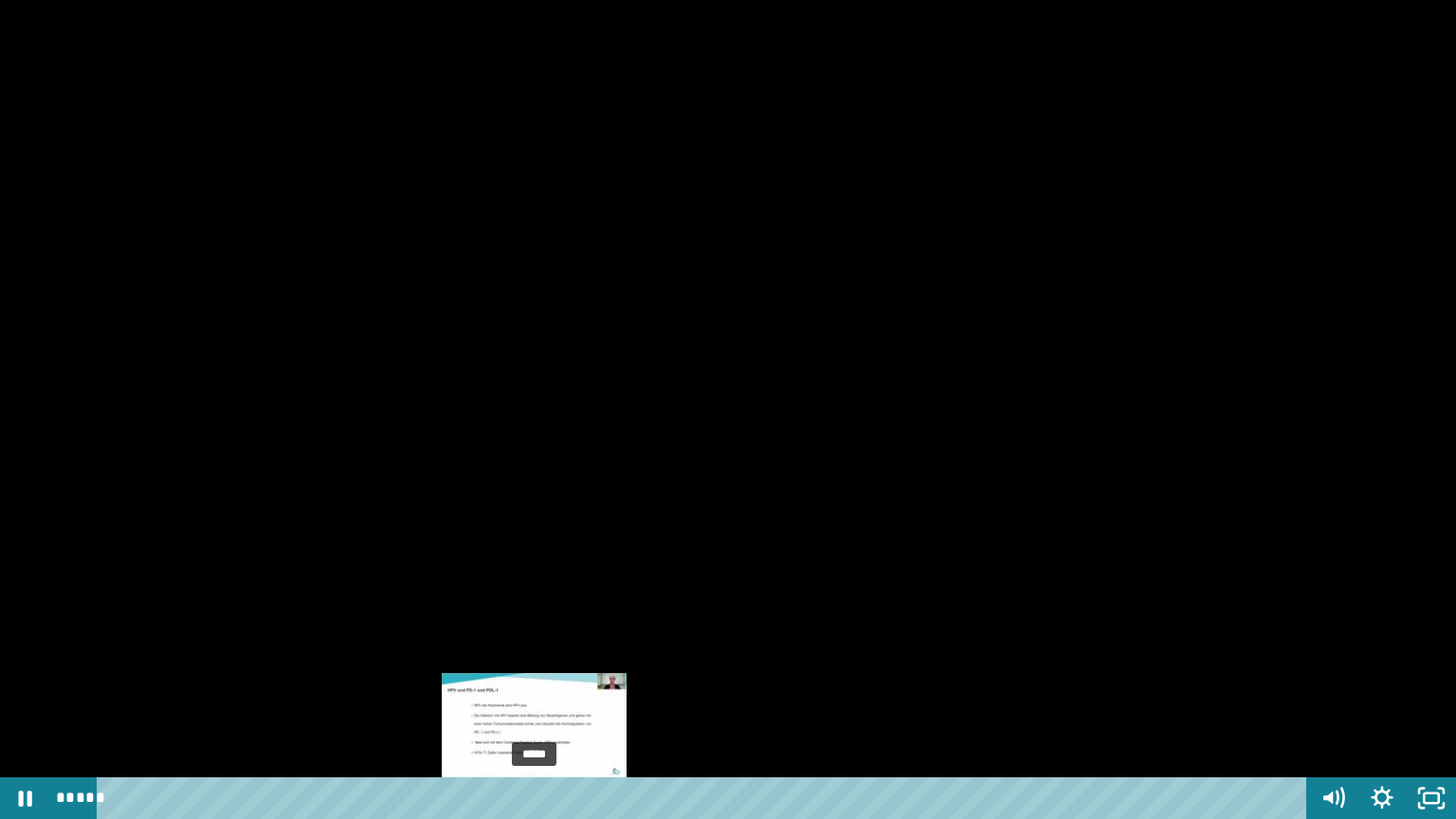 click at bounding box center [534, 798] 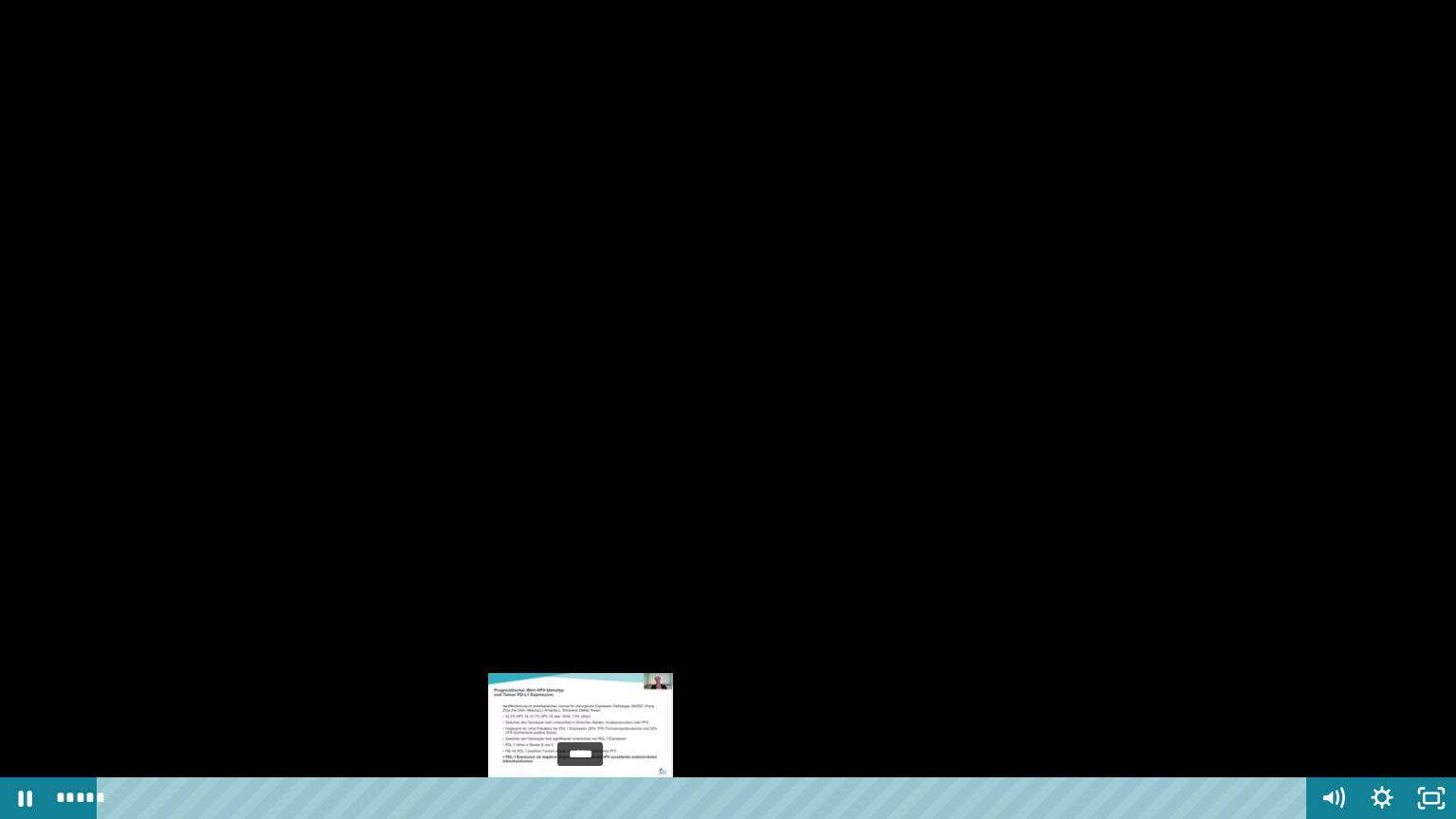 click on "*****" at bounding box center (705, 798) 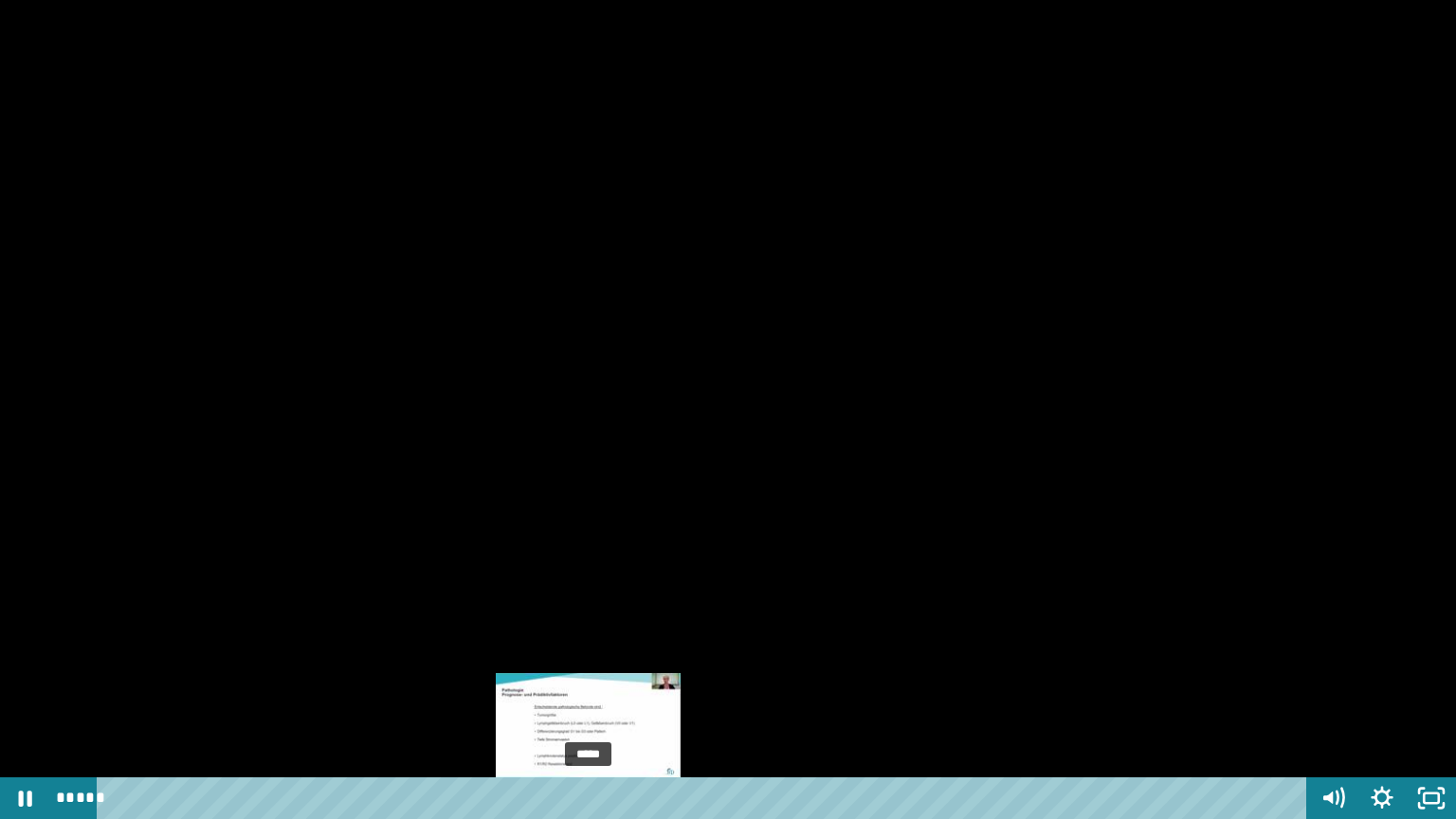 click at bounding box center (588, 798) 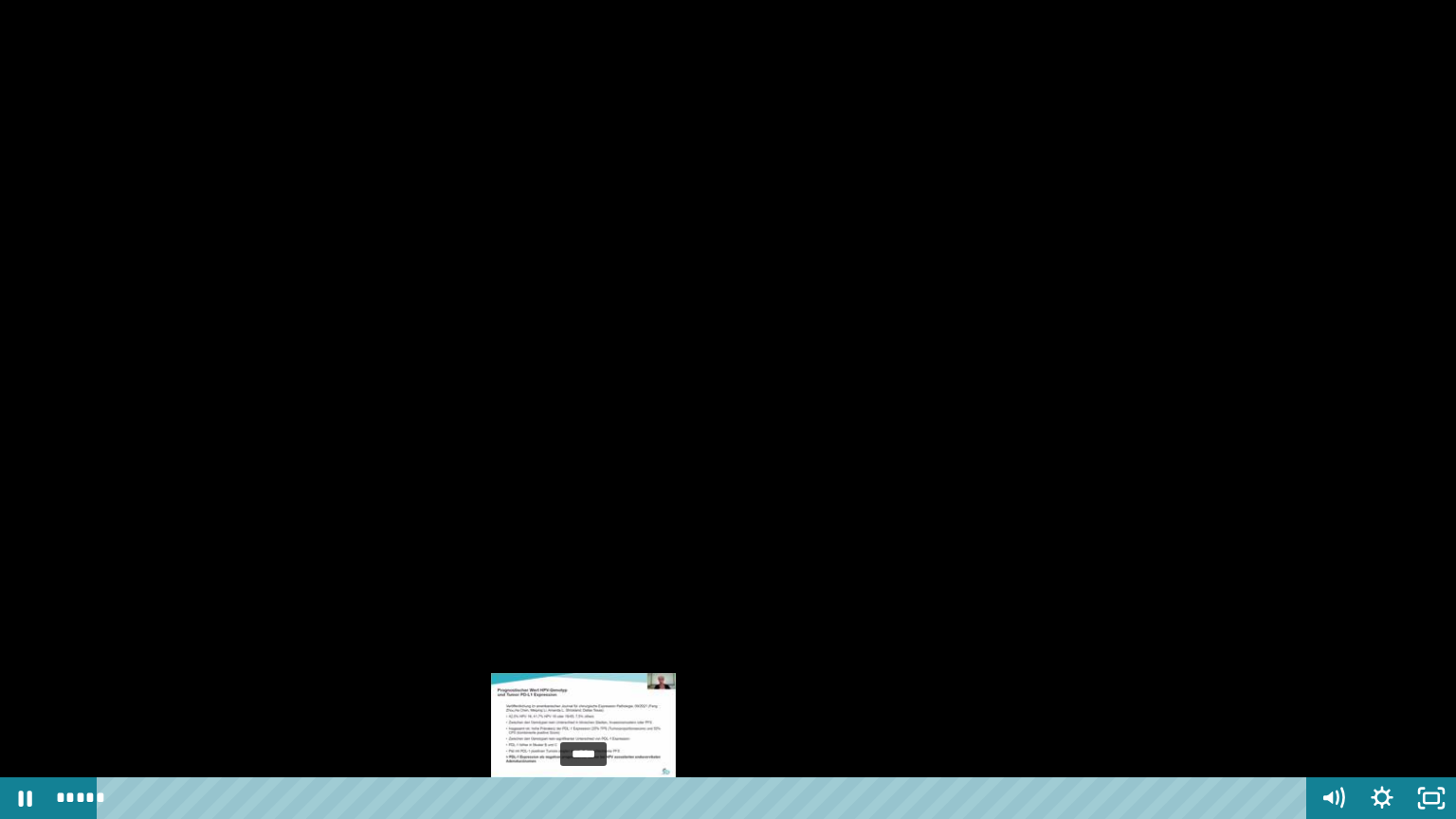 click at bounding box center [583, 798] 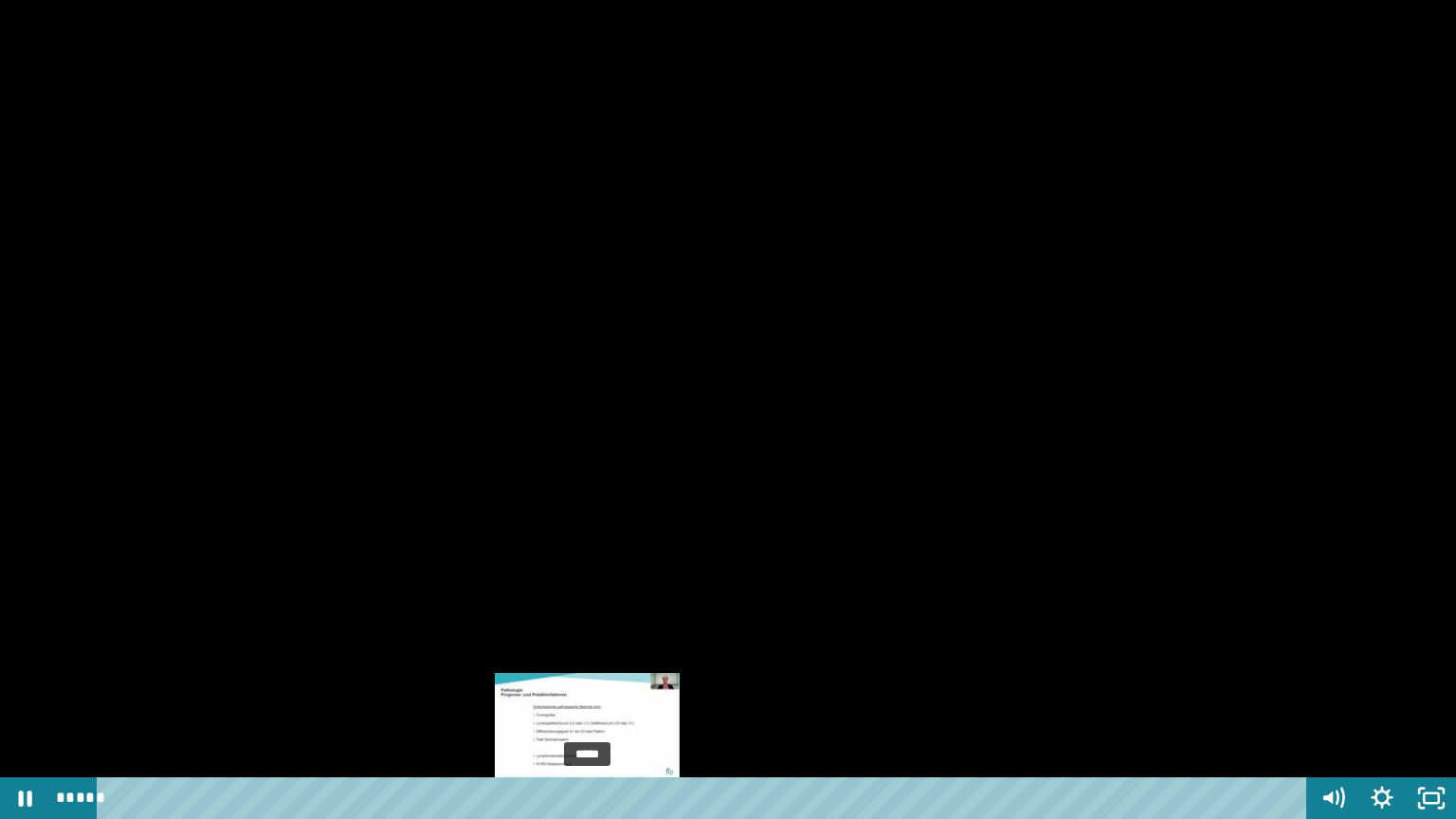 click at bounding box center [587, 798] 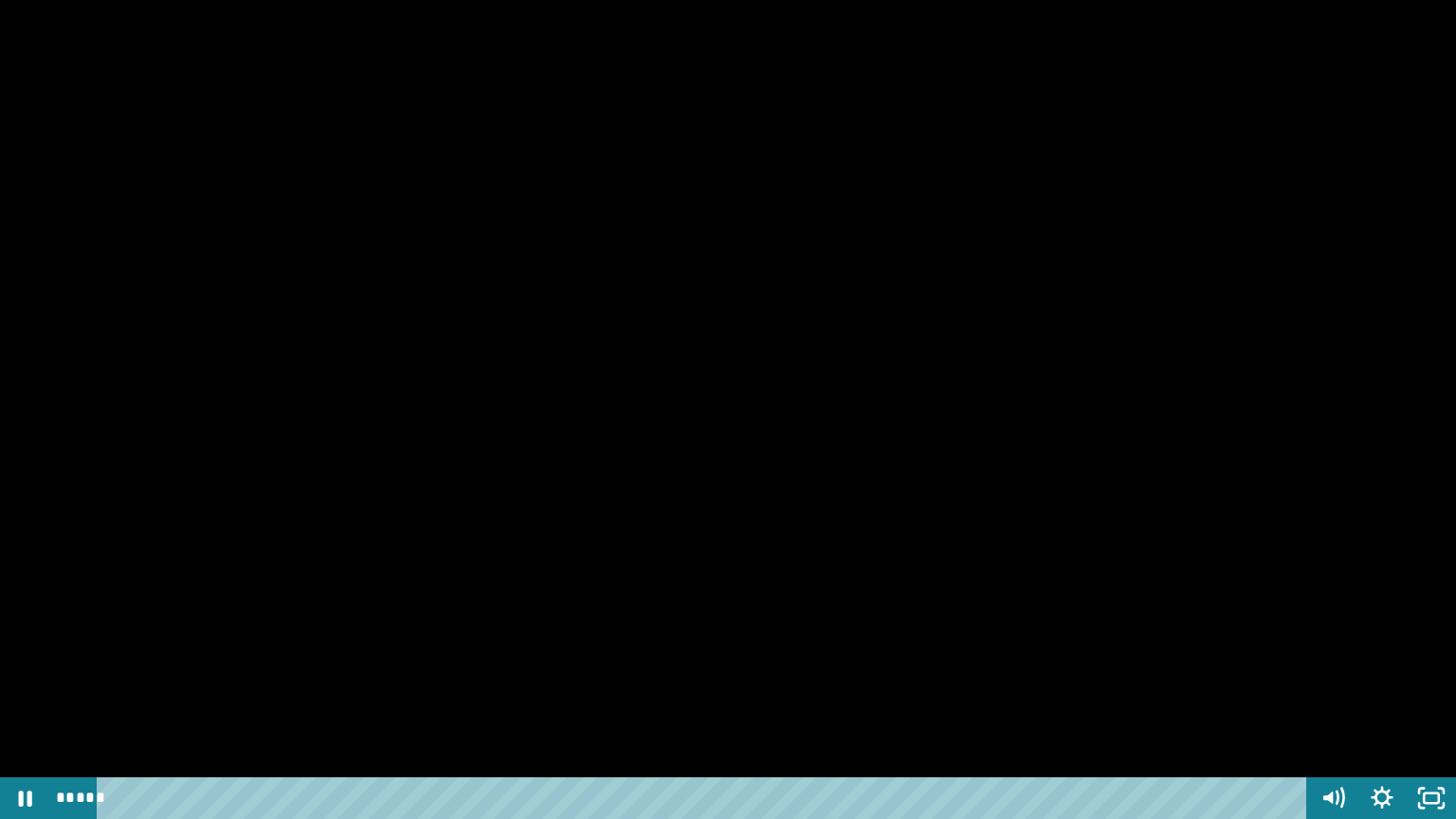 click at bounding box center (728, 410) 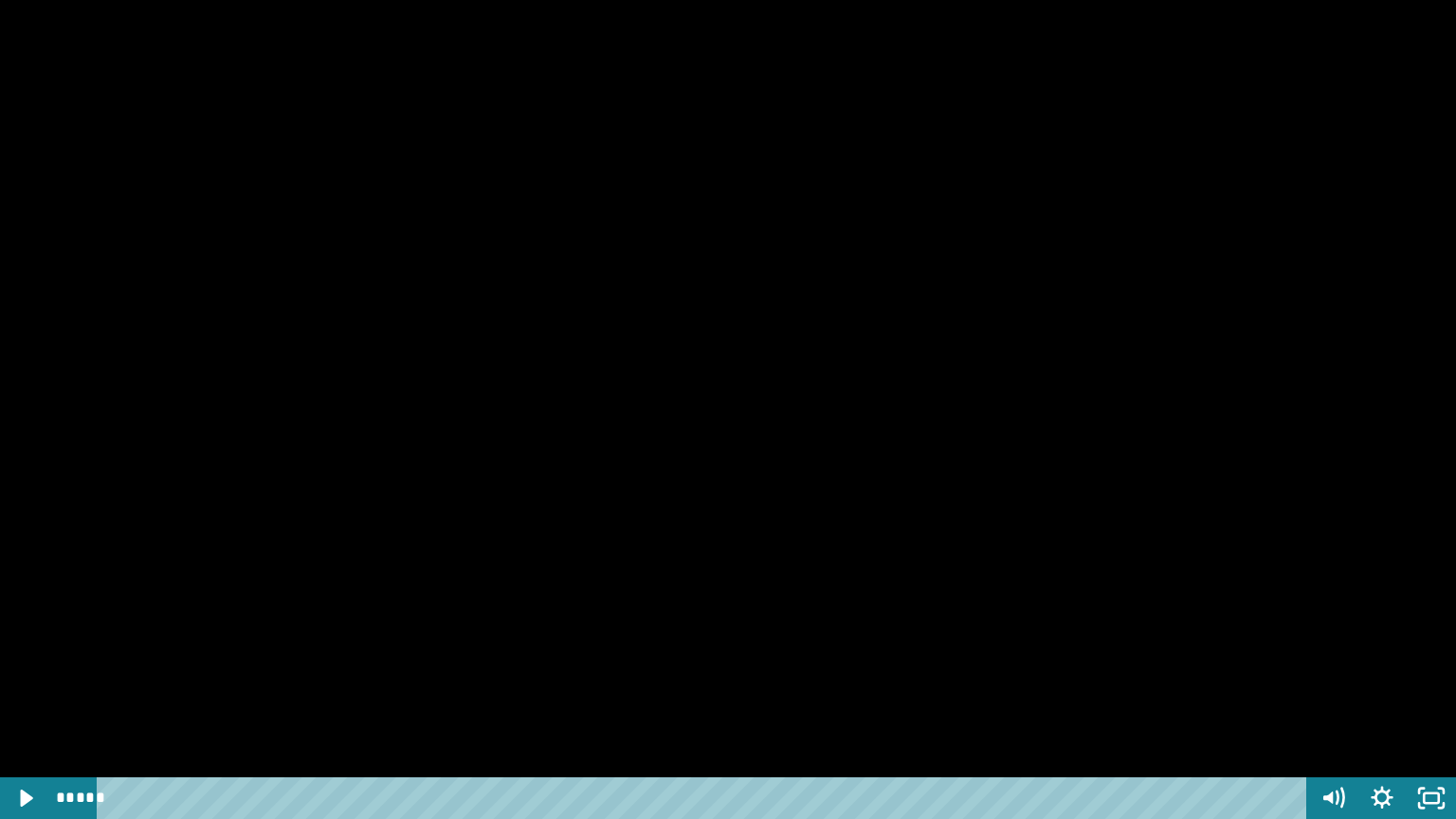 click at bounding box center (0, 0) 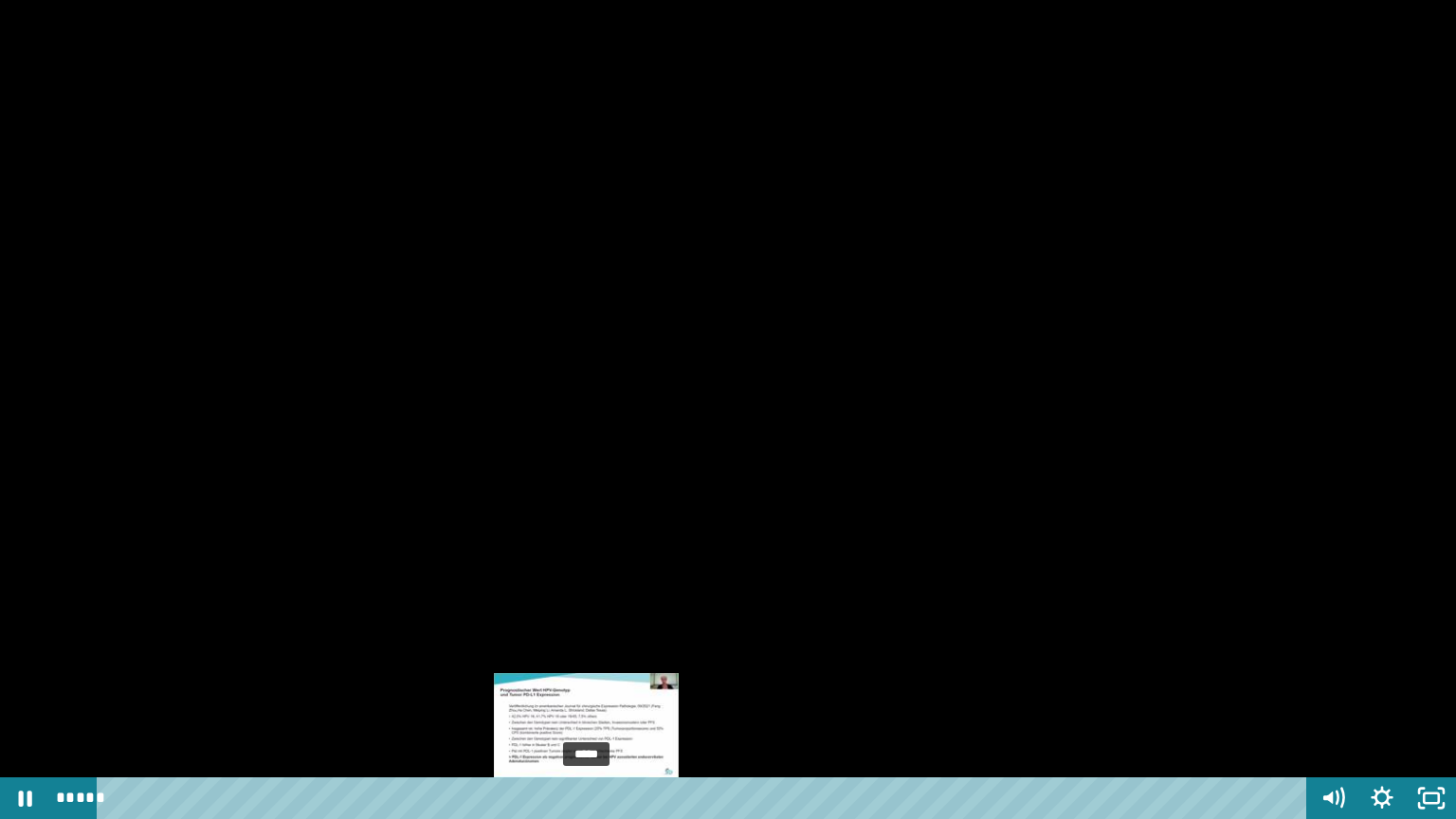 click at bounding box center (586, 798) 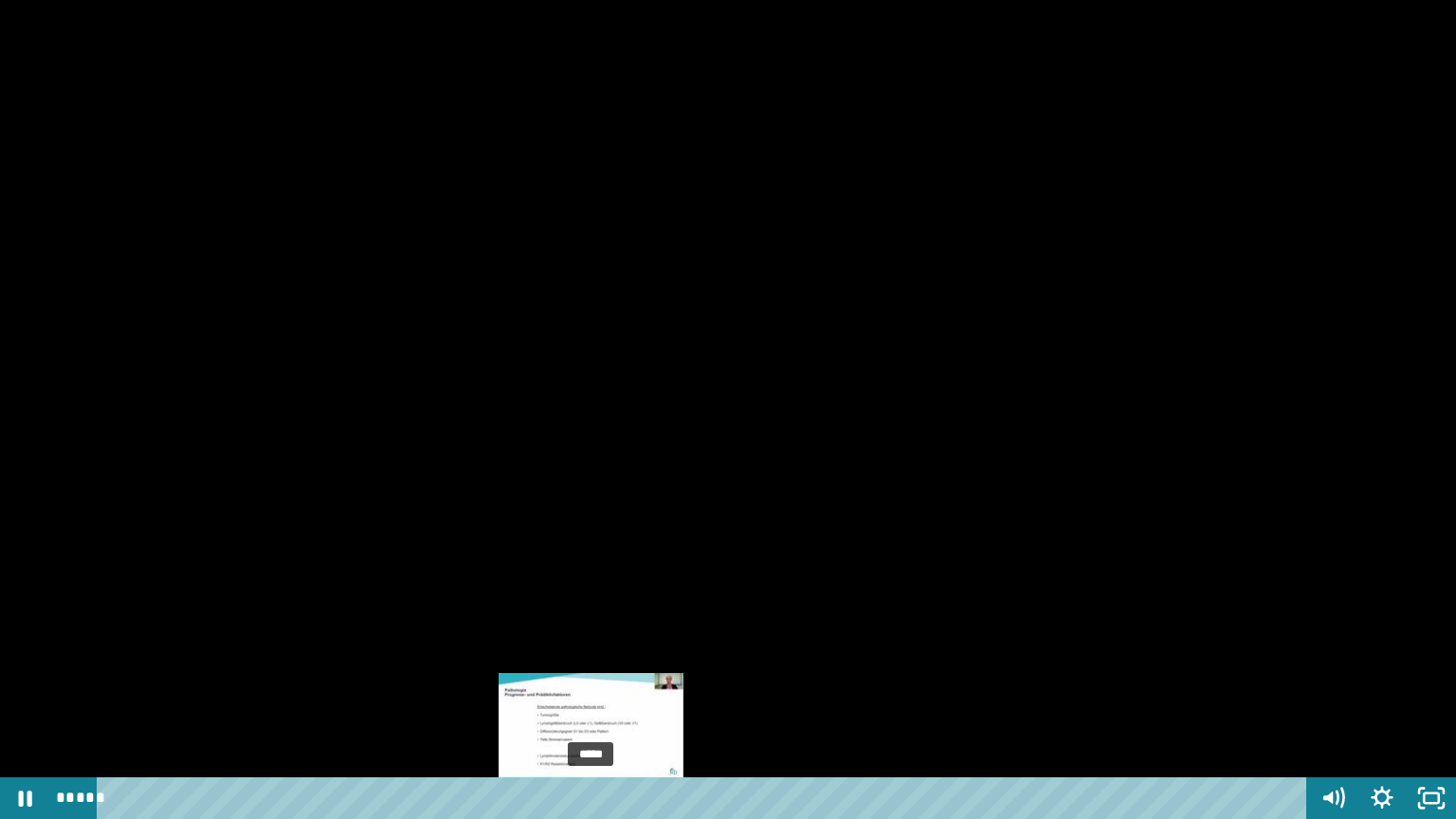 click at bounding box center (591, 798) 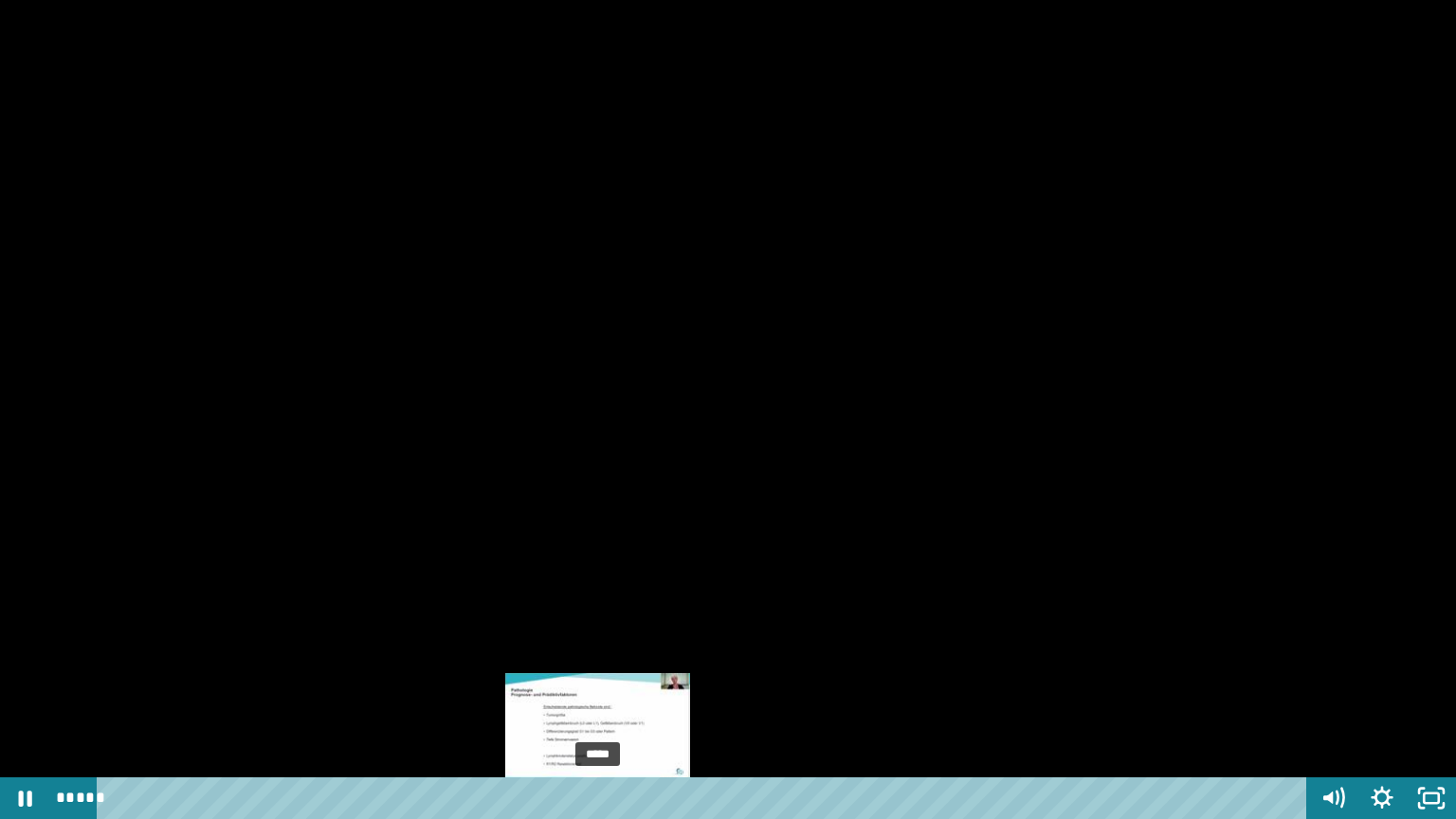 click at bounding box center (597, 798) 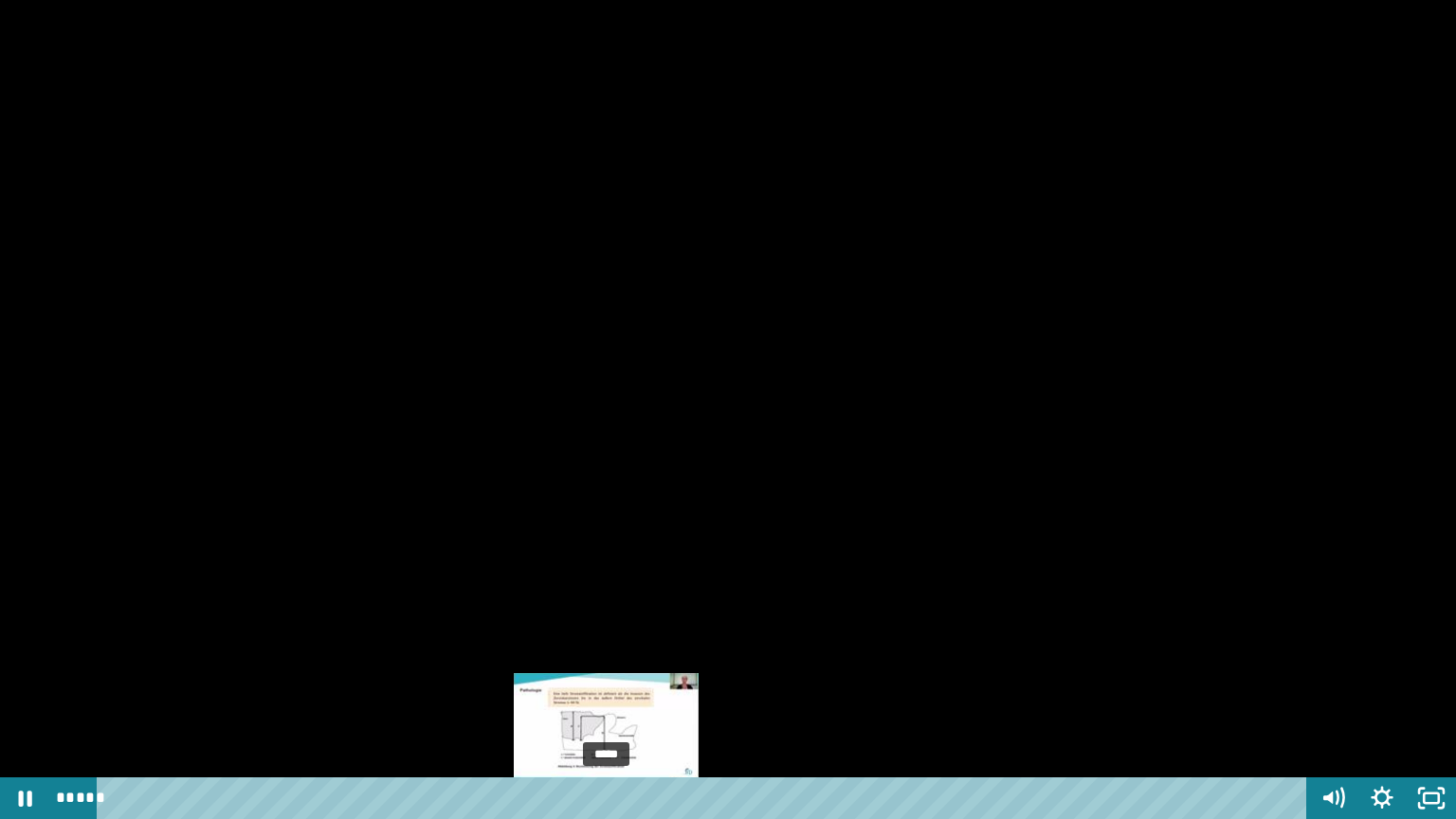 click on "*****" at bounding box center (705, 798) 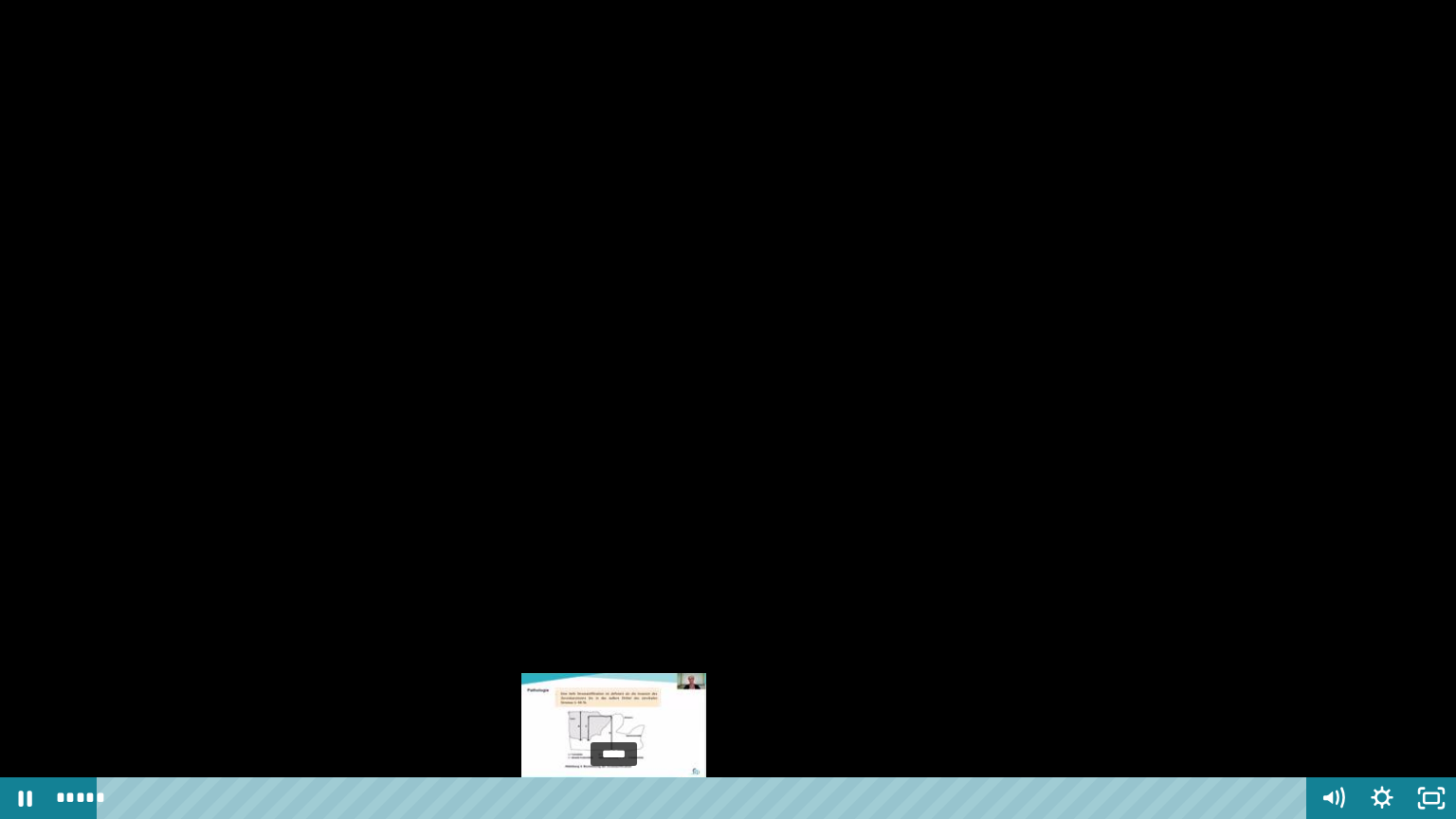 click on "*****" at bounding box center [705, 798] 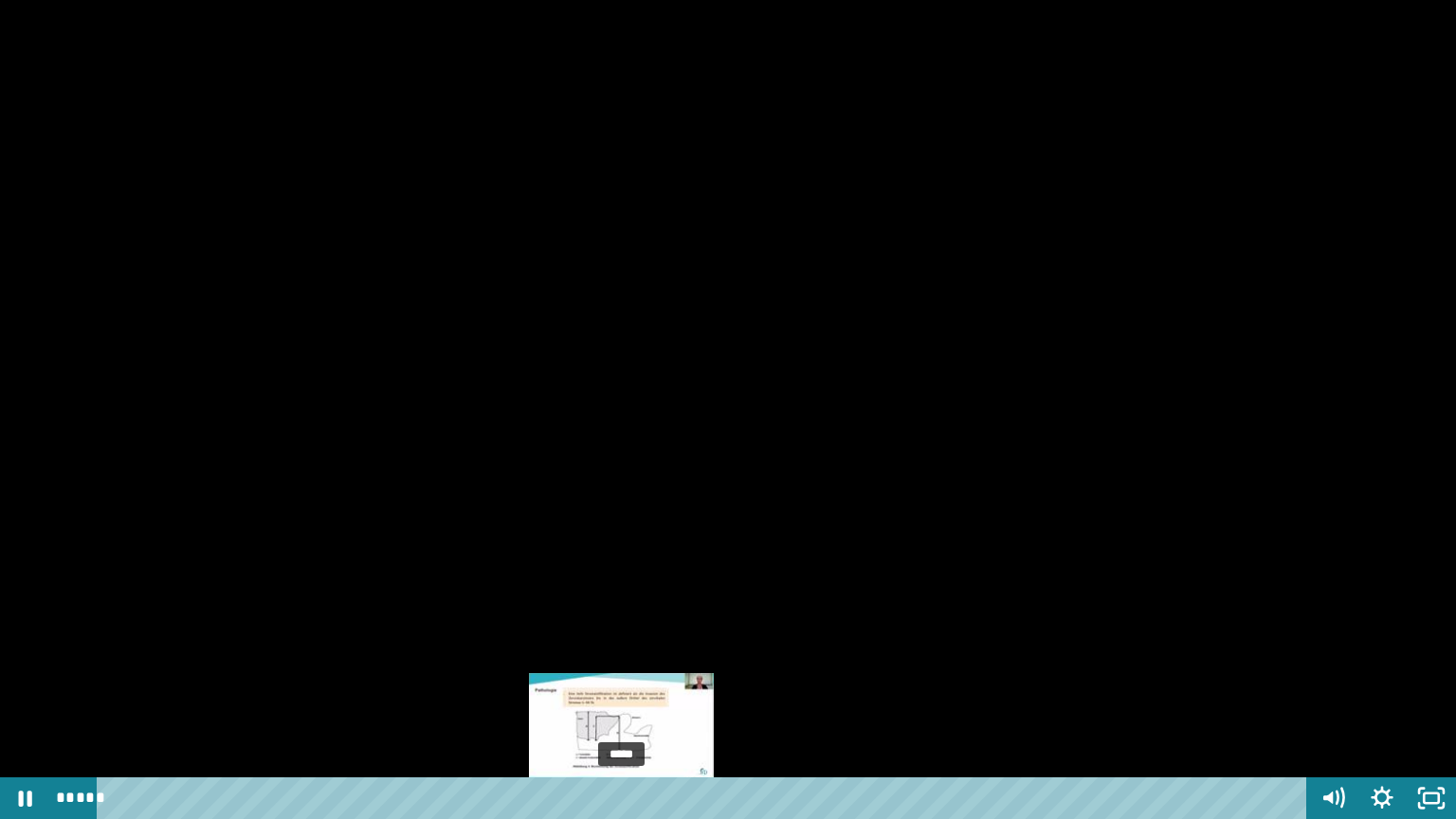click on "*****" at bounding box center [705, 798] 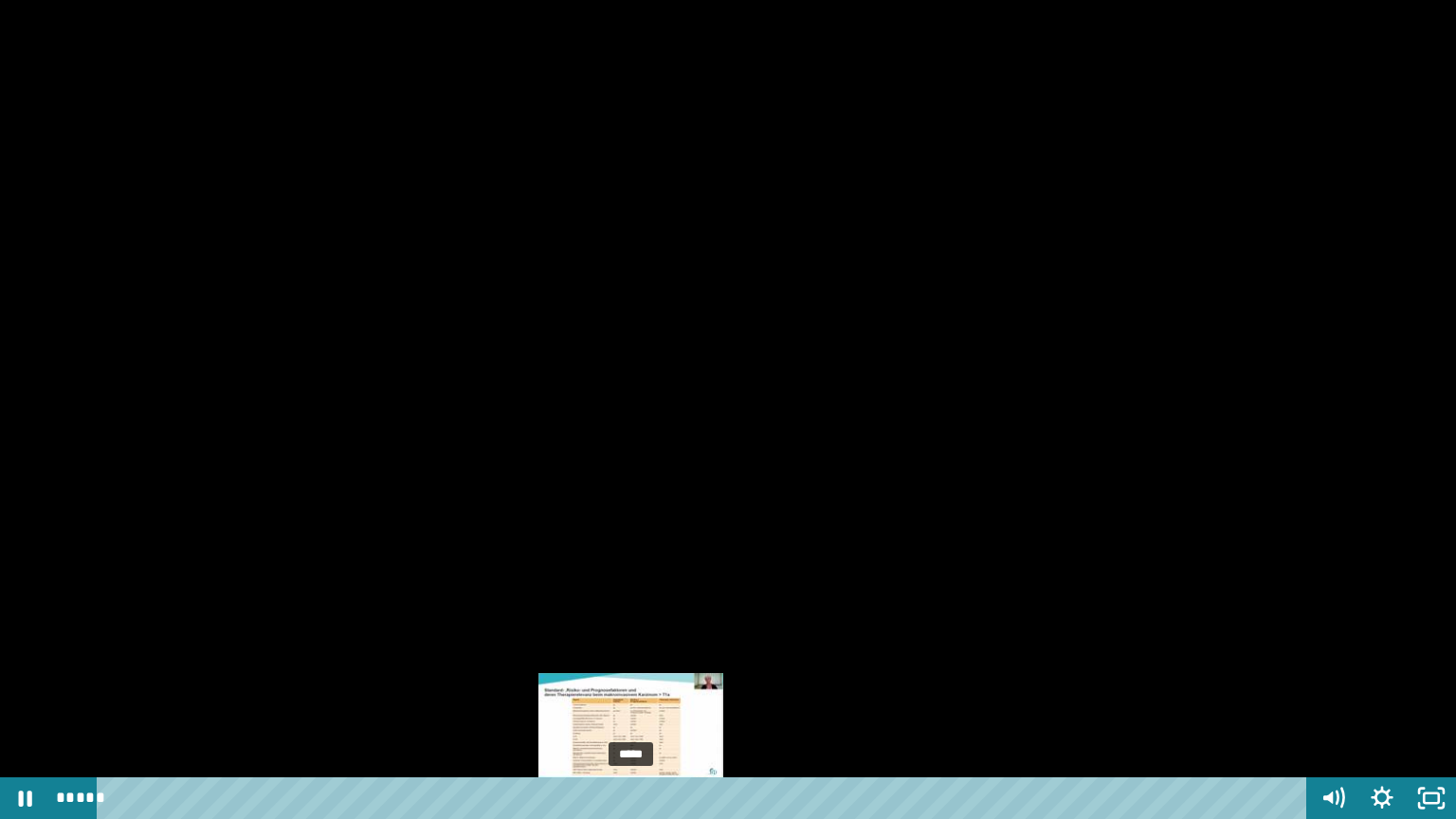 click on "*****" at bounding box center (705, 798) 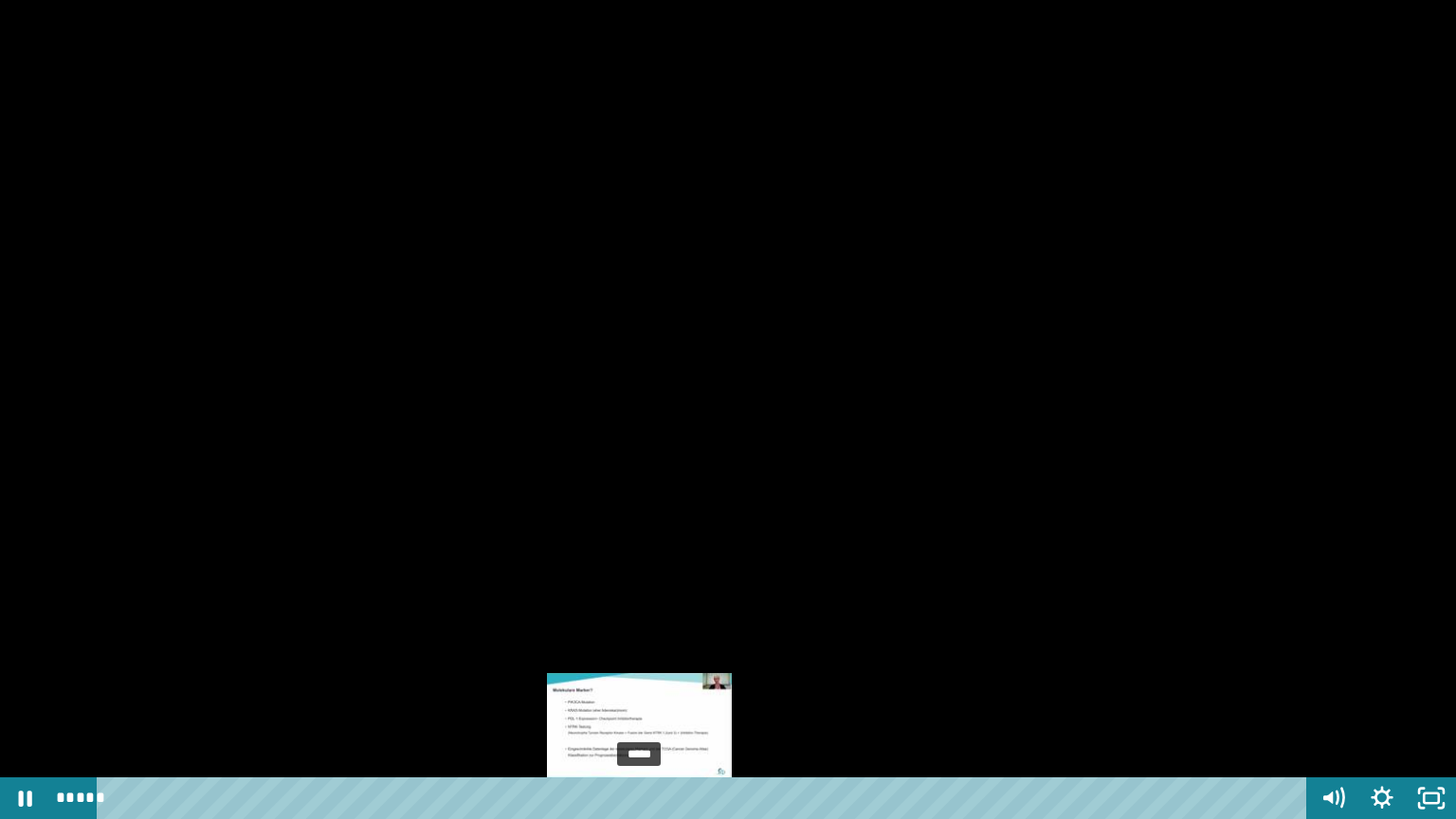 click on "*****" at bounding box center [705, 798] 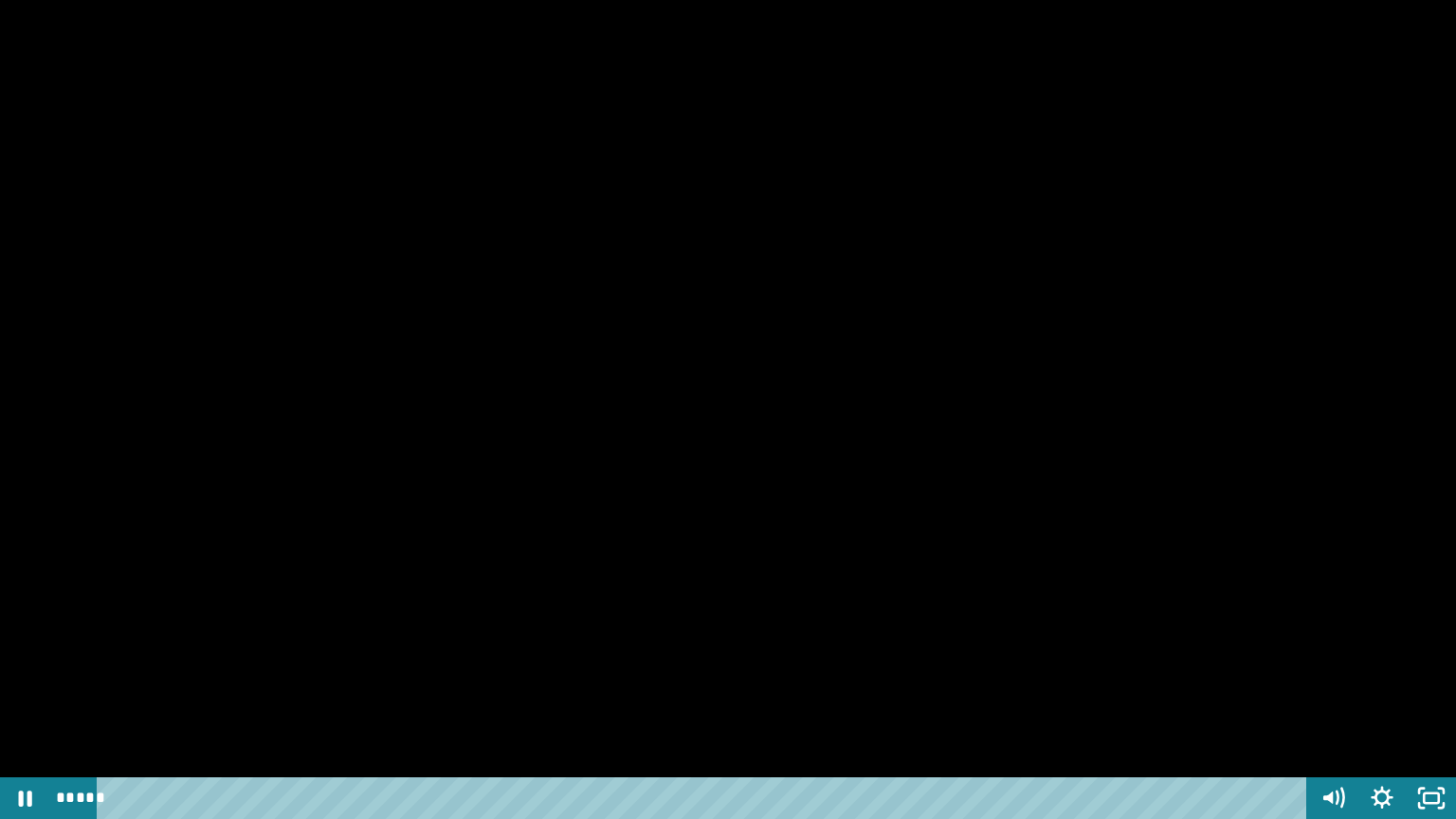click at bounding box center (728, 410) 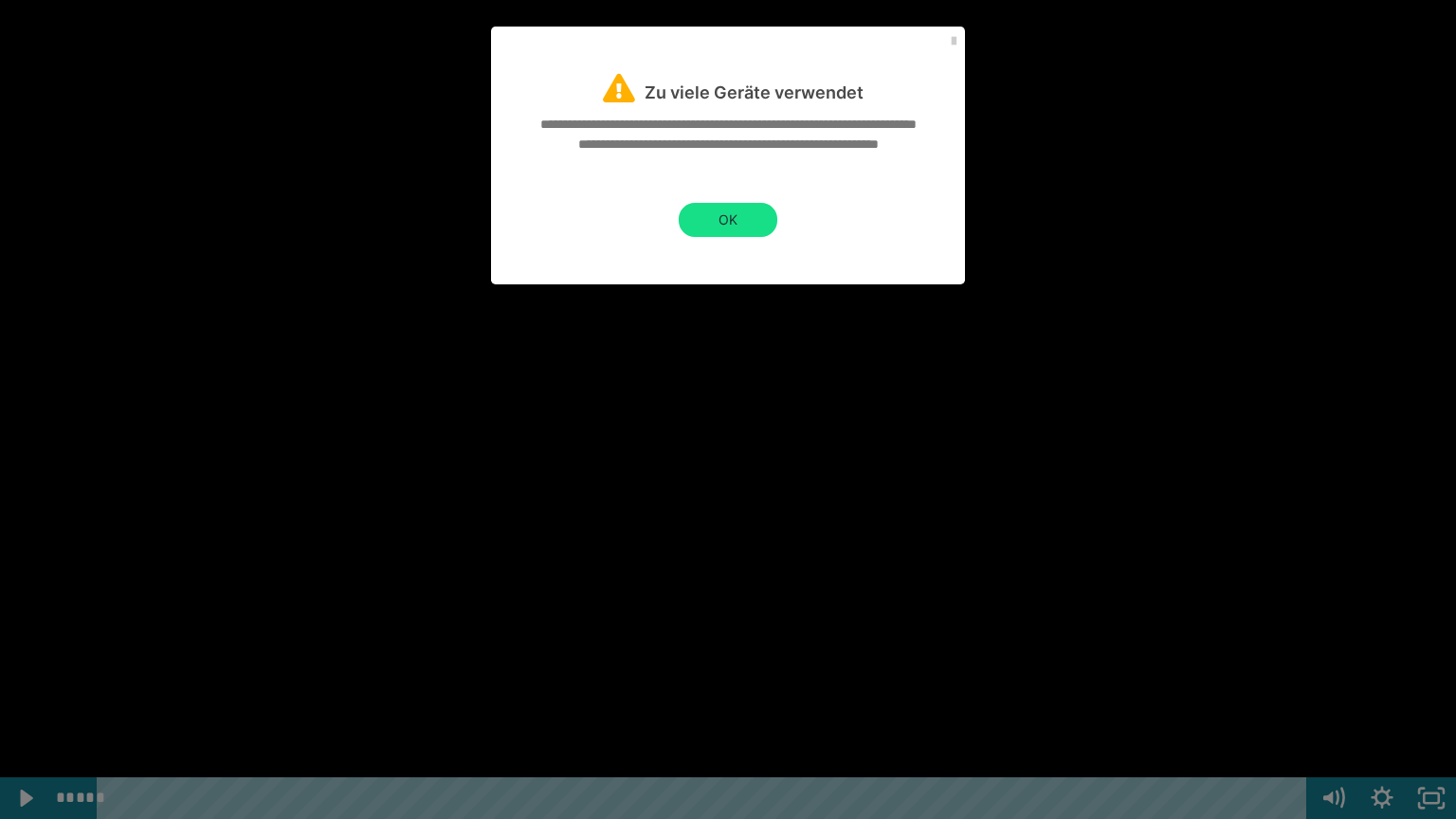 click at bounding box center (0, 0) 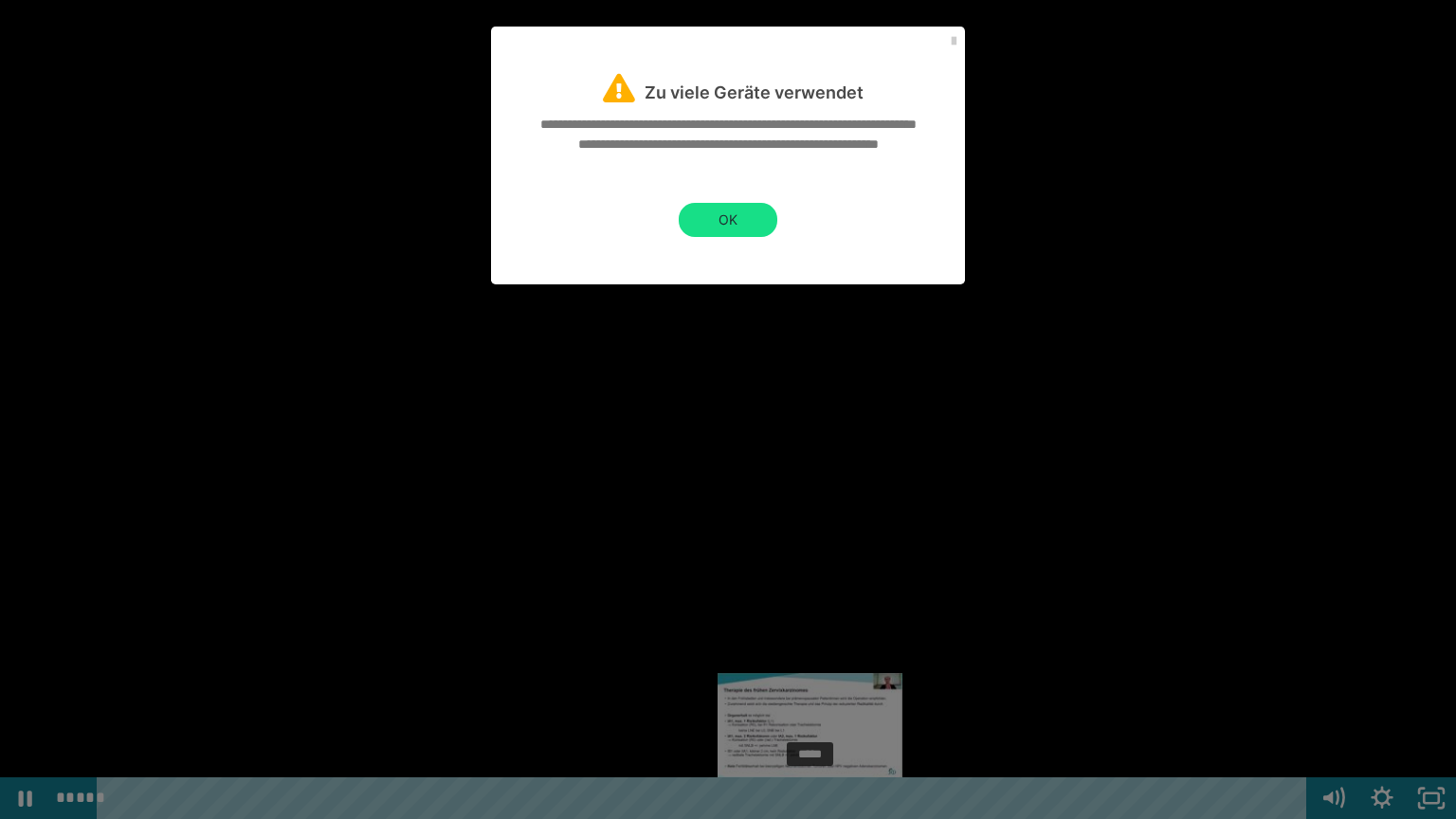 click on "*****" at bounding box center (705, 798) 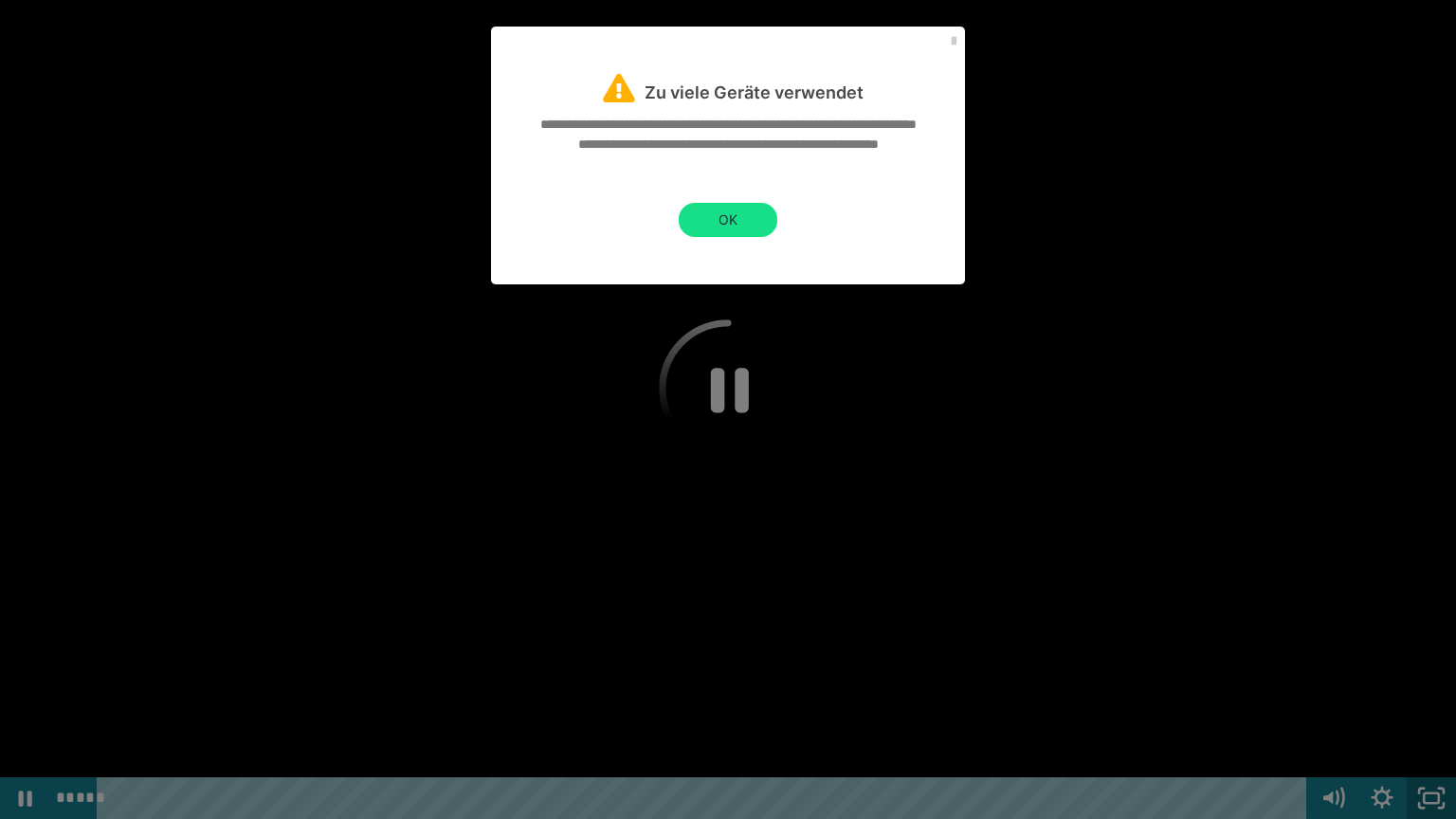click 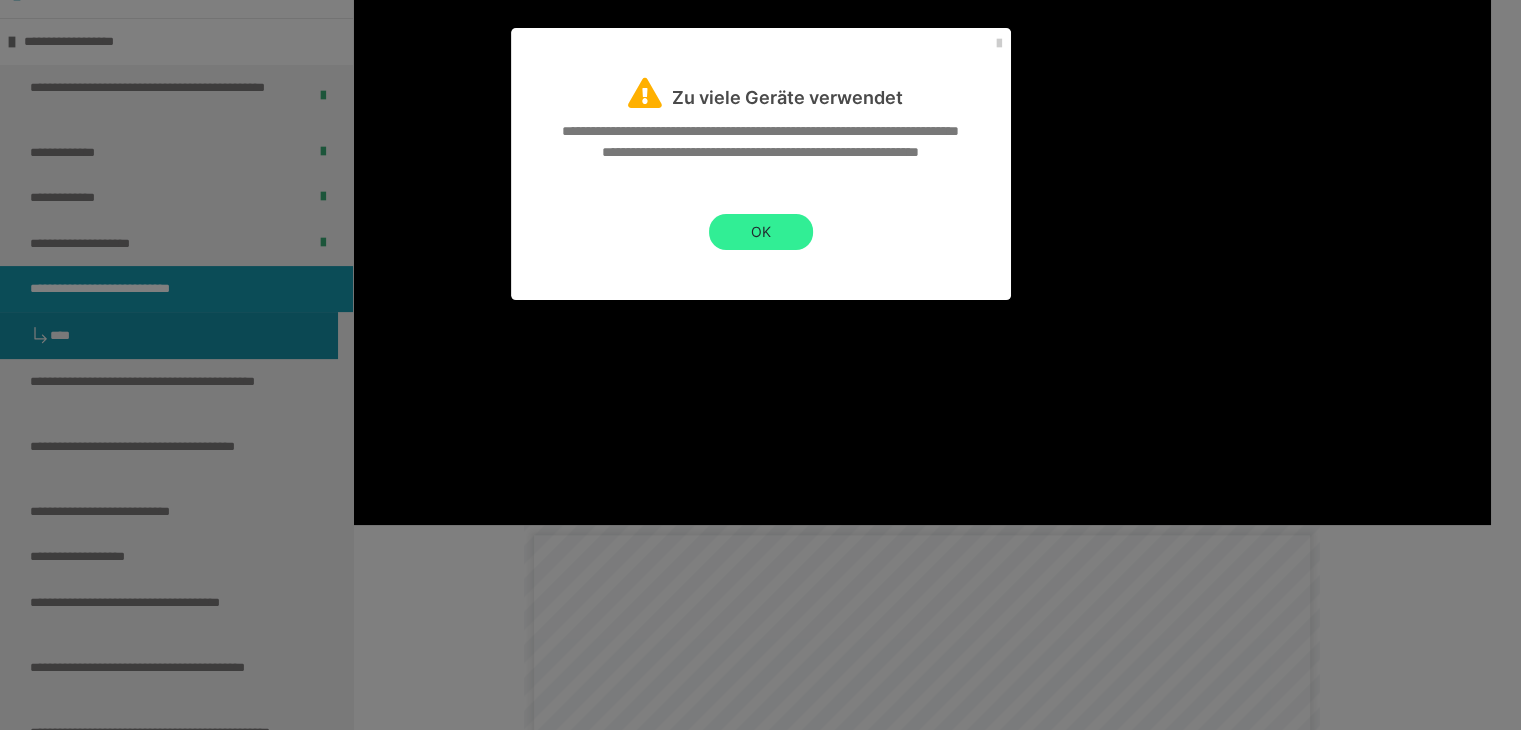 click on "OK" at bounding box center (761, 232) 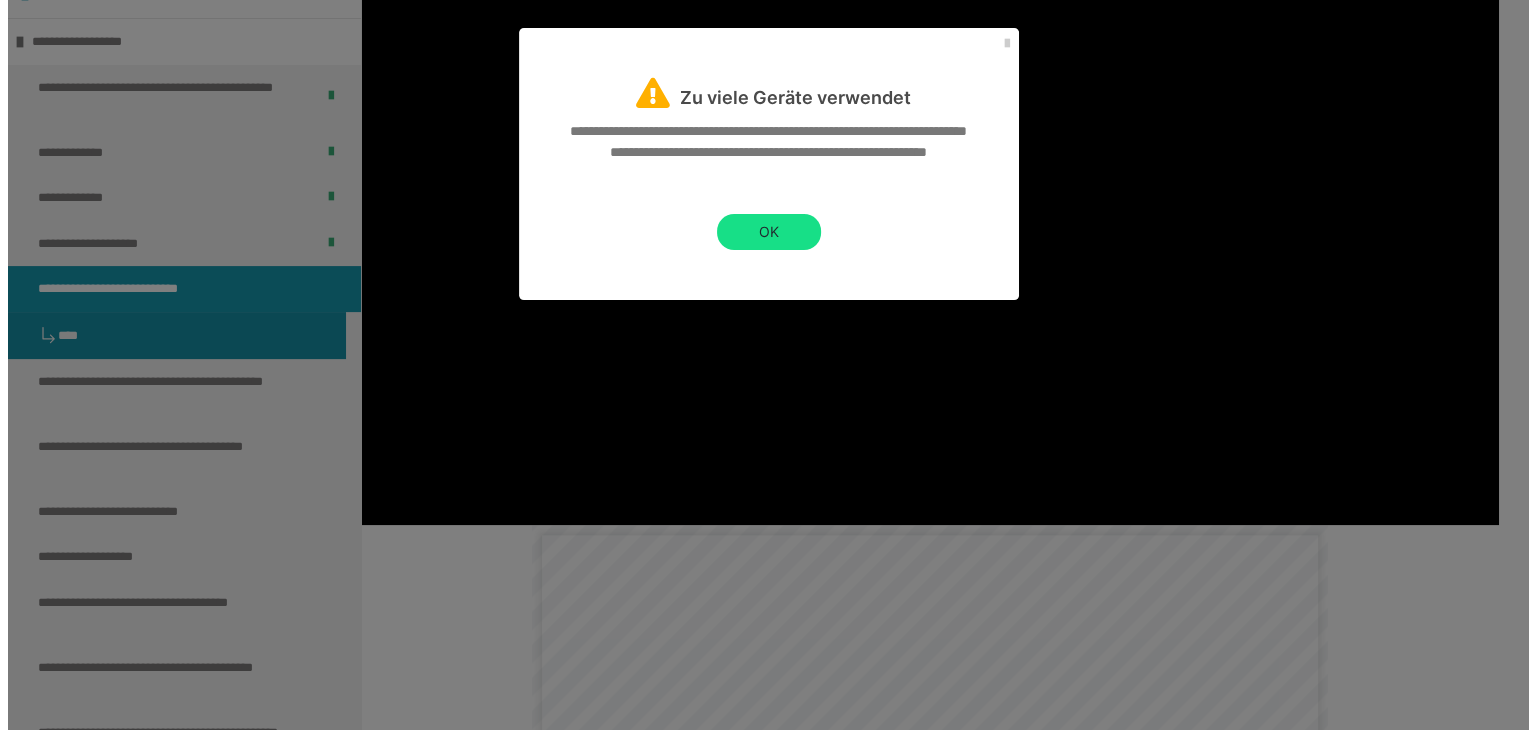 scroll, scrollTop: 0, scrollLeft: 0, axis: both 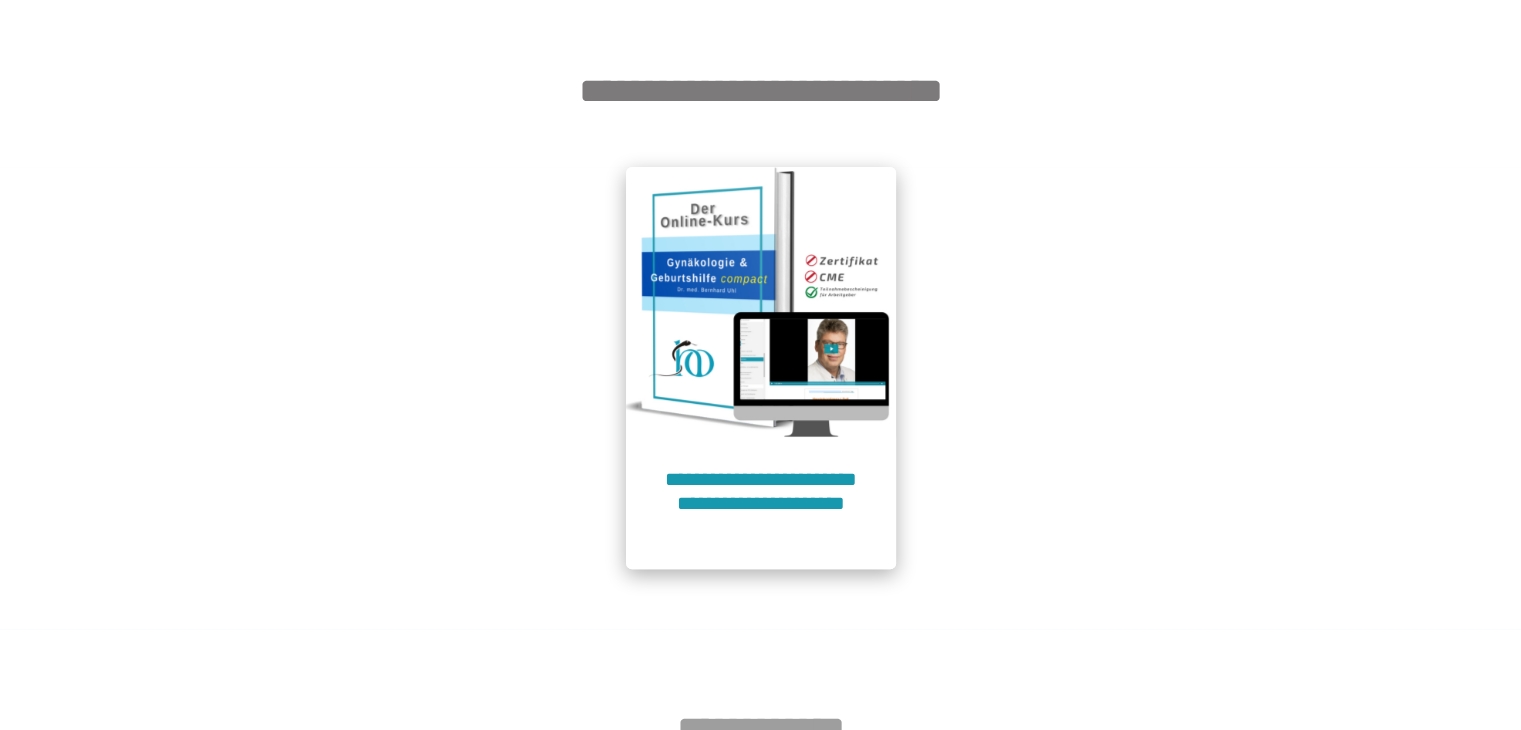 click at bounding box center [761, 302] 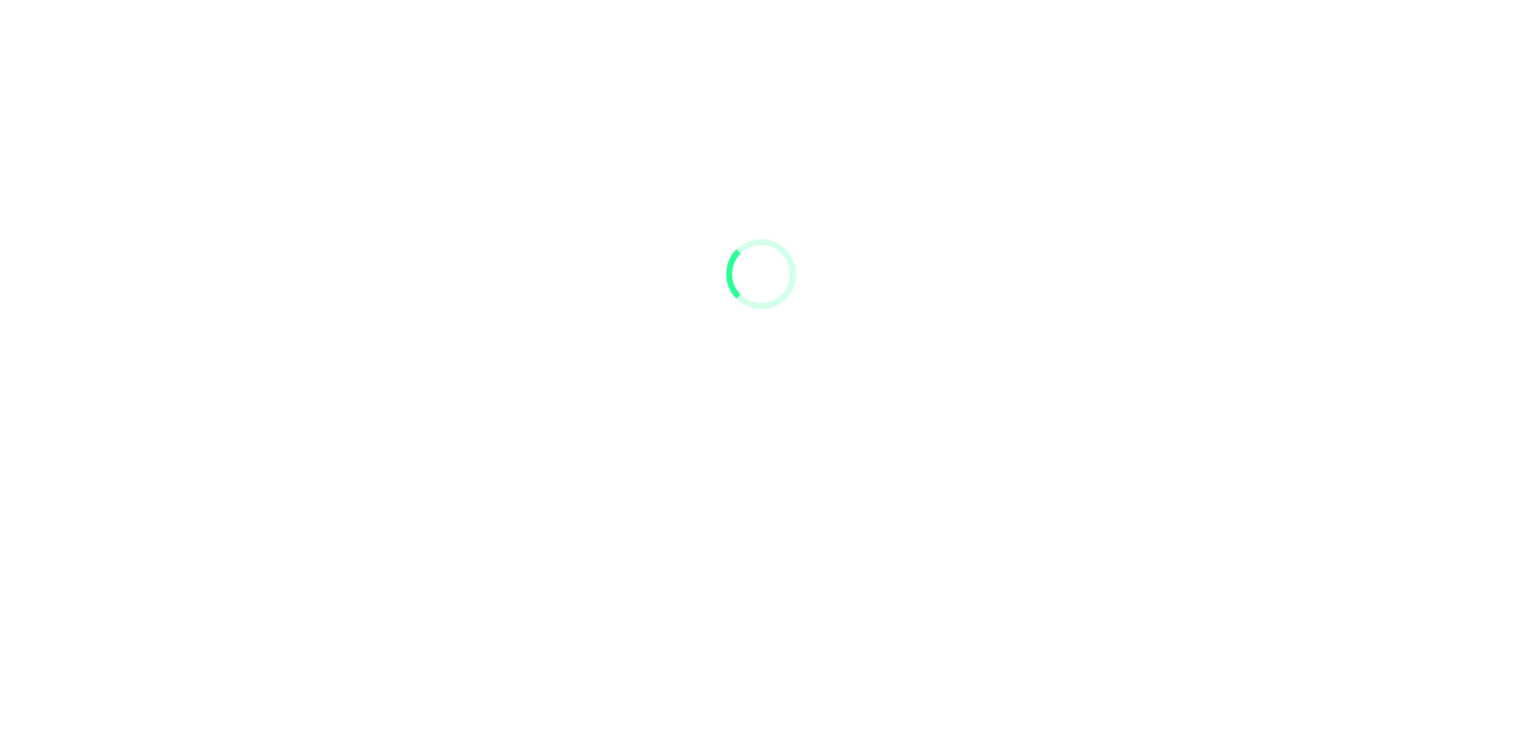 scroll, scrollTop: 91, scrollLeft: 0, axis: vertical 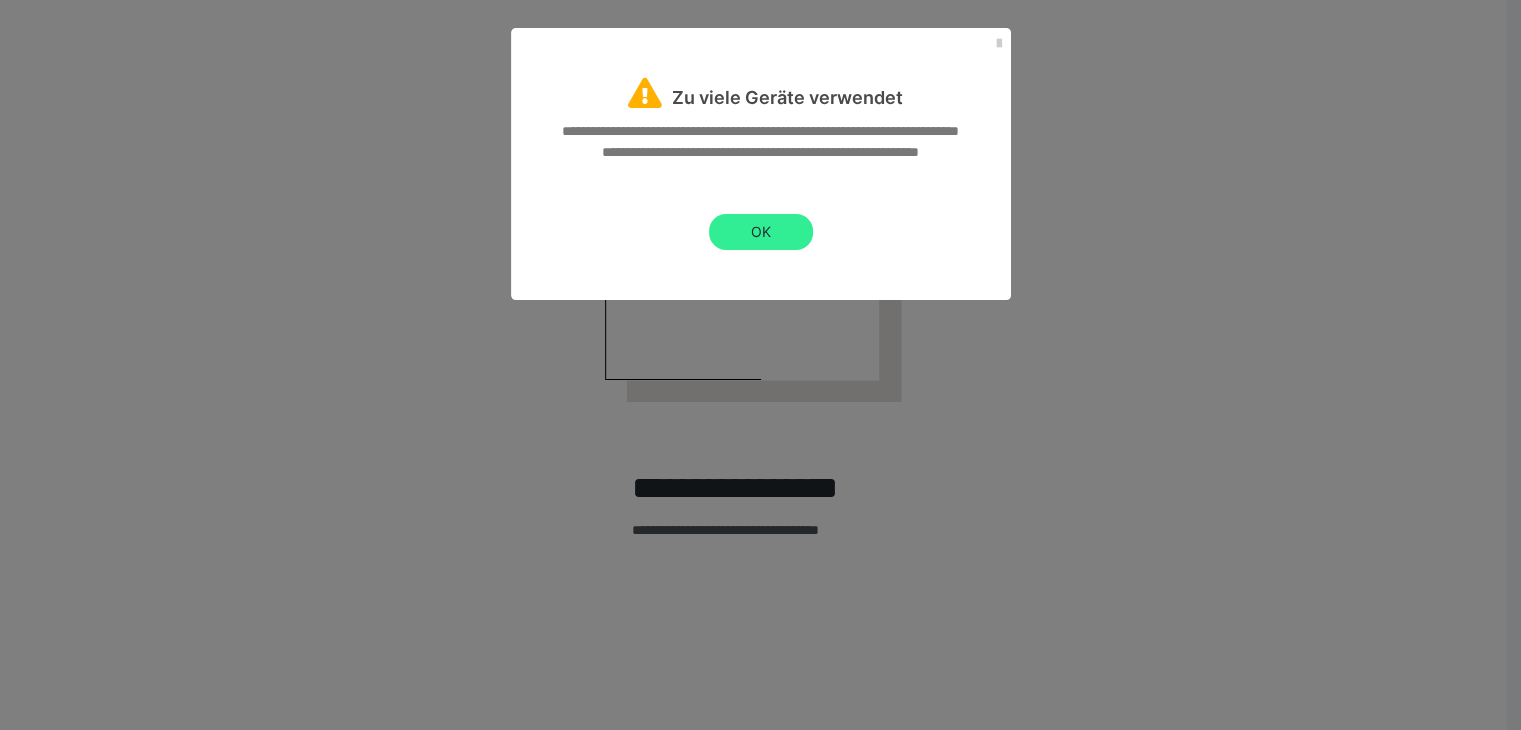 click on "OK" at bounding box center (761, 232) 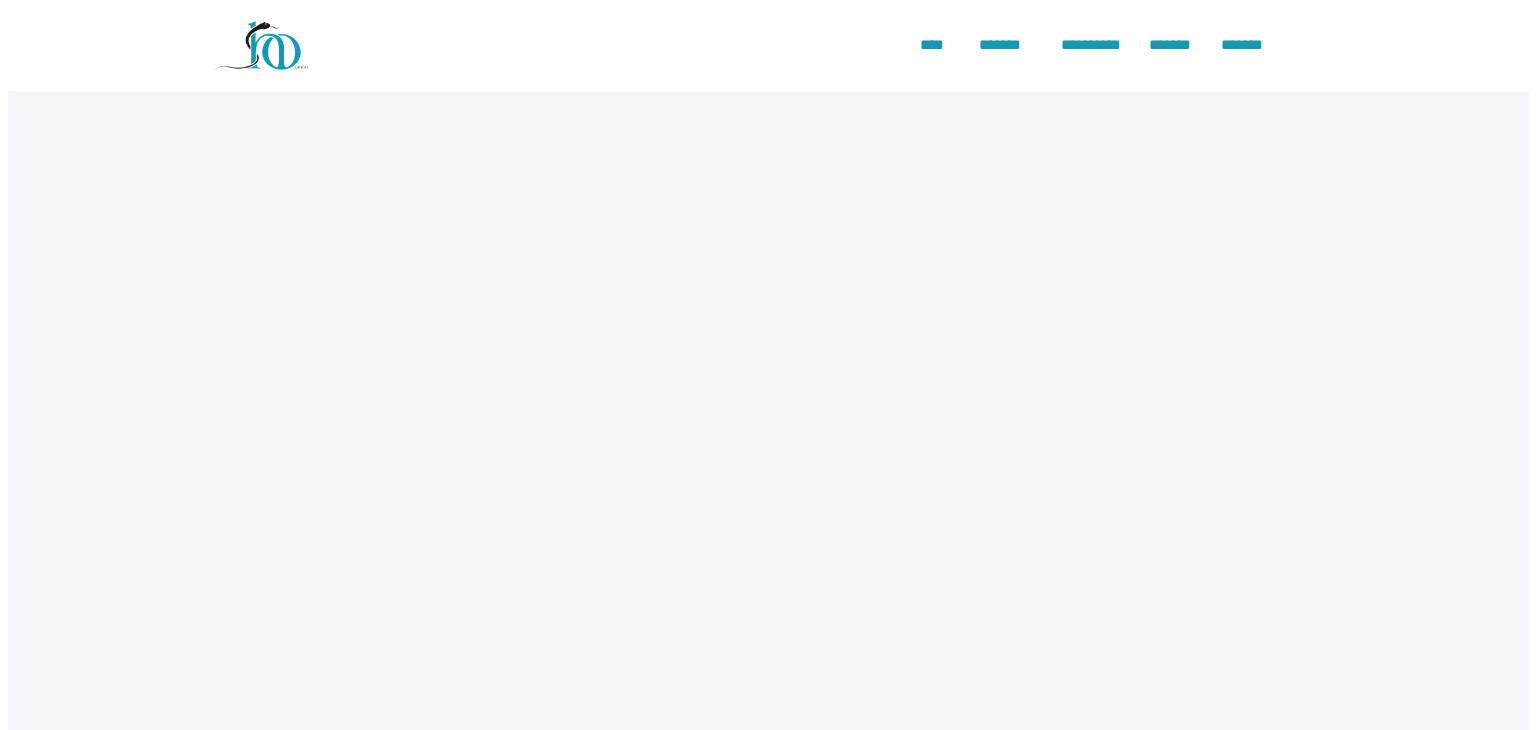 scroll, scrollTop: 0, scrollLeft: 0, axis: both 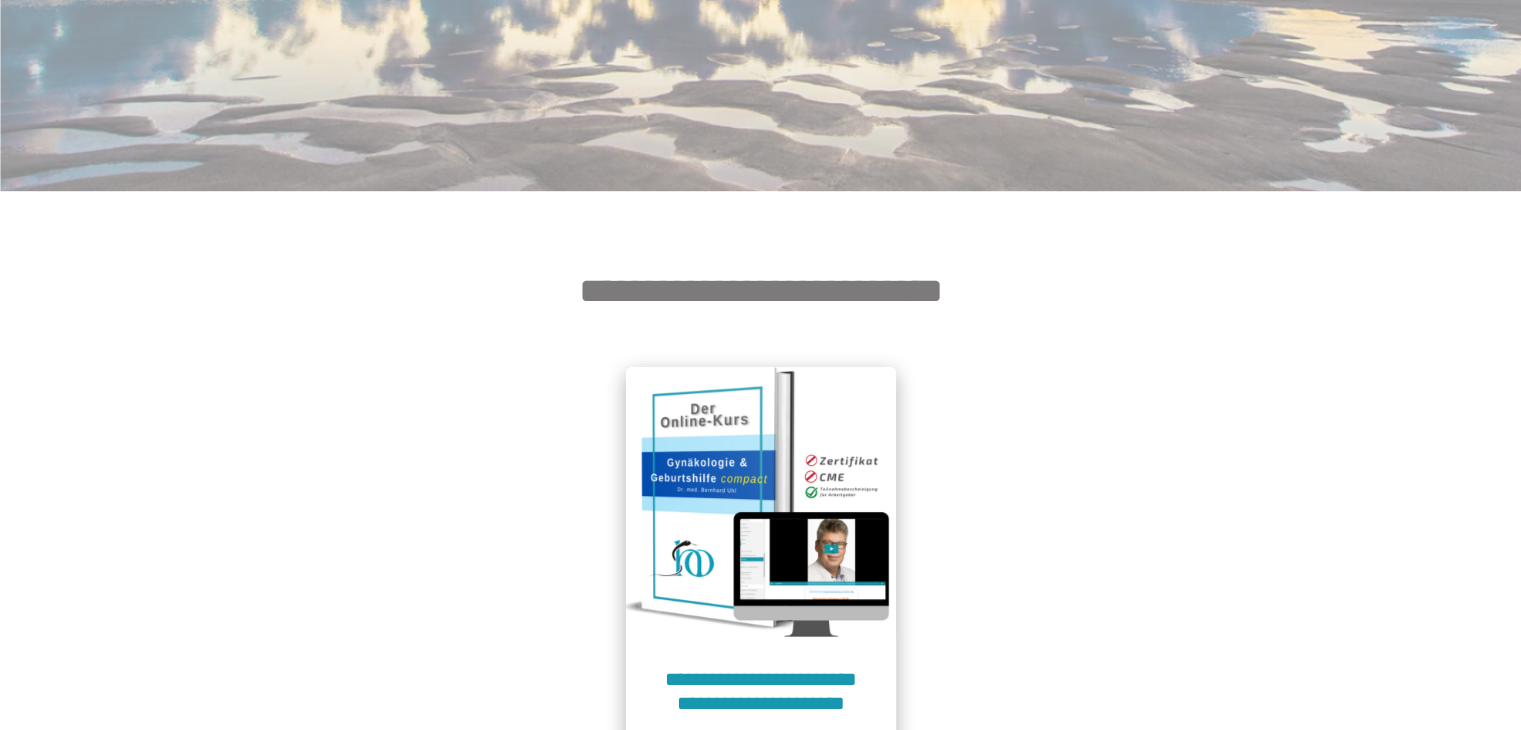 click at bounding box center (761, 502) 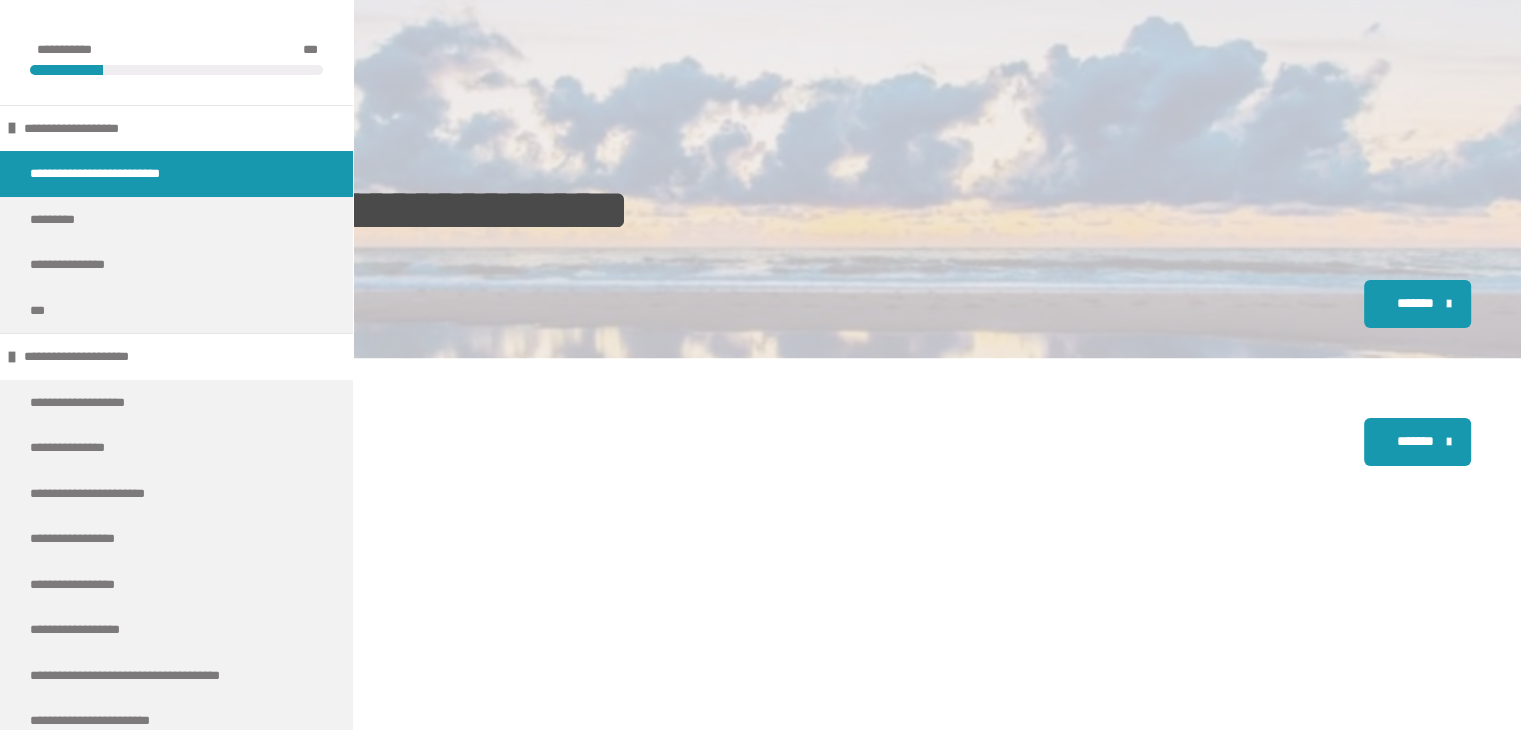 scroll, scrollTop: 500, scrollLeft: 0, axis: vertical 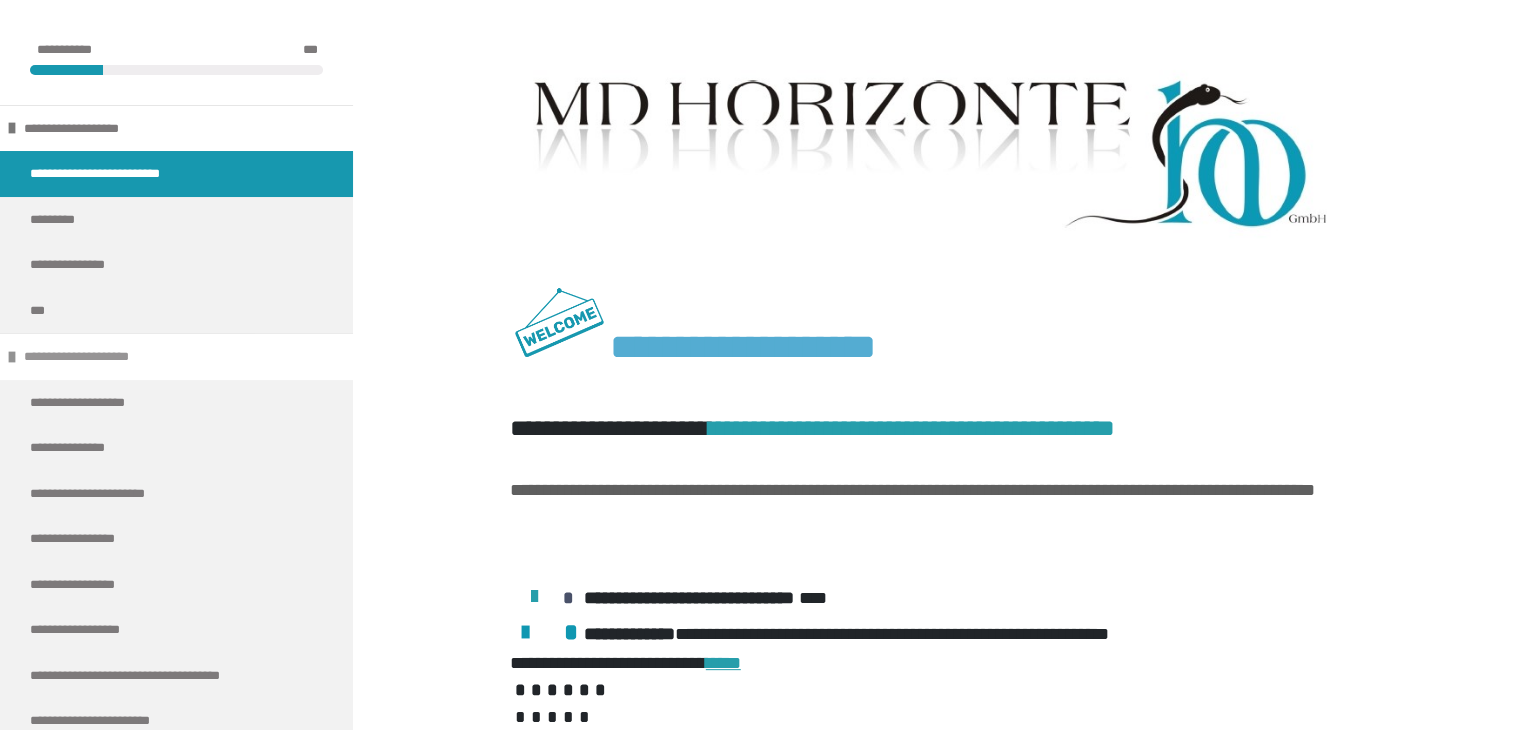 click on "**********" at bounding box center (94, 357) 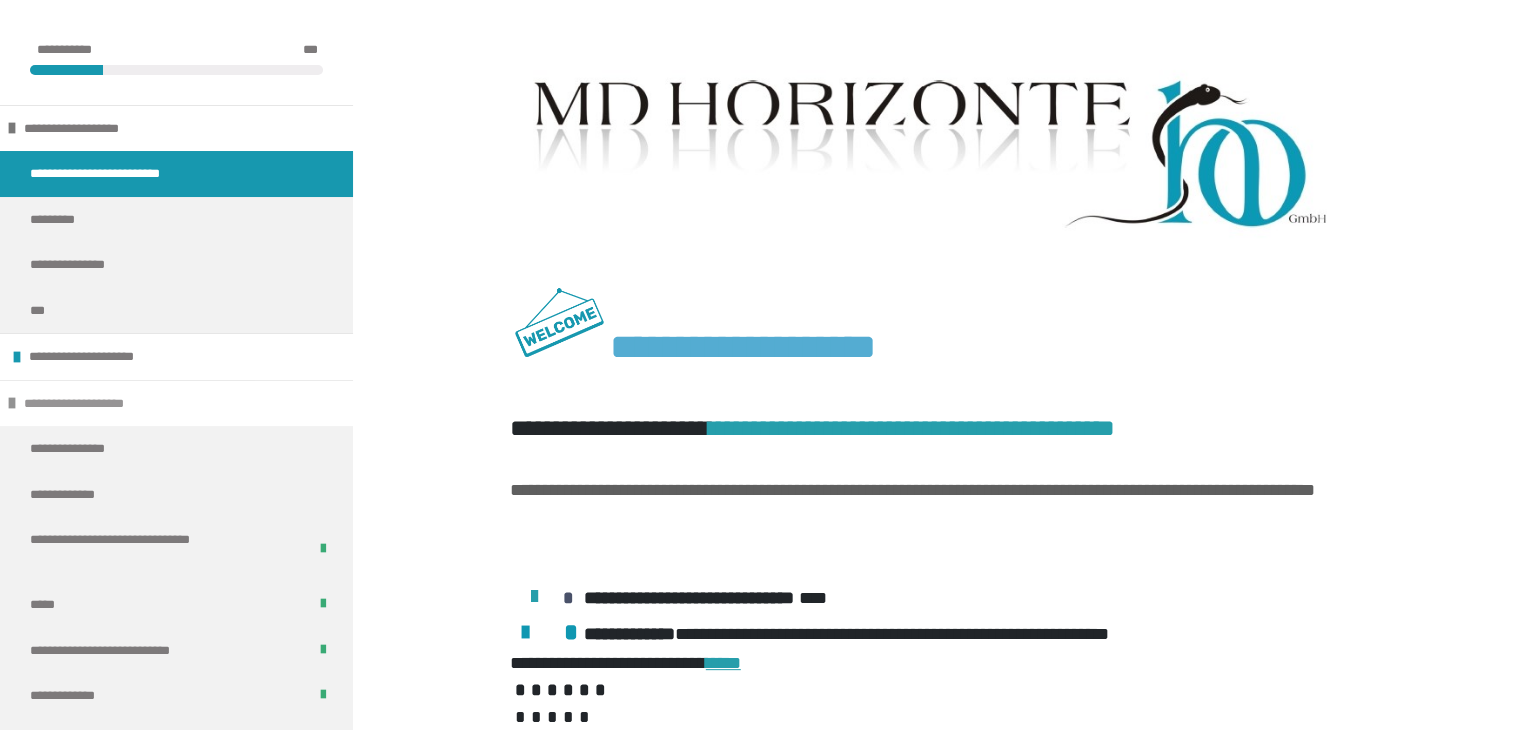 click at bounding box center (12, 403) 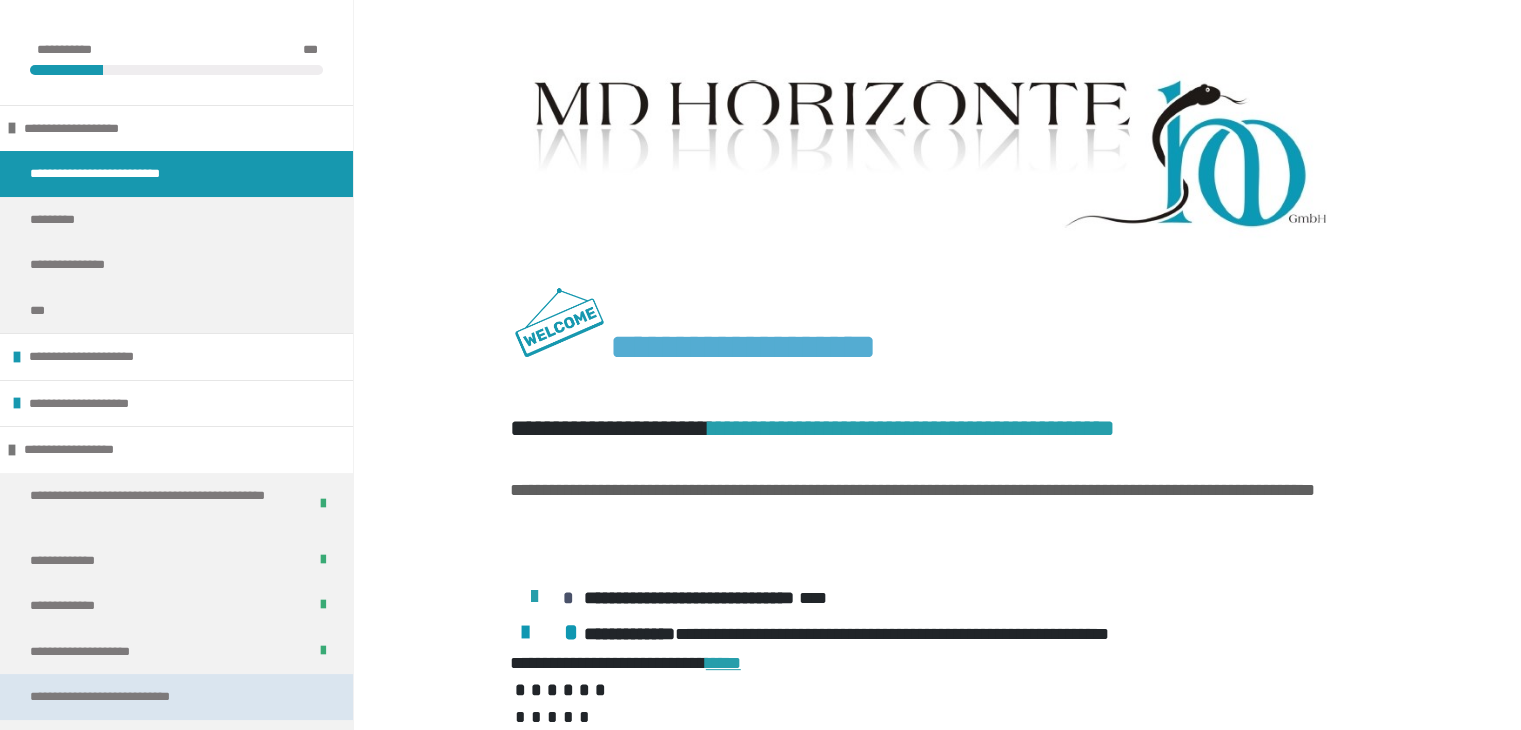 click on "**********" at bounding box center [126, 697] 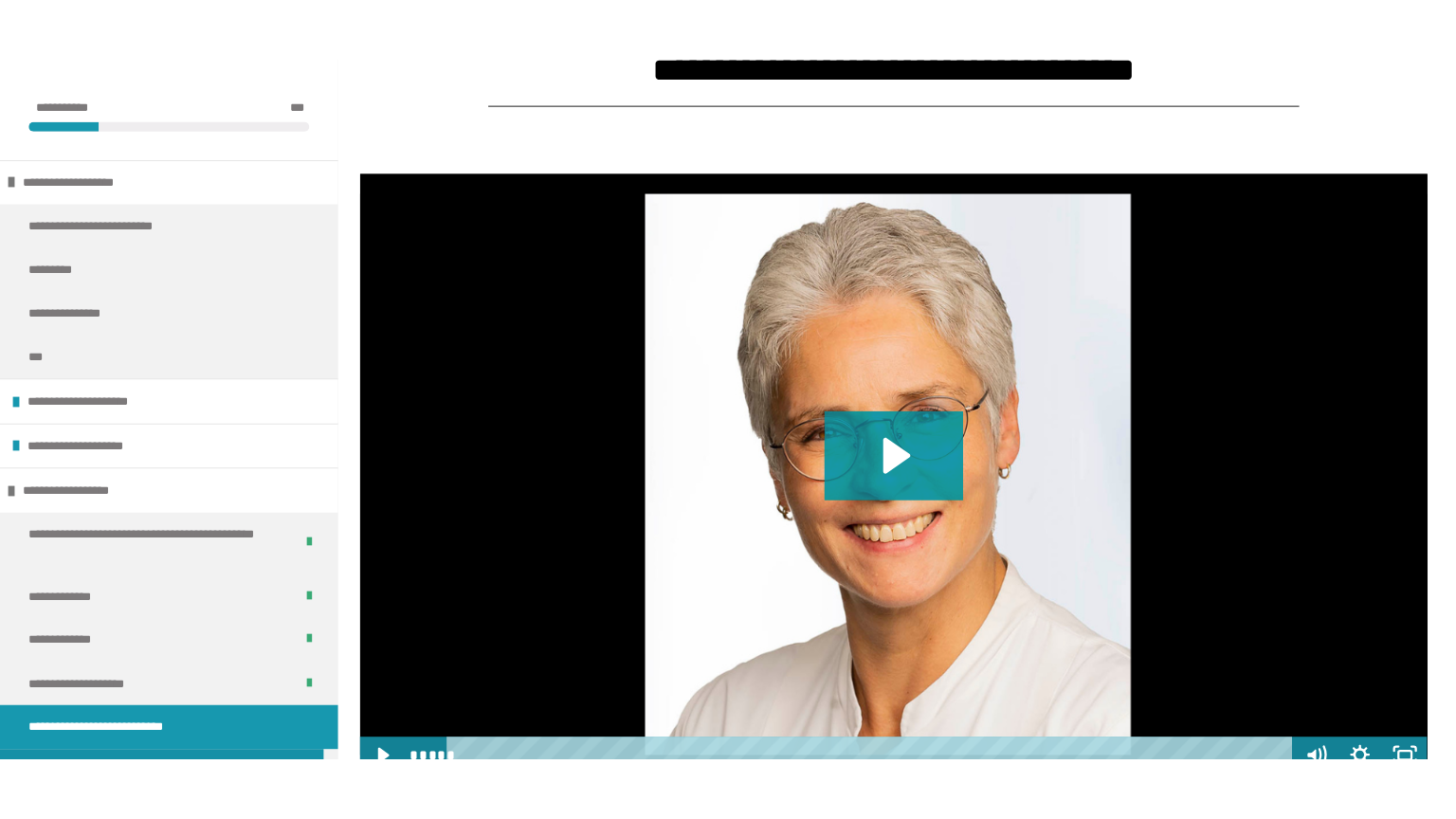 scroll, scrollTop: 1933, scrollLeft: 0, axis: vertical 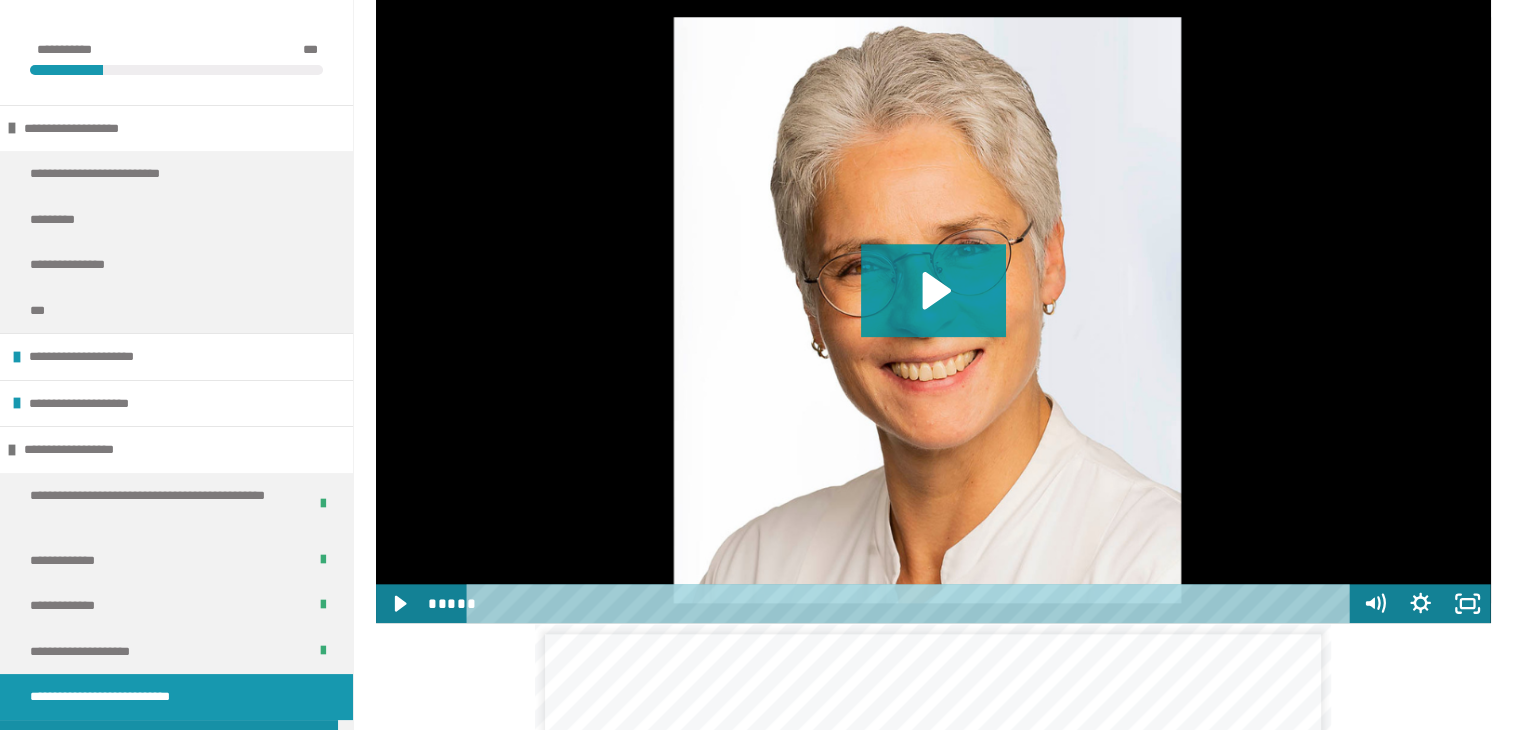 click at bounding box center [933, 309] 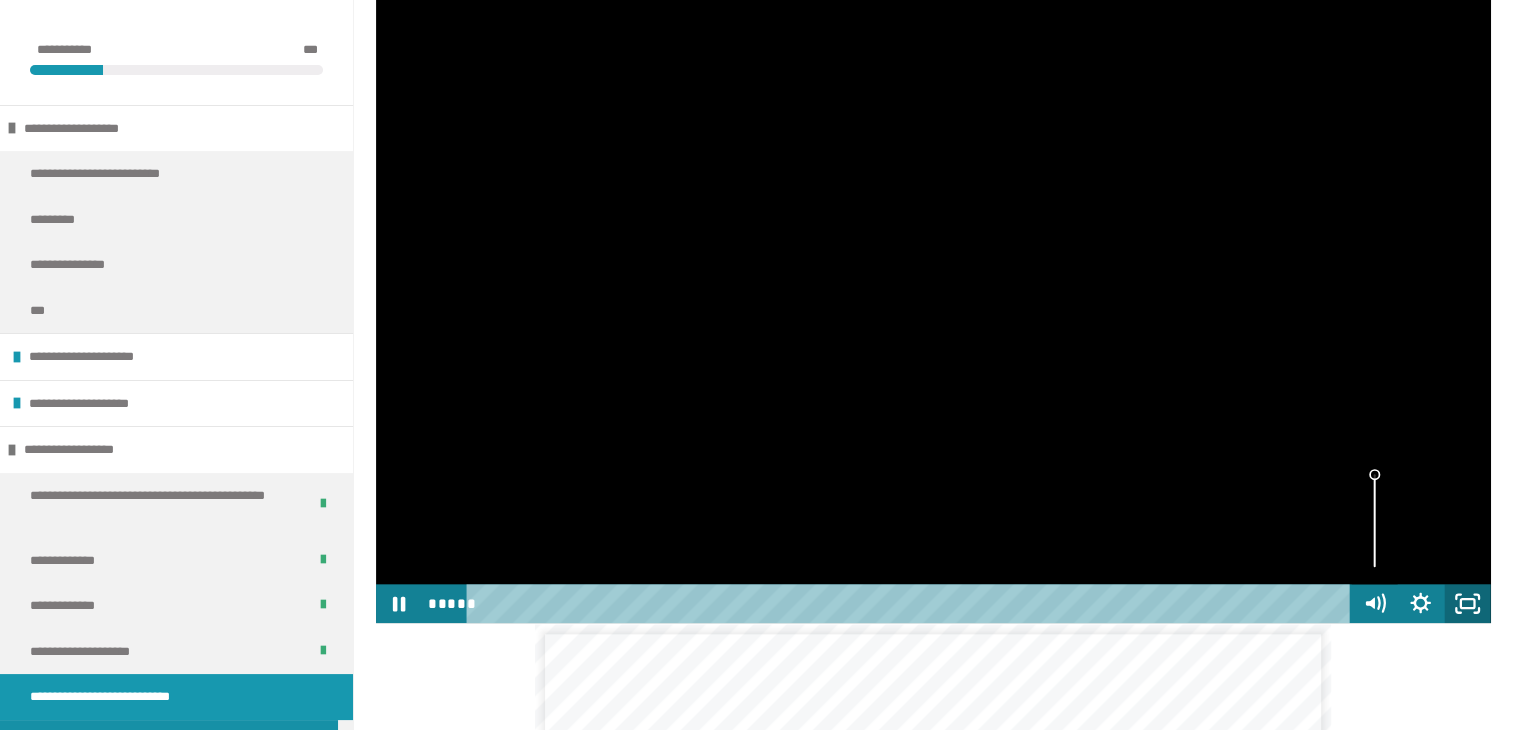click 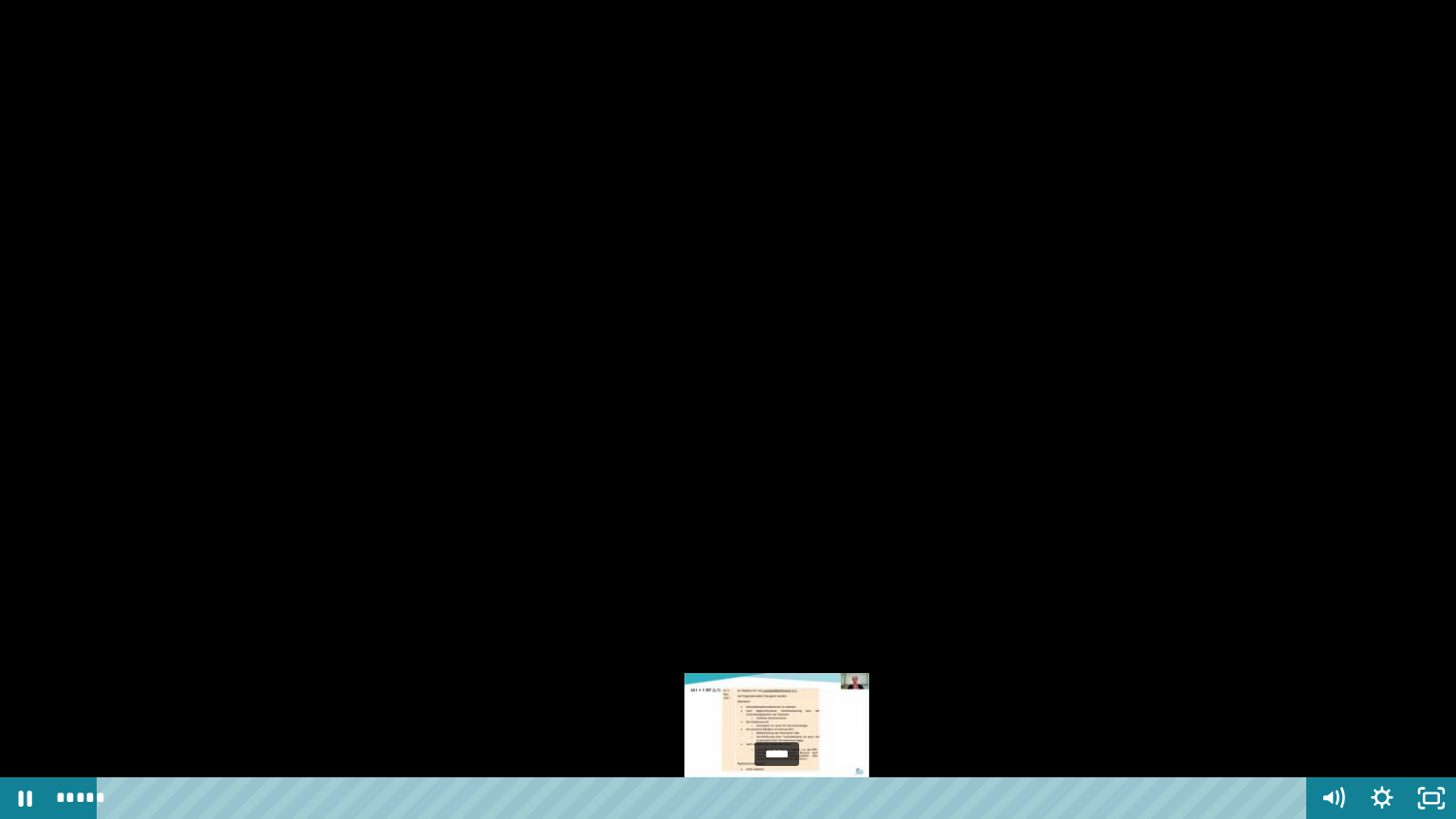 click on "*****" at bounding box center (705, 798) 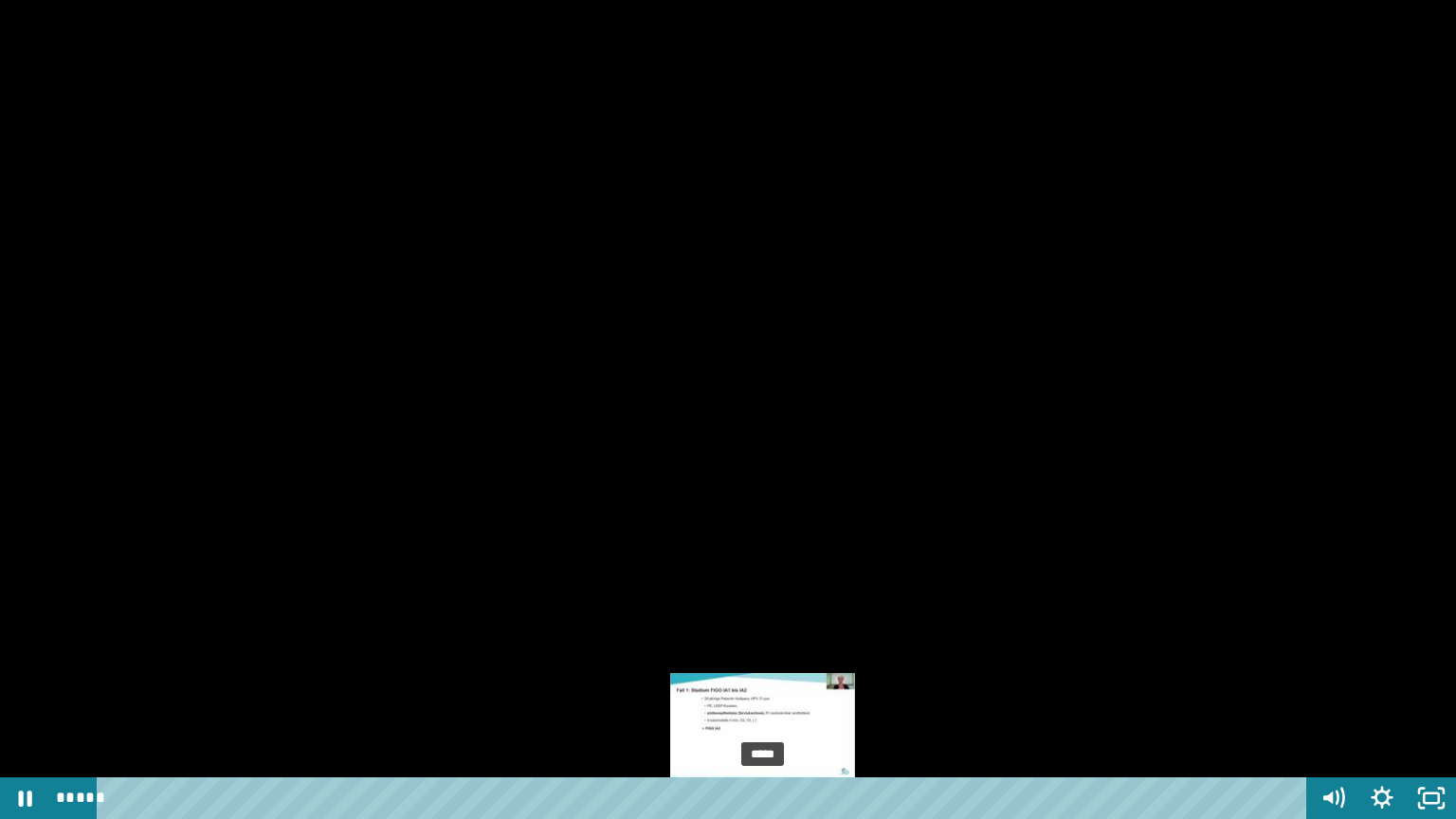 click on "*****" at bounding box center (705, 798) 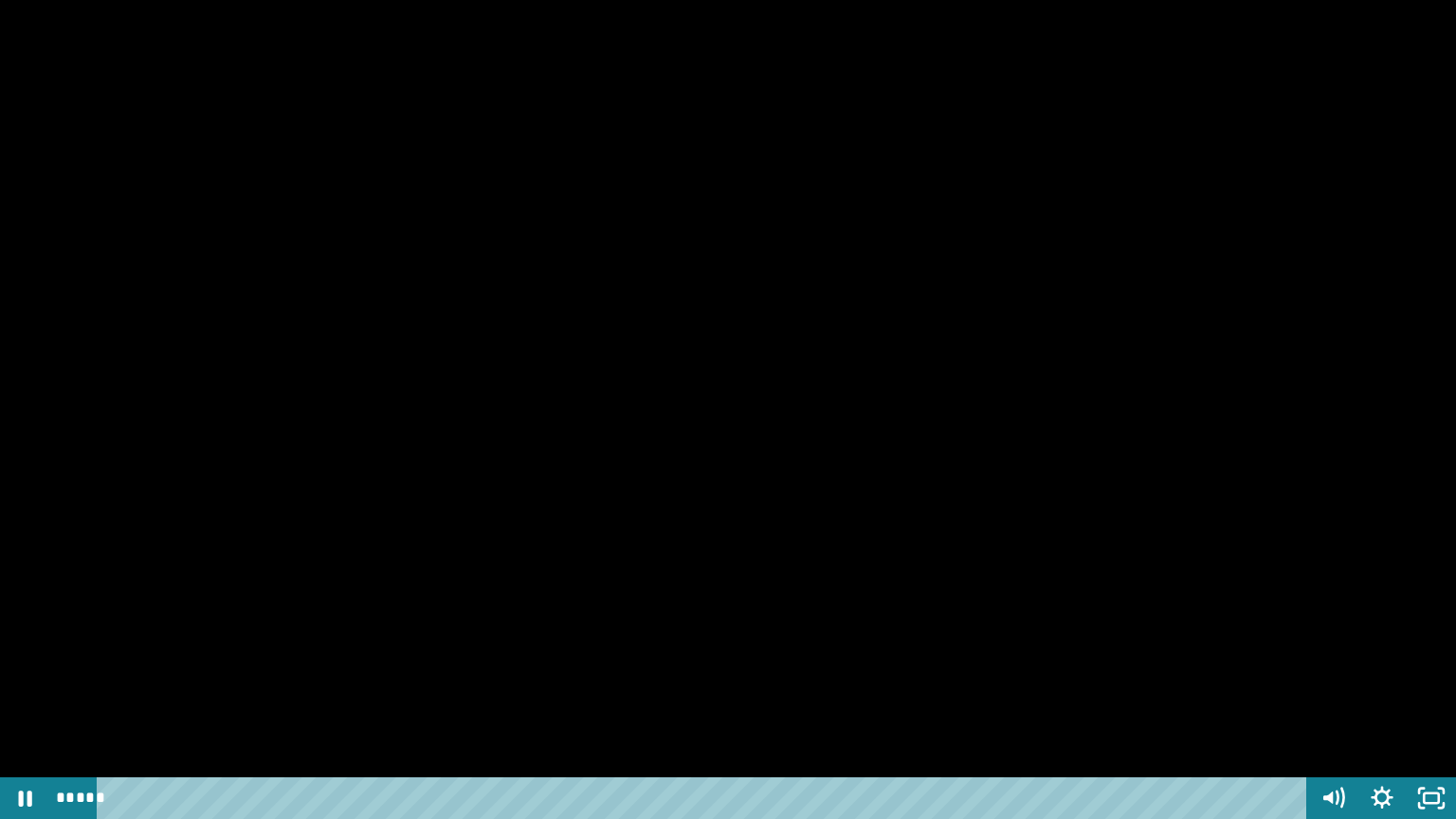 click at bounding box center (728, 410) 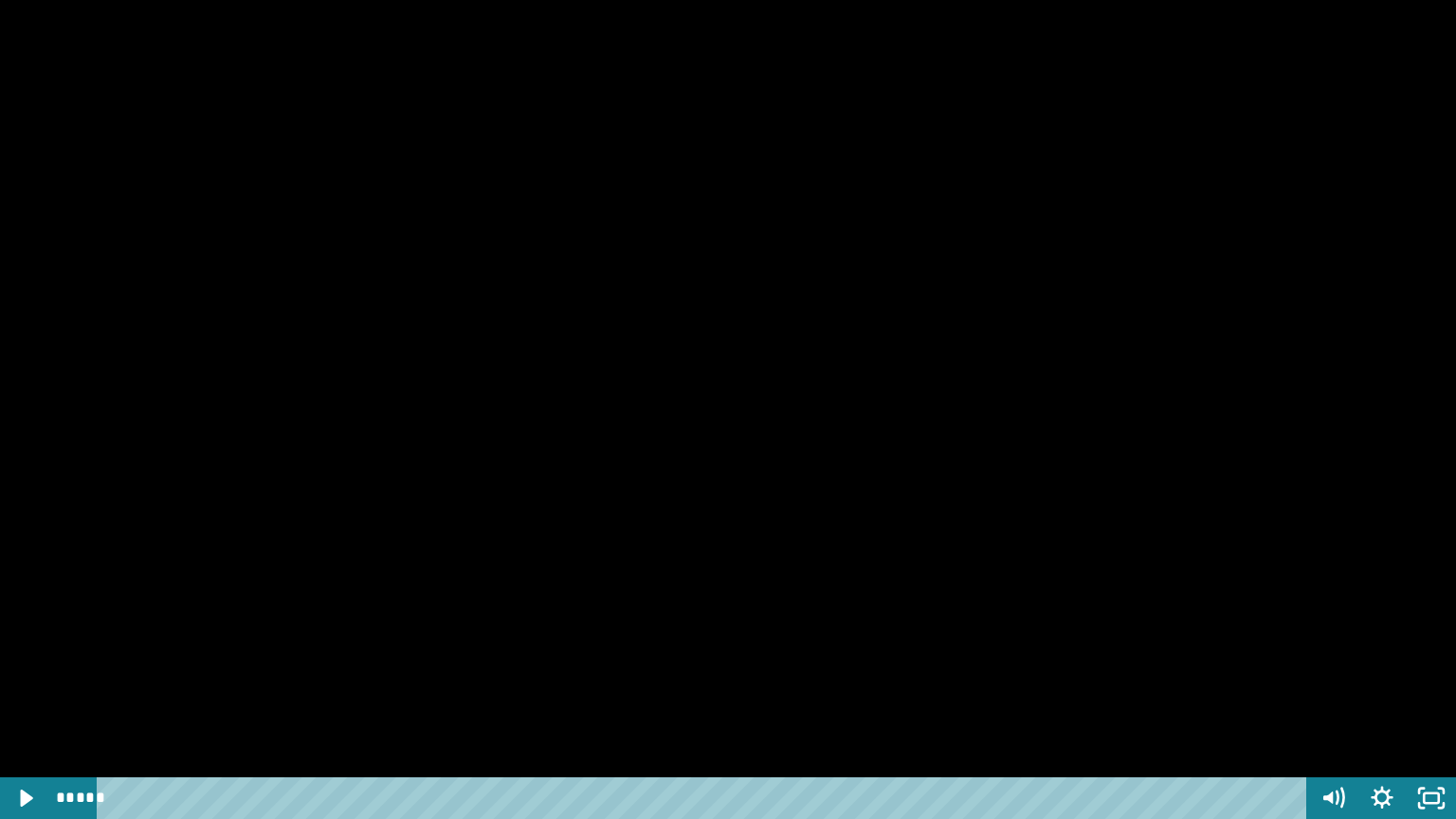 click at bounding box center [728, 410] 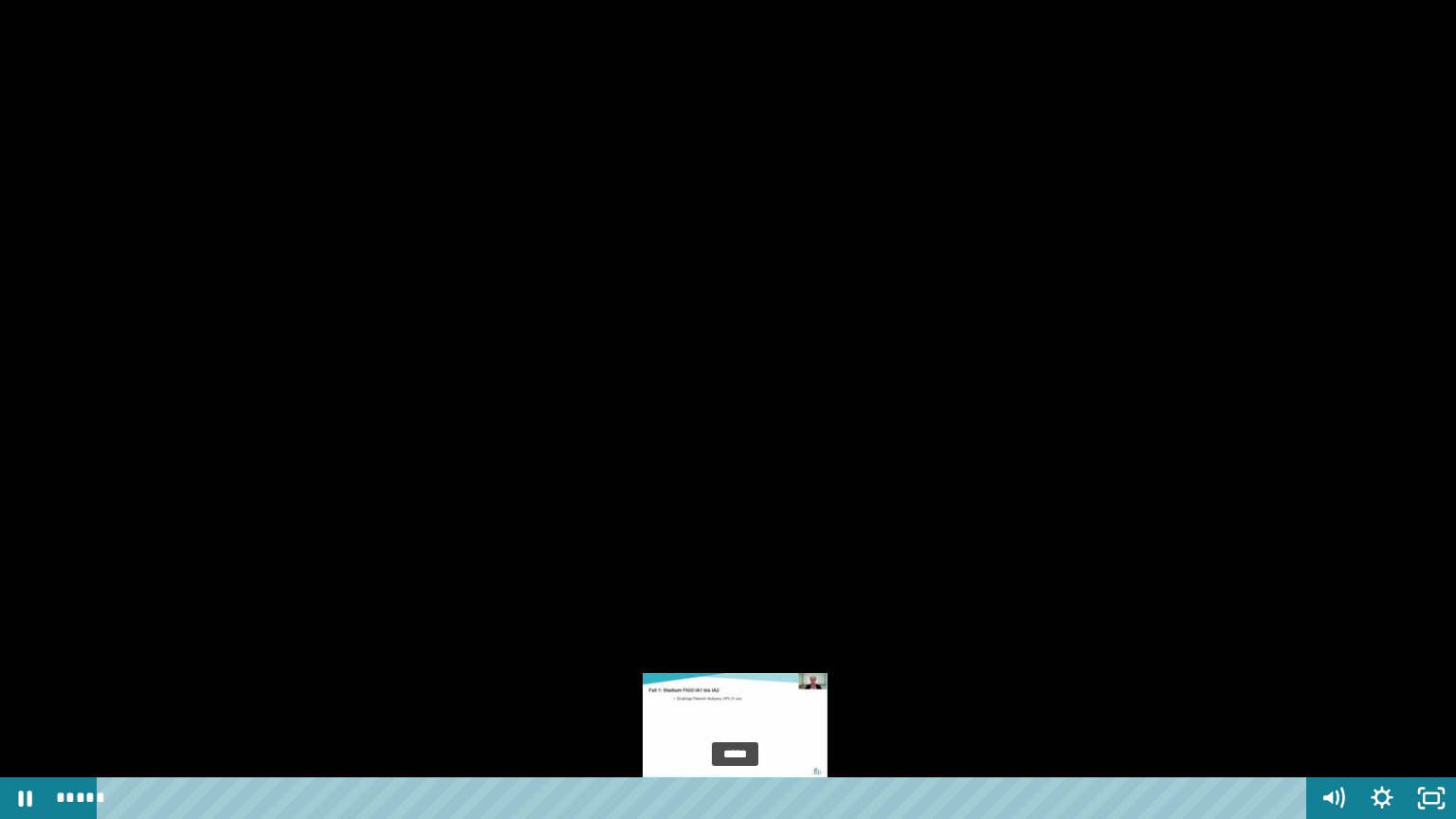 click on "*****" at bounding box center (705, 798) 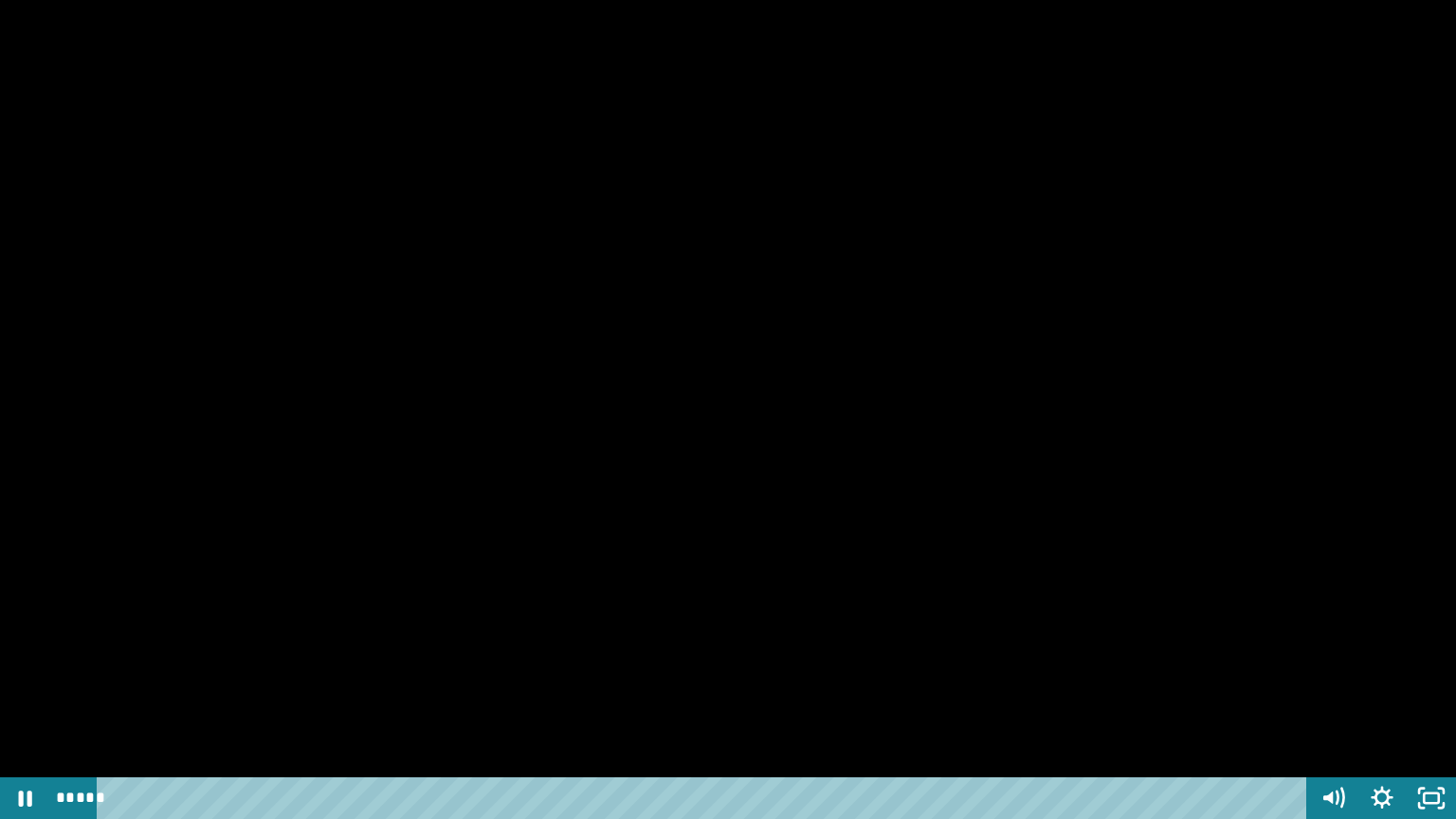 click at bounding box center (728, 410) 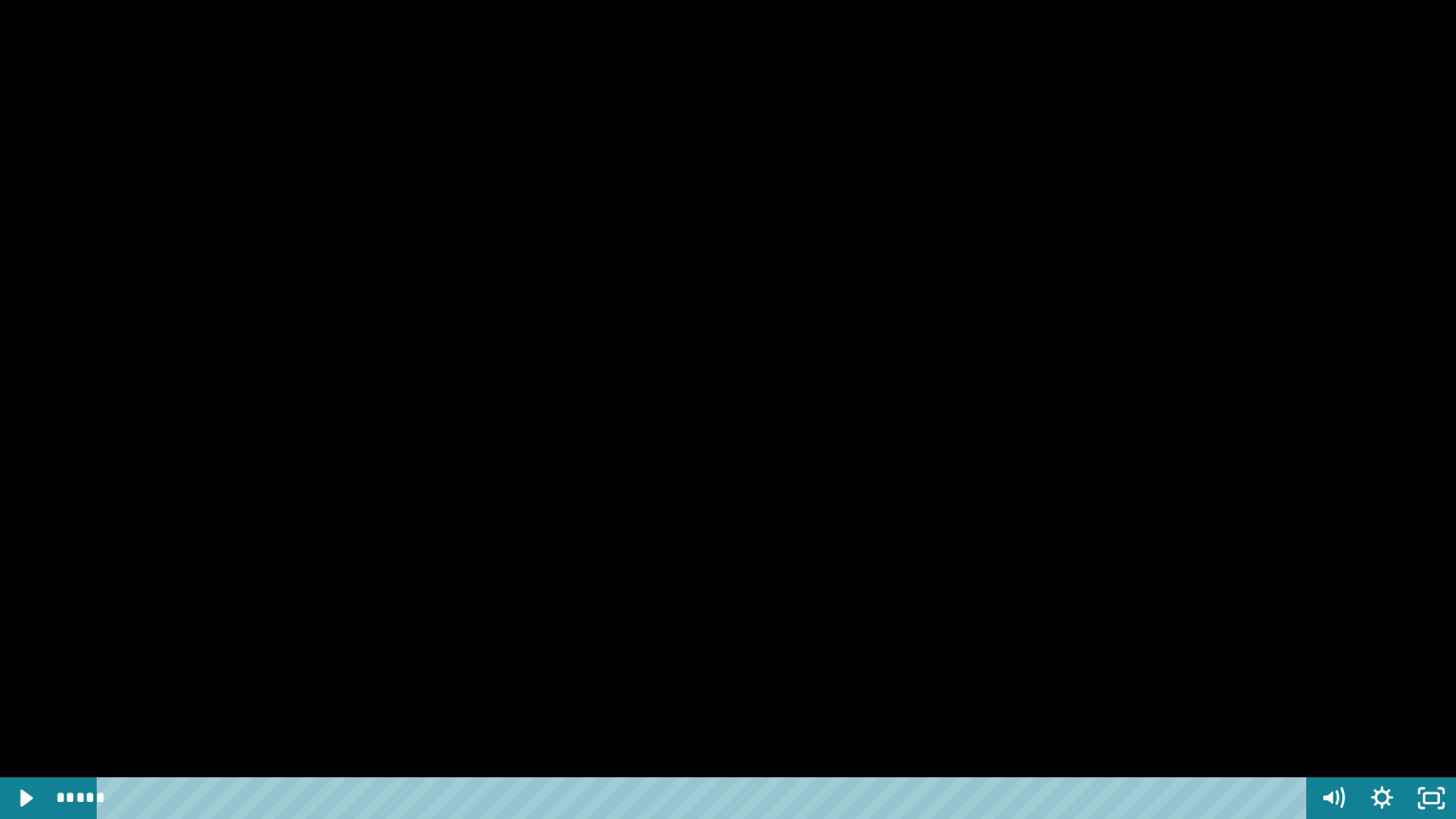 type 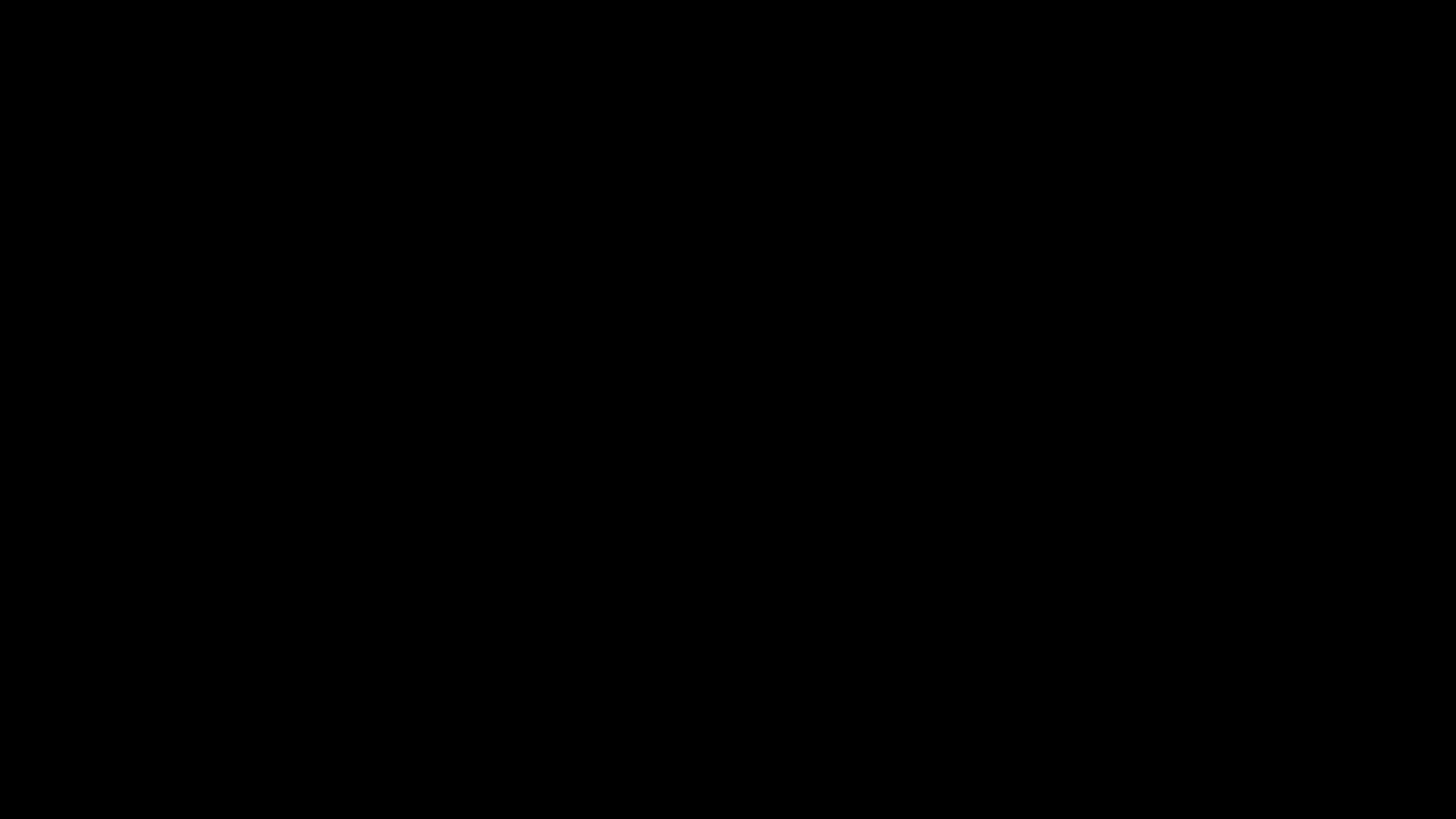 click at bounding box center [0, 0] 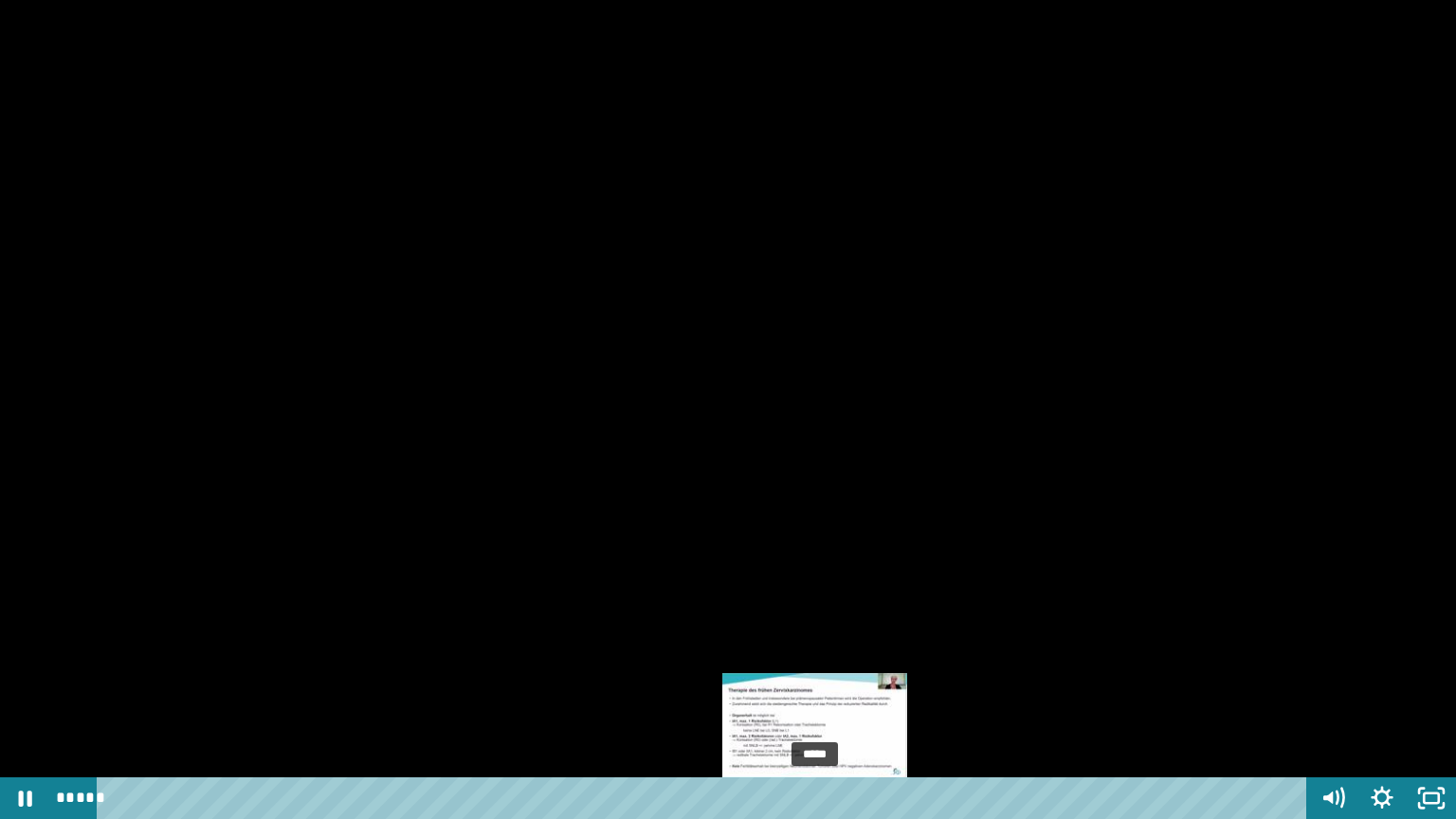 click at bounding box center (814, 798) 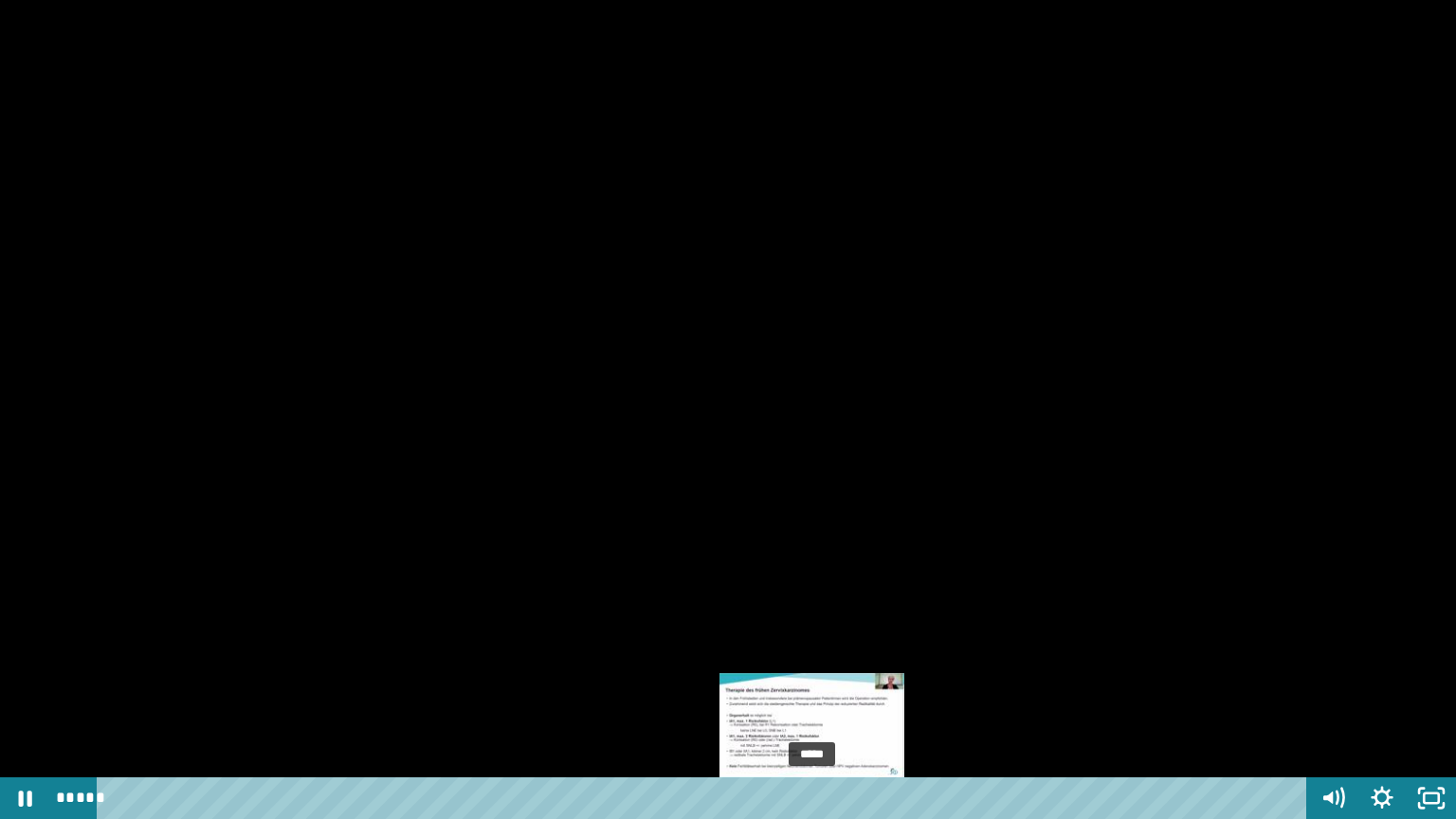 click at bounding box center (814, 798) 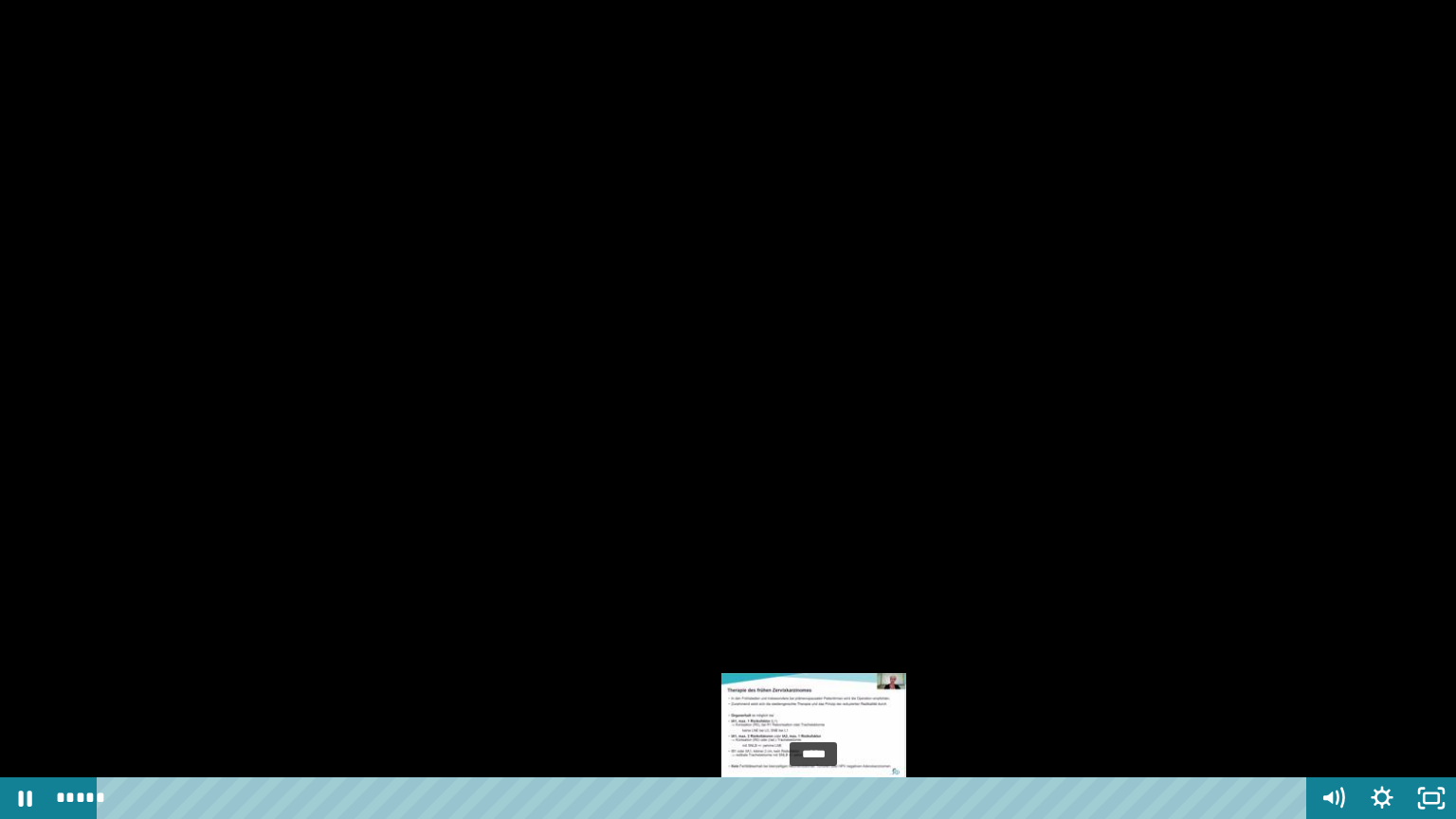 click at bounding box center [811, 798] 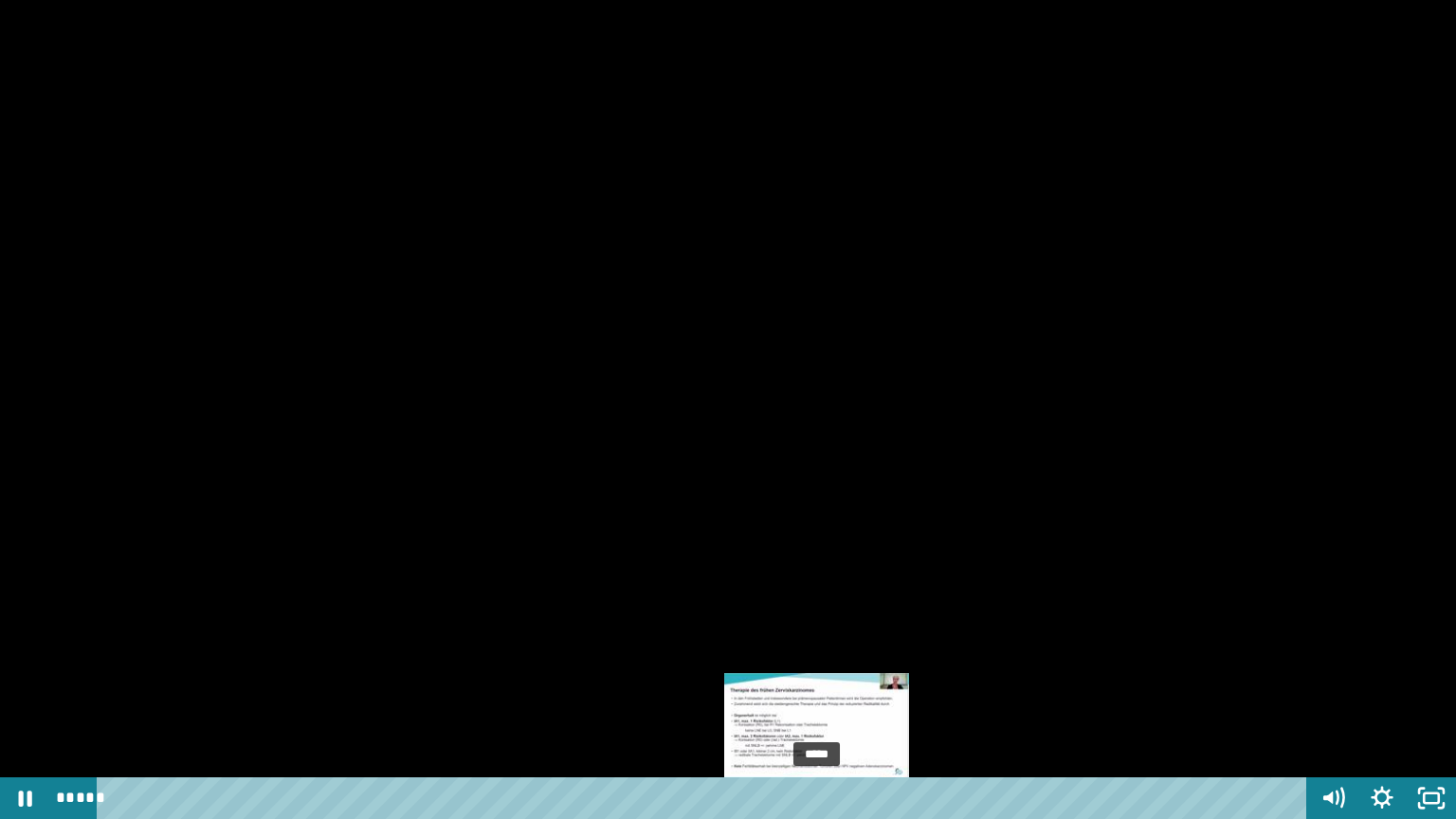 click at bounding box center [815, 798] 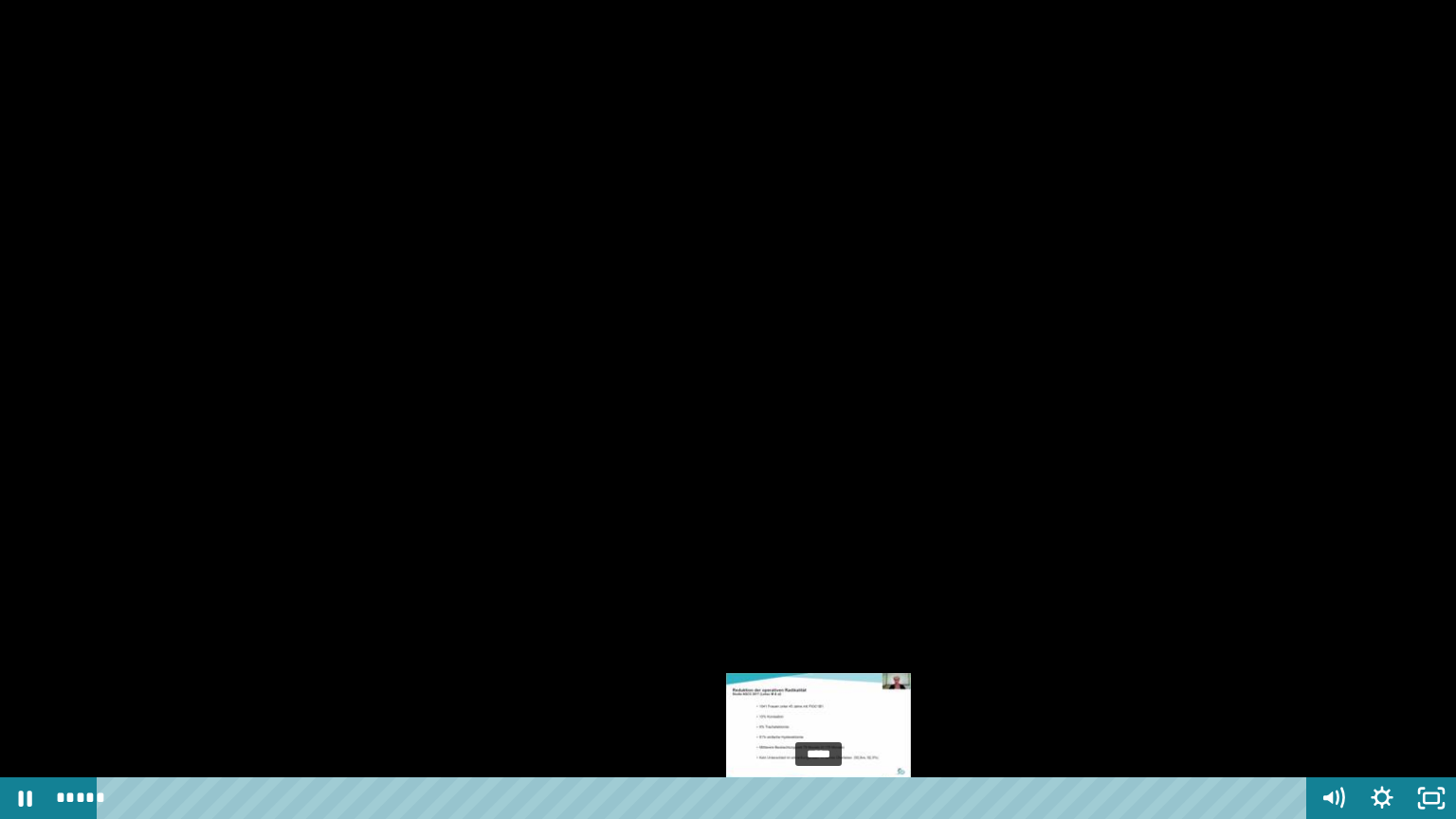 click at bounding box center (816, 798) 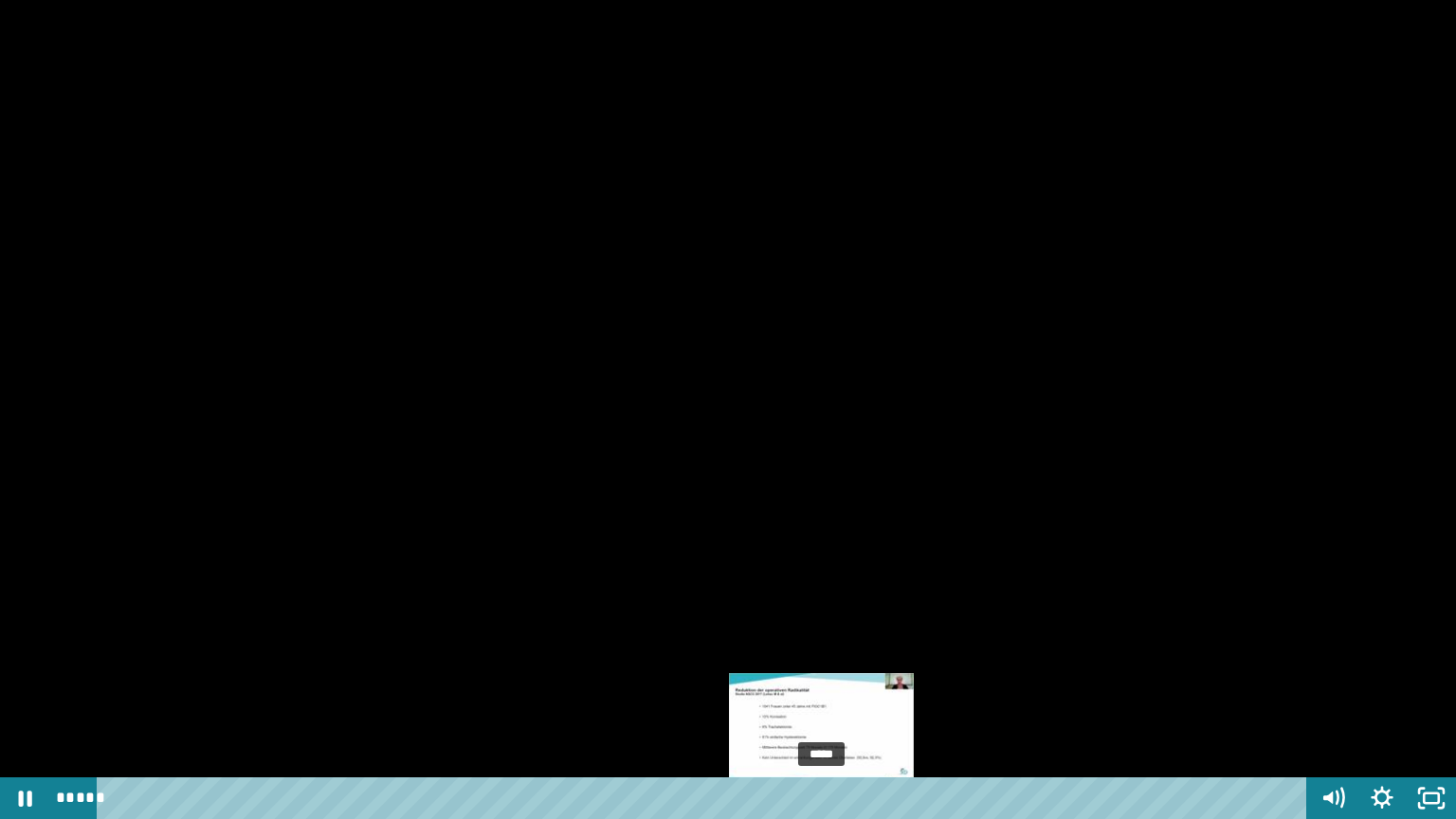 click at bounding box center [818, 798] 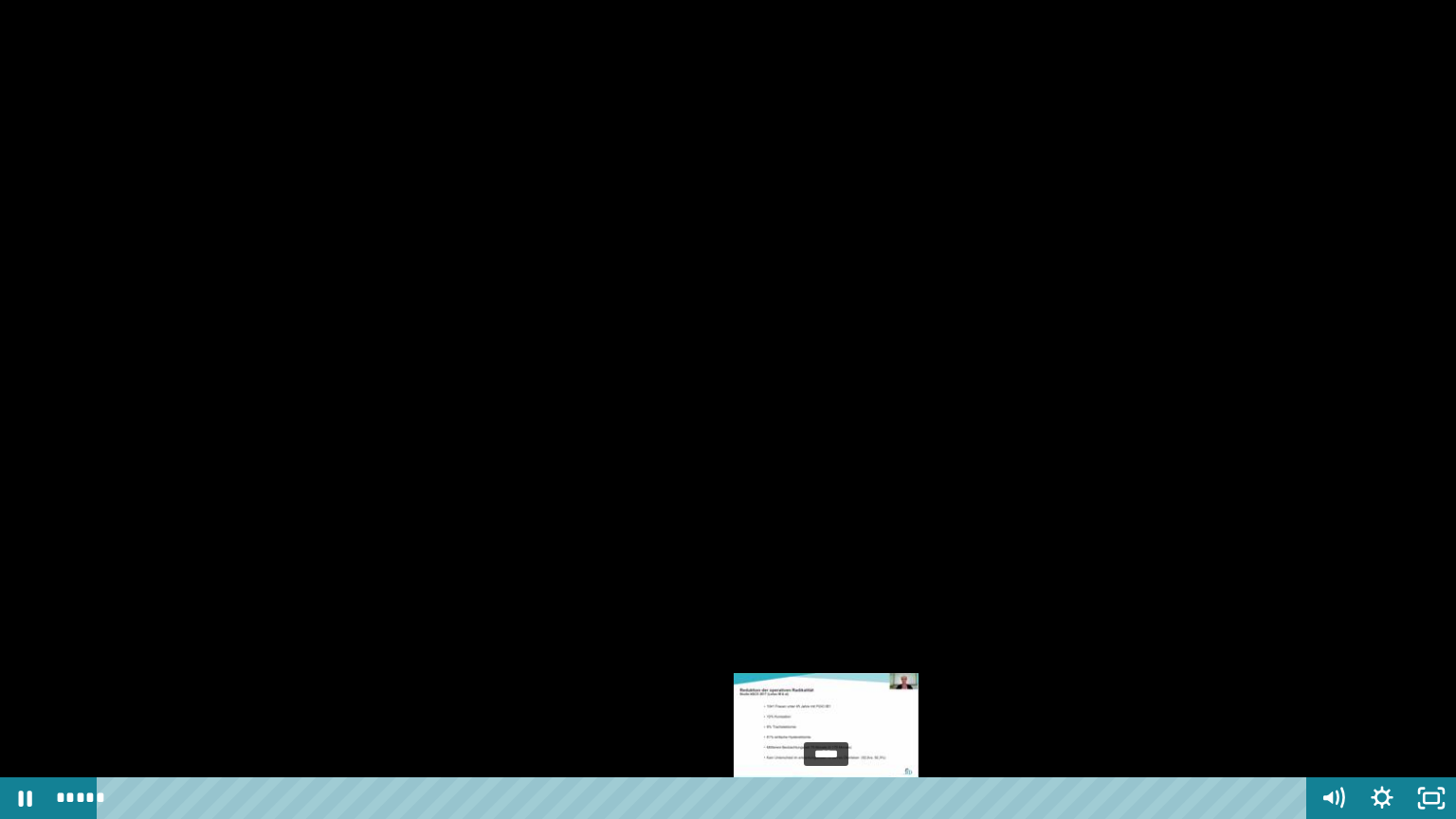 click at bounding box center [821, 798] 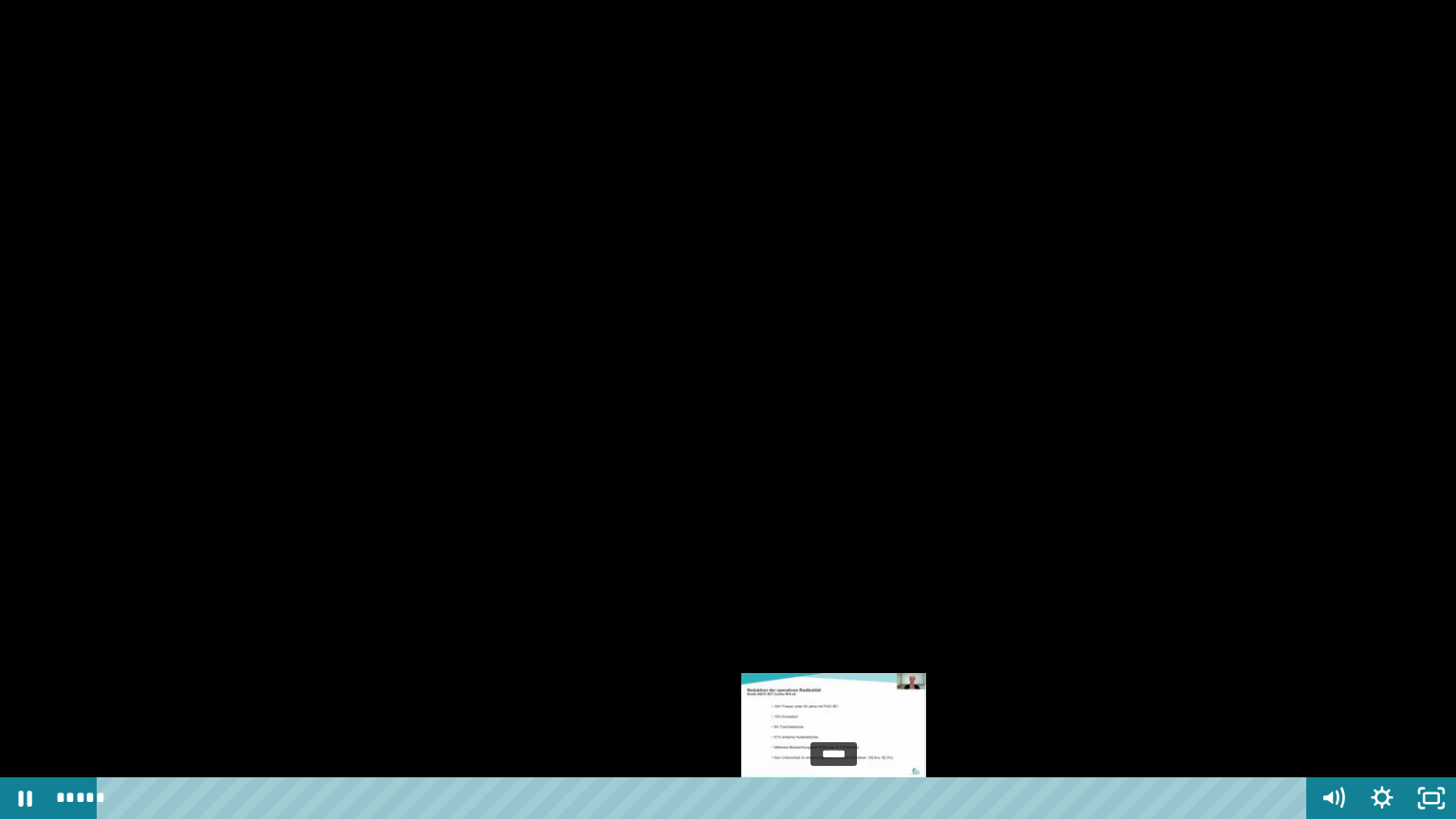 click on "*****" at bounding box center (705, 798) 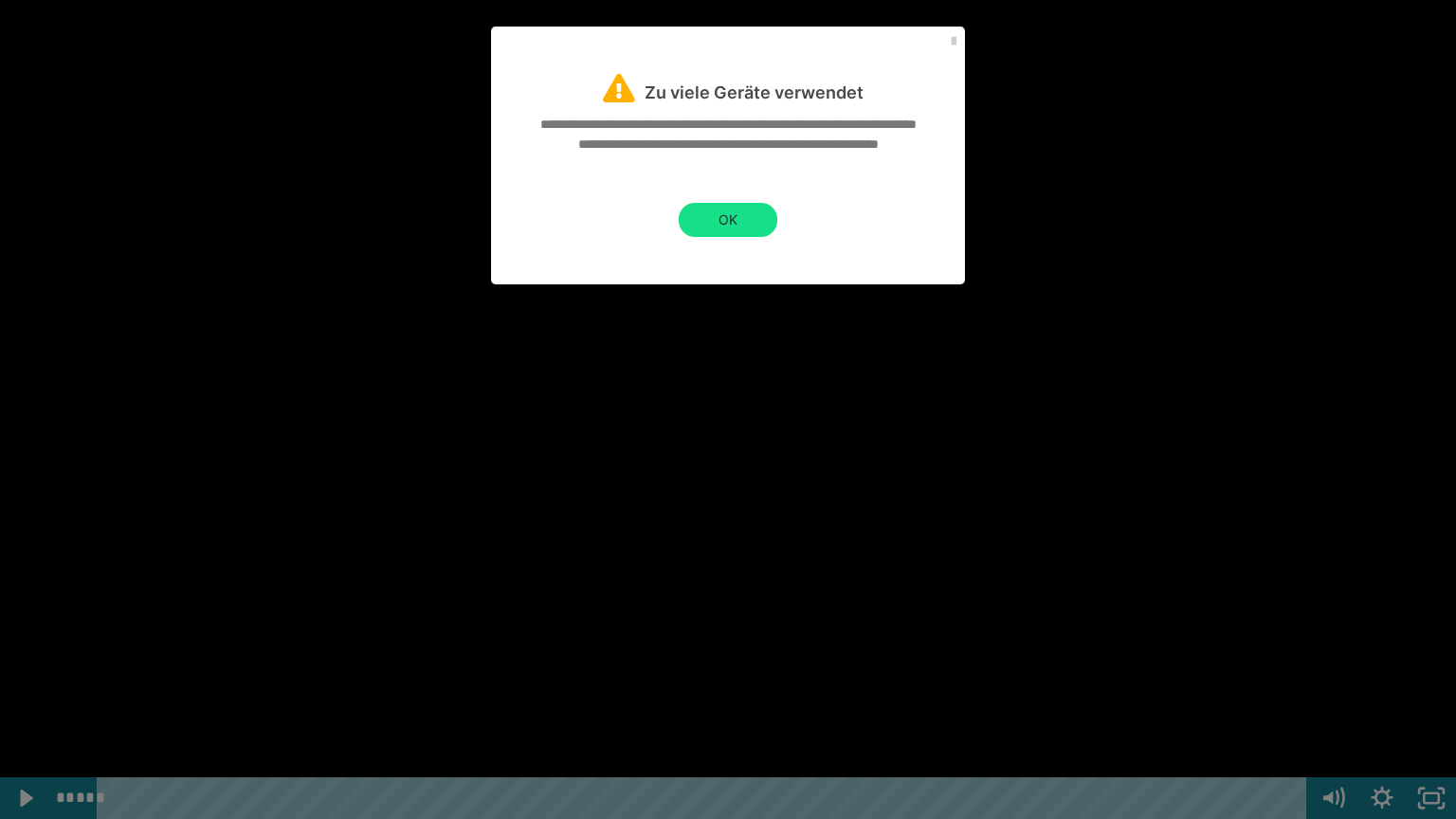 click at bounding box center [728, 410] 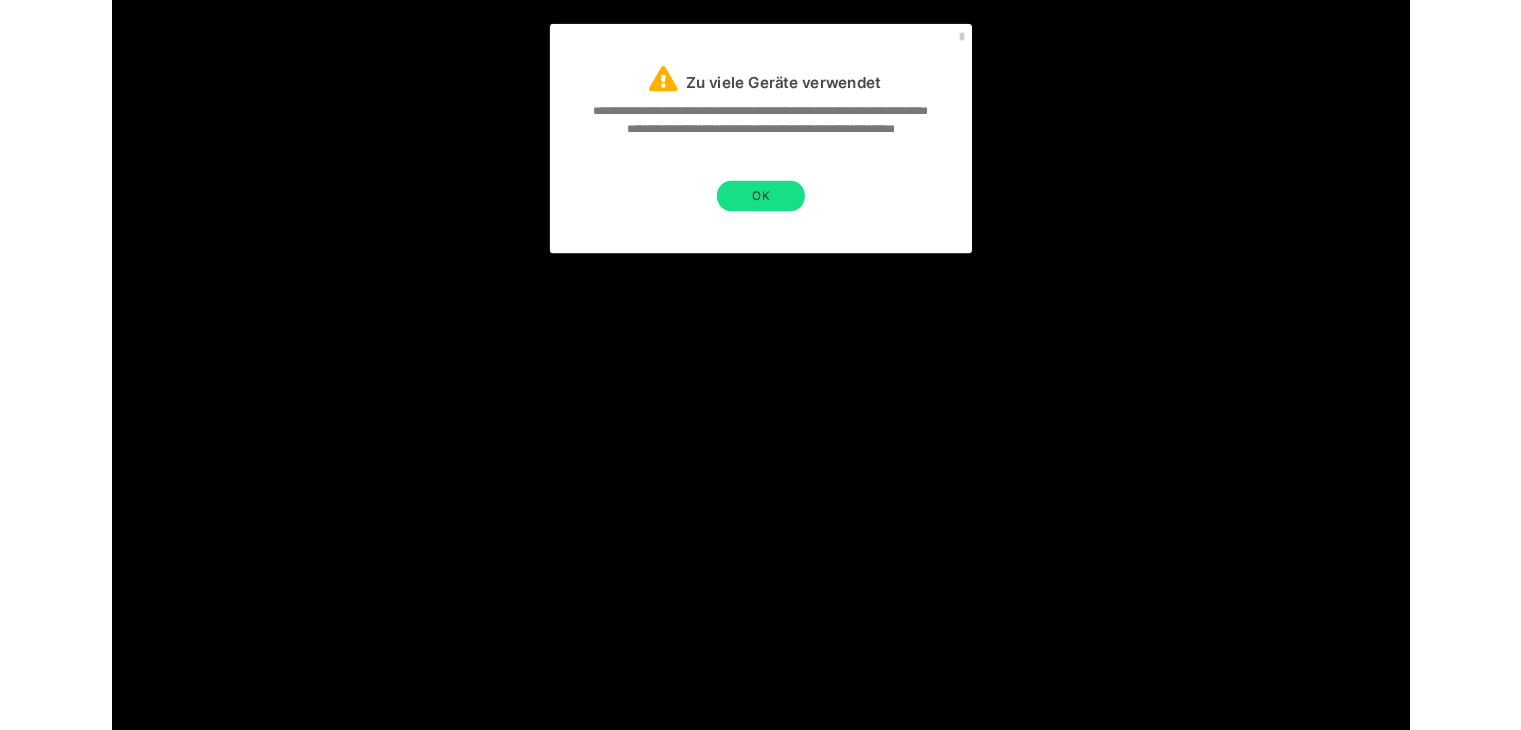 scroll, scrollTop: 2040, scrollLeft: 0, axis: vertical 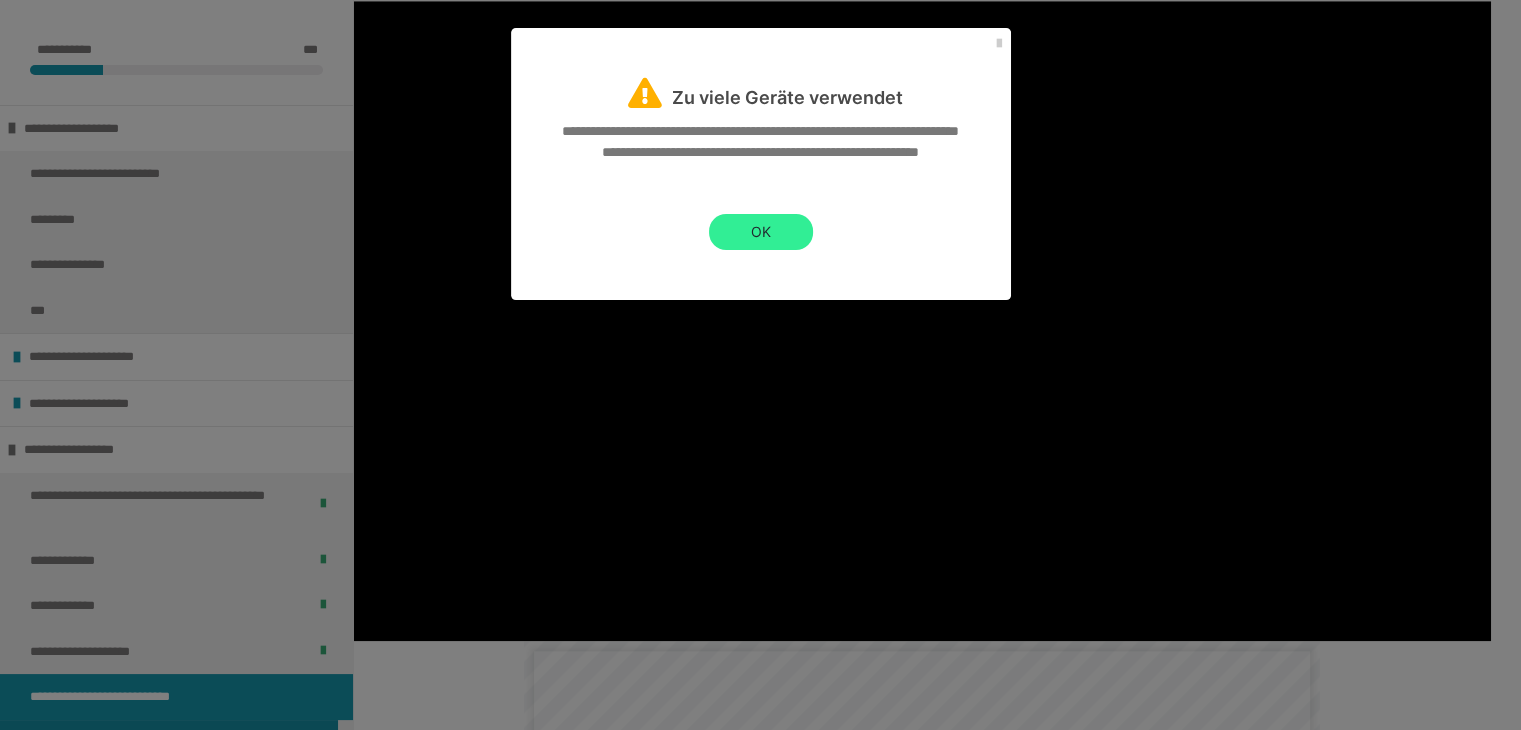 click on "OK" at bounding box center (761, 232) 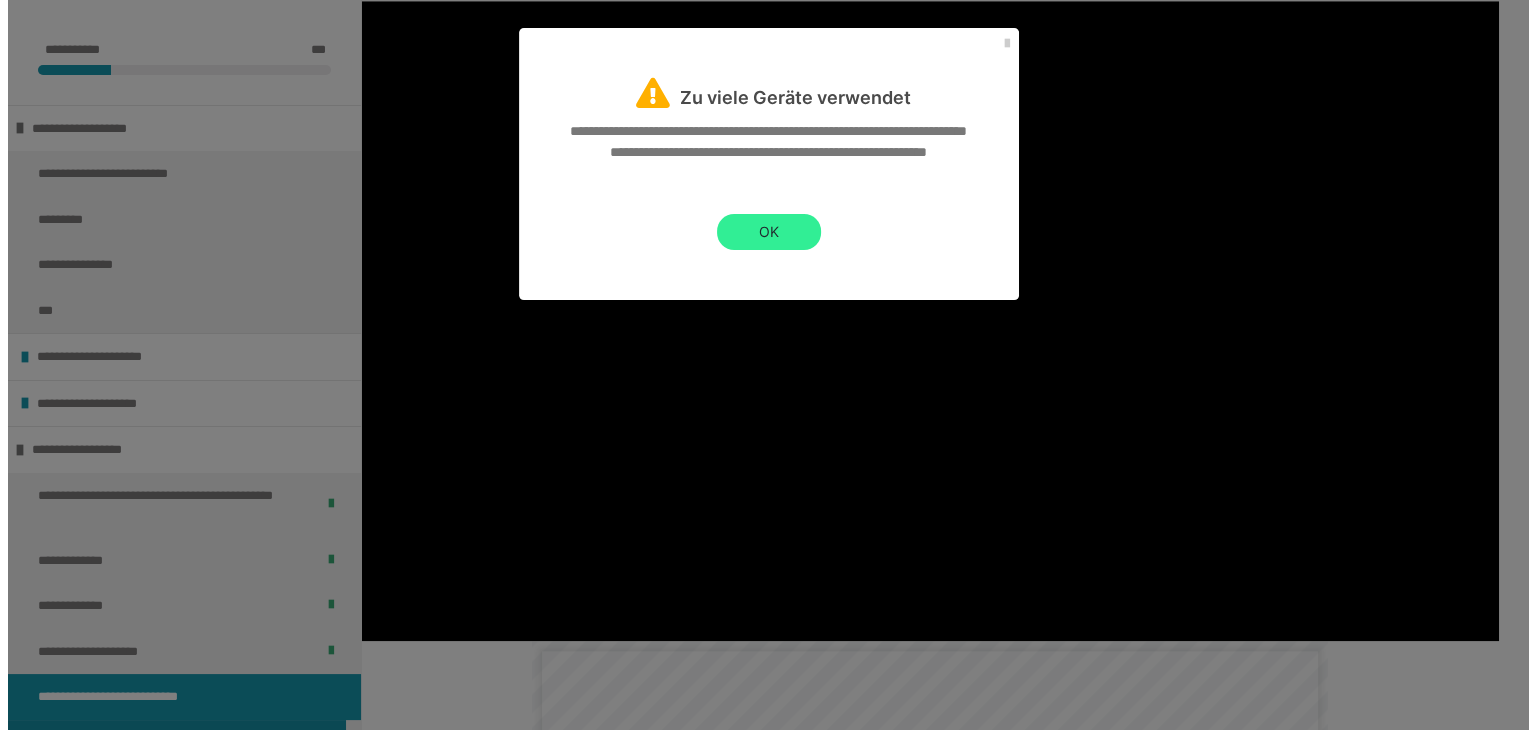scroll, scrollTop: 0, scrollLeft: 0, axis: both 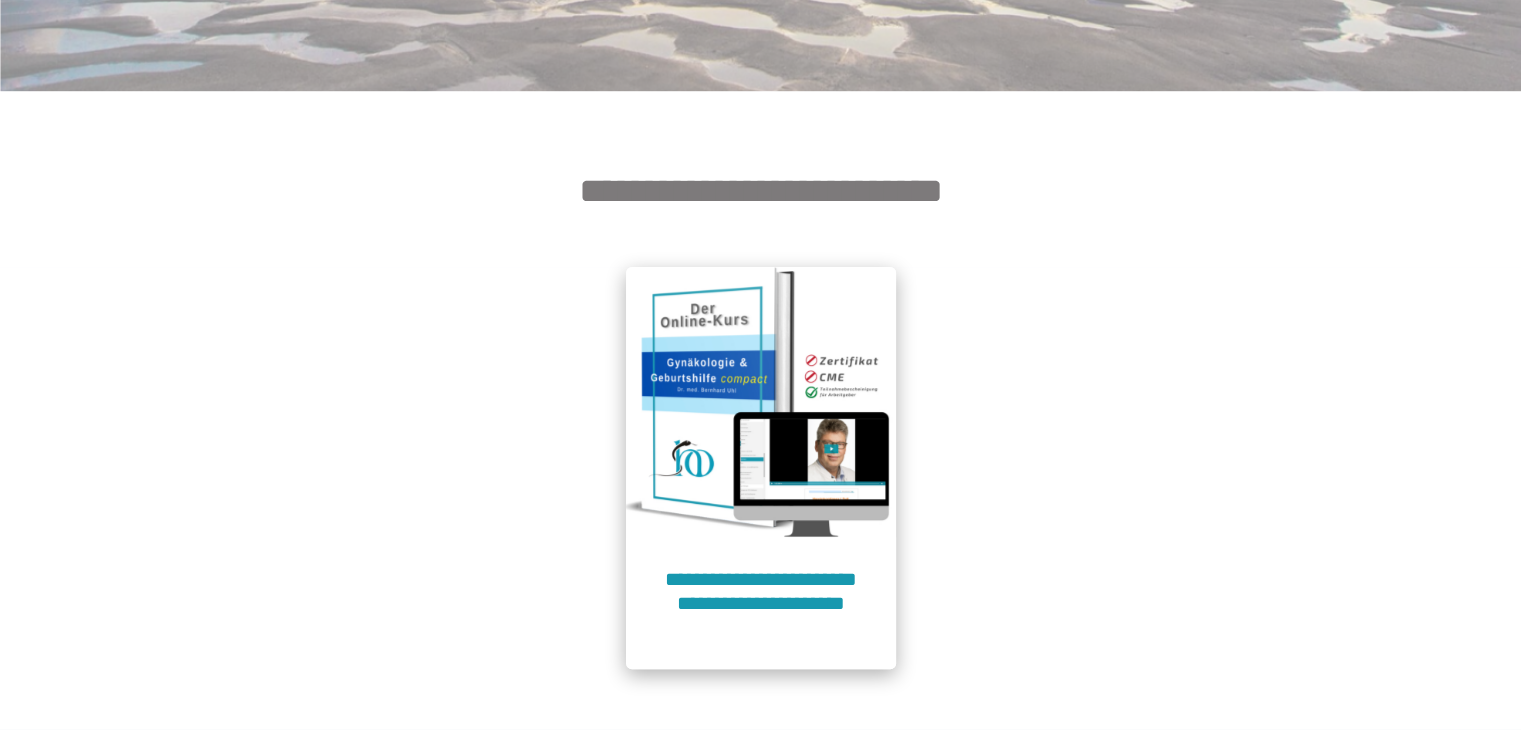 click at bounding box center [761, 402] 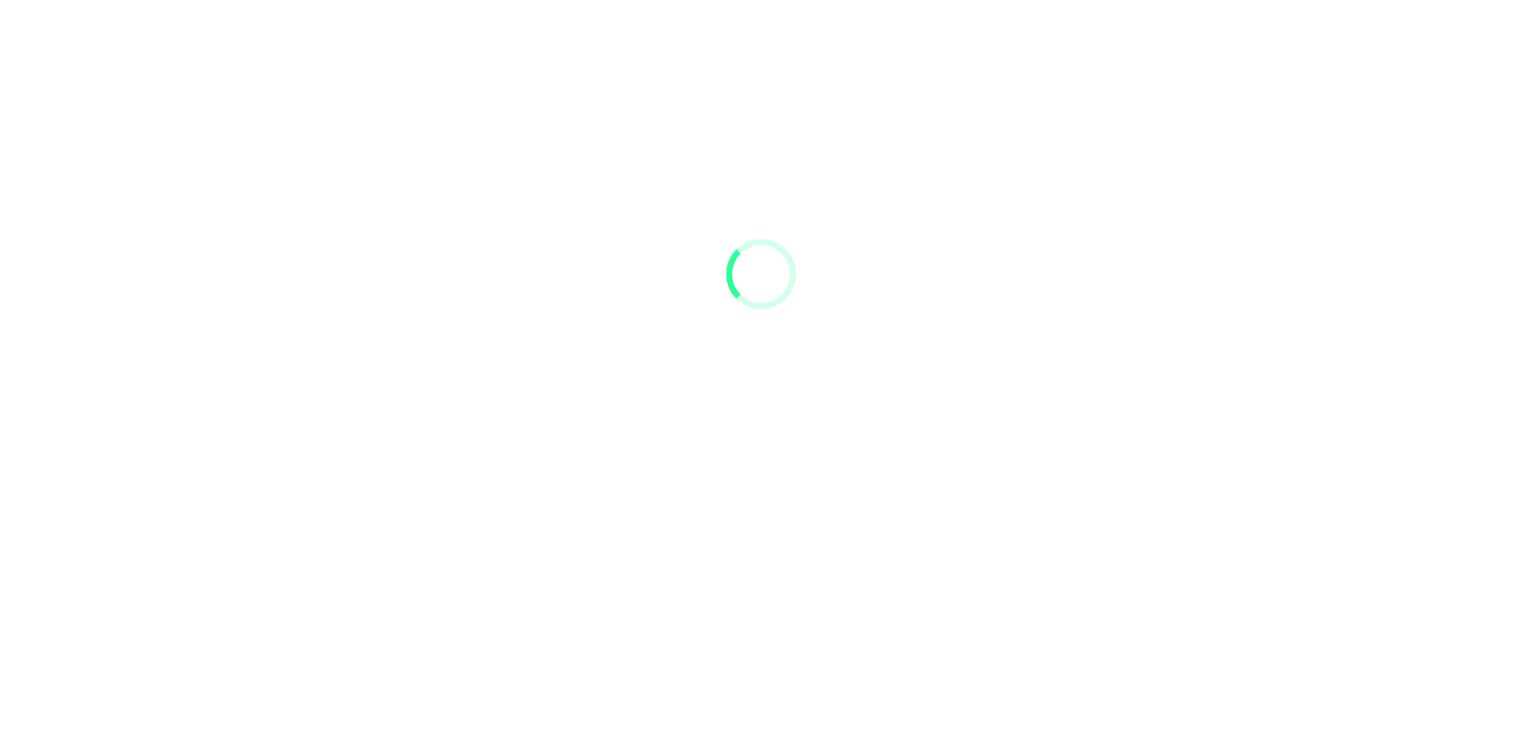 scroll, scrollTop: 91, scrollLeft: 0, axis: vertical 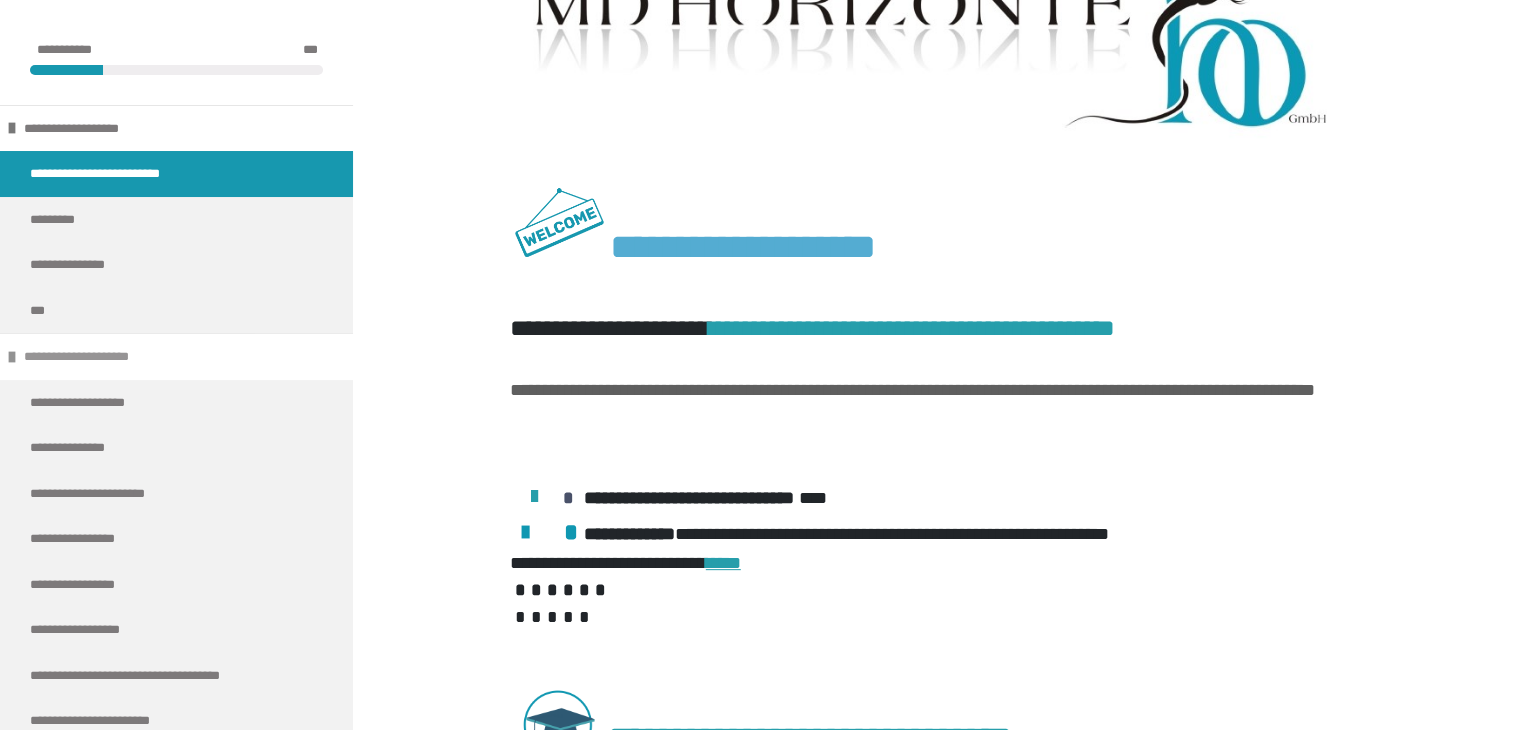 click on "**********" at bounding box center [176, 356] 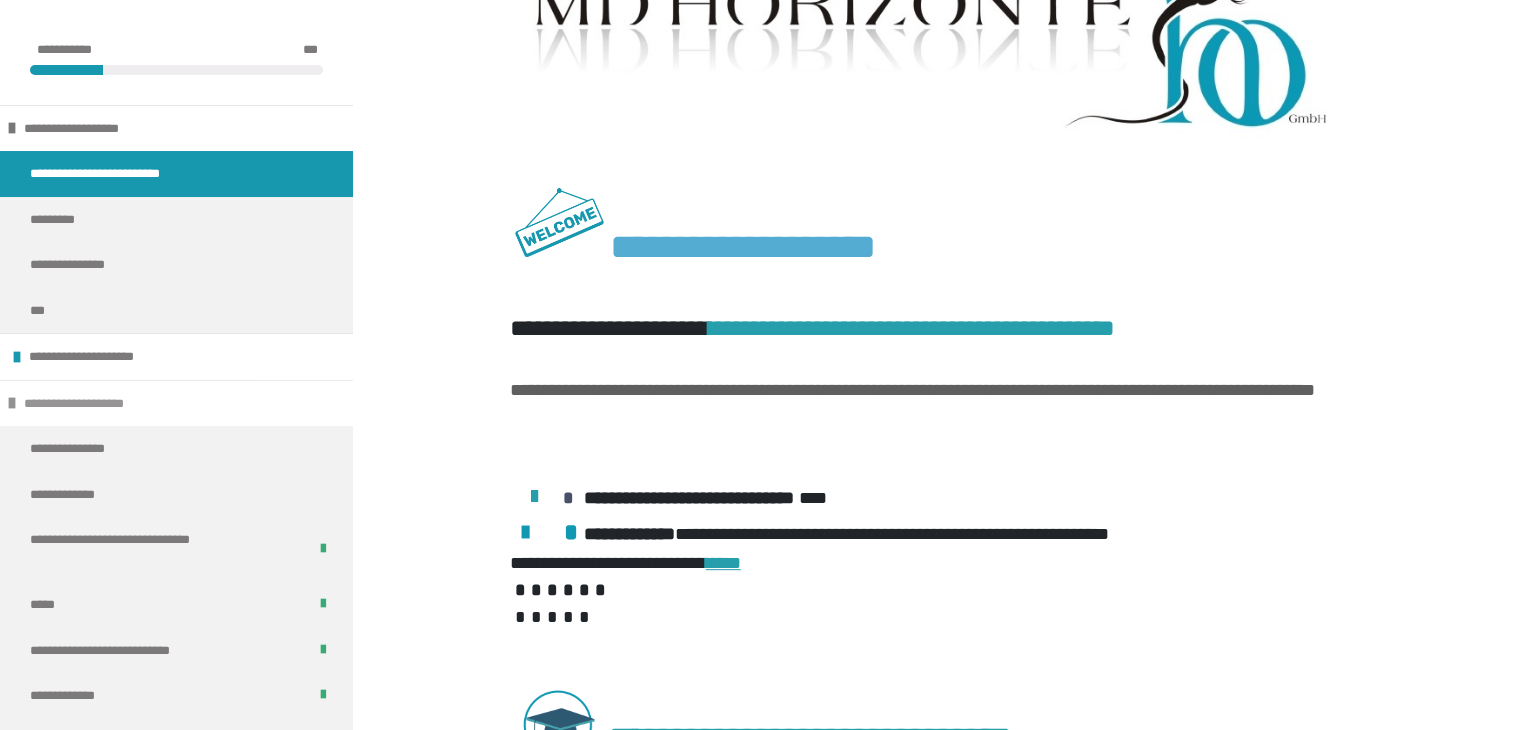 click at bounding box center (12, 403) 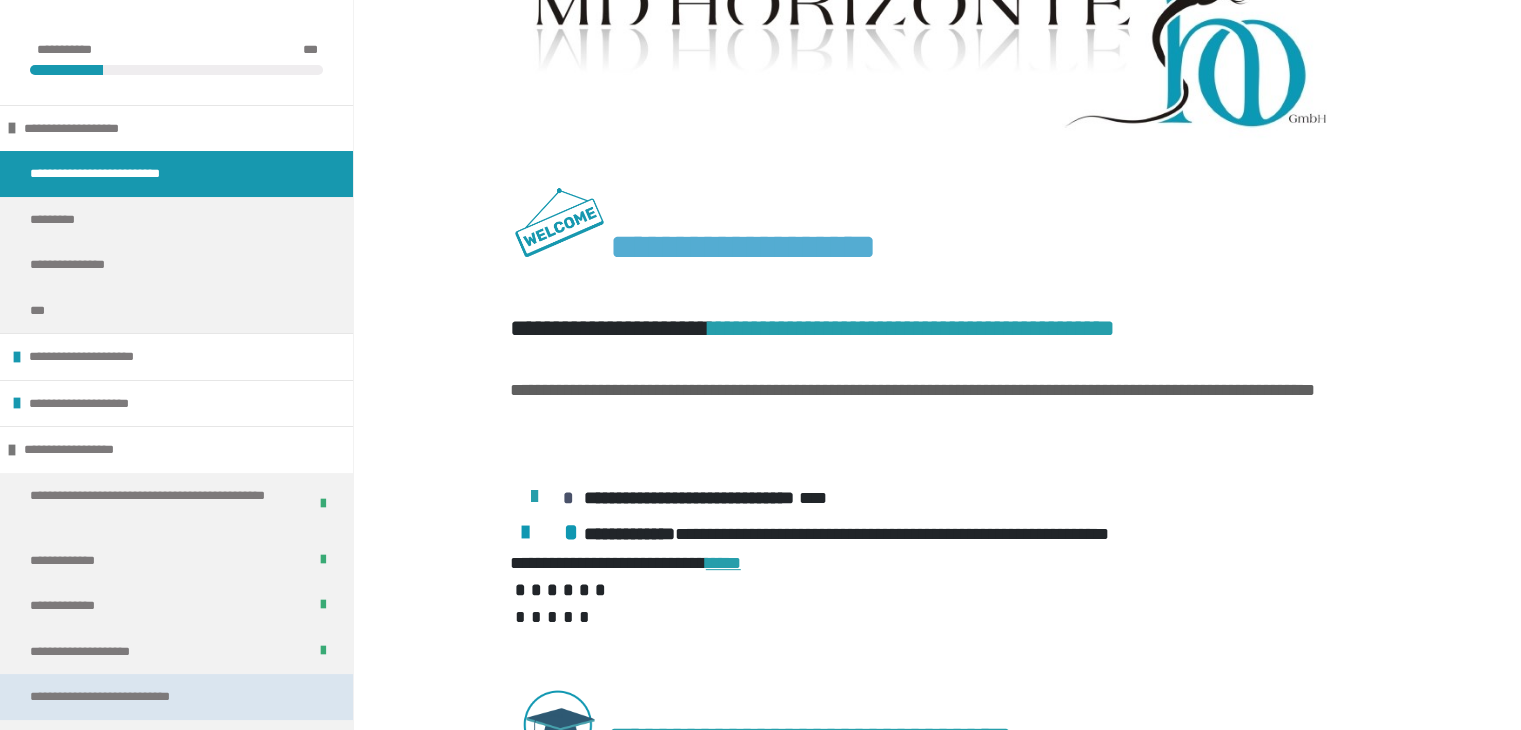 click on "**********" at bounding box center [126, 697] 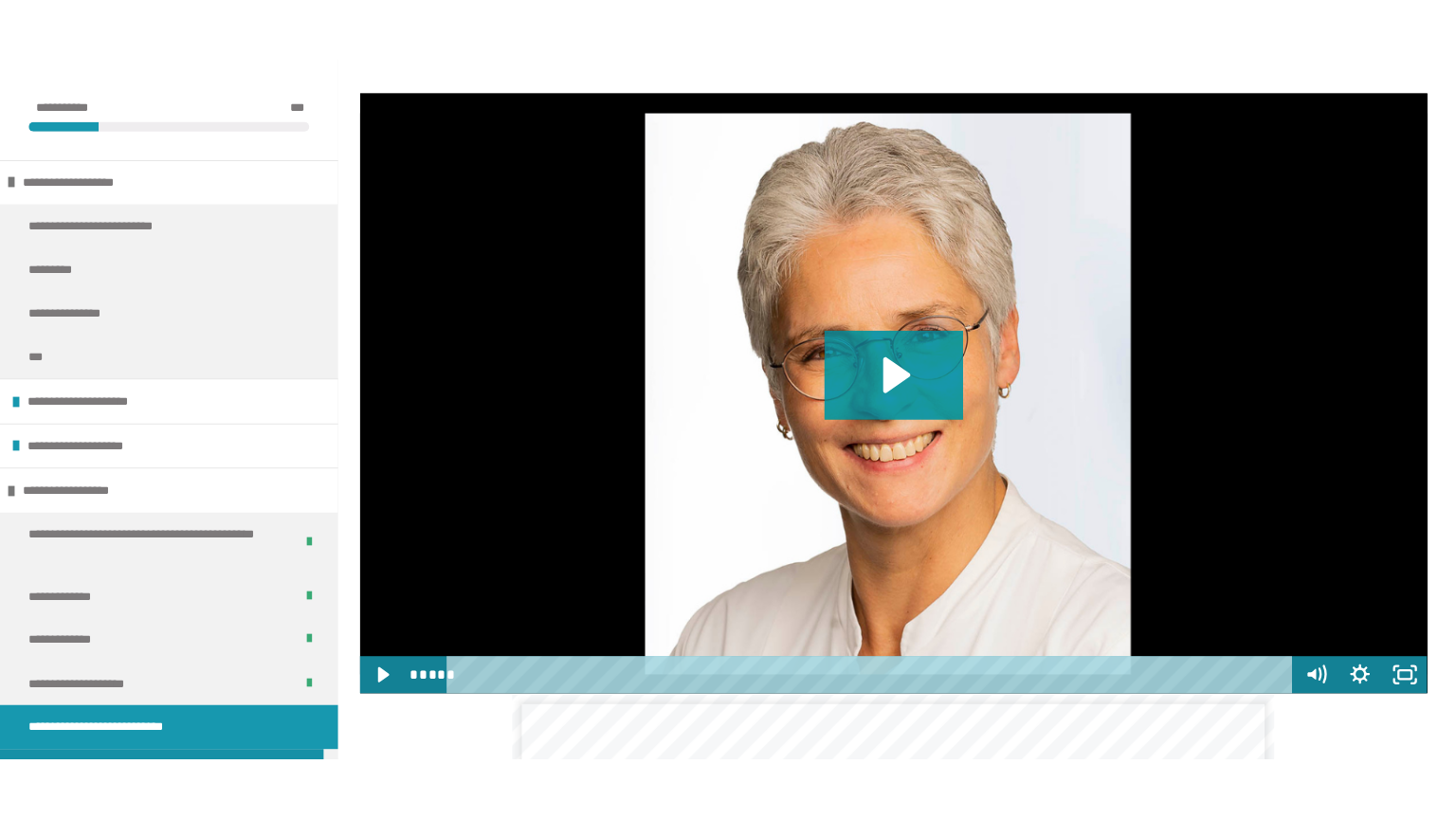 scroll, scrollTop: 2122, scrollLeft: 0, axis: vertical 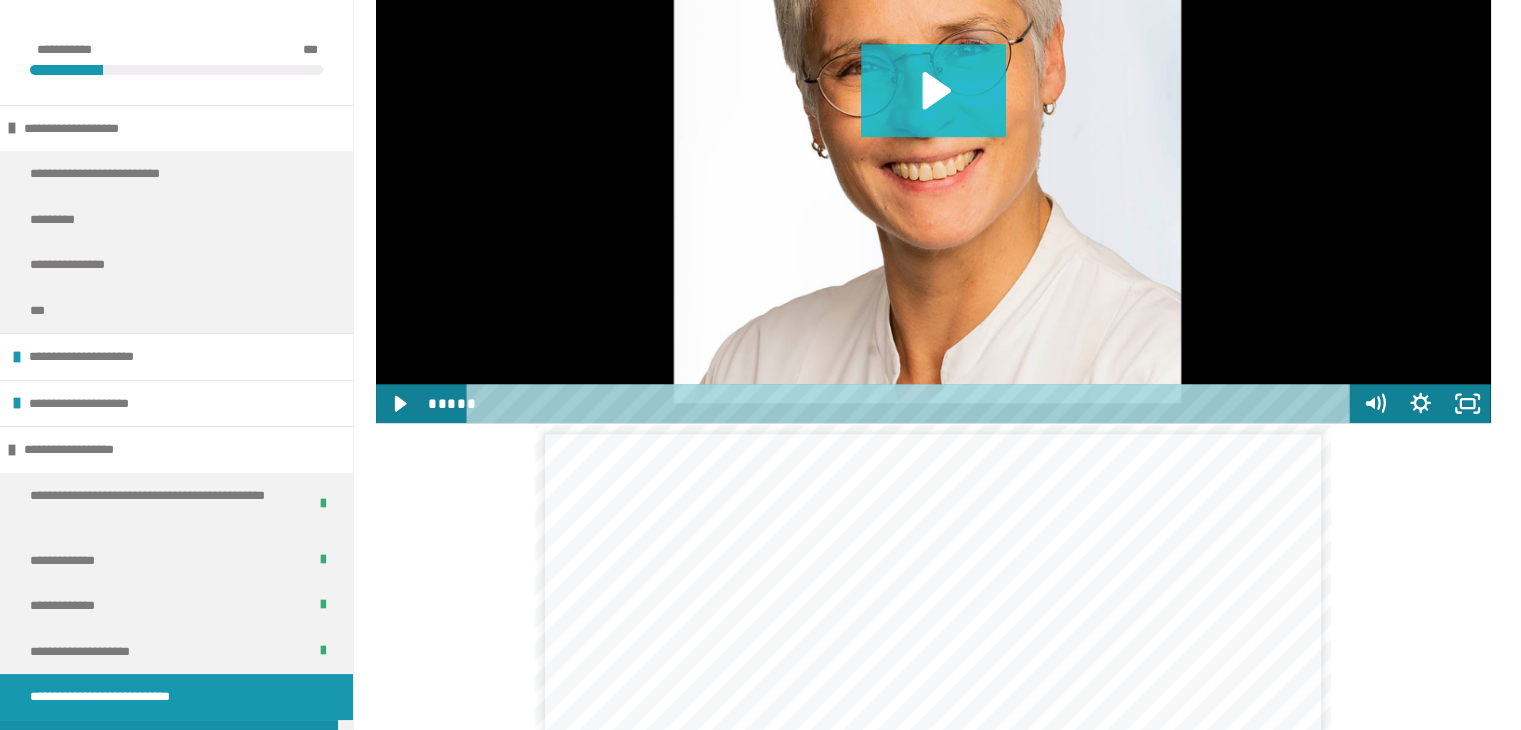 click 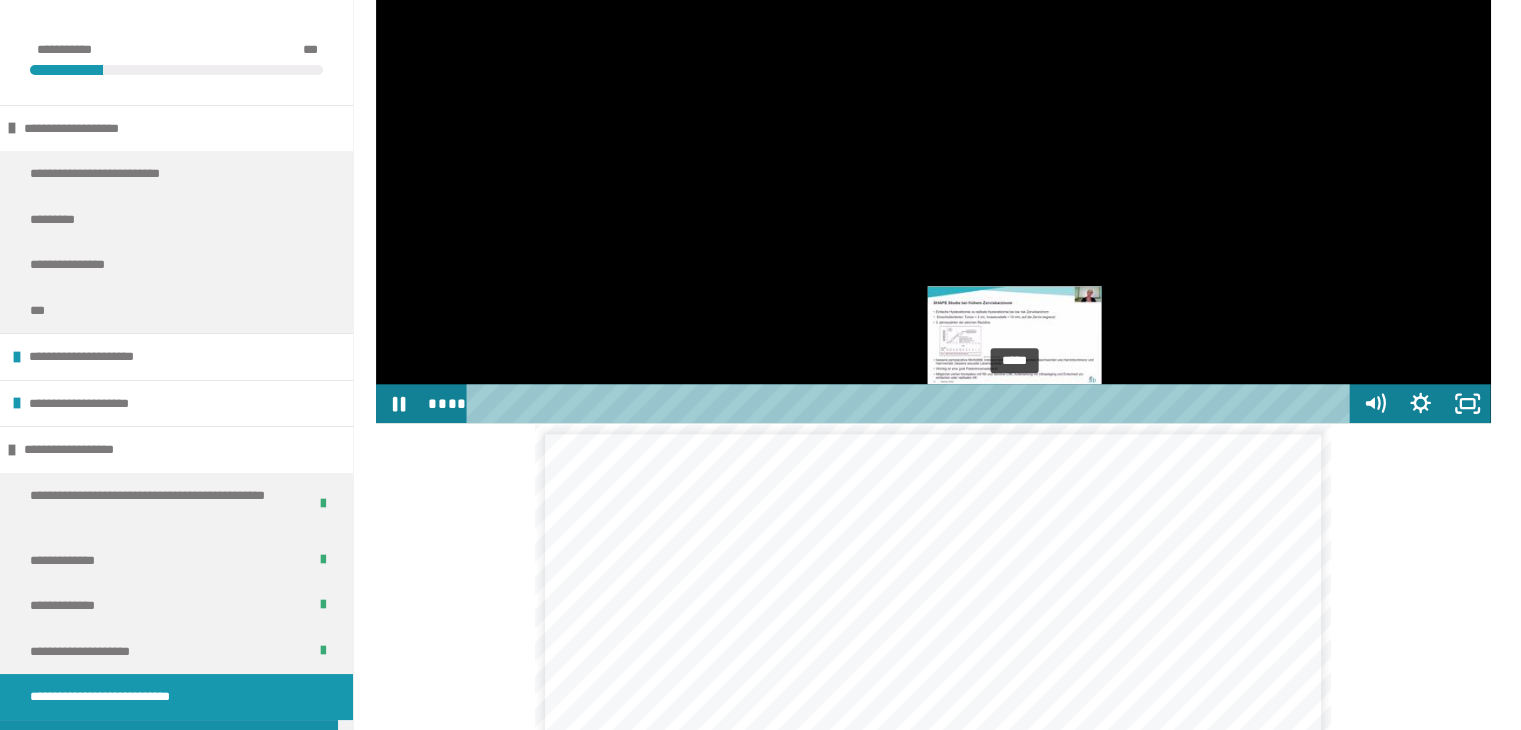 click on "*****" at bounding box center [912, 403] 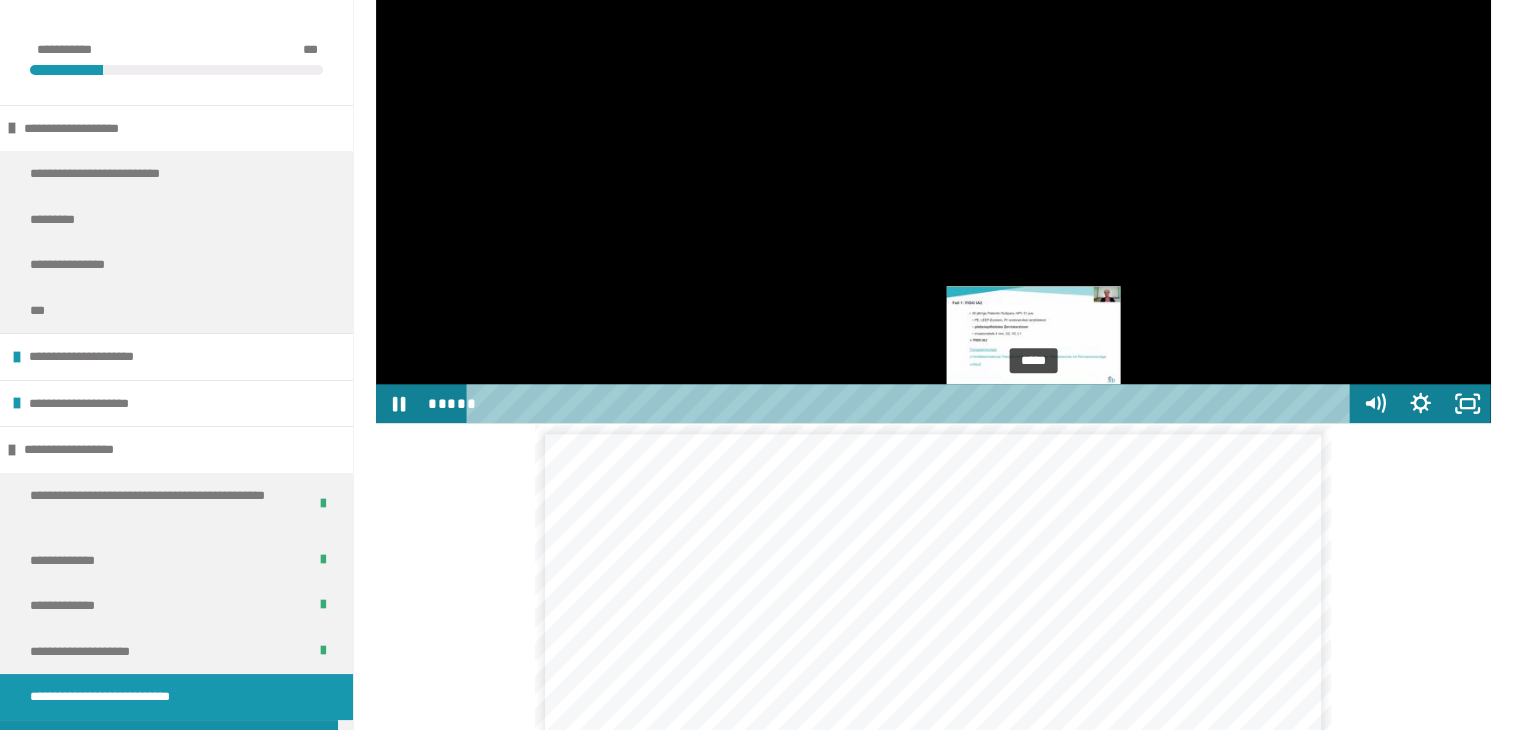 click on "*****" at bounding box center (912, 403) 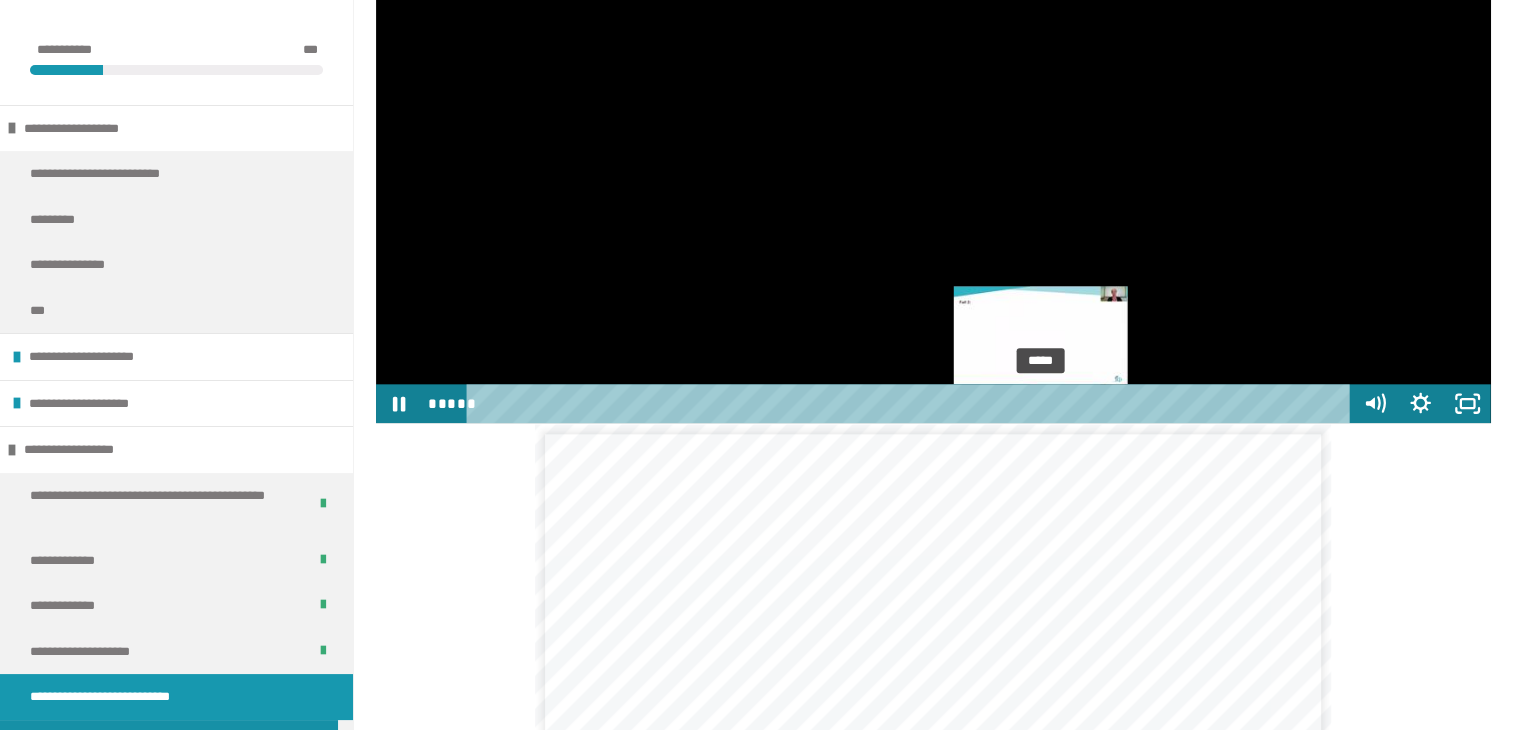 click on "*****" at bounding box center (912, 403) 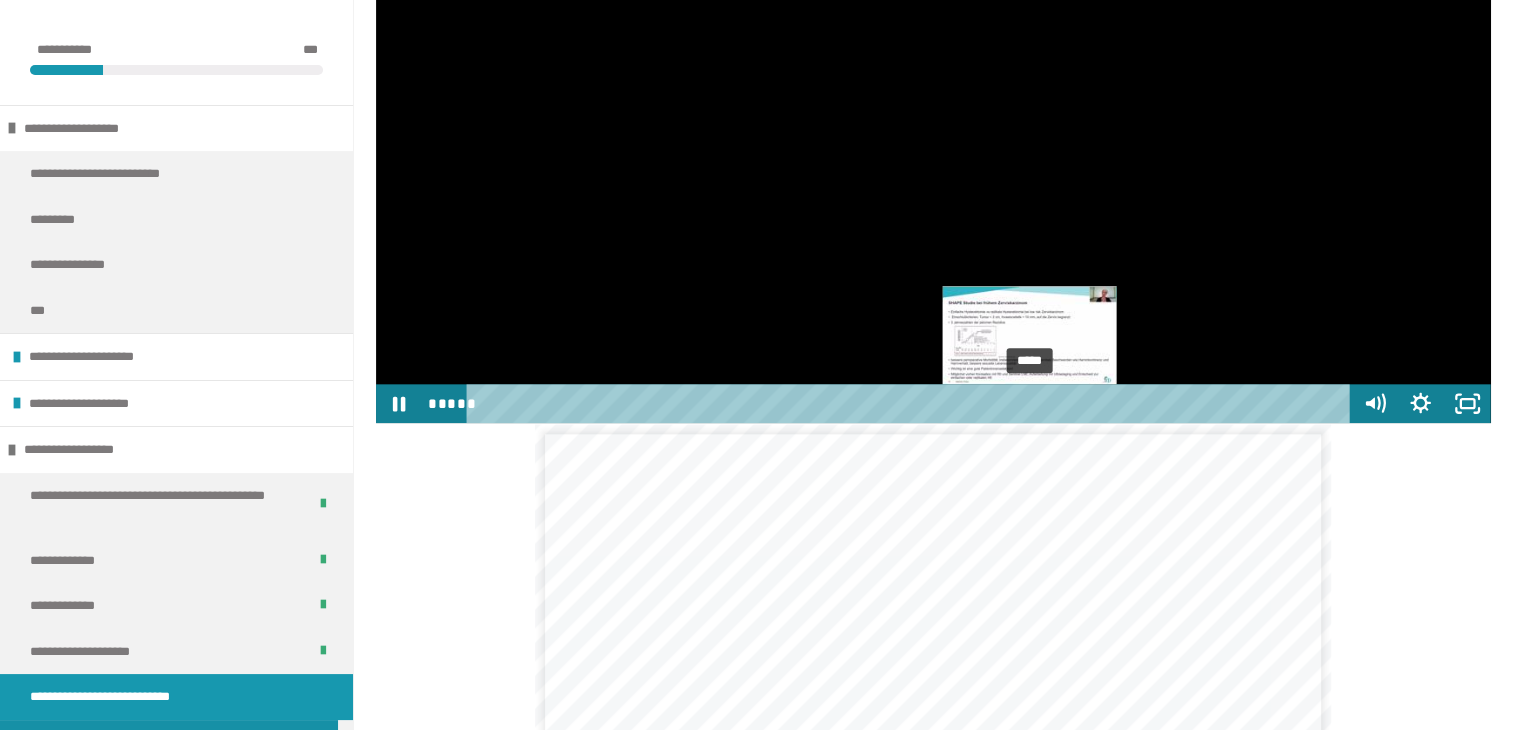 click on "*****" at bounding box center (912, 403) 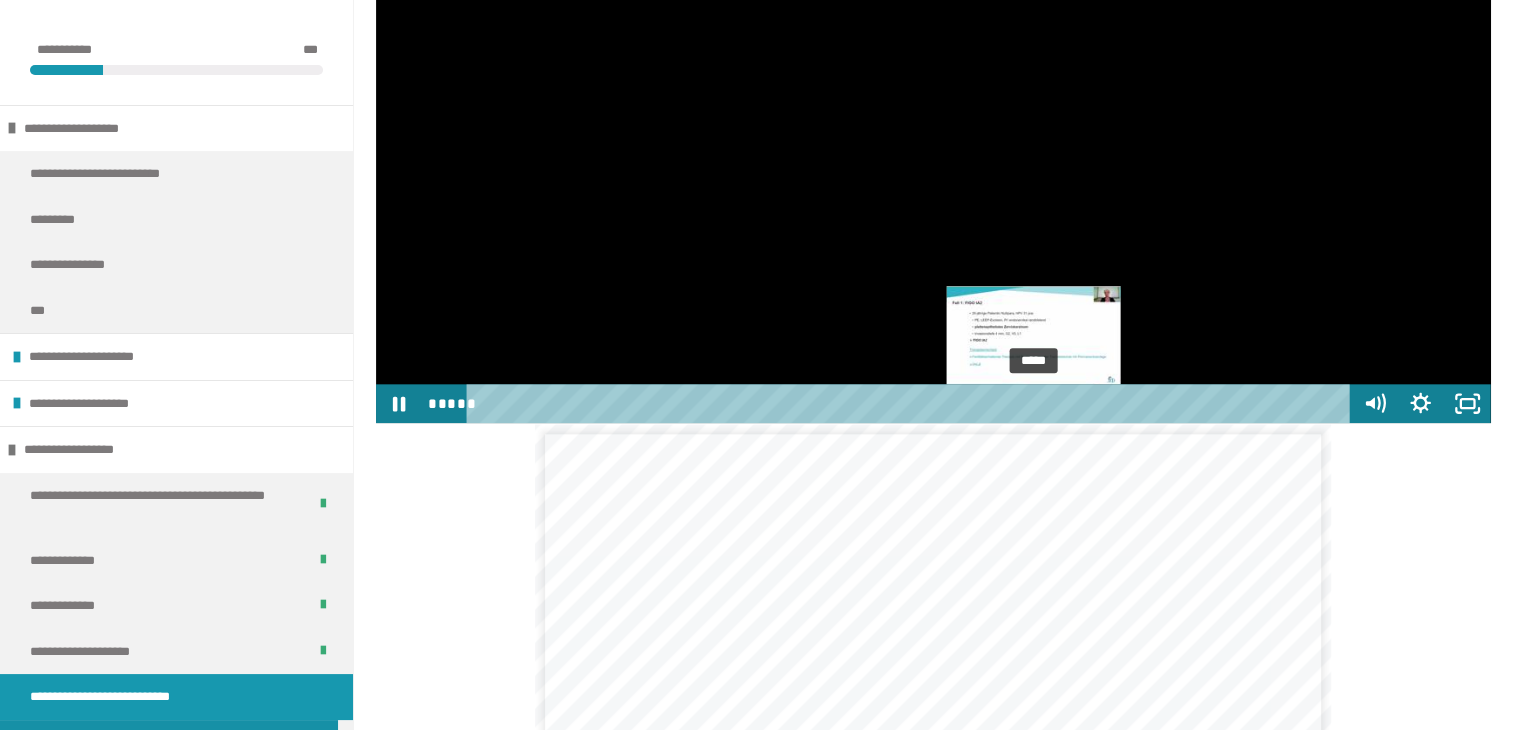 click at bounding box center [1031, 403] 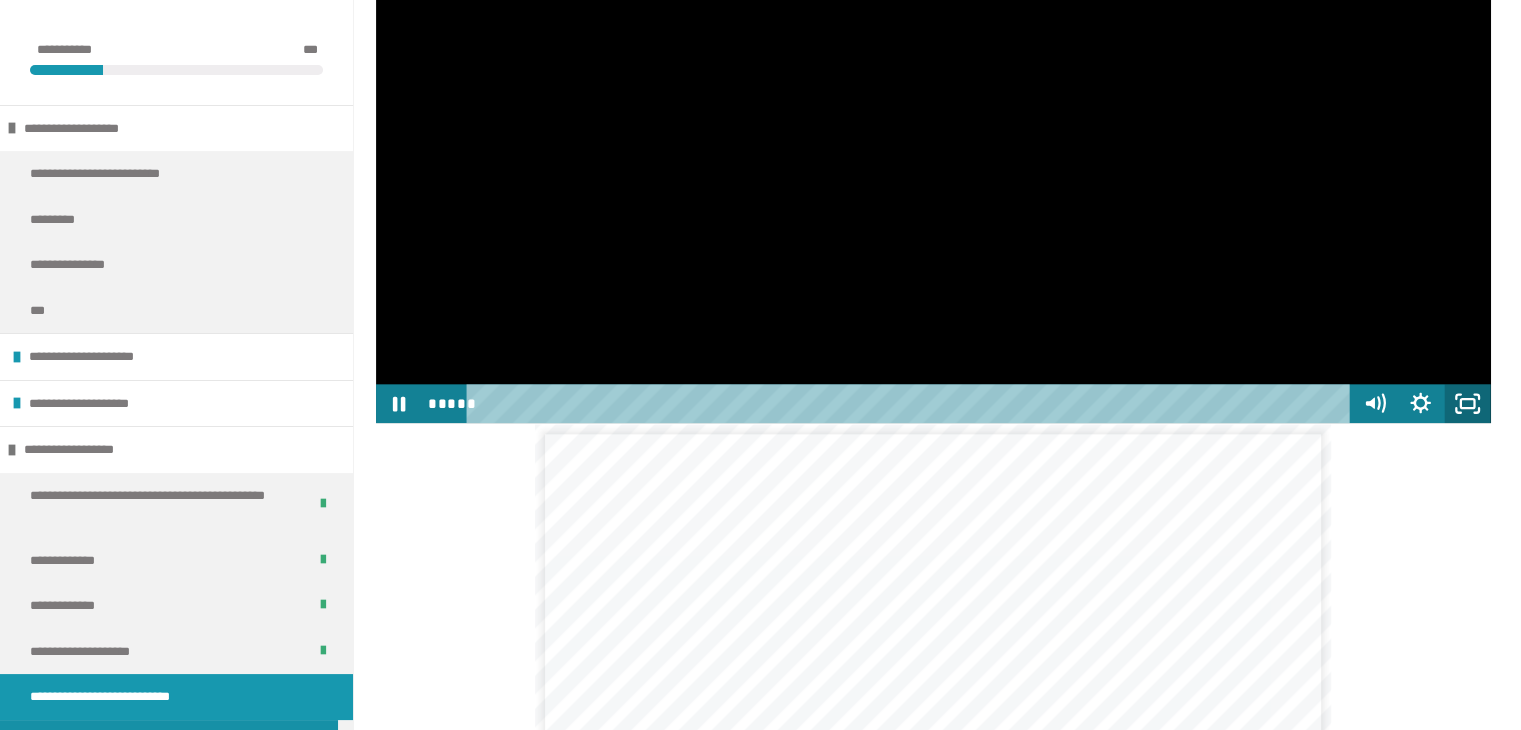 click 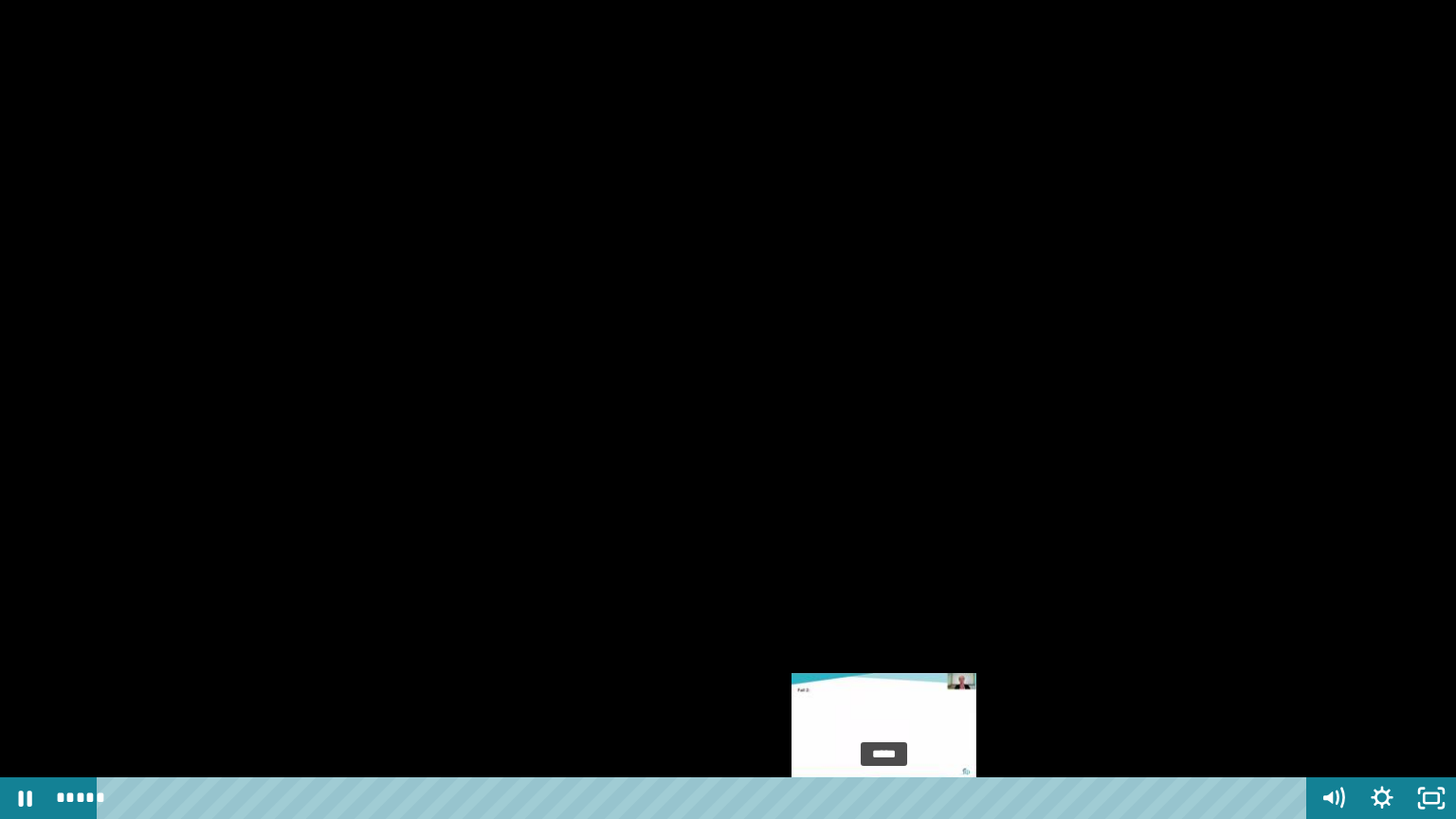 click on "*****" at bounding box center (705, 798) 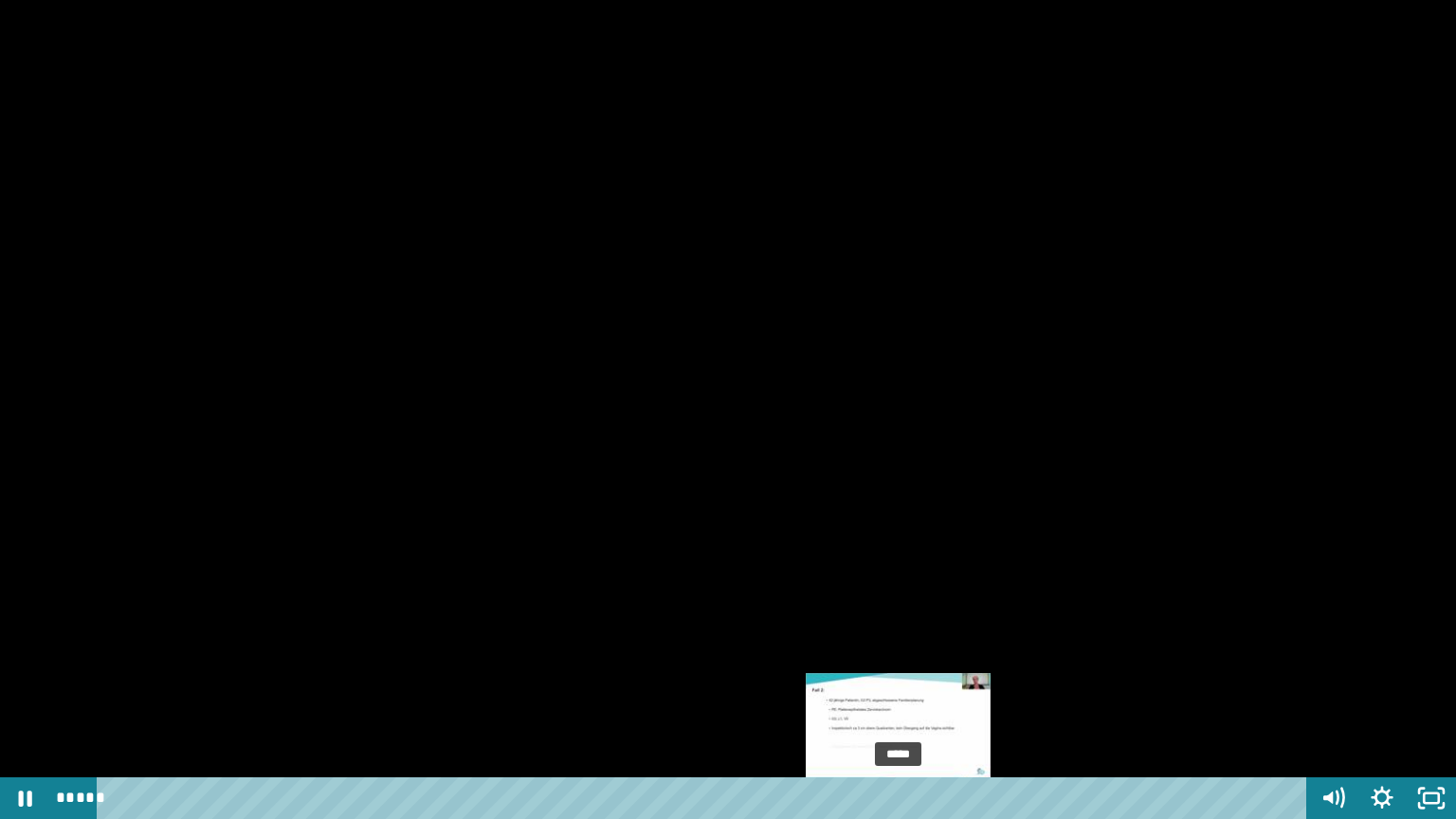 click on "*****" at bounding box center (705, 798) 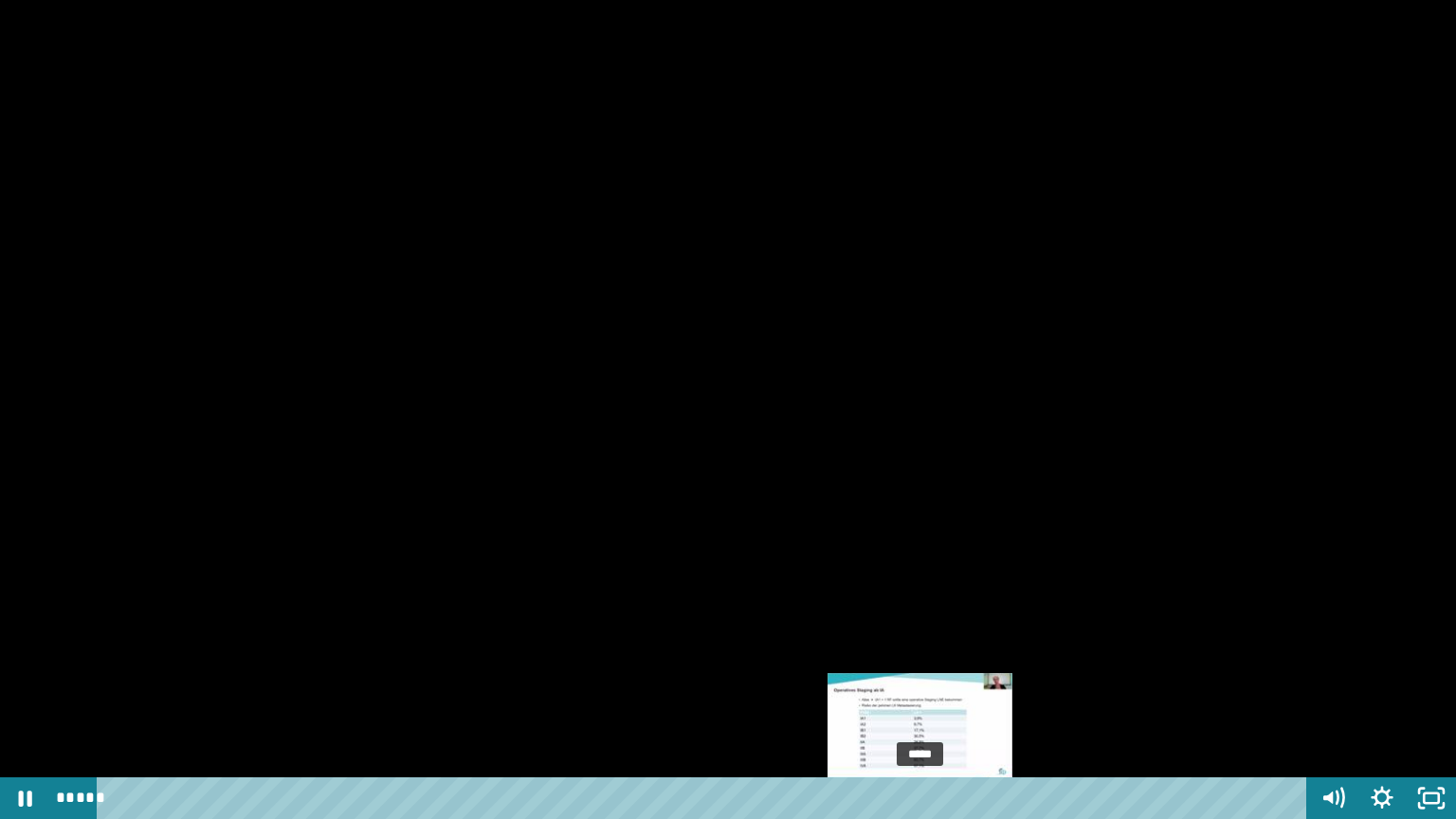 click on "*****" at bounding box center [705, 798] 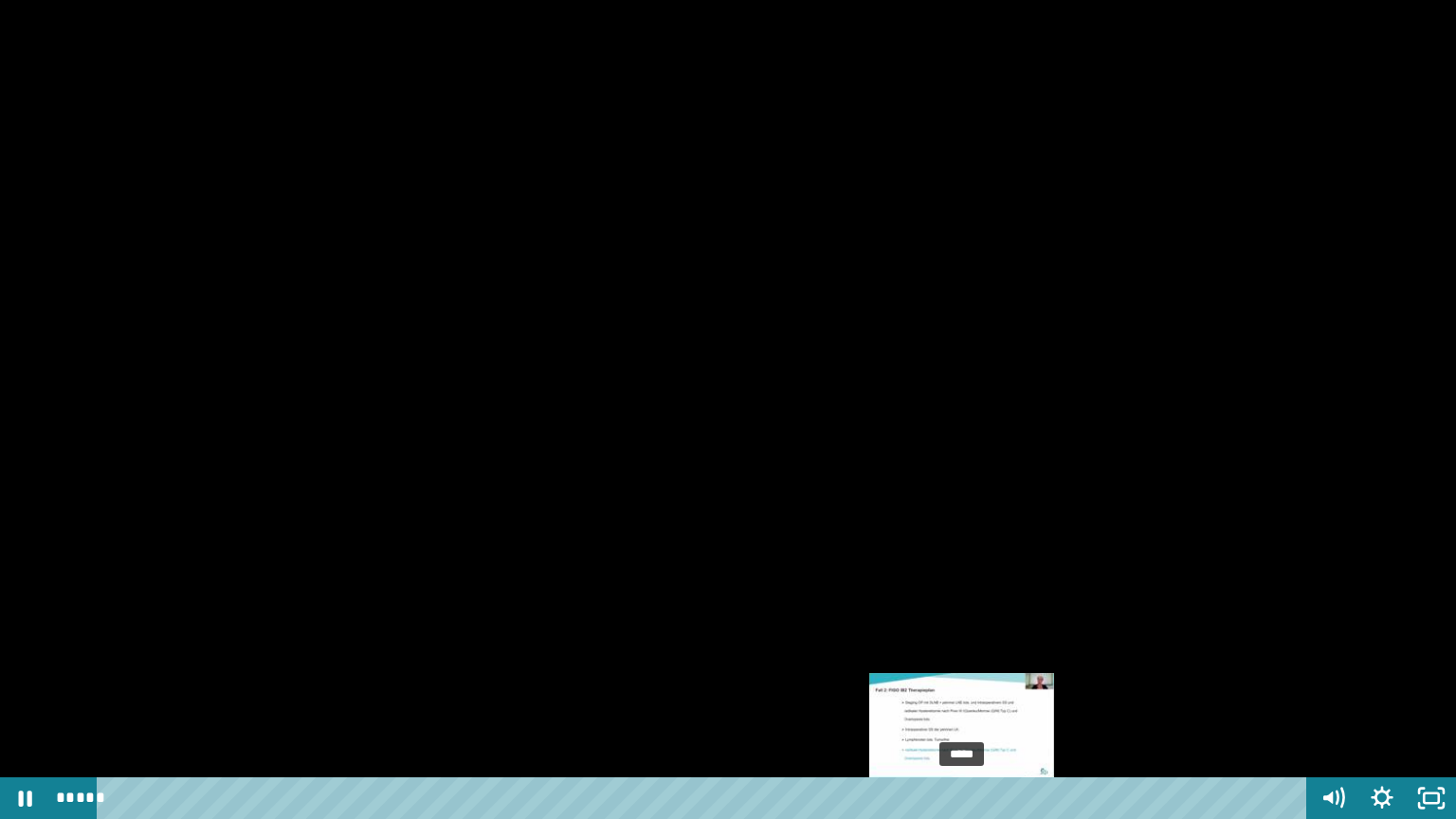 click on "*****" at bounding box center (705, 798) 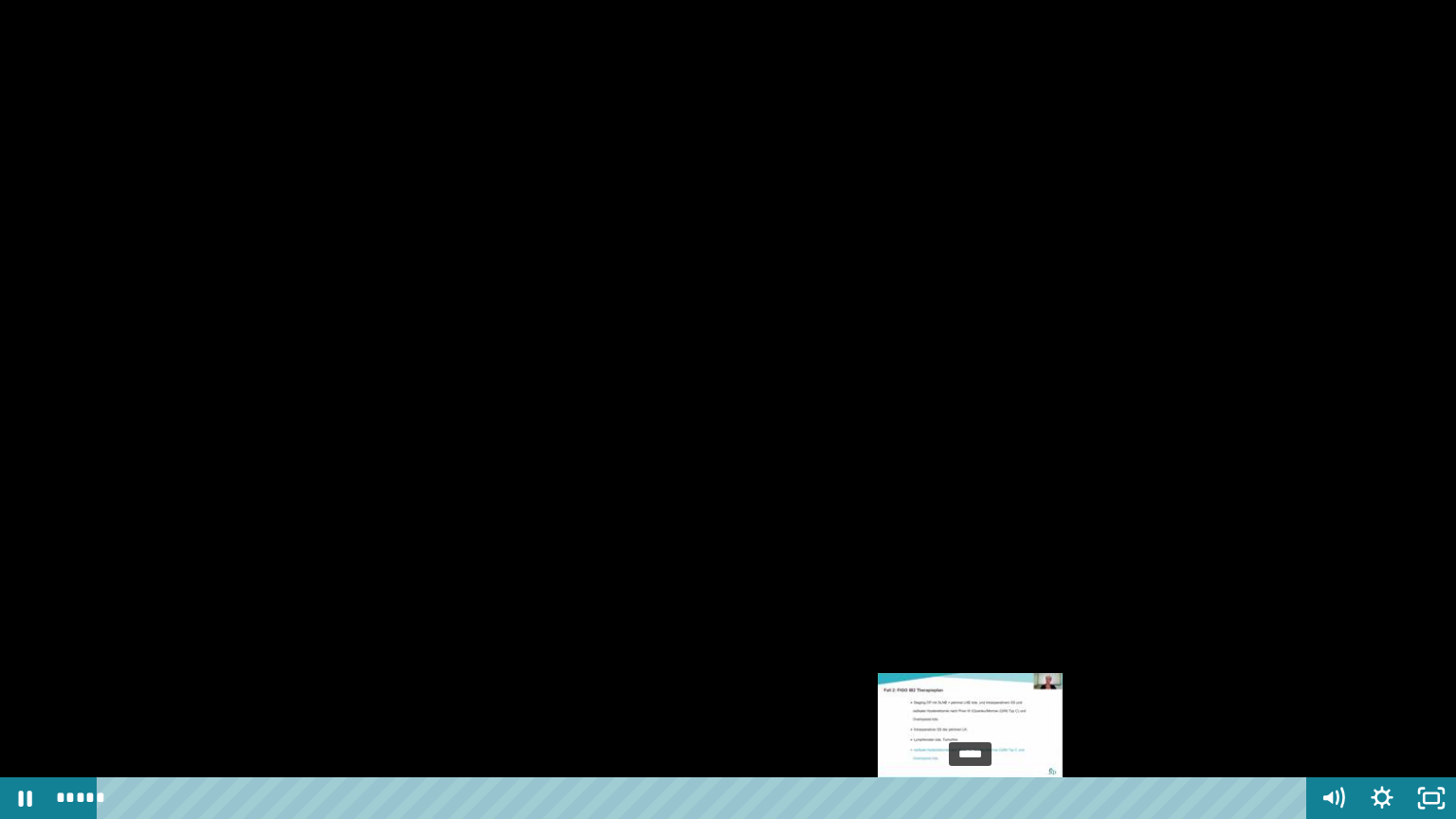 click on "*****" at bounding box center [705, 798] 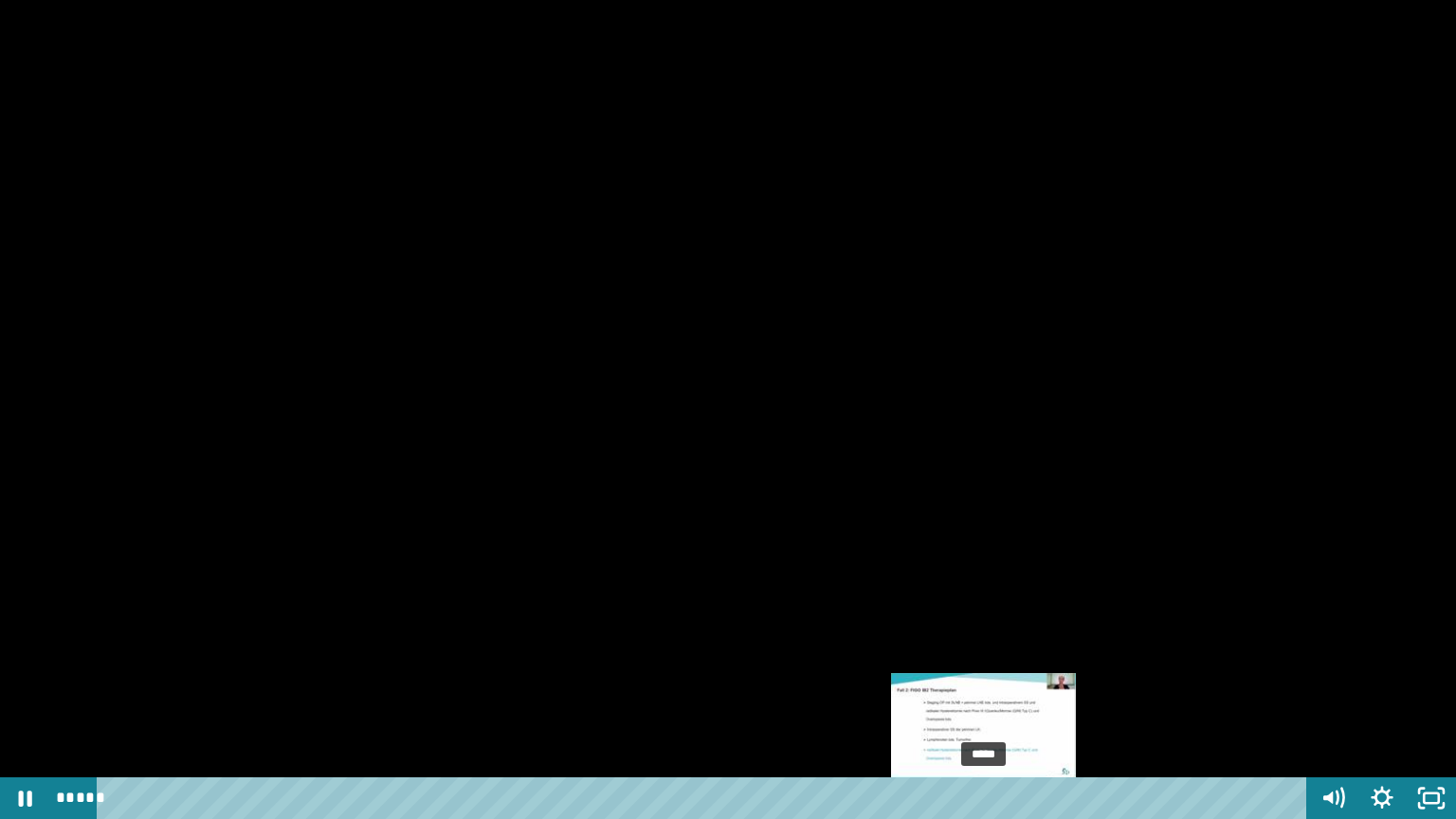 click on "*****" at bounding box center [705, 798] 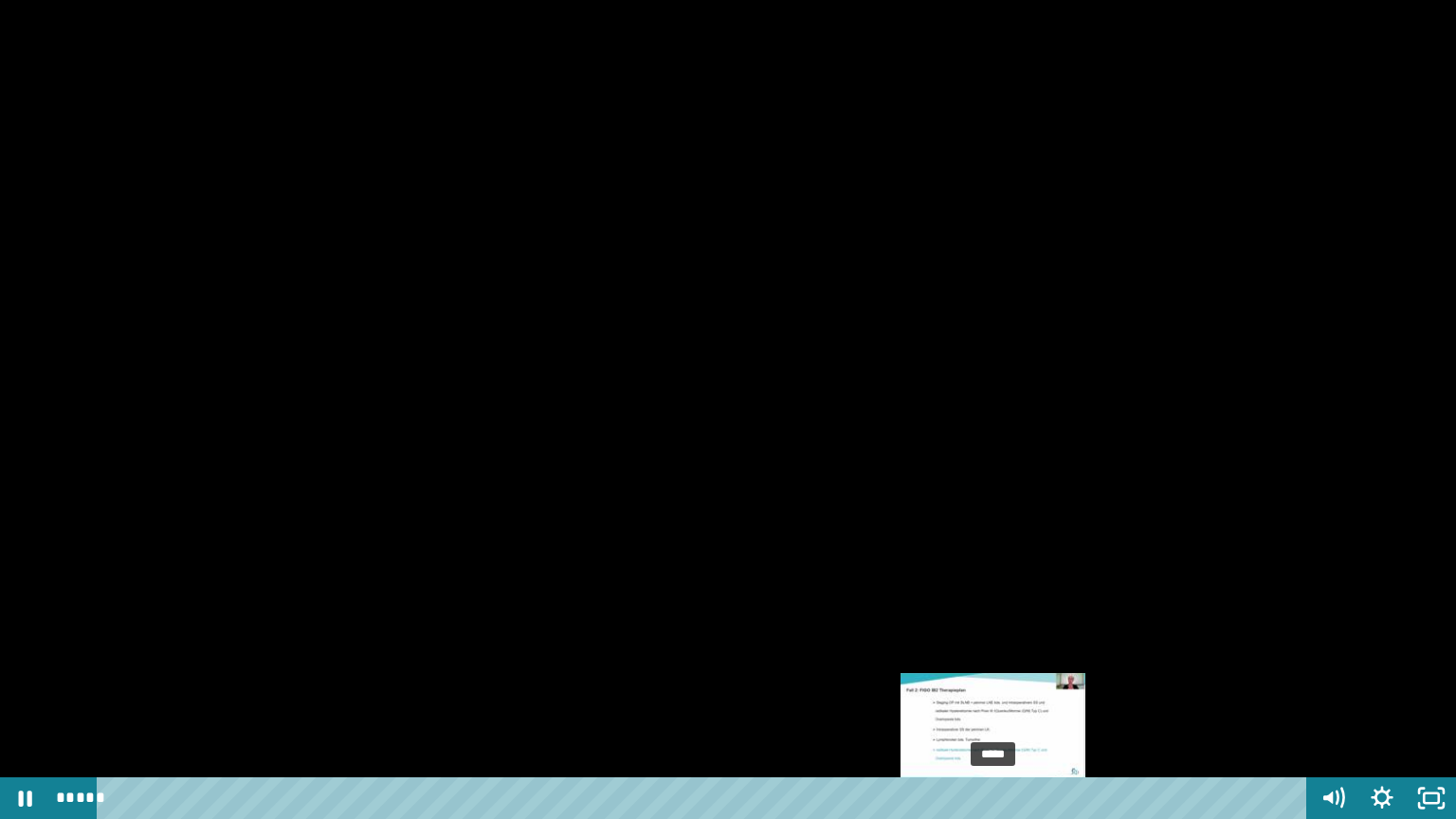 click on "*****" at bounding box center (705, 798) 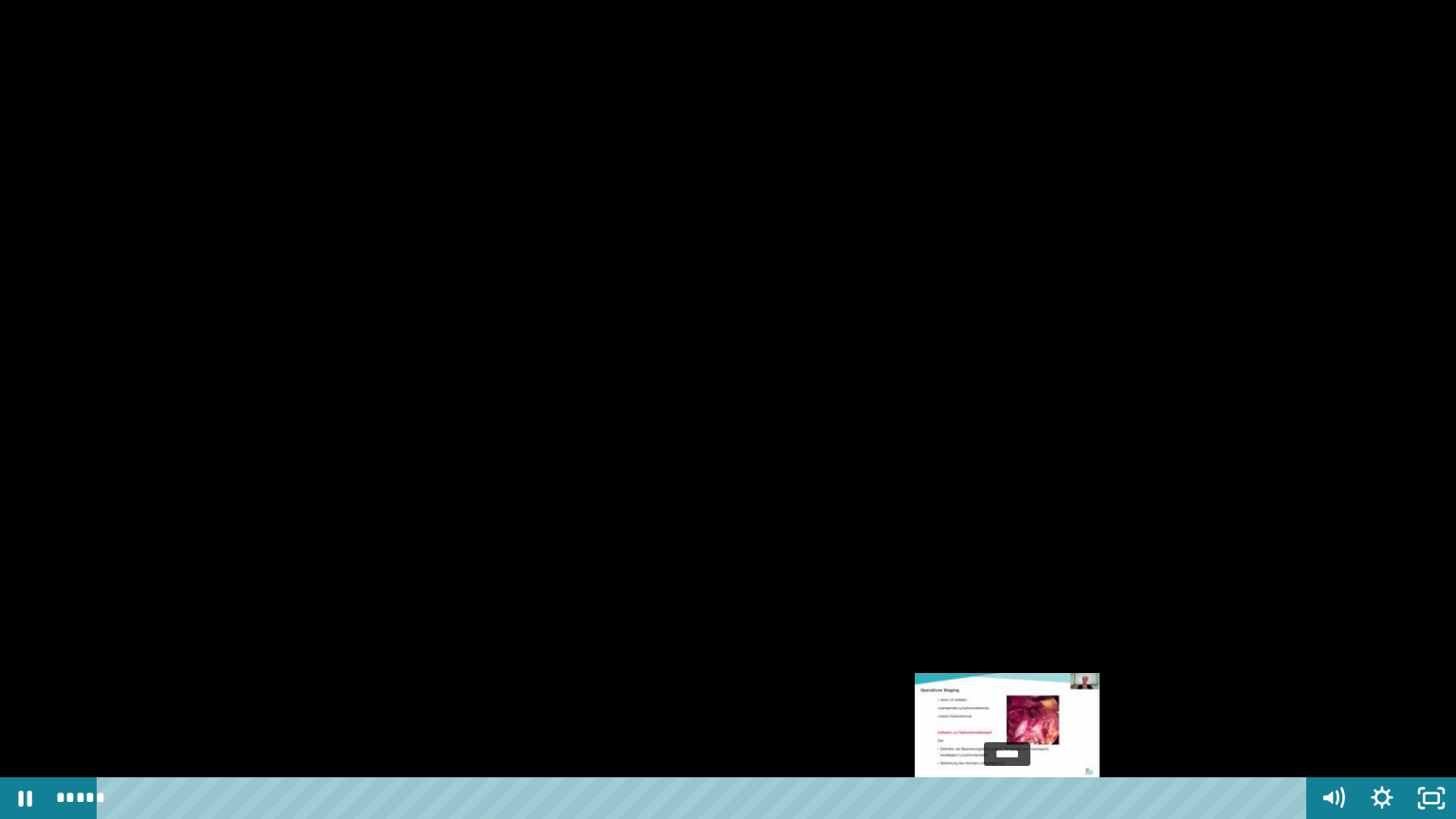 click on "*****" at bounding box center (705, 798) 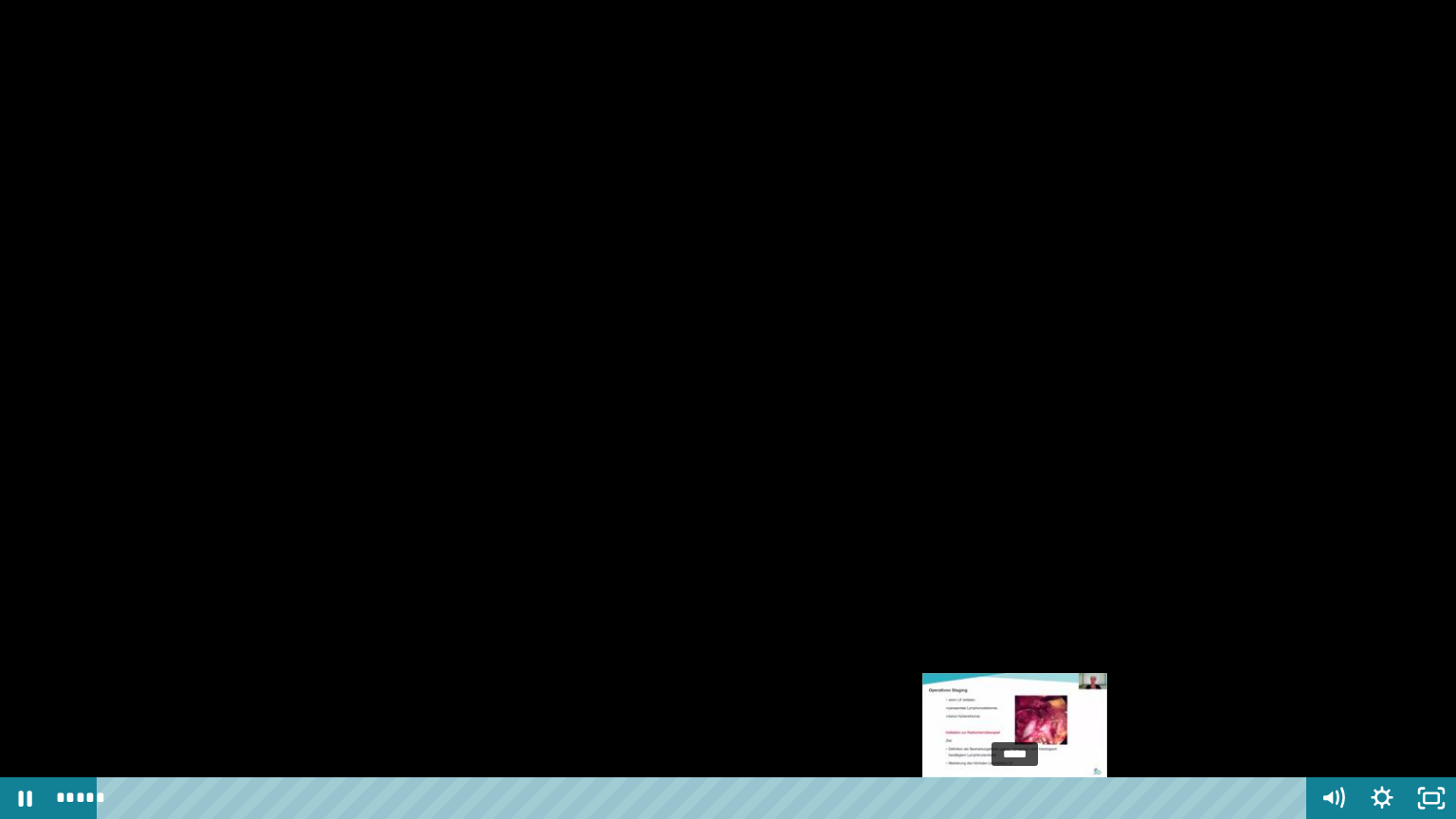 click on "*****" at bounding box center [705, 798] 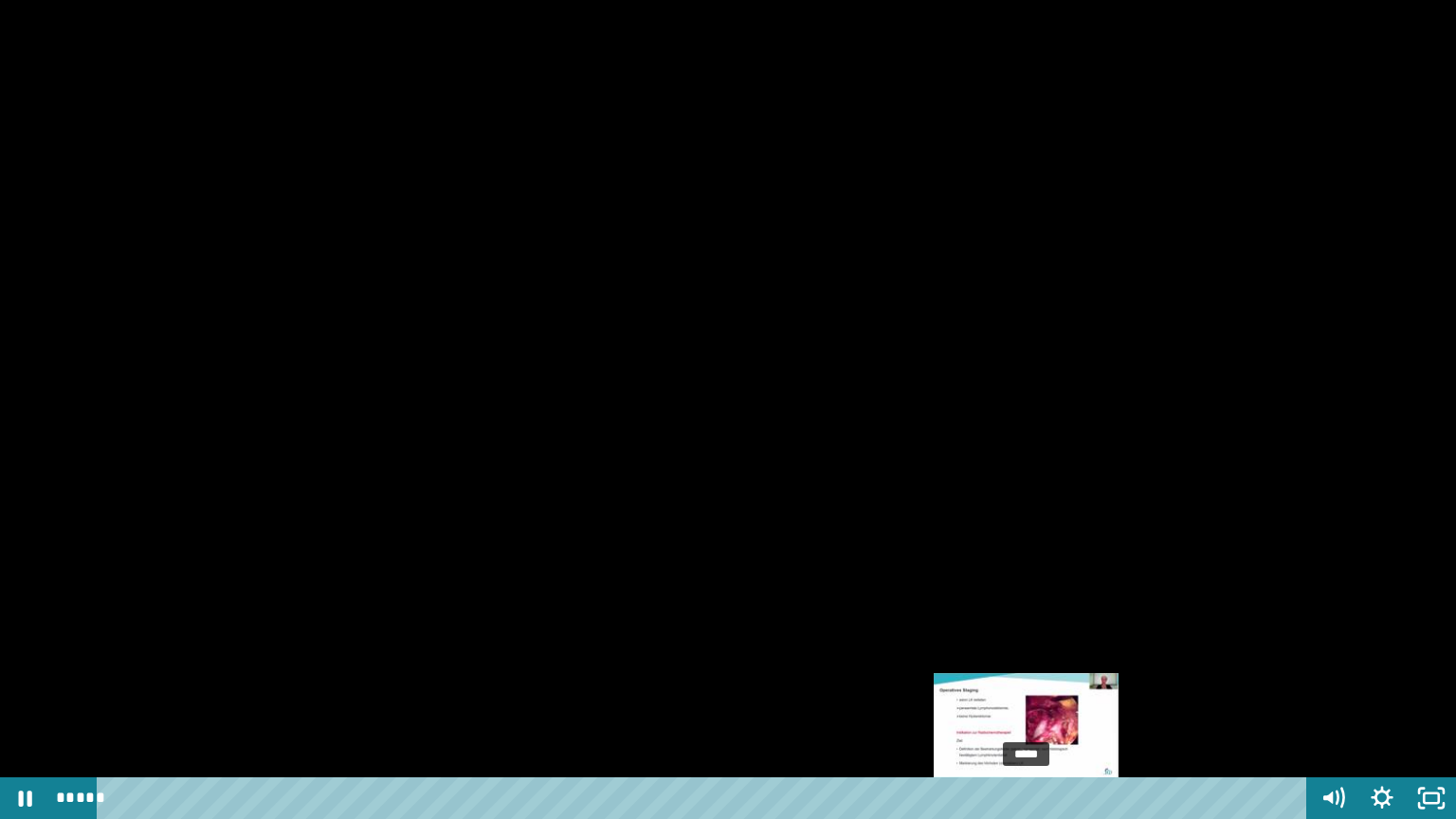 click on "*****" at bounding box center [705, 798] 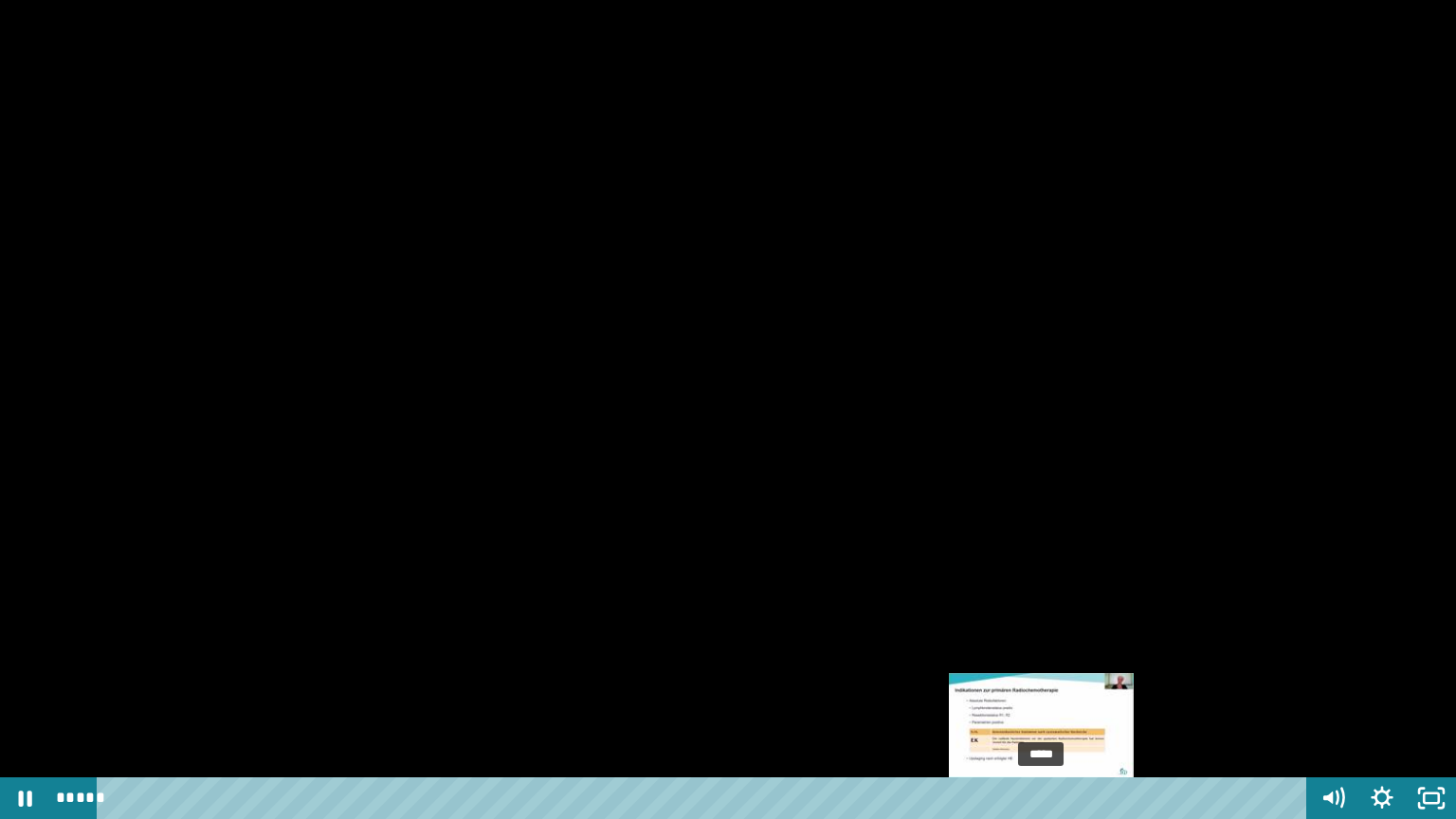 click on "*****" at bounding box center [705, 798] 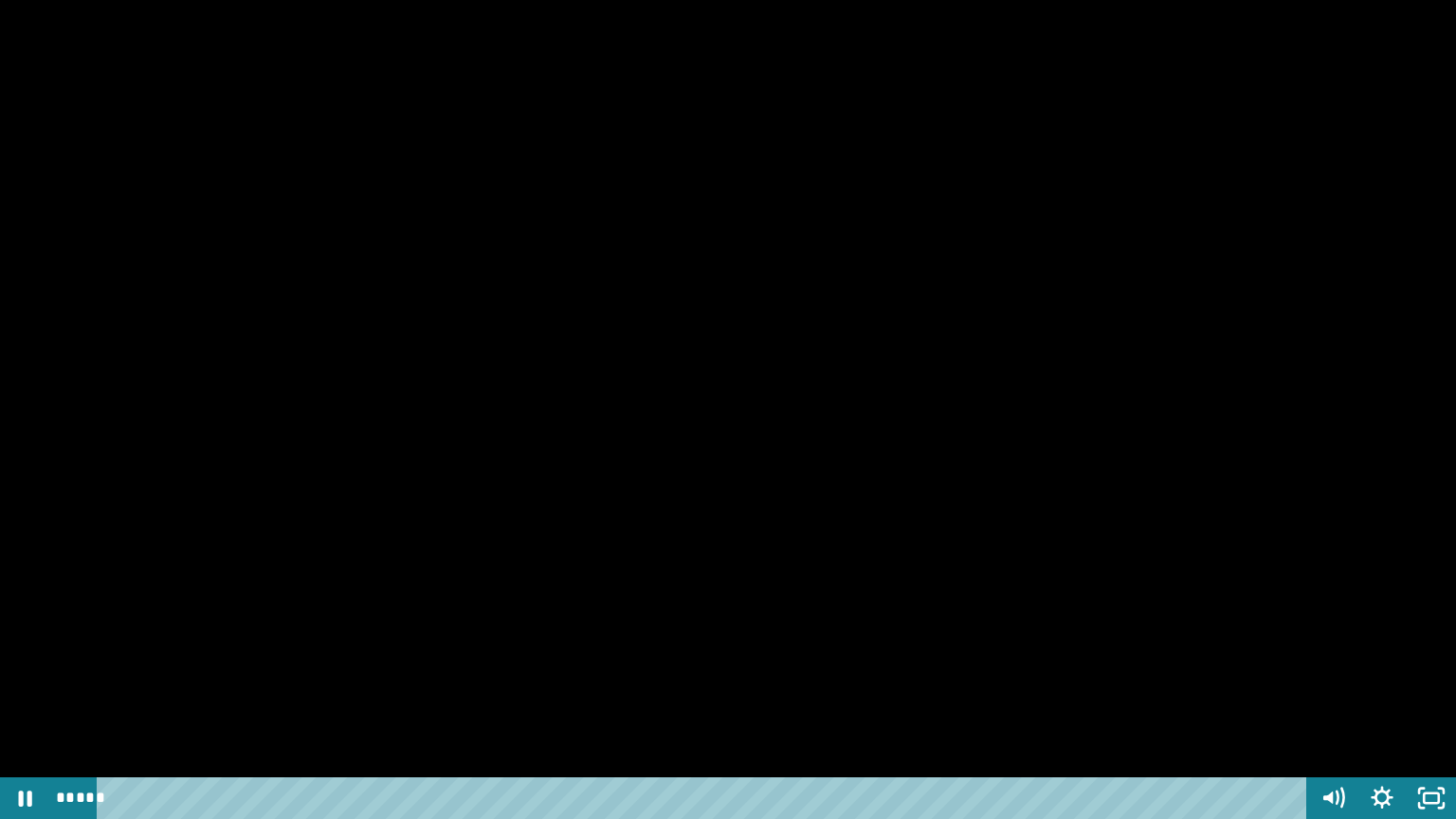 click at bounding box center [728, 410] 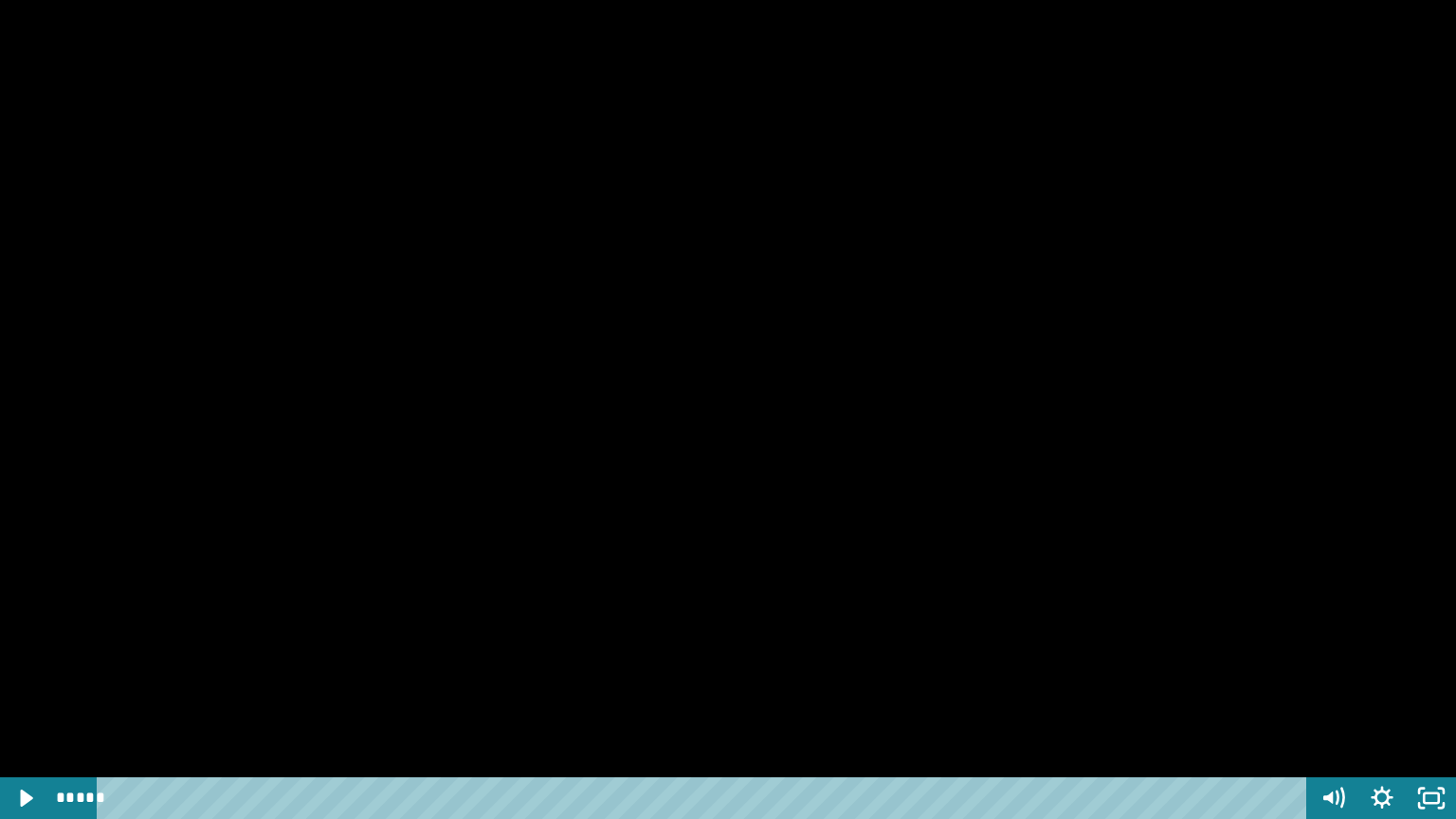 click at bounding box center (728, 410) 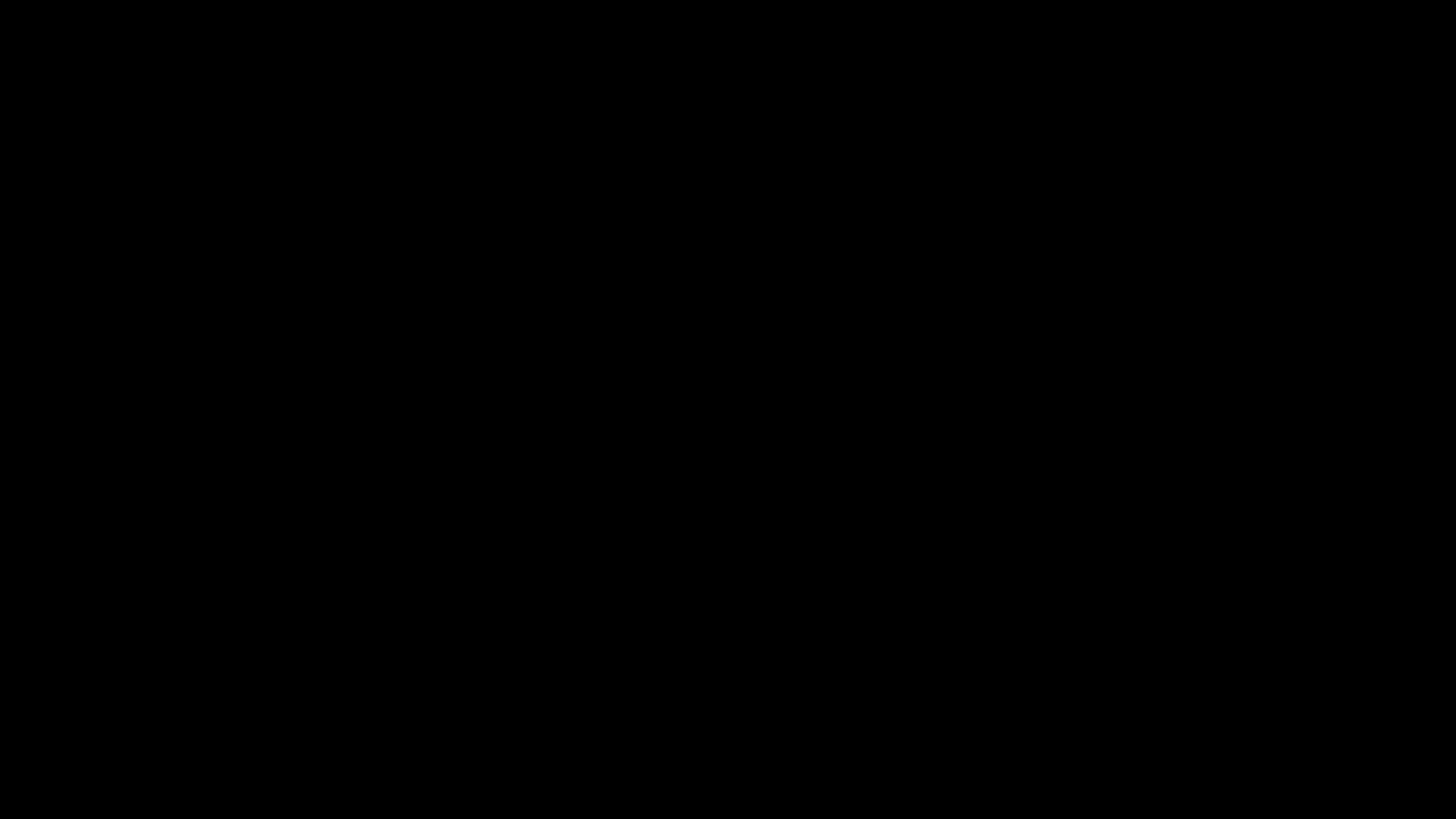 type 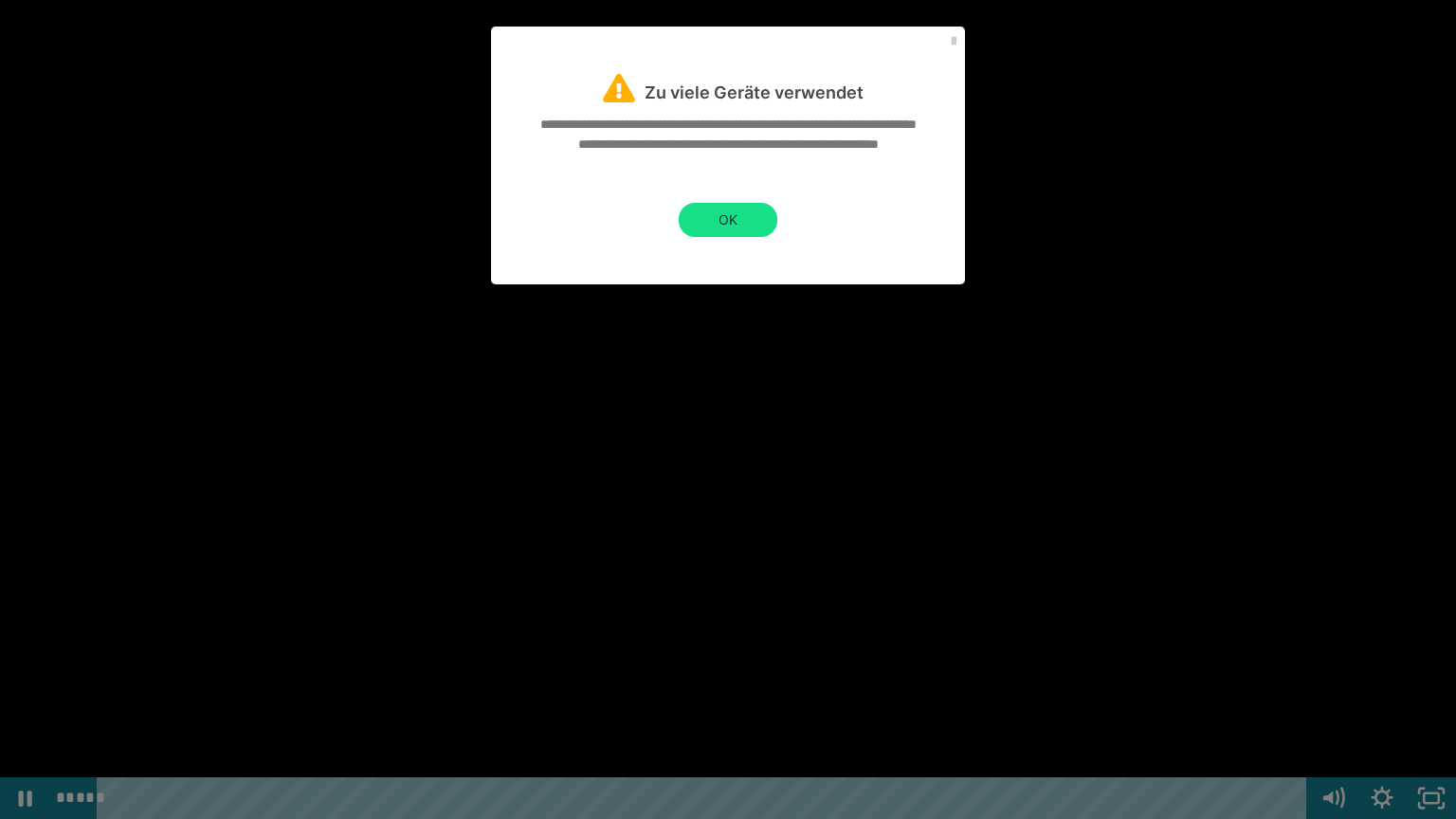 click at bounding box center [728, 410] 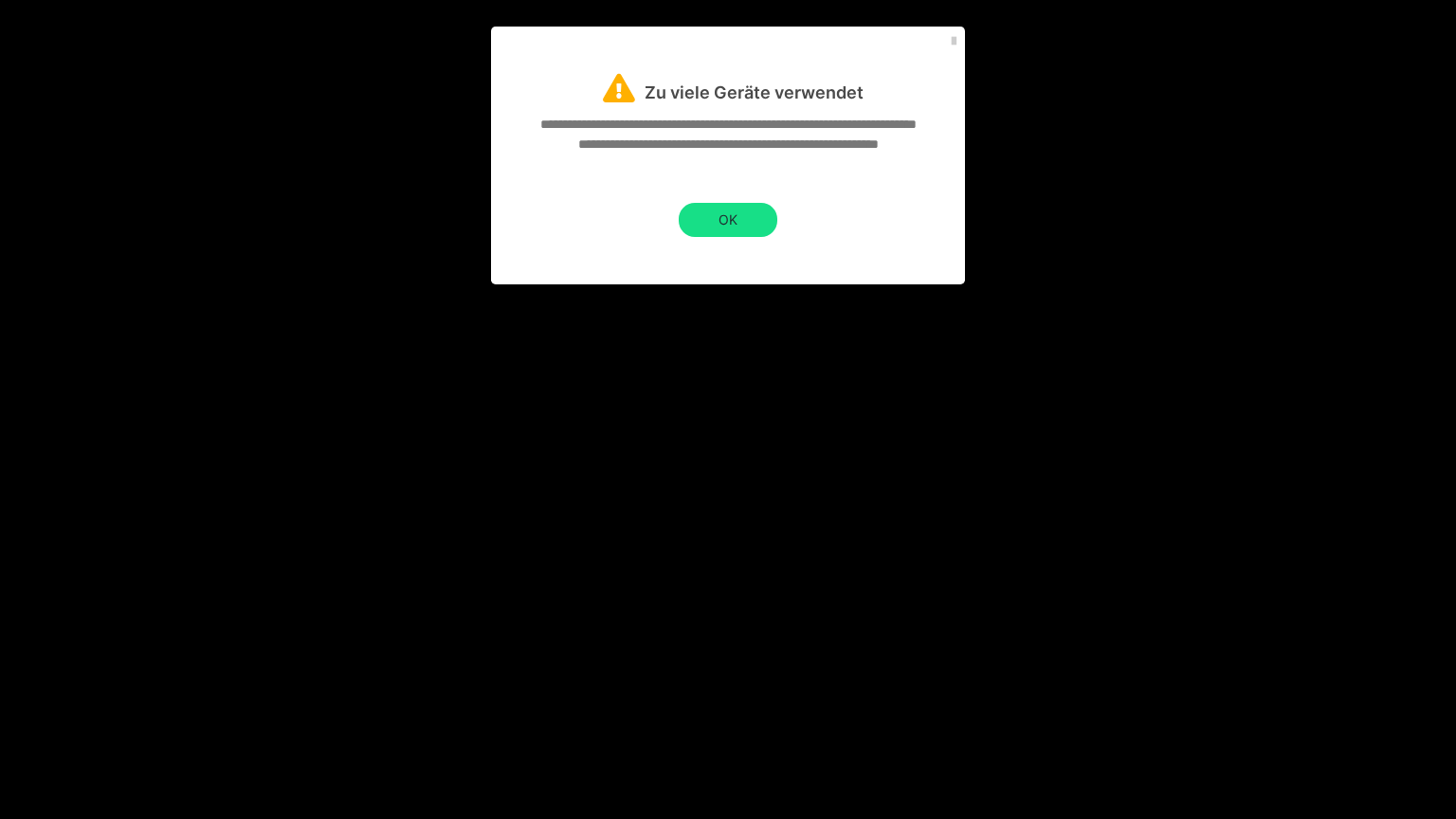 click at bounding box center [728, 410] 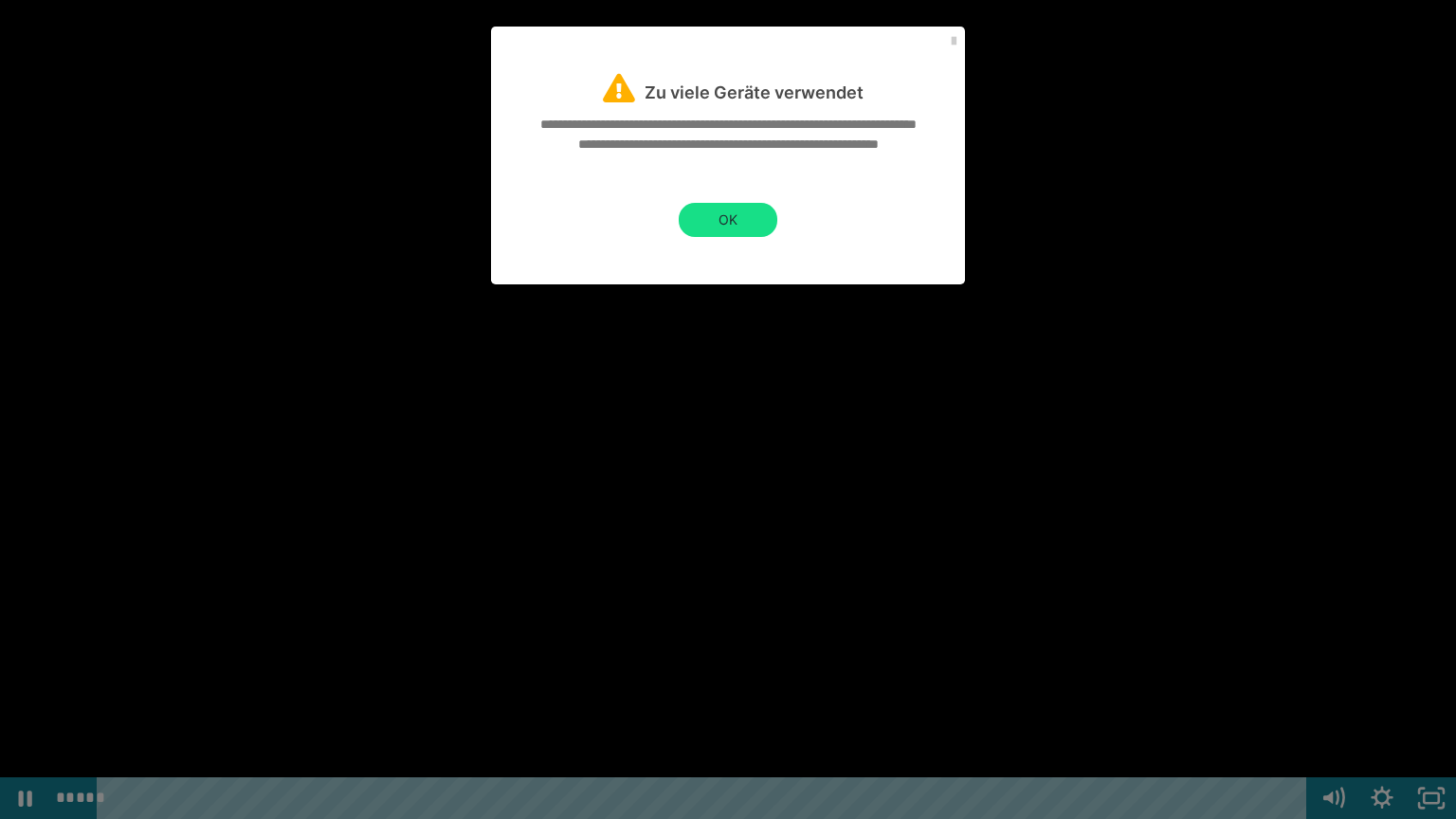 click at bounding box center [728, 410] 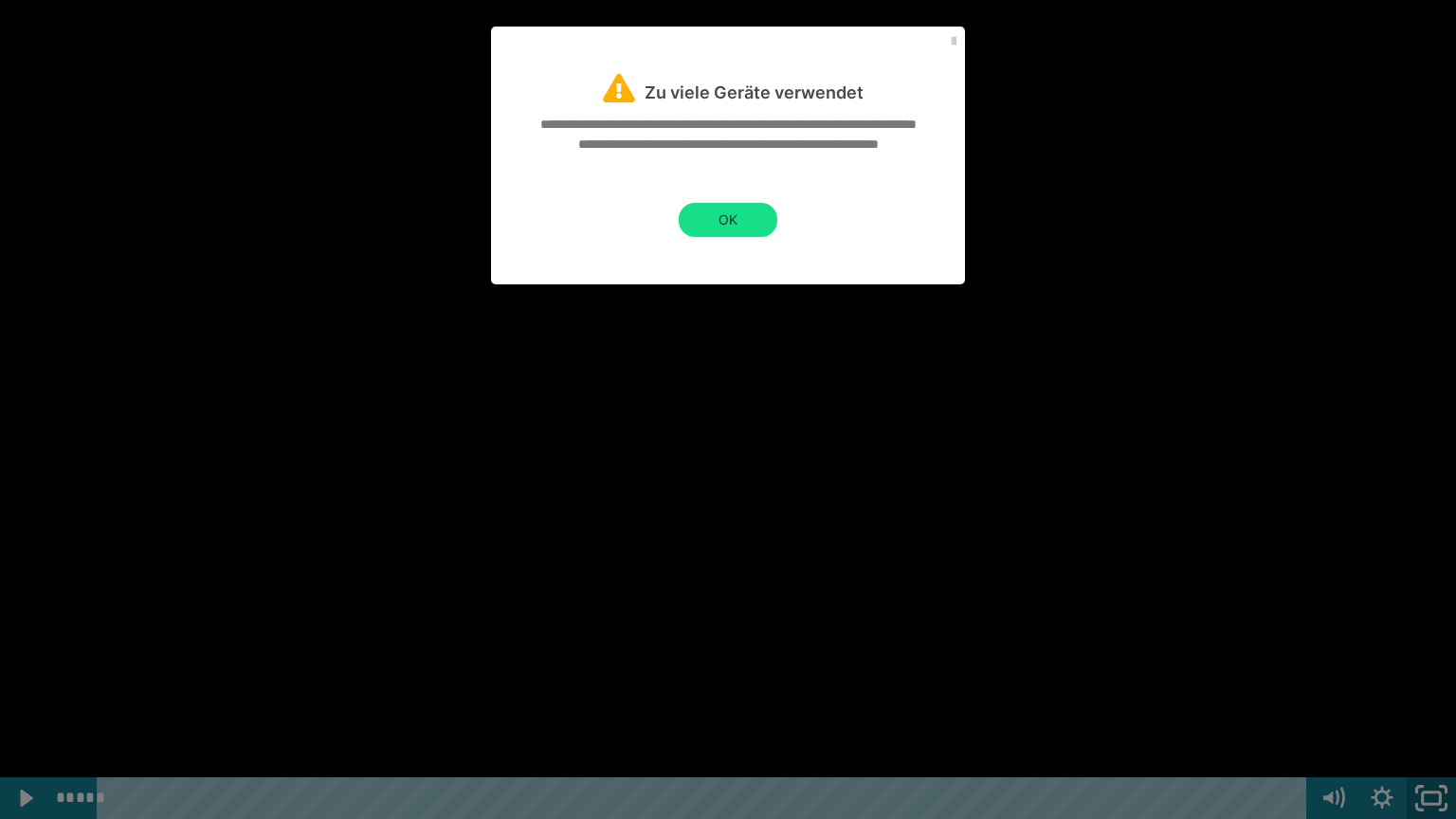click 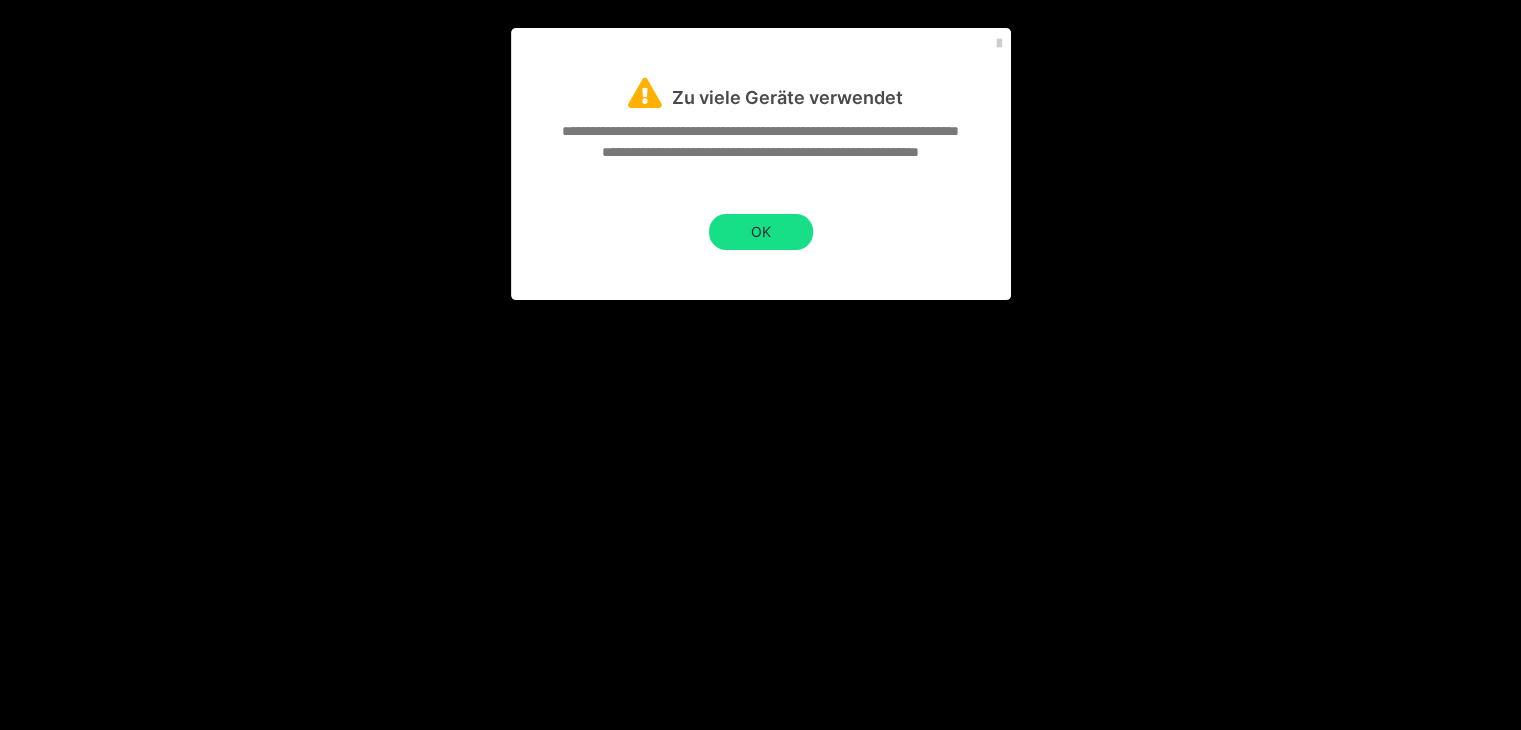 scroll, scrollTop: 2740, scrollLeft: 0, axis: vertical 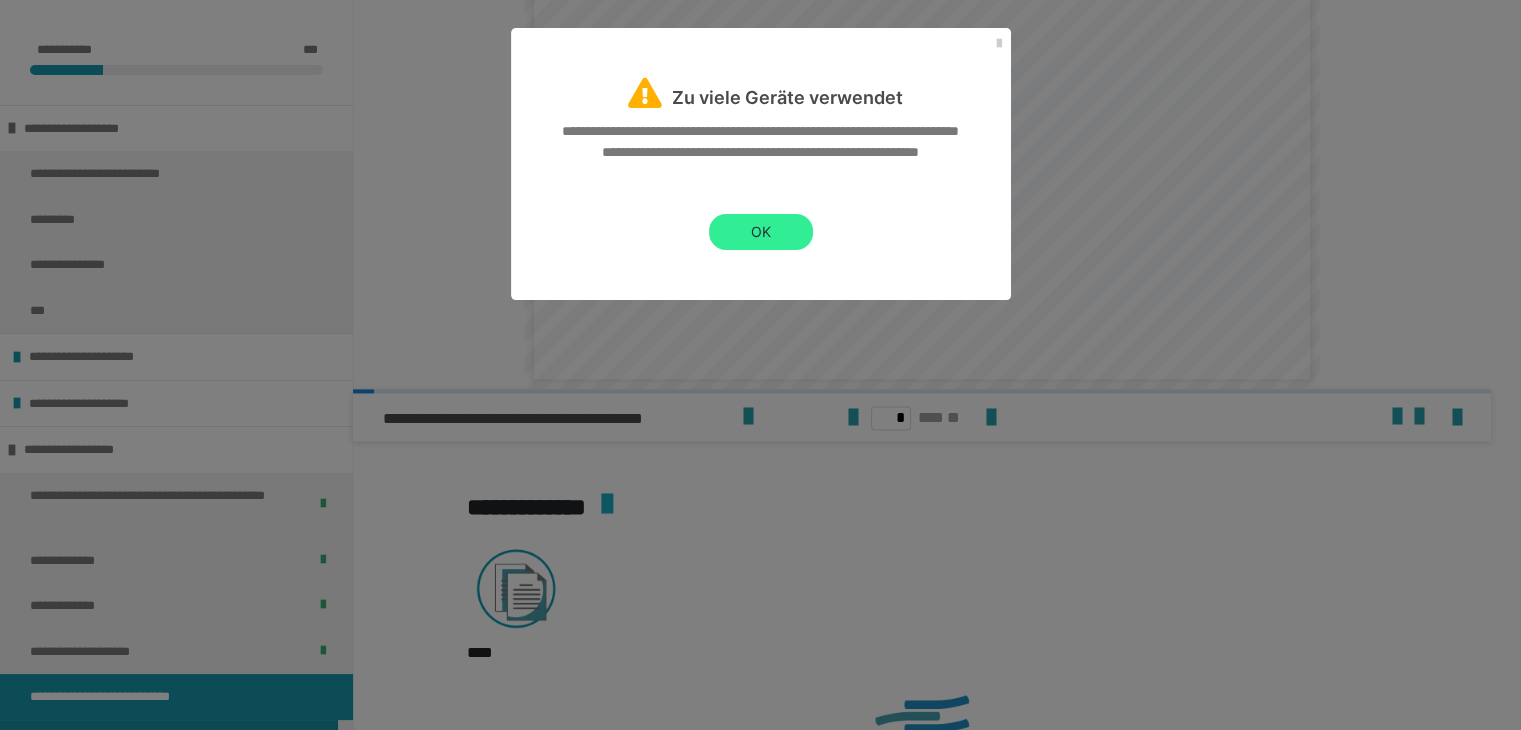 click on "OK" at bounding box center (761, 232) 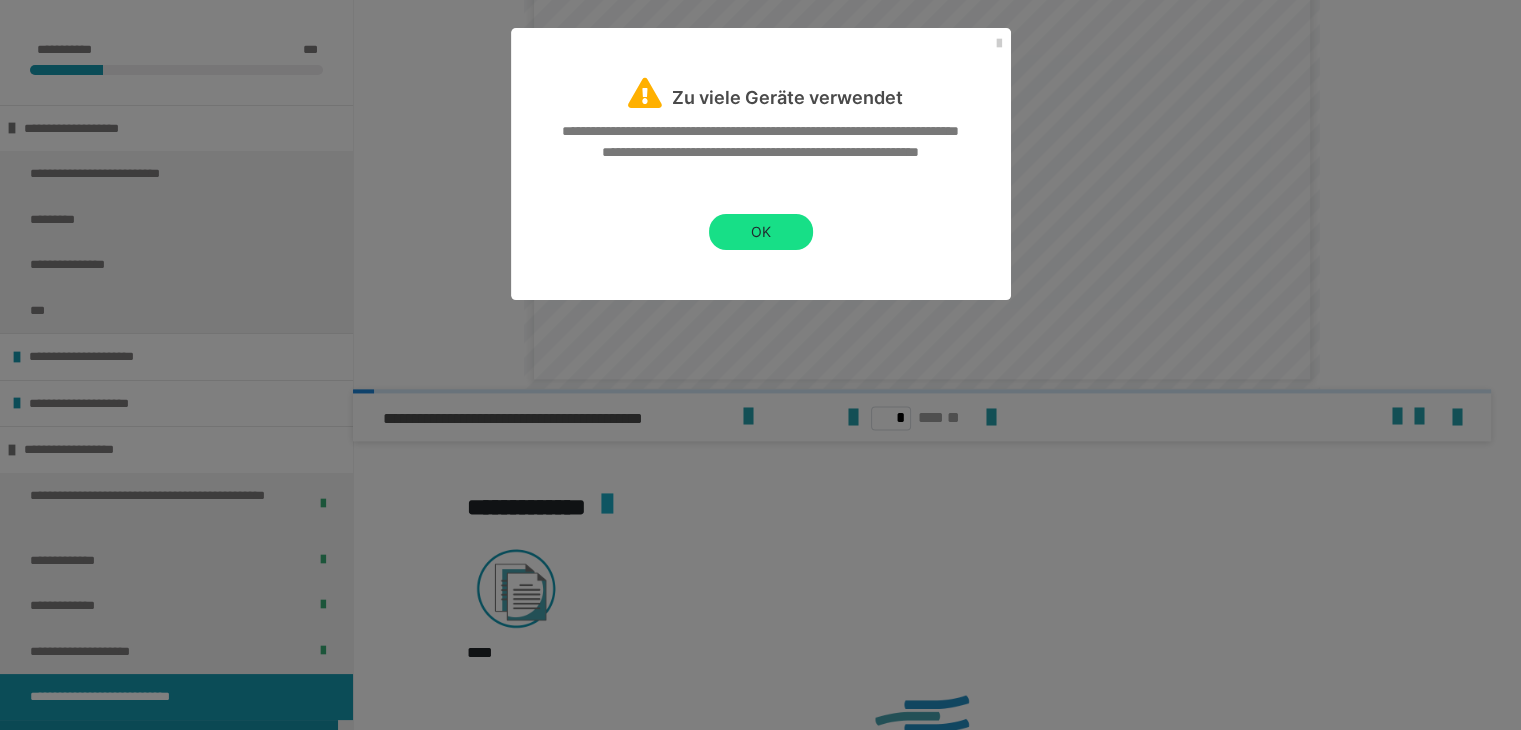 scroll, scrollTop: 0, scrollLeft: 0, axis: both 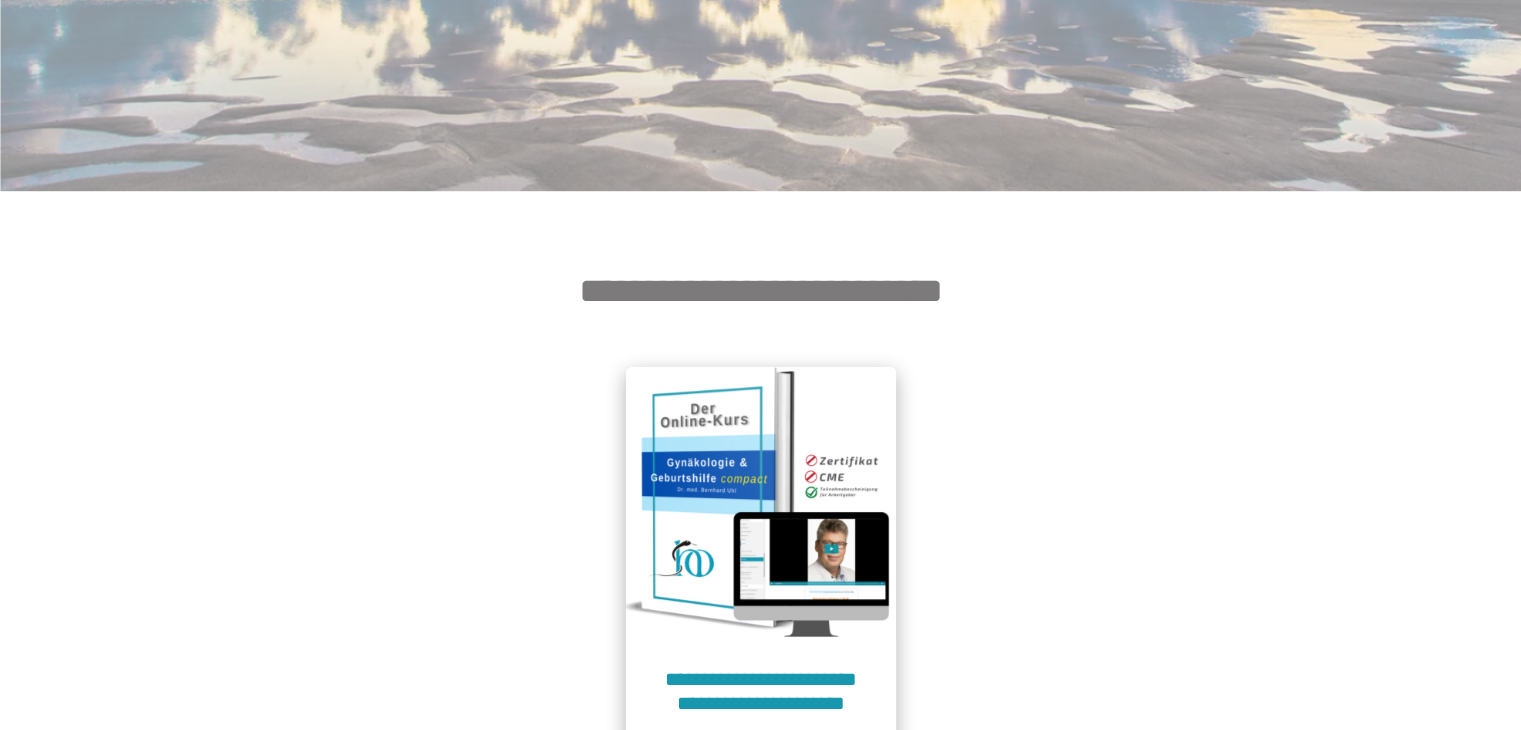 click at bounding box center [761, 502] 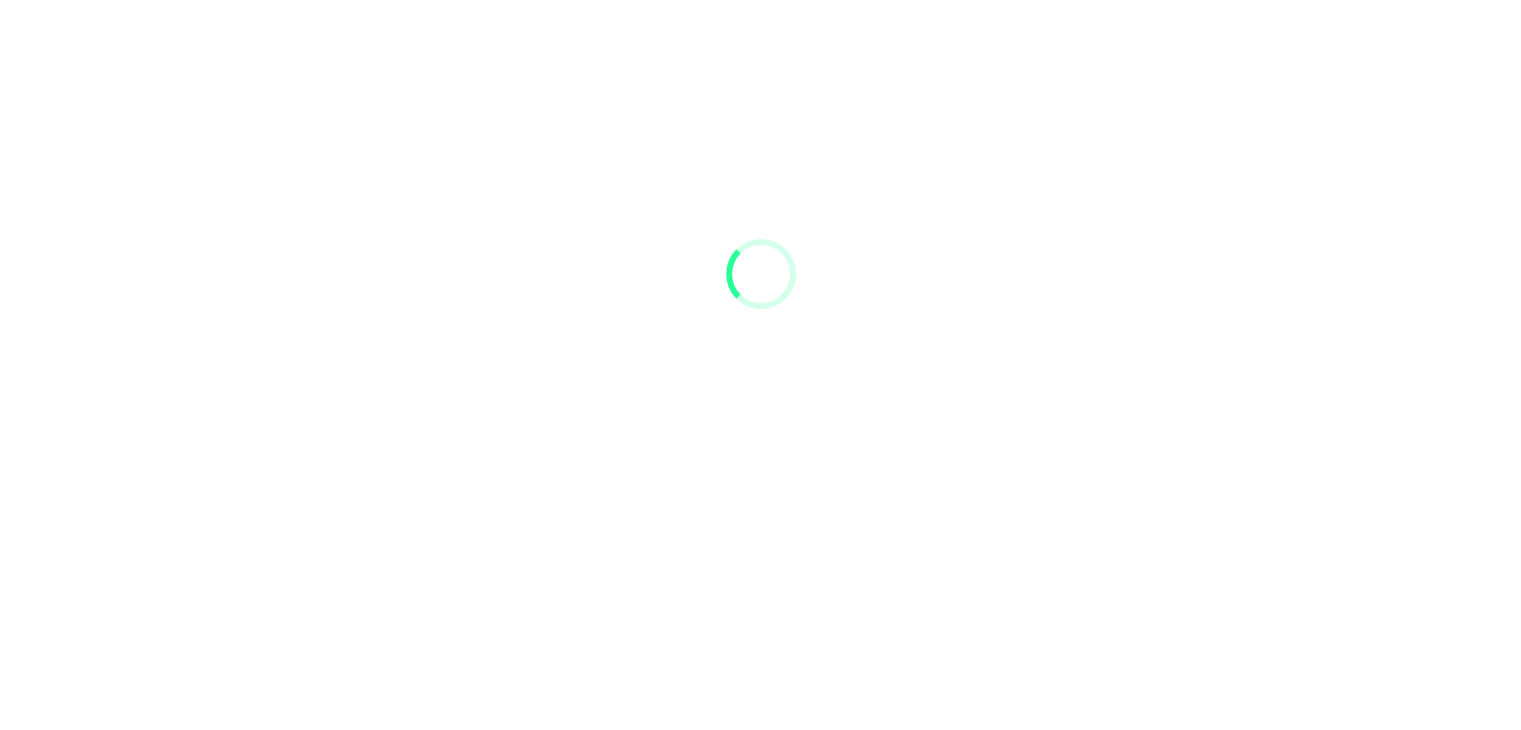 scroll, scrollTop: 91, scrollLeft: 0, axis: vertical 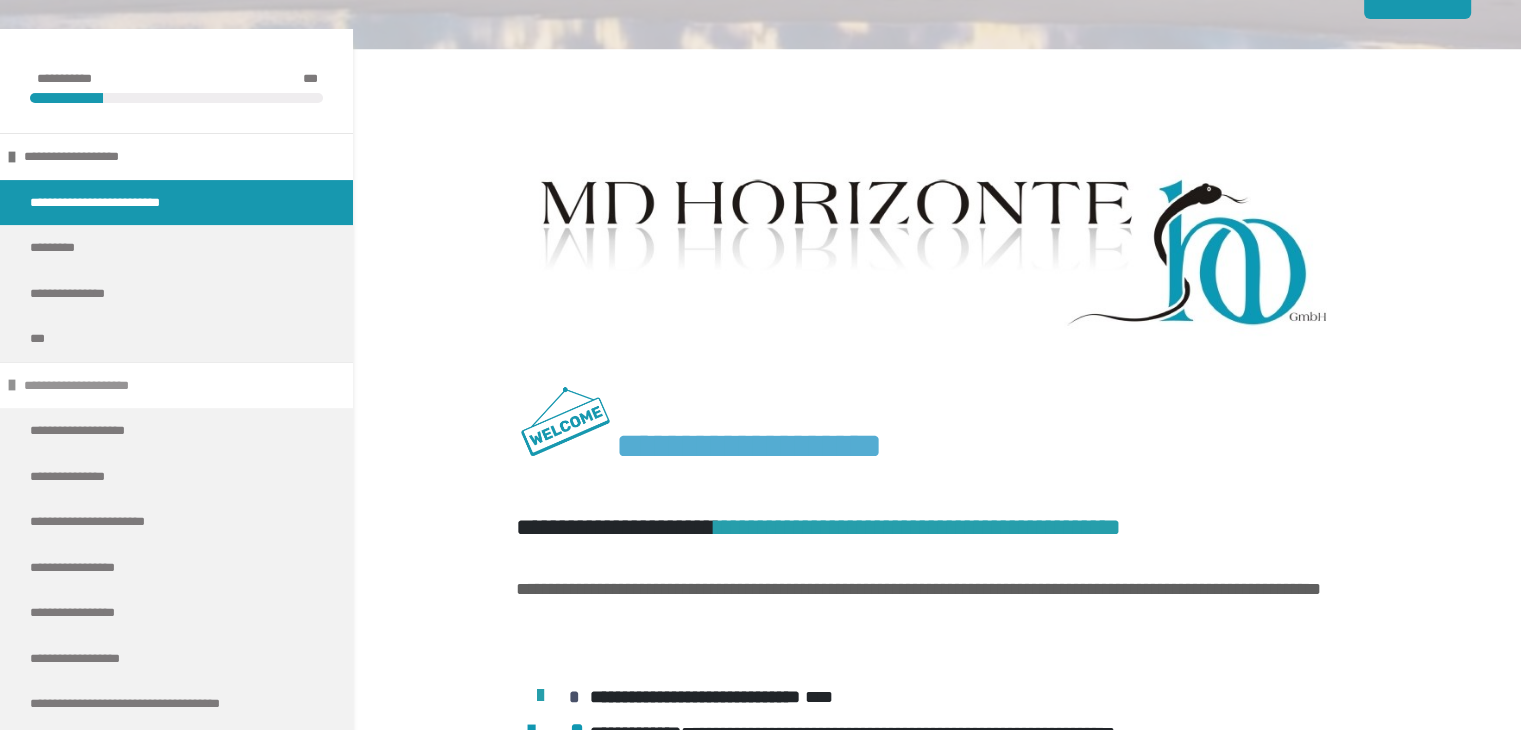 click on "**********" at bounding box center [176, 385] 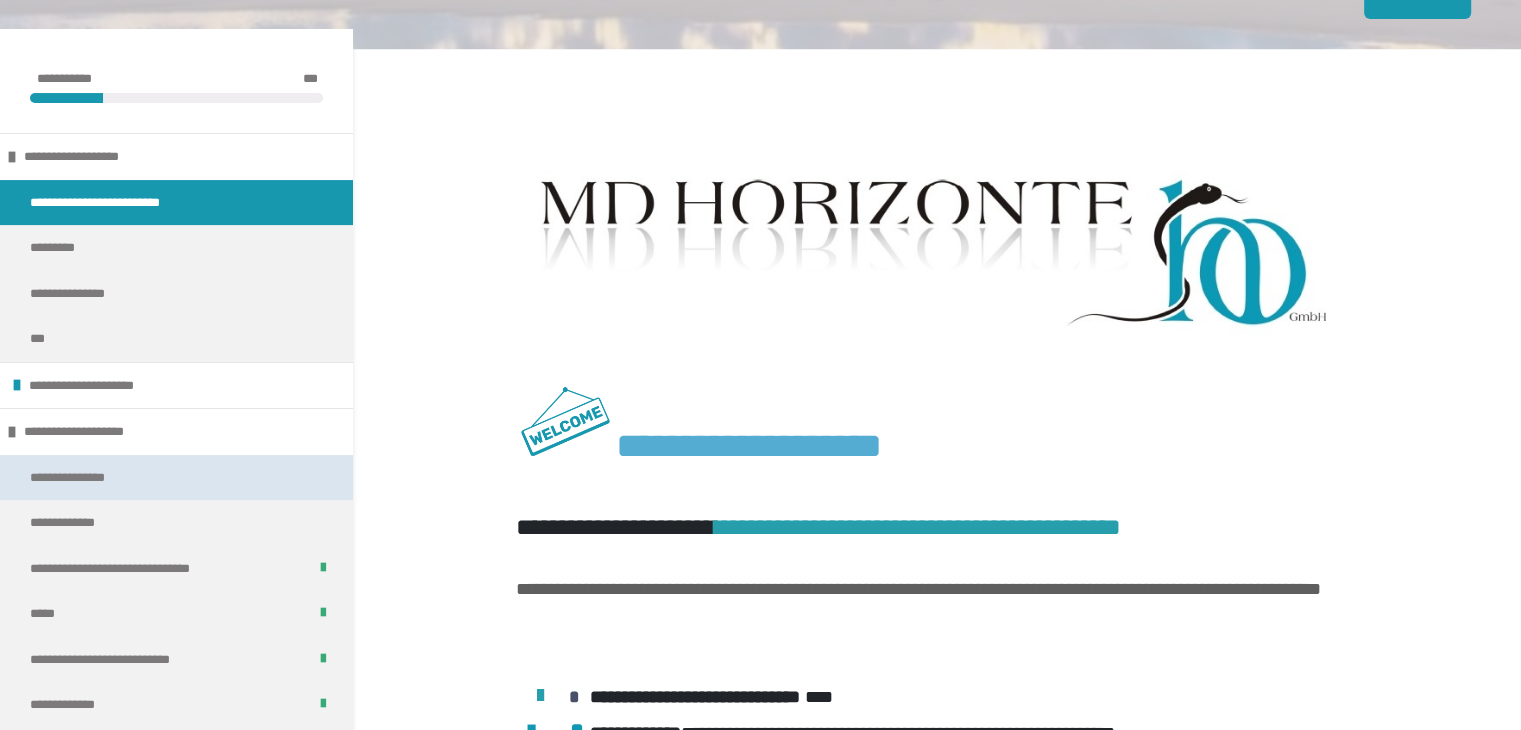 click on "**********" at bounding box center (176, 478) 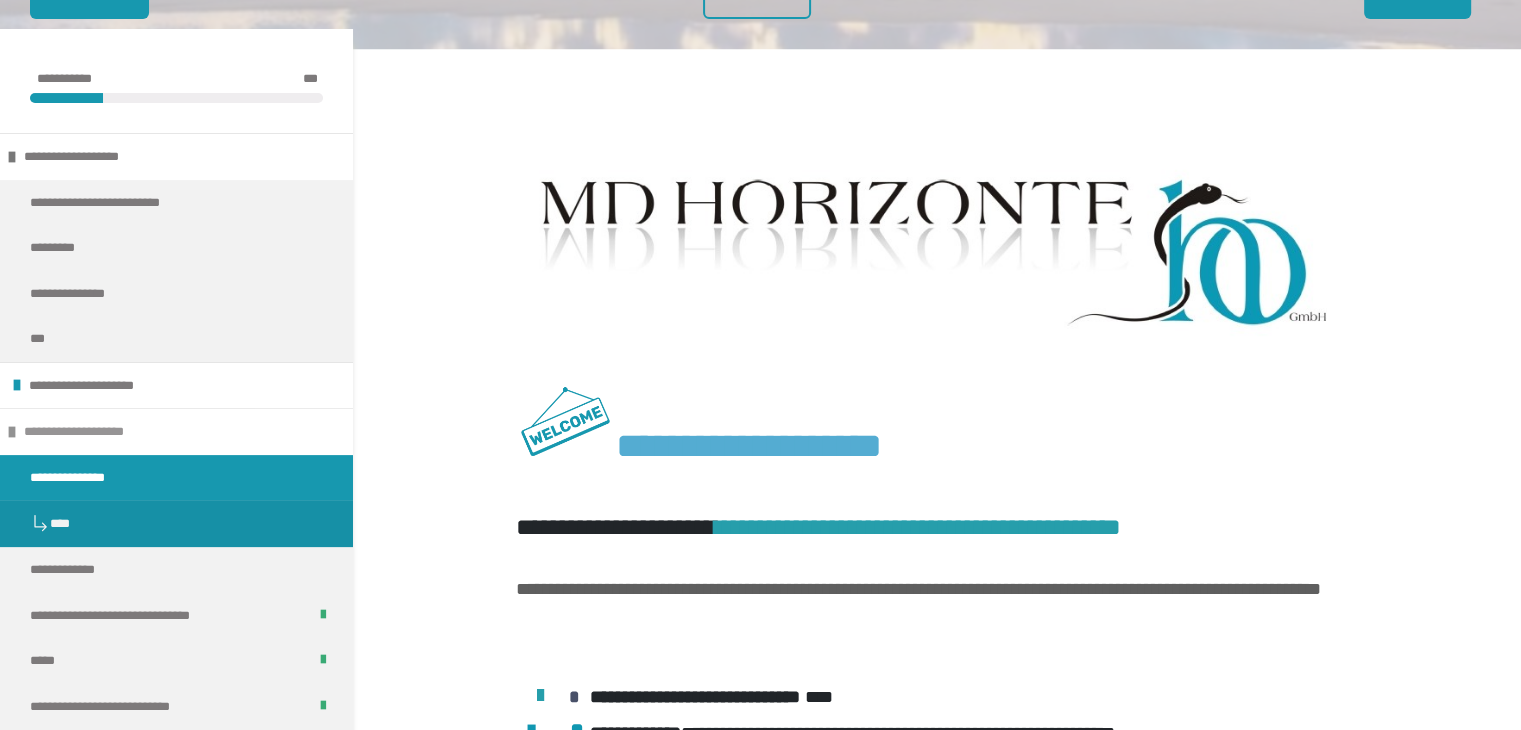 click on "**********" at bounding box center (176, 431) 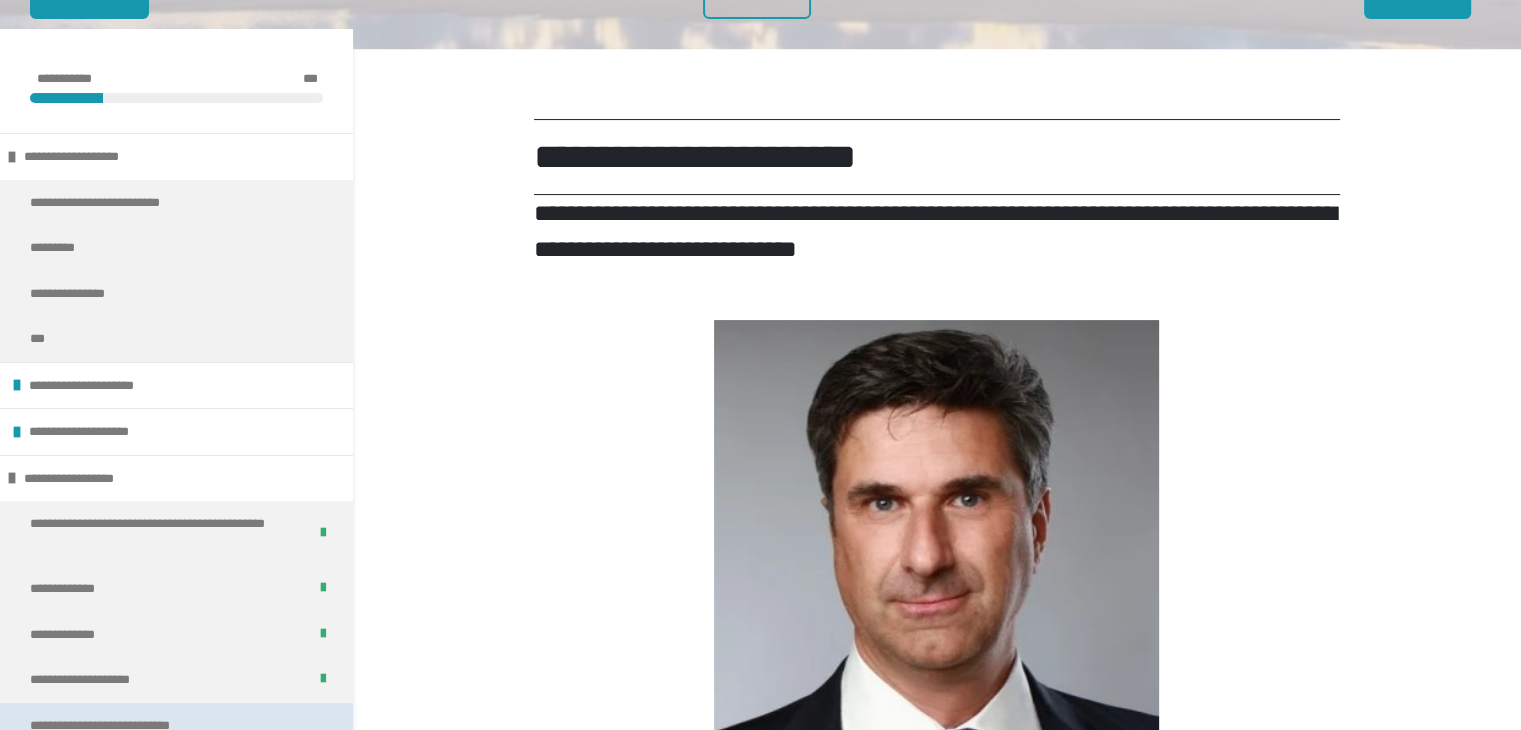 click on "**********" at bounding box center (126, 726) 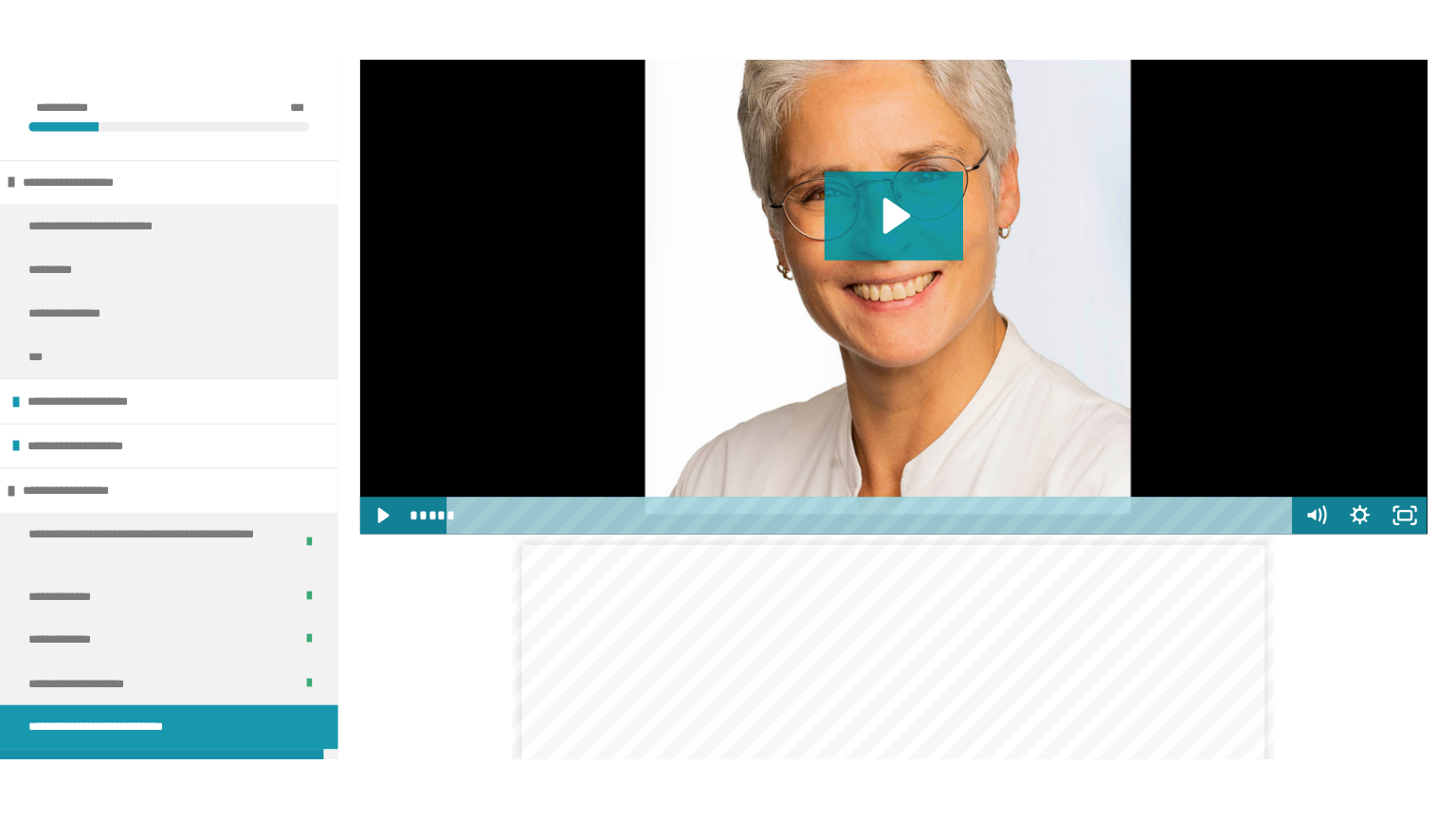 scroll, scrollTop: 2085, scrollLeft: 0, axis: vertical 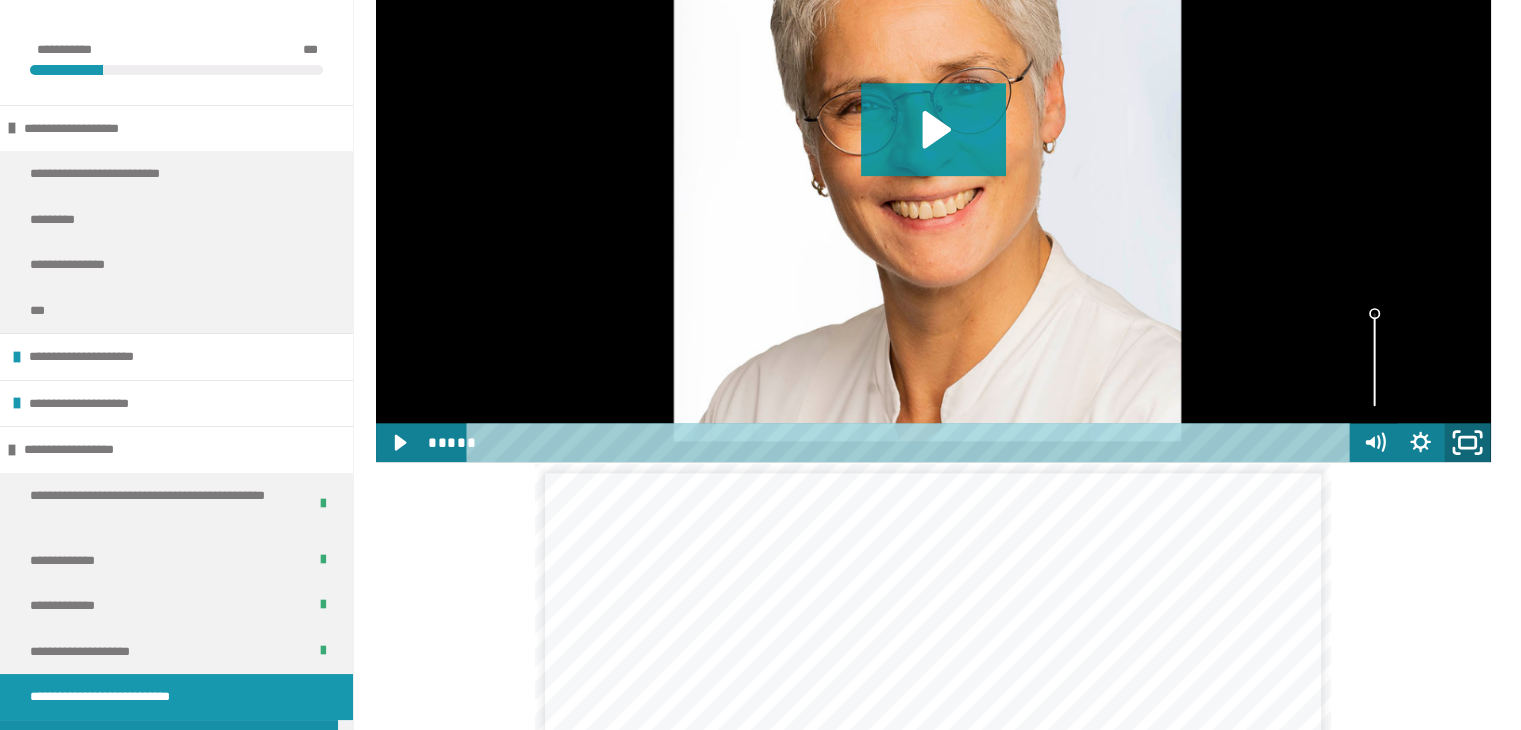 click 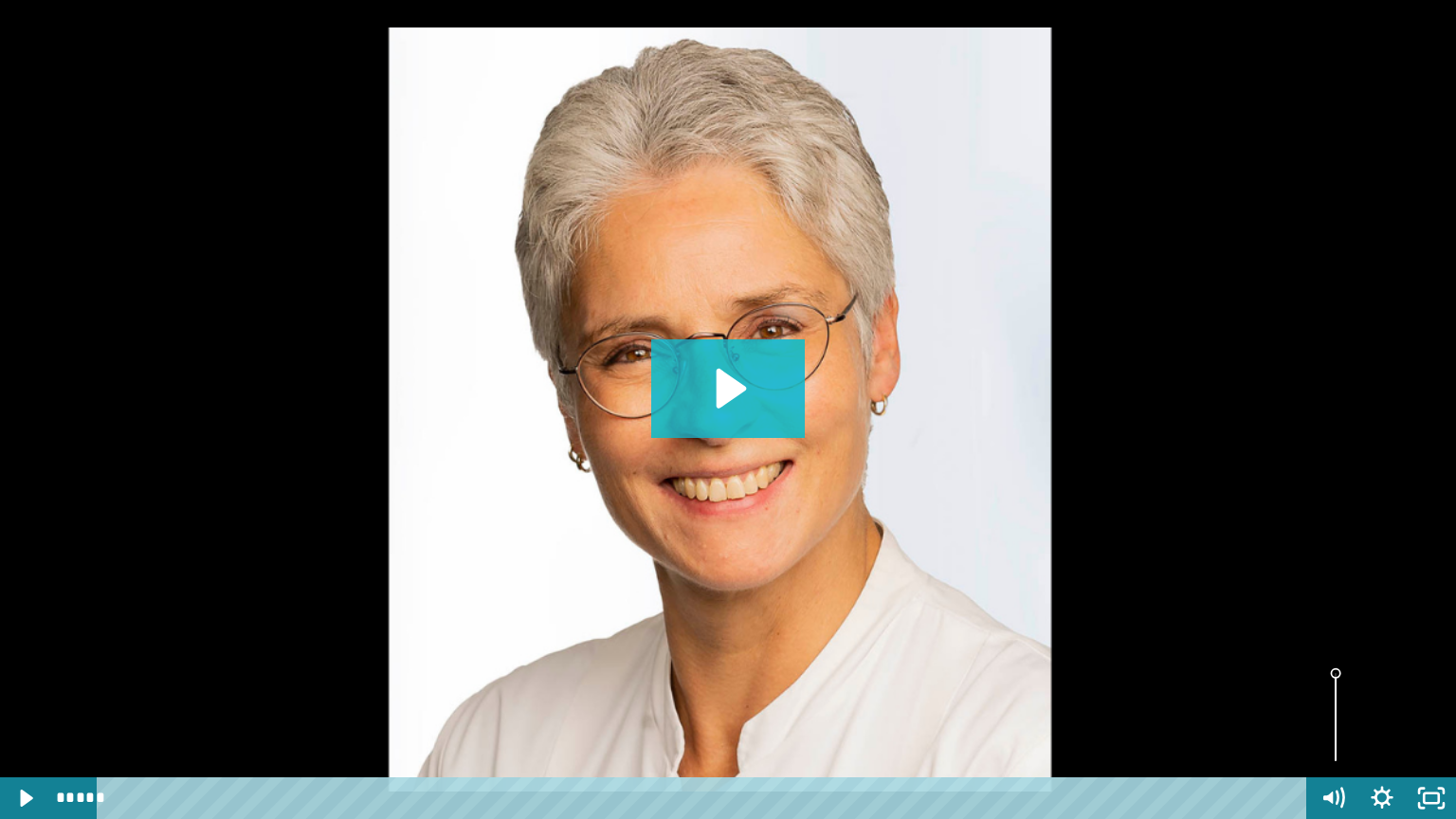 click 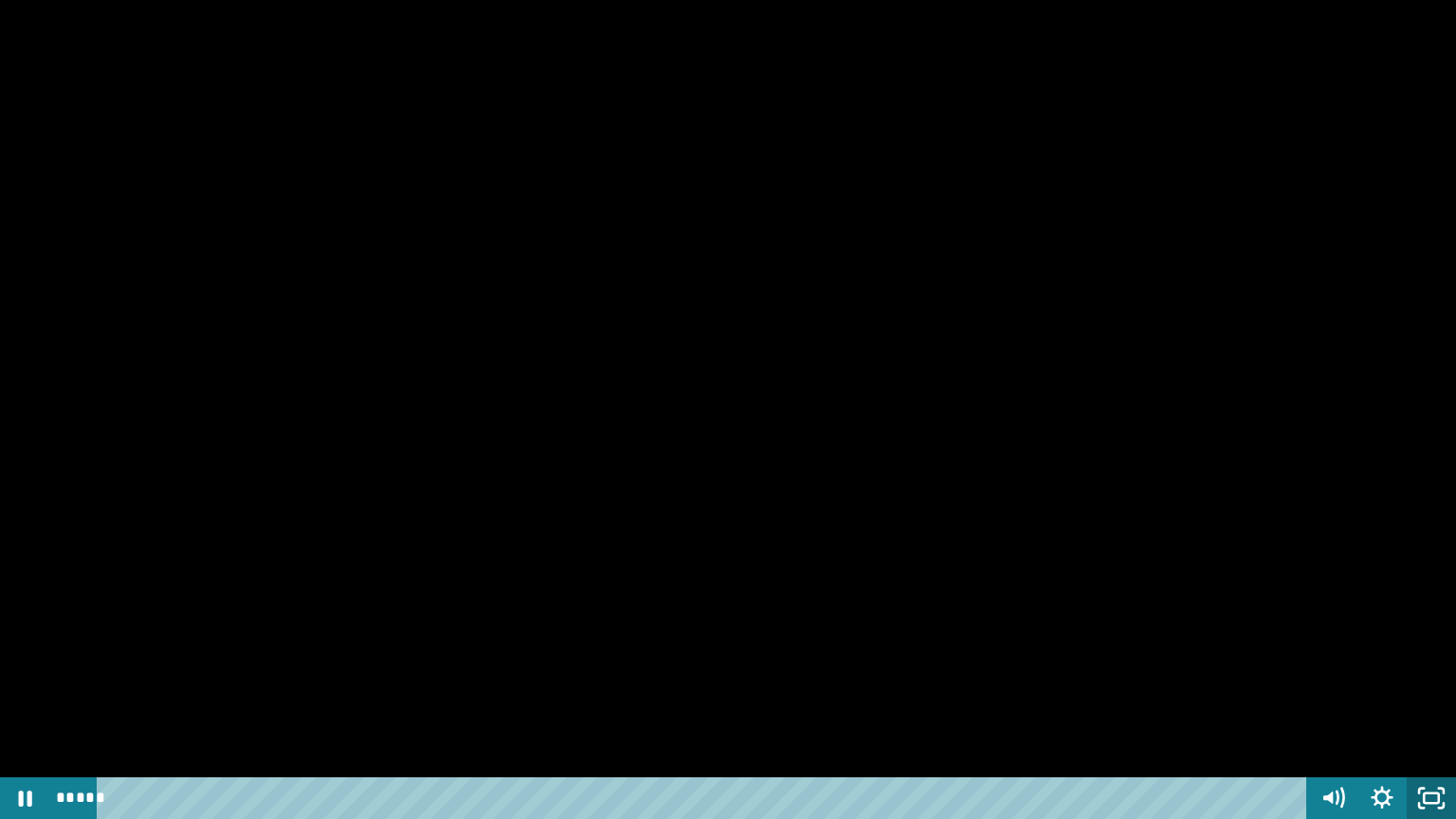 click 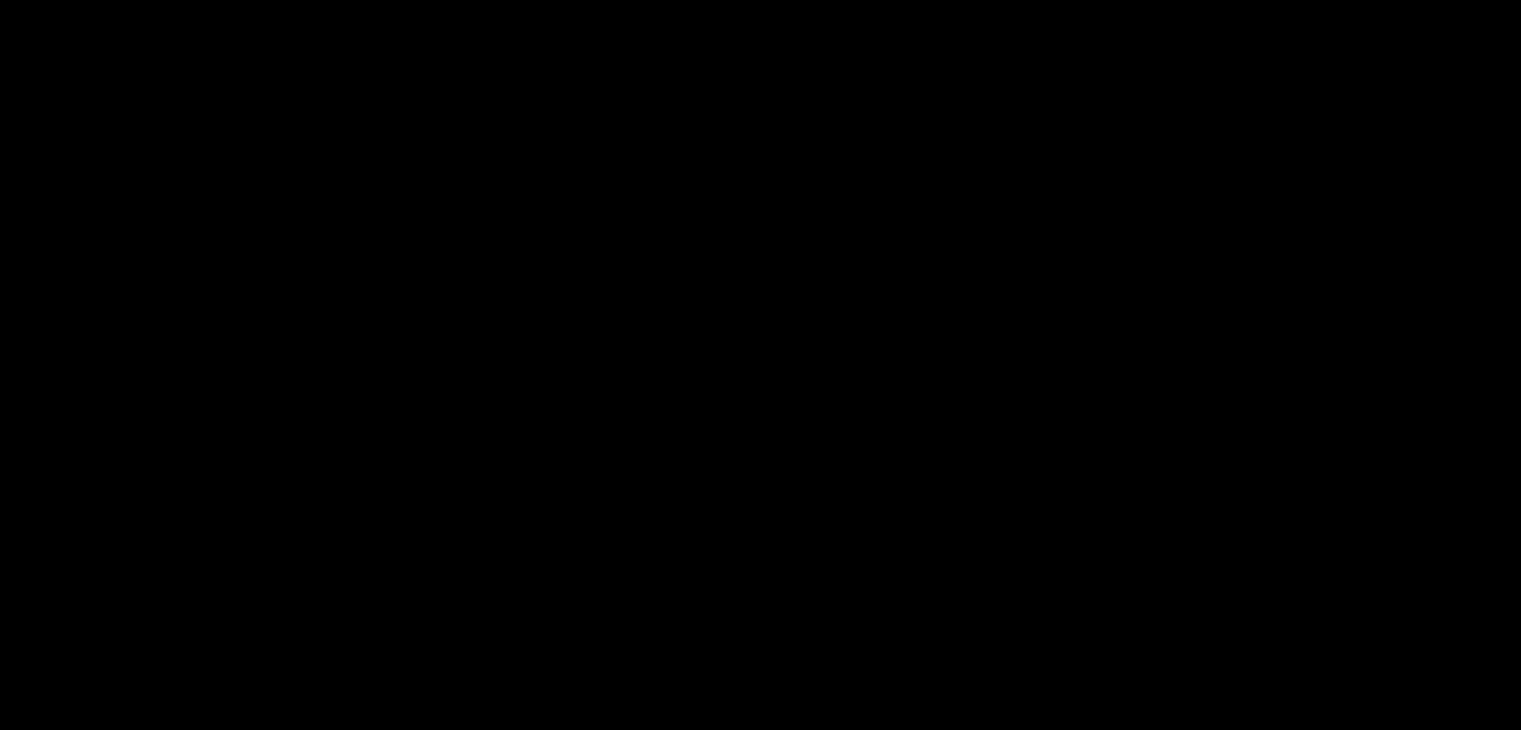 scroll, scrollTop: 2401, scrollLeft: 0, axis: vertical 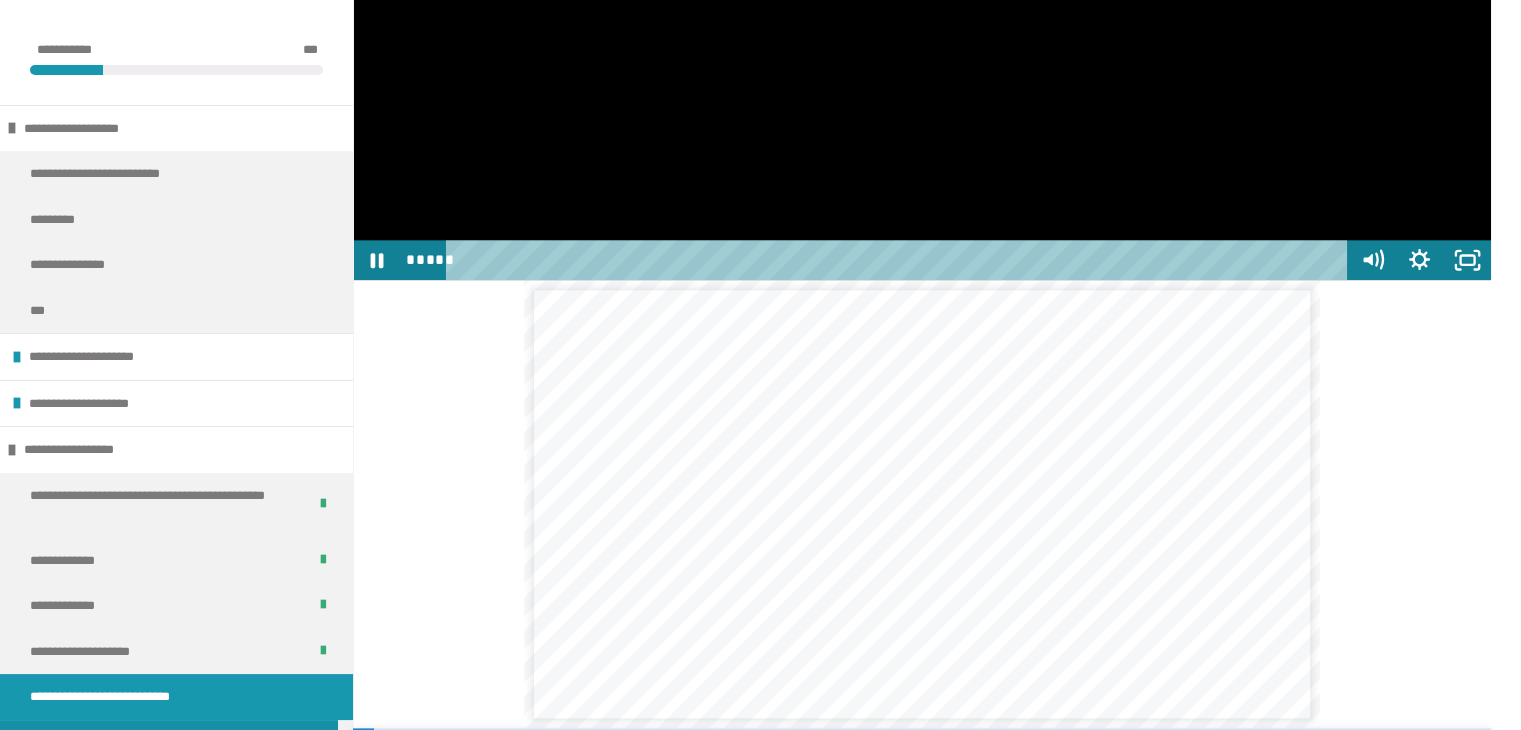 click at bounding box center [922, -40] 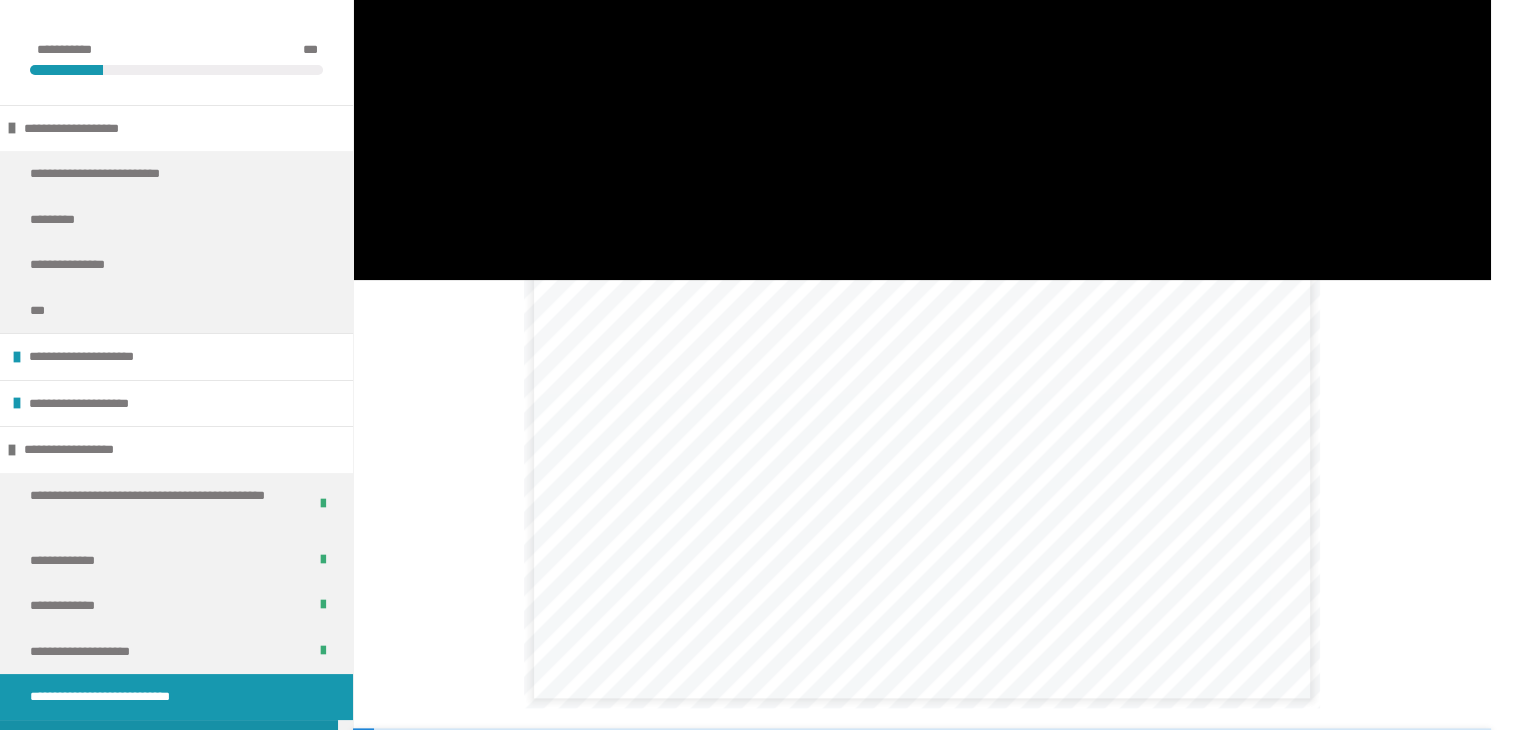 scroll, scrollTop: 26, scrollLeft: 0, axis: vertical 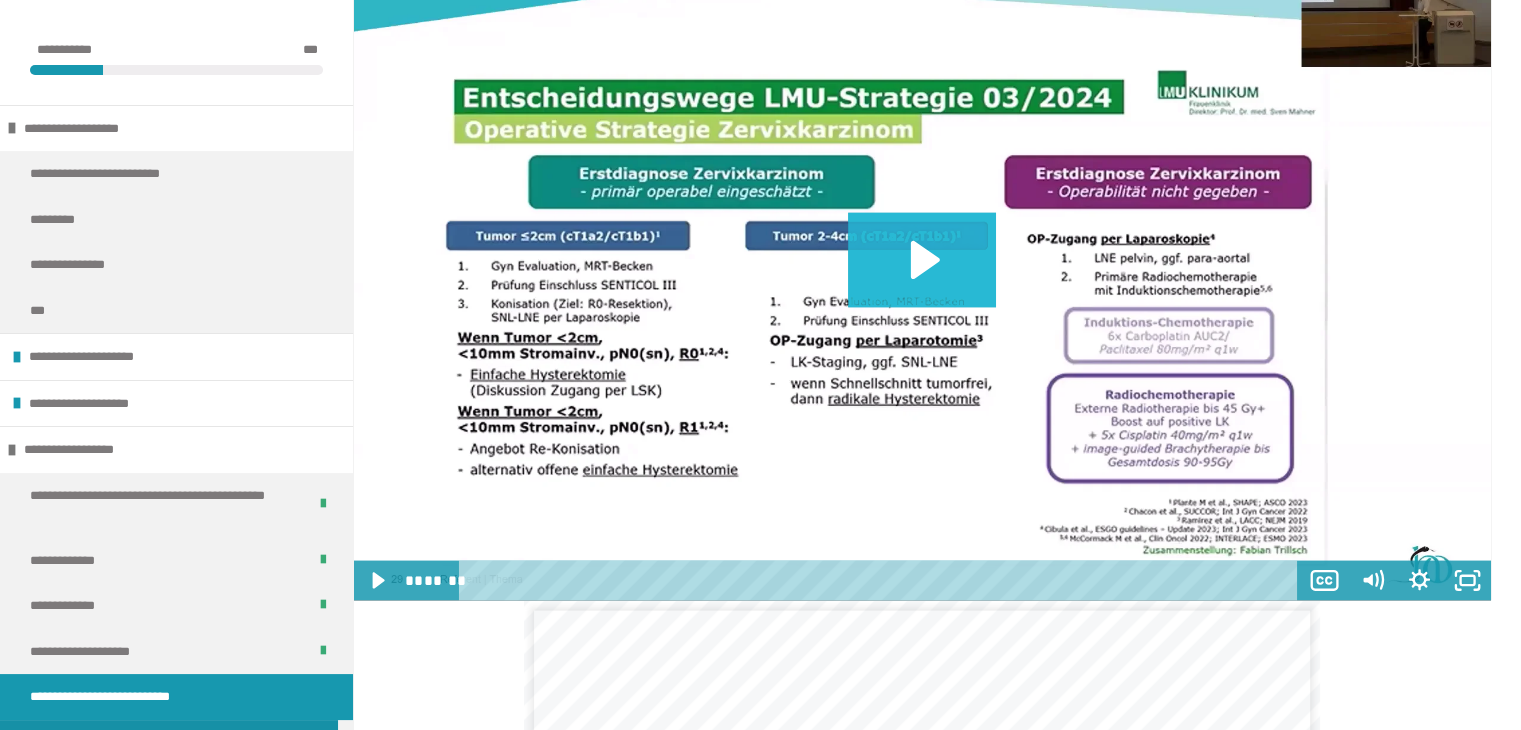 click 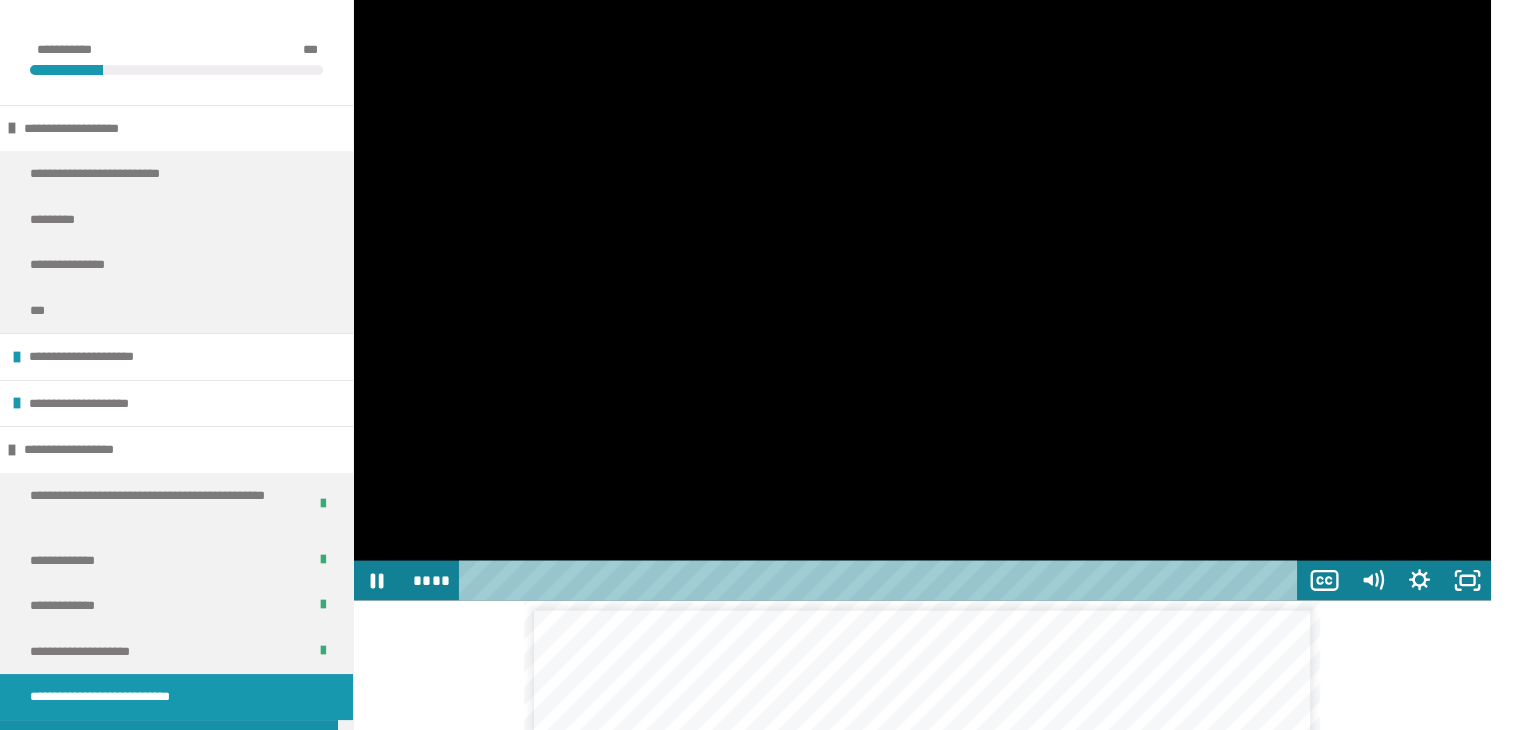 click at bounding box center (882, 580) 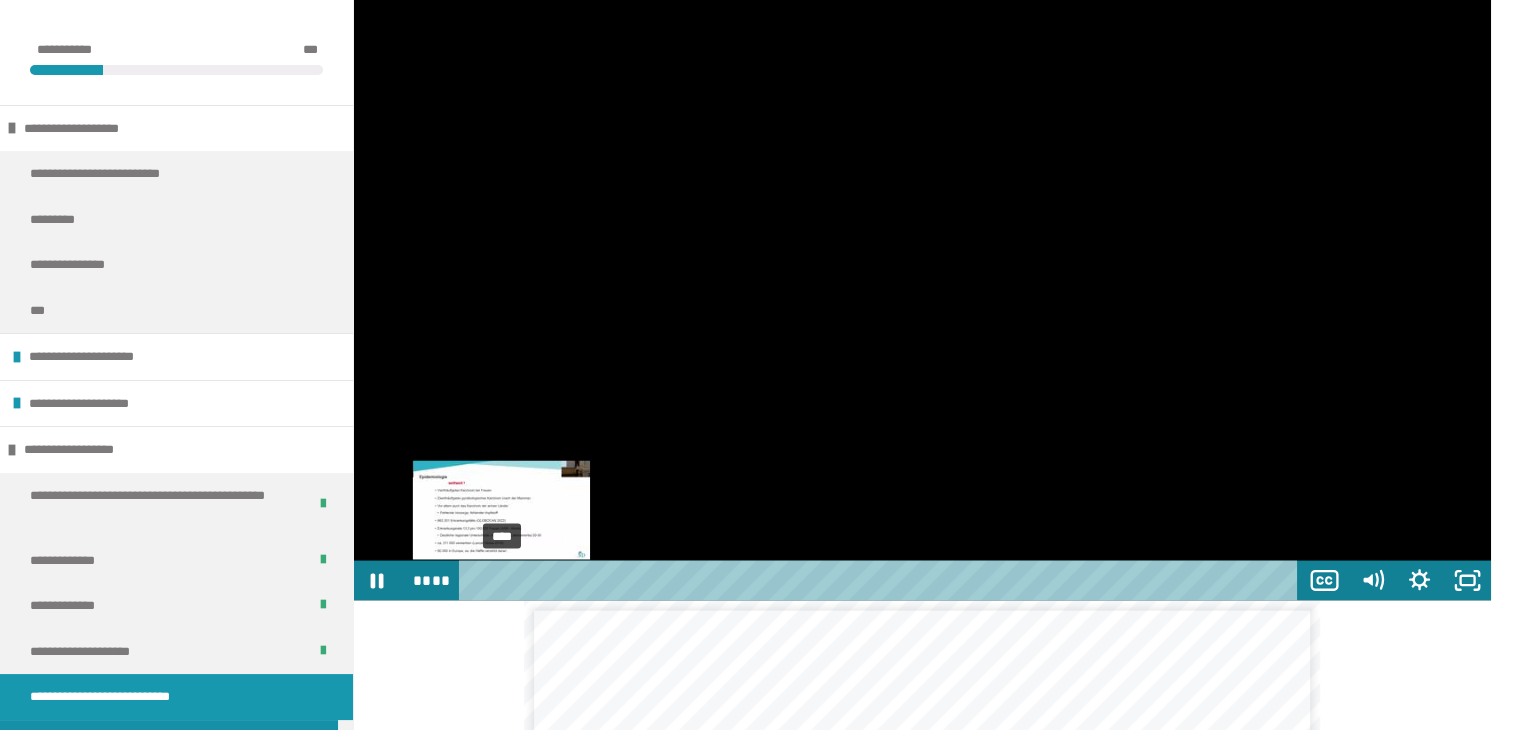 click on "****" at bounding box center [882, 580] 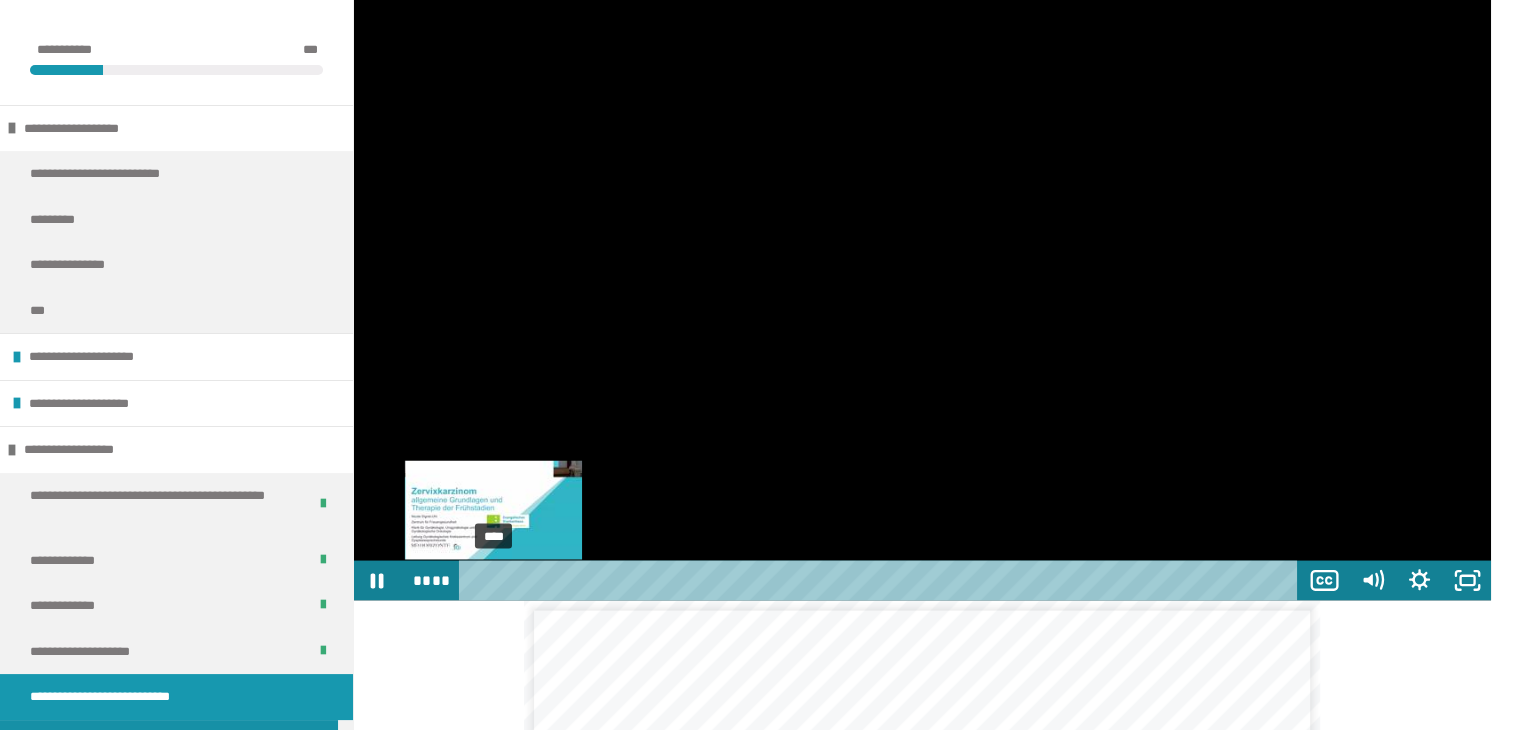 click on "****" at bounding box center [882, 580] 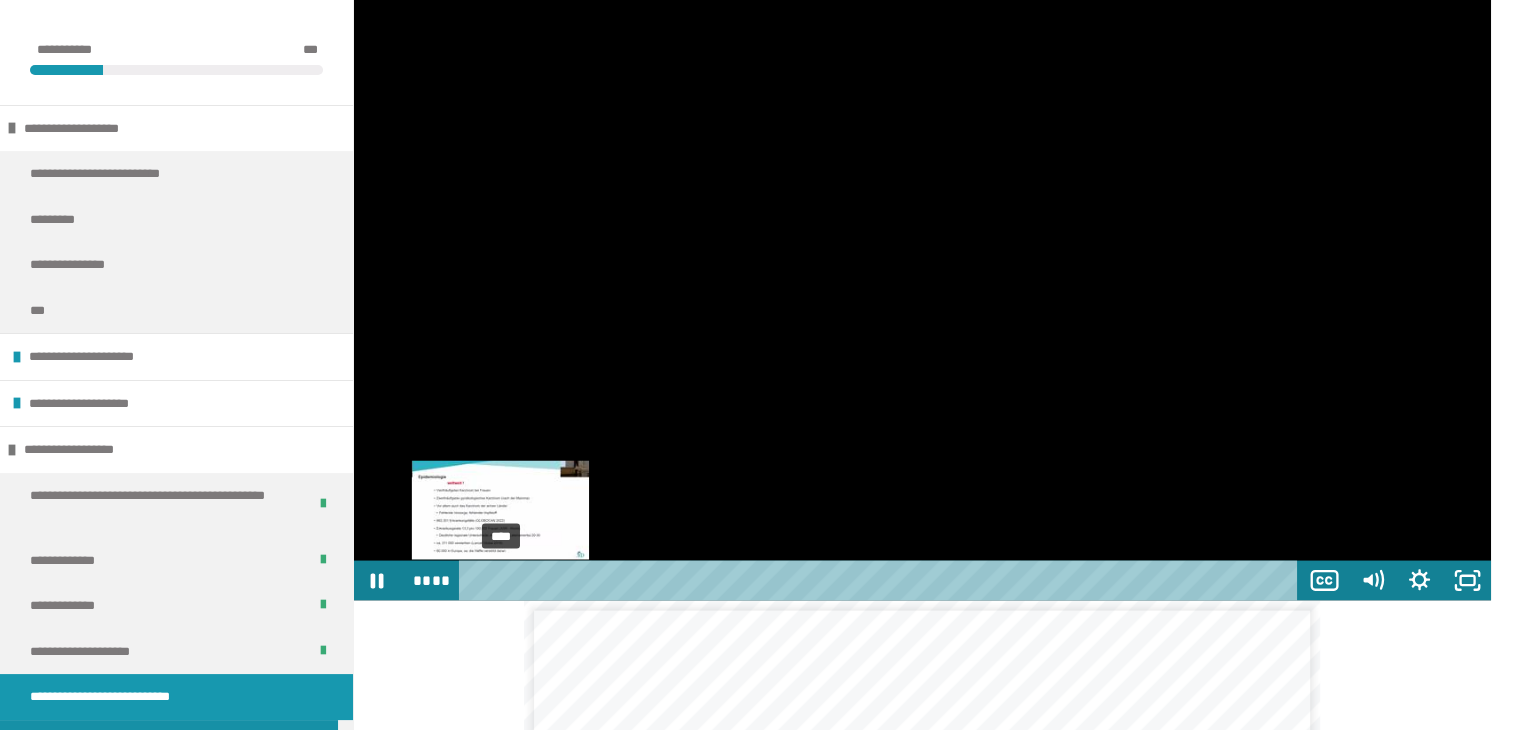 click on "****" at bounding box center [882, 580] 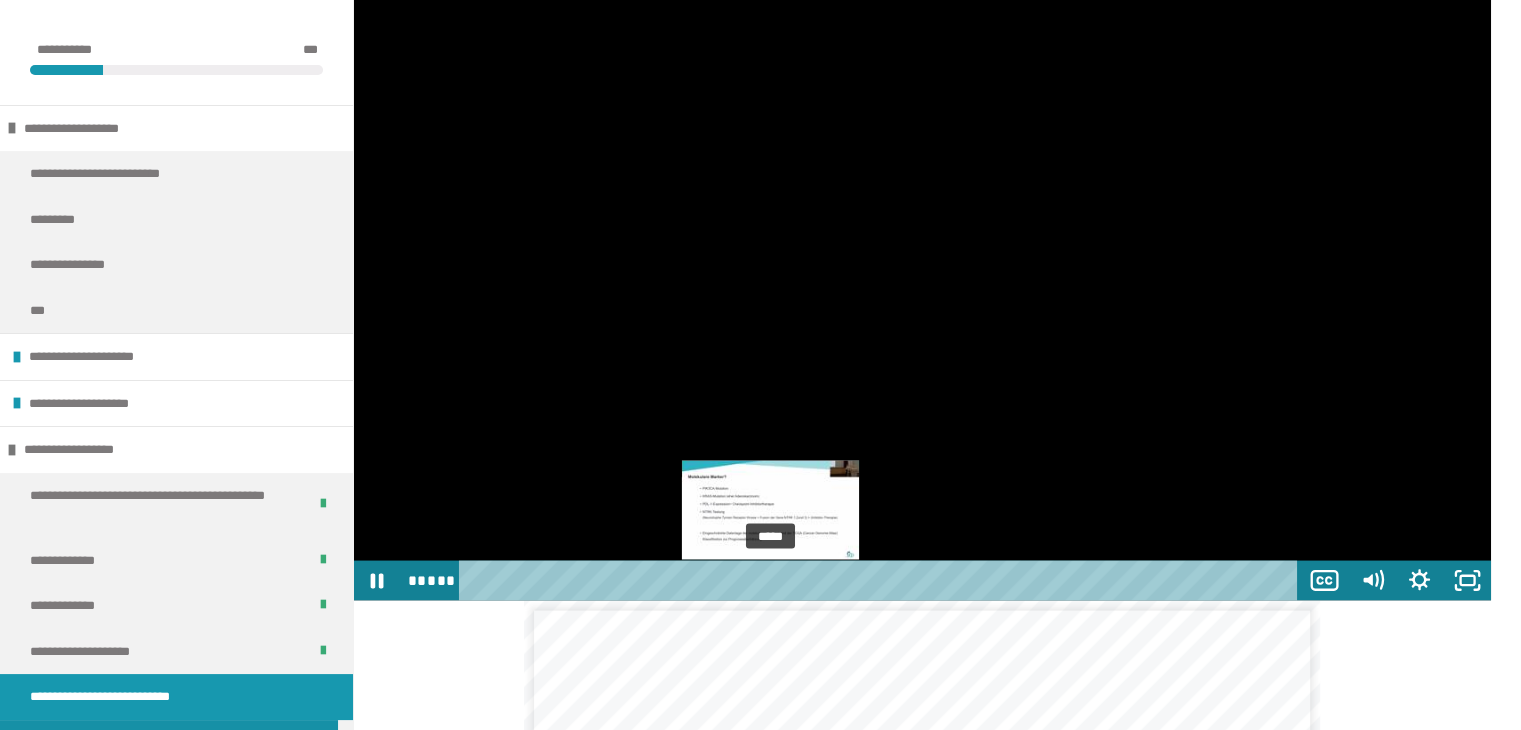 click on "*****" at bounding box center (882, 580) 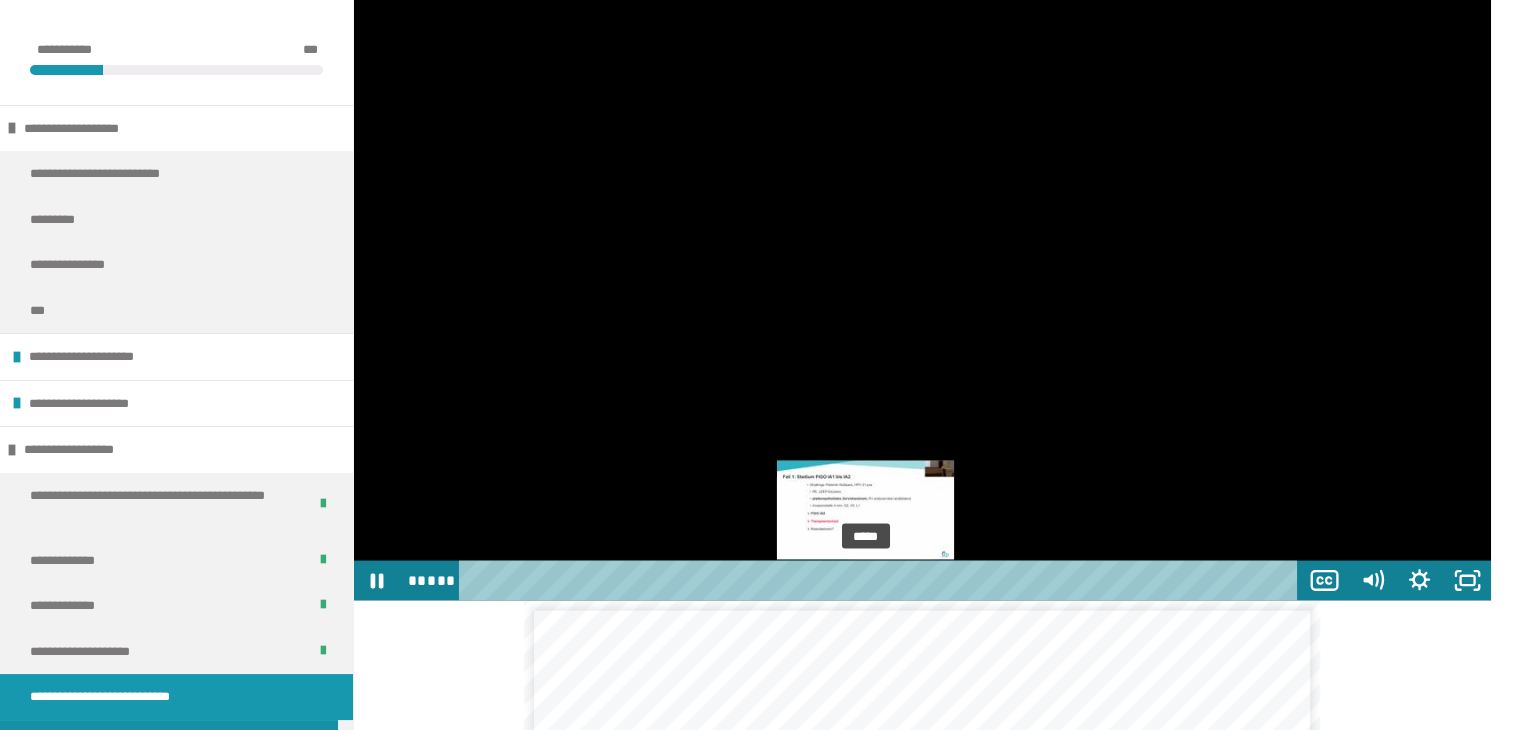 click on "*****" at bounding box center [882, 580] 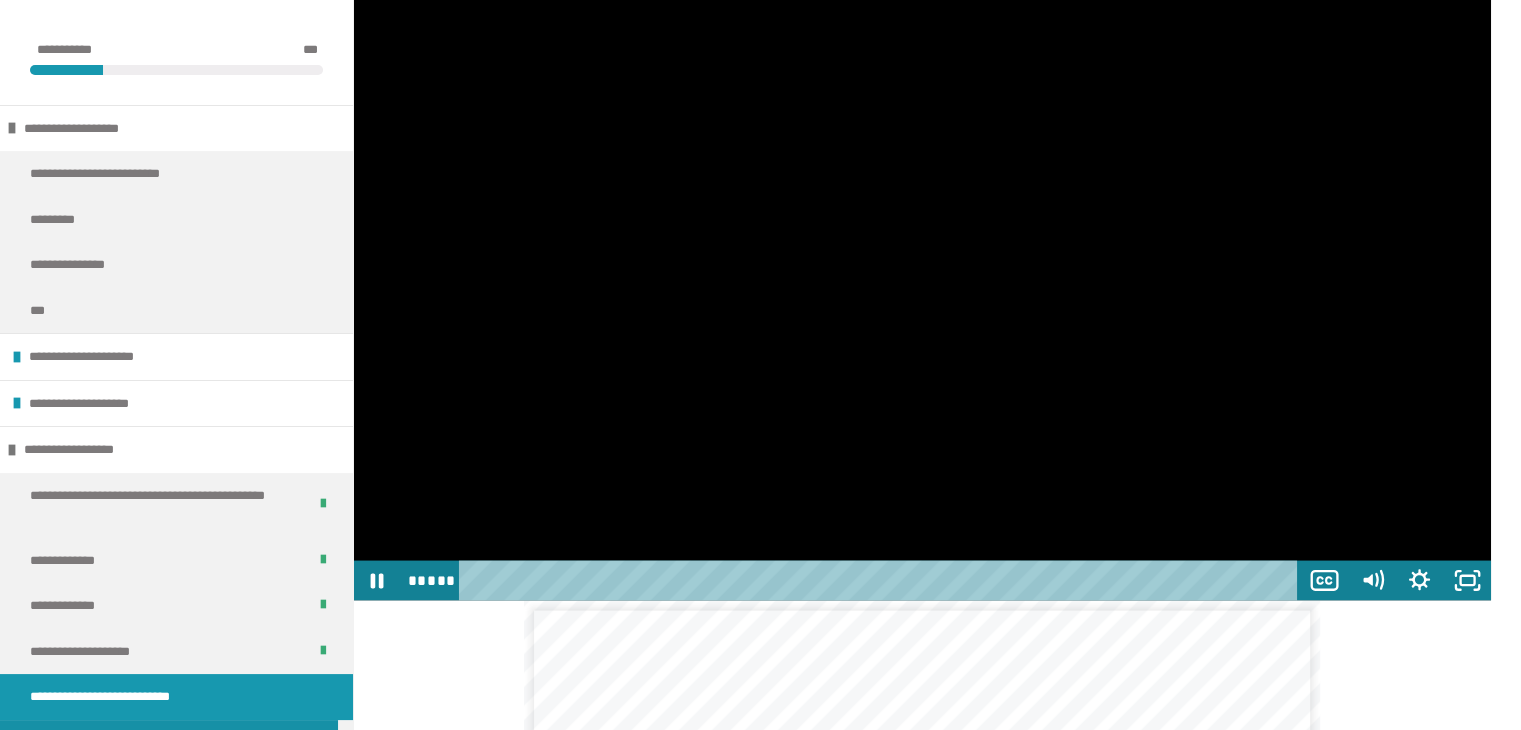 click at bounding box center [922, 280] 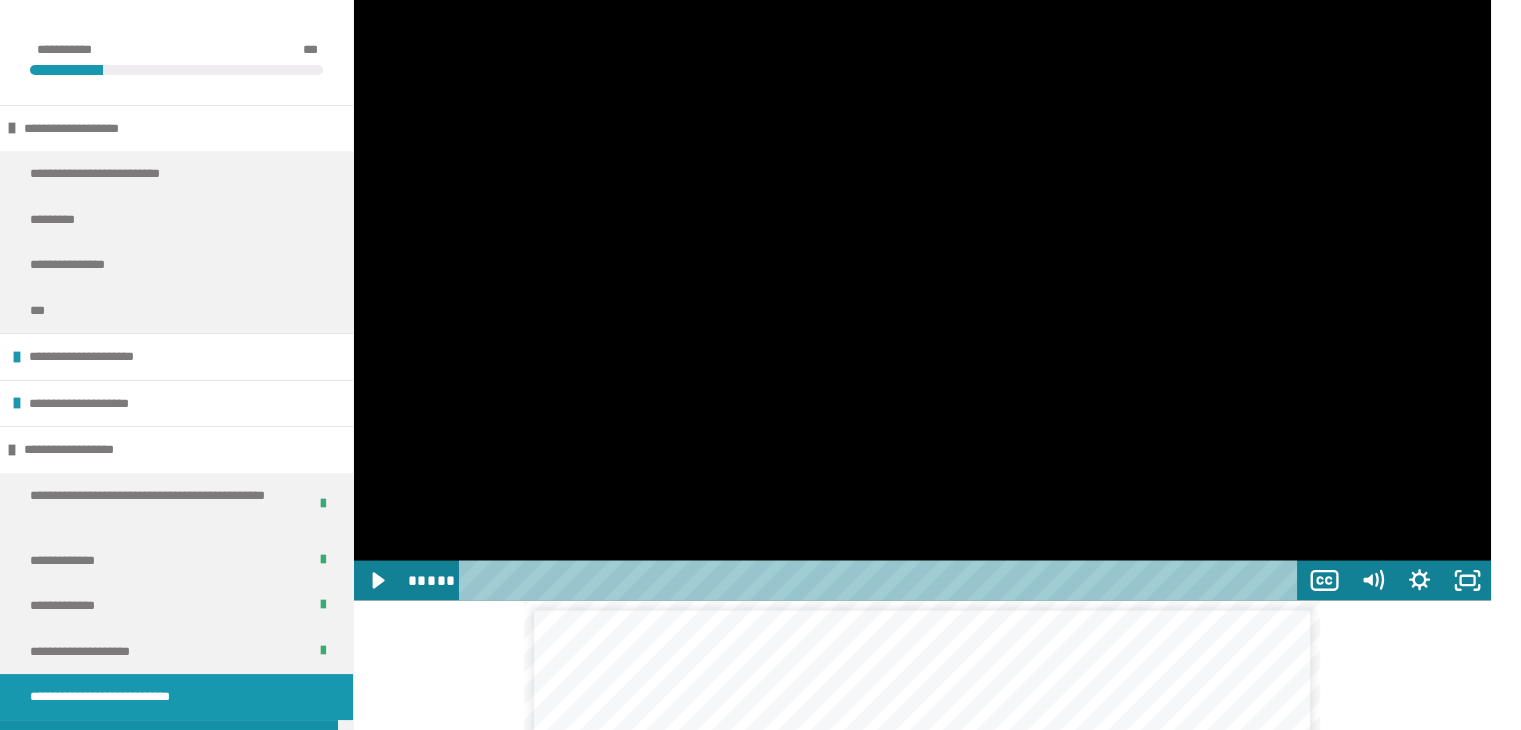 click at bounding box center (922, 280) 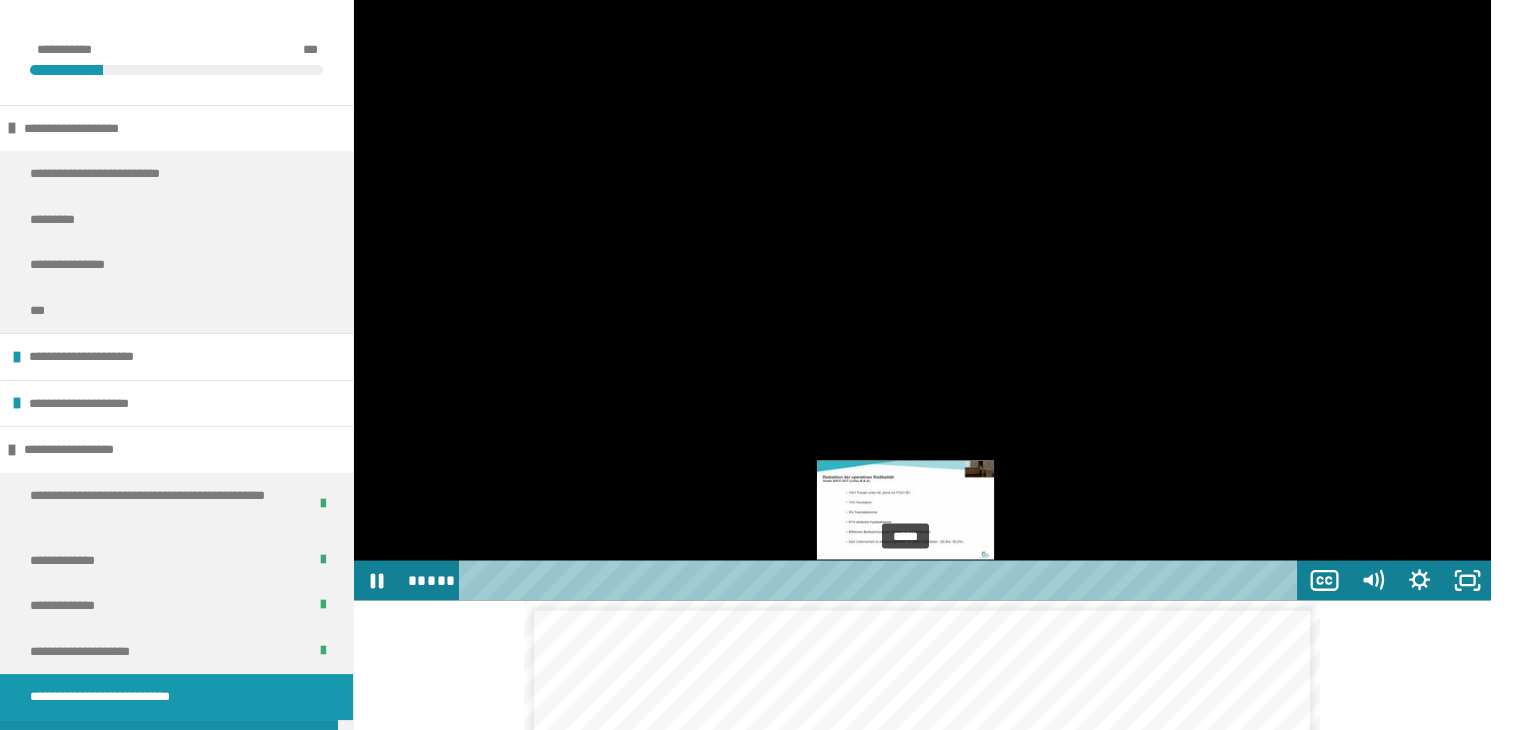 click on "*****" at bounding box center [882, 580] 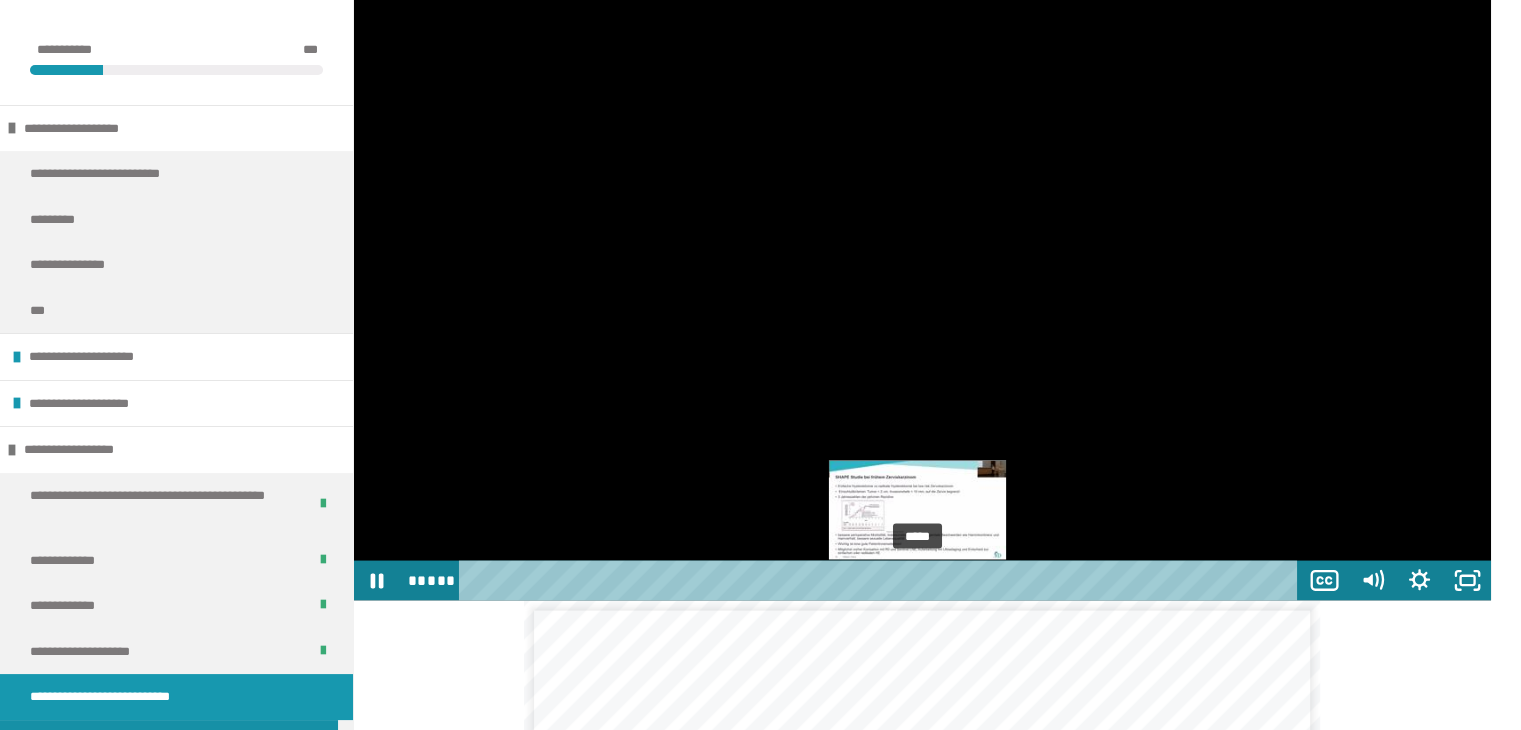 click on "*****" at bounding box center (882, 580) 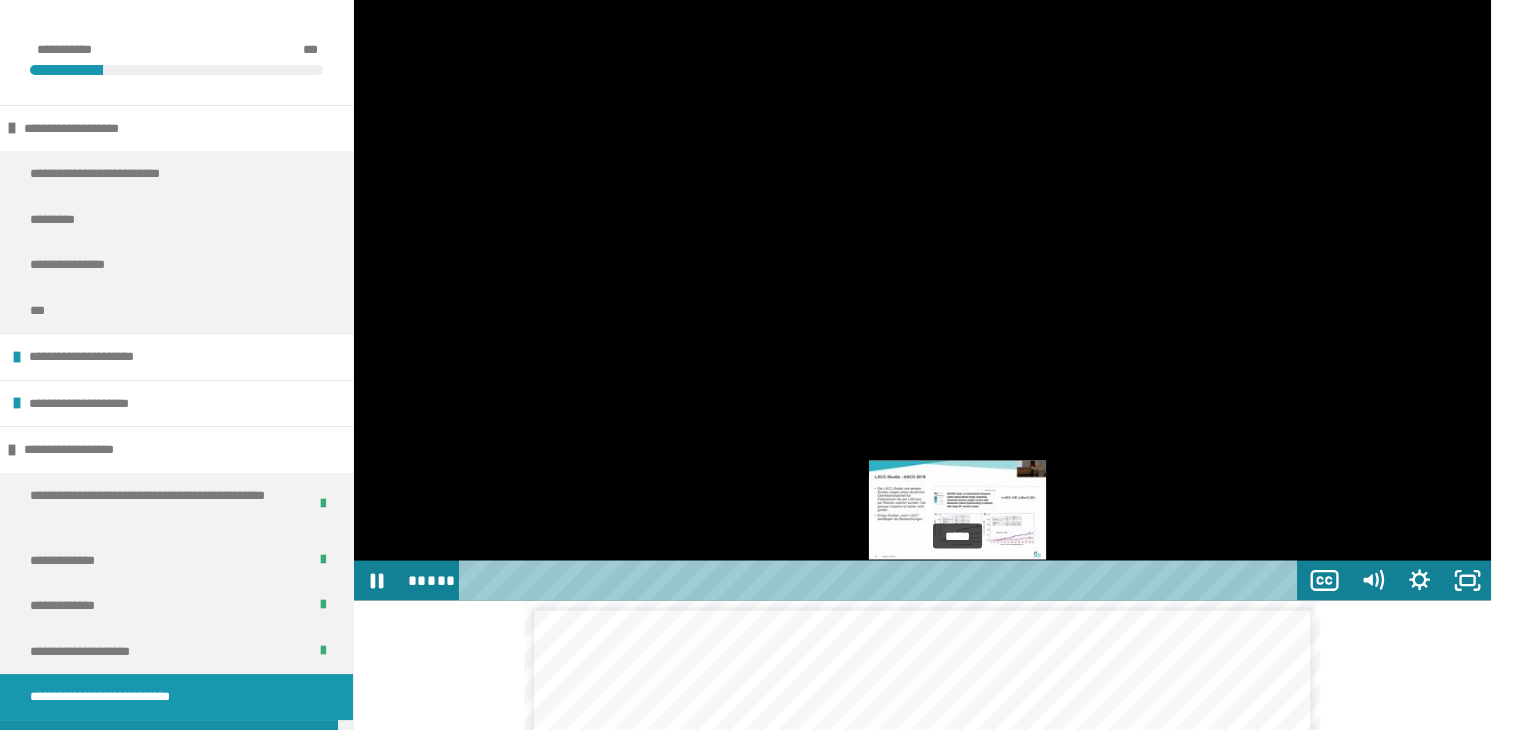 click on "*****" at bounding box center (882, 580) 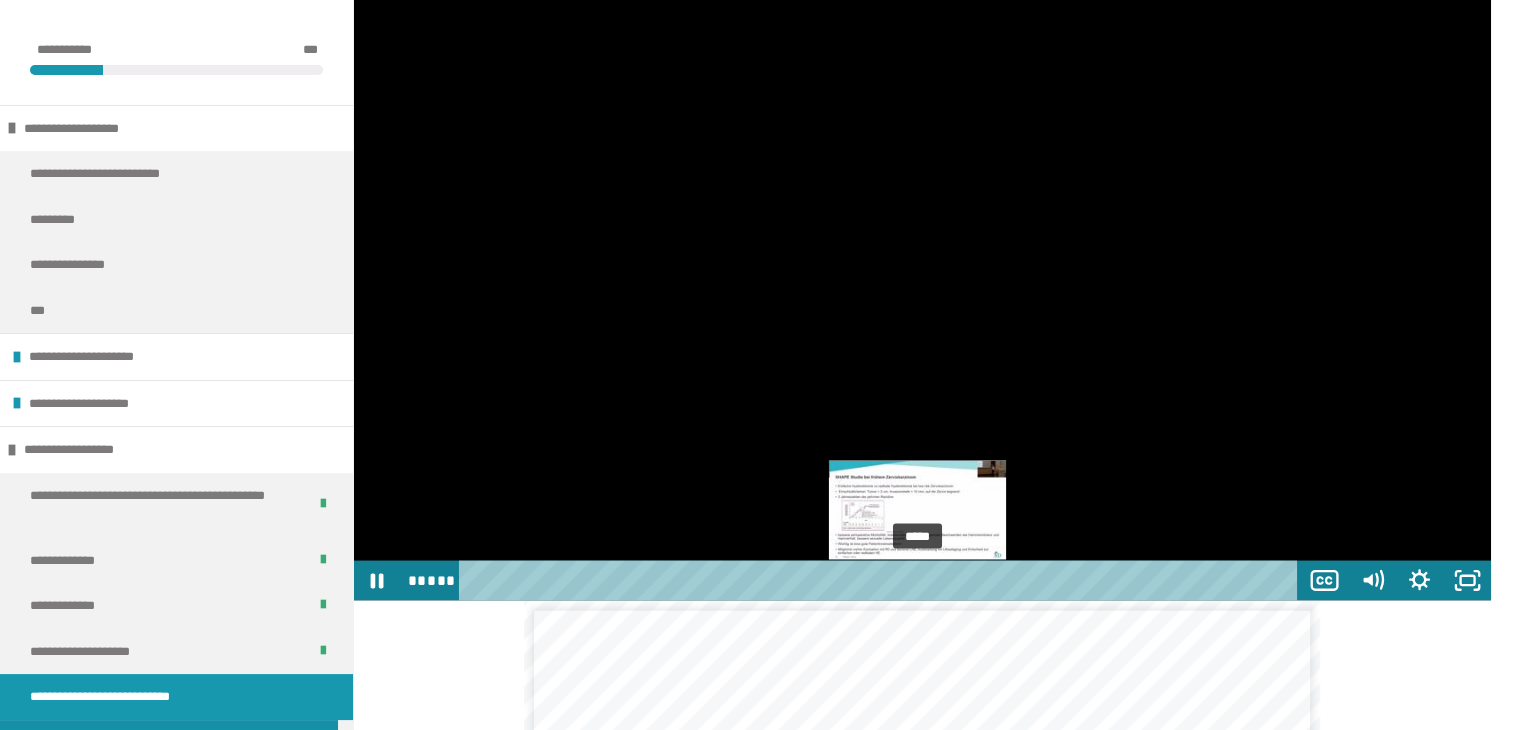 click on "*****" at bounding box center [882, 580] 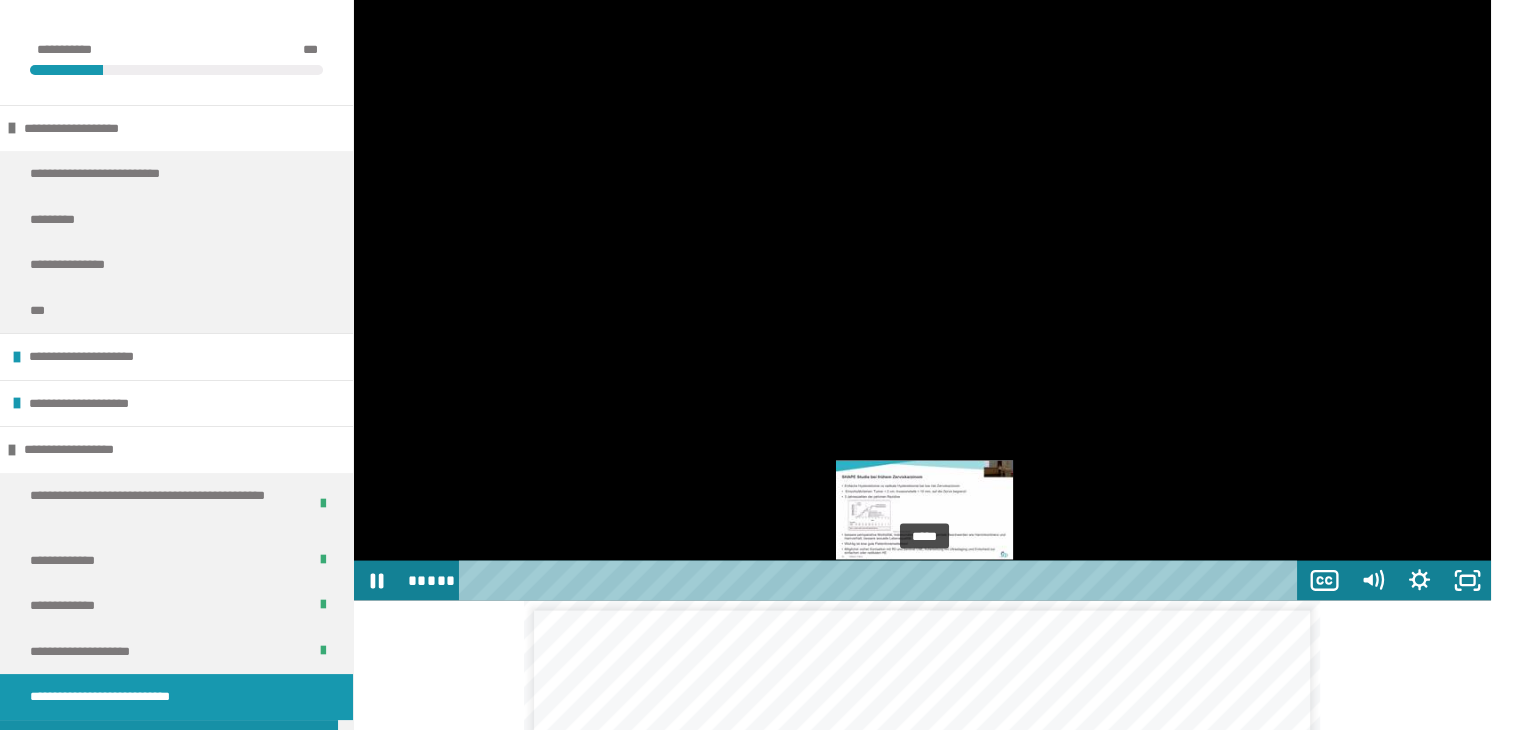 click on "*****" at bounding box center (882, 580) 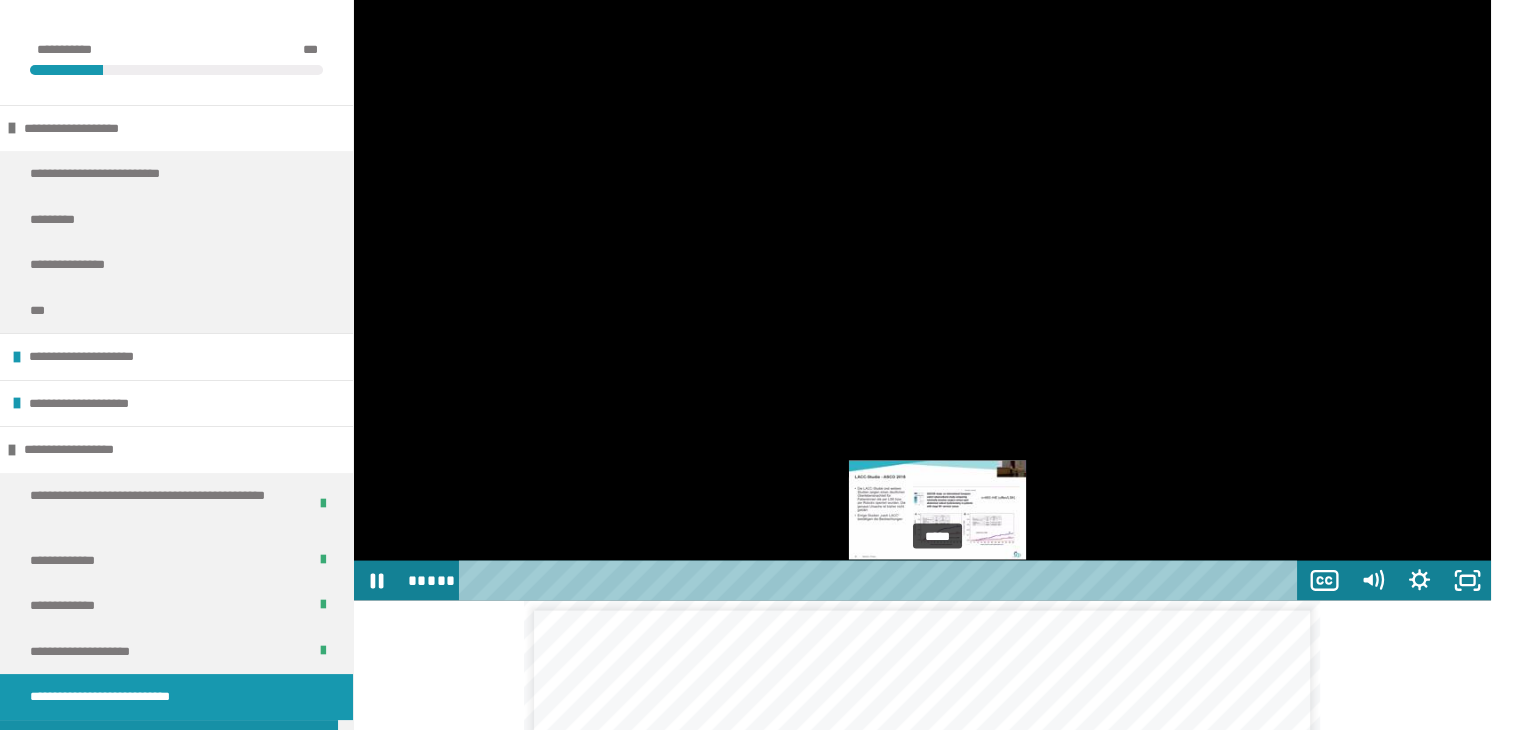 click on "*****" at bounding box center [882, 580] 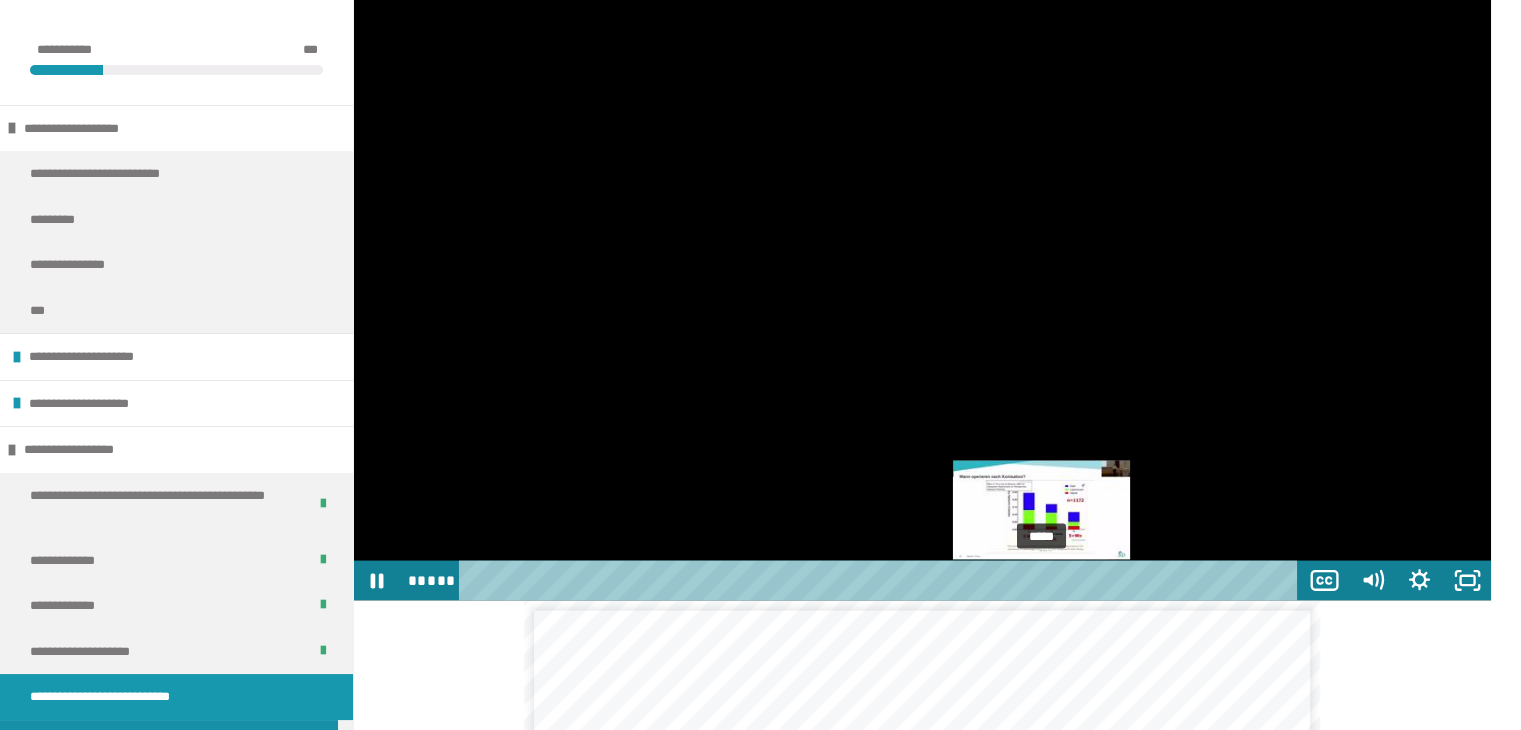 click on "*****" at bounding box center [882, 580] 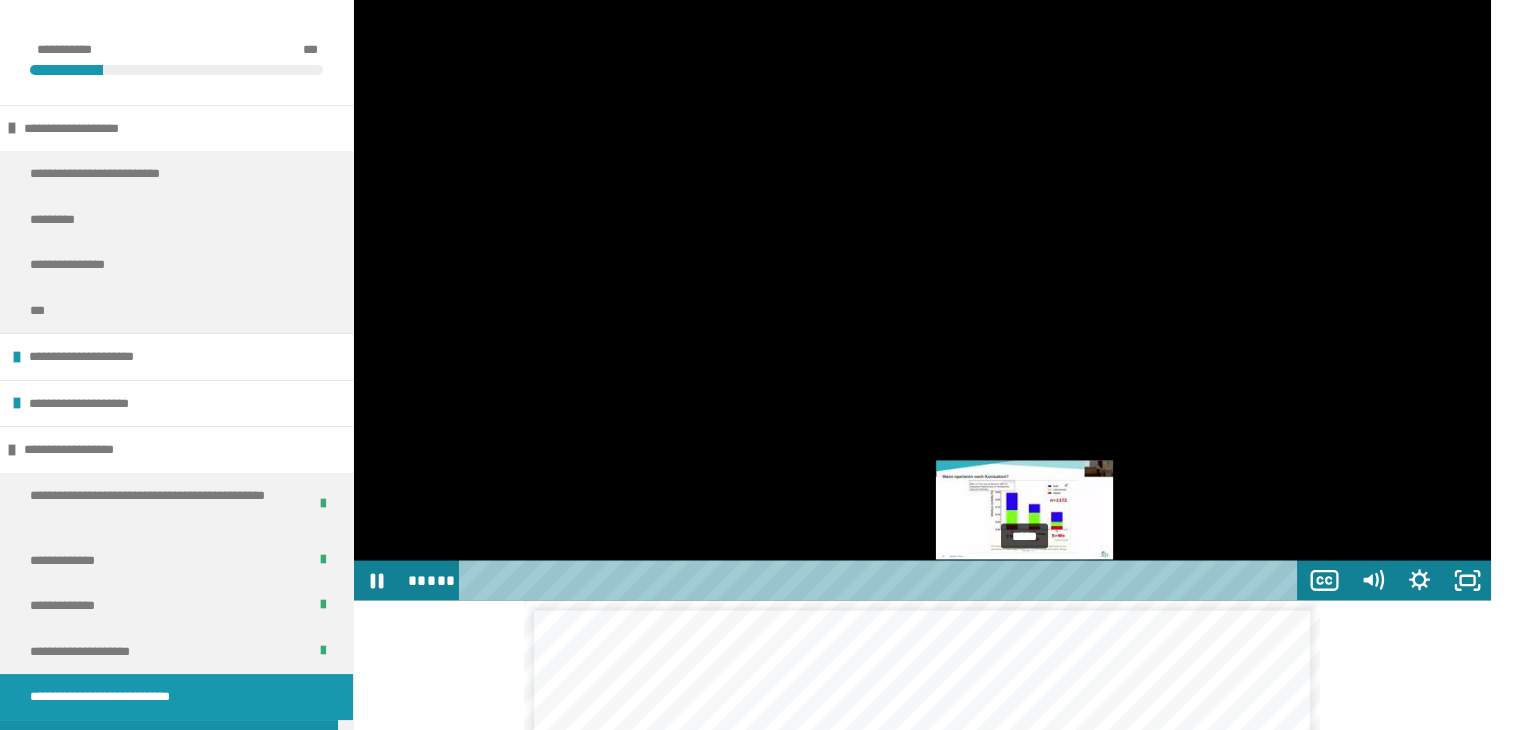 click on "*****" at bounding box center (882, 580) 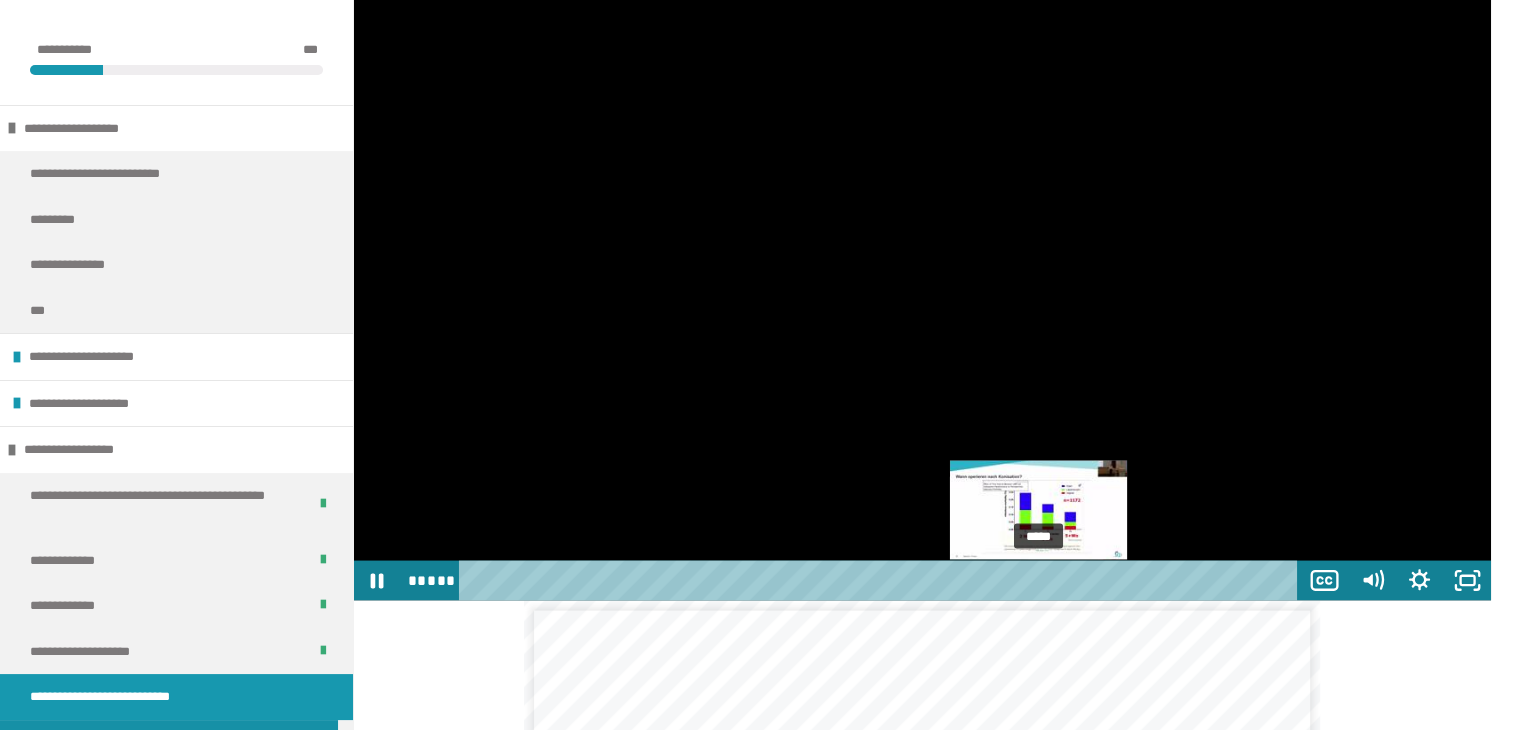 click on "*****" at bounding box center [882, 580] 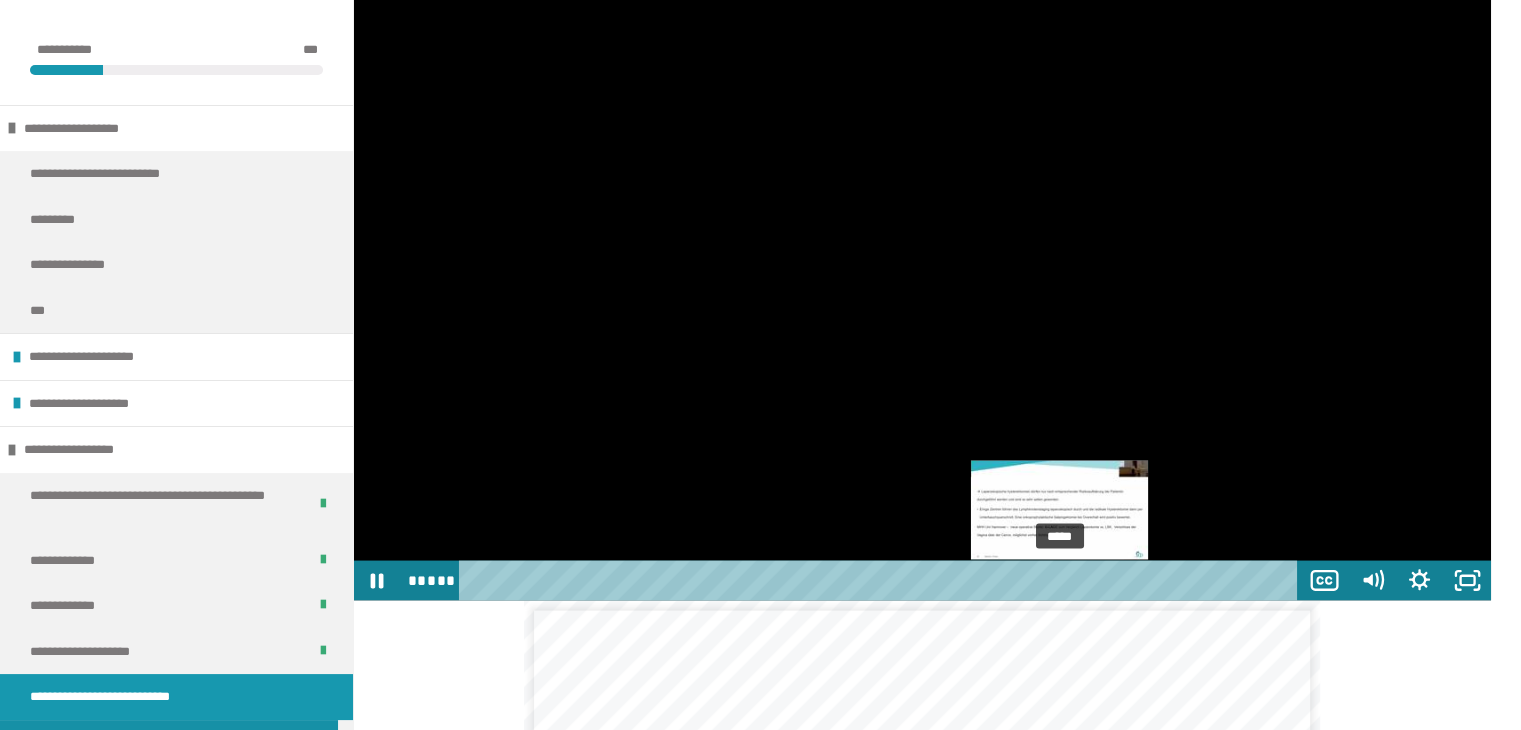 click on "*****" at bounding box center [882, 580] 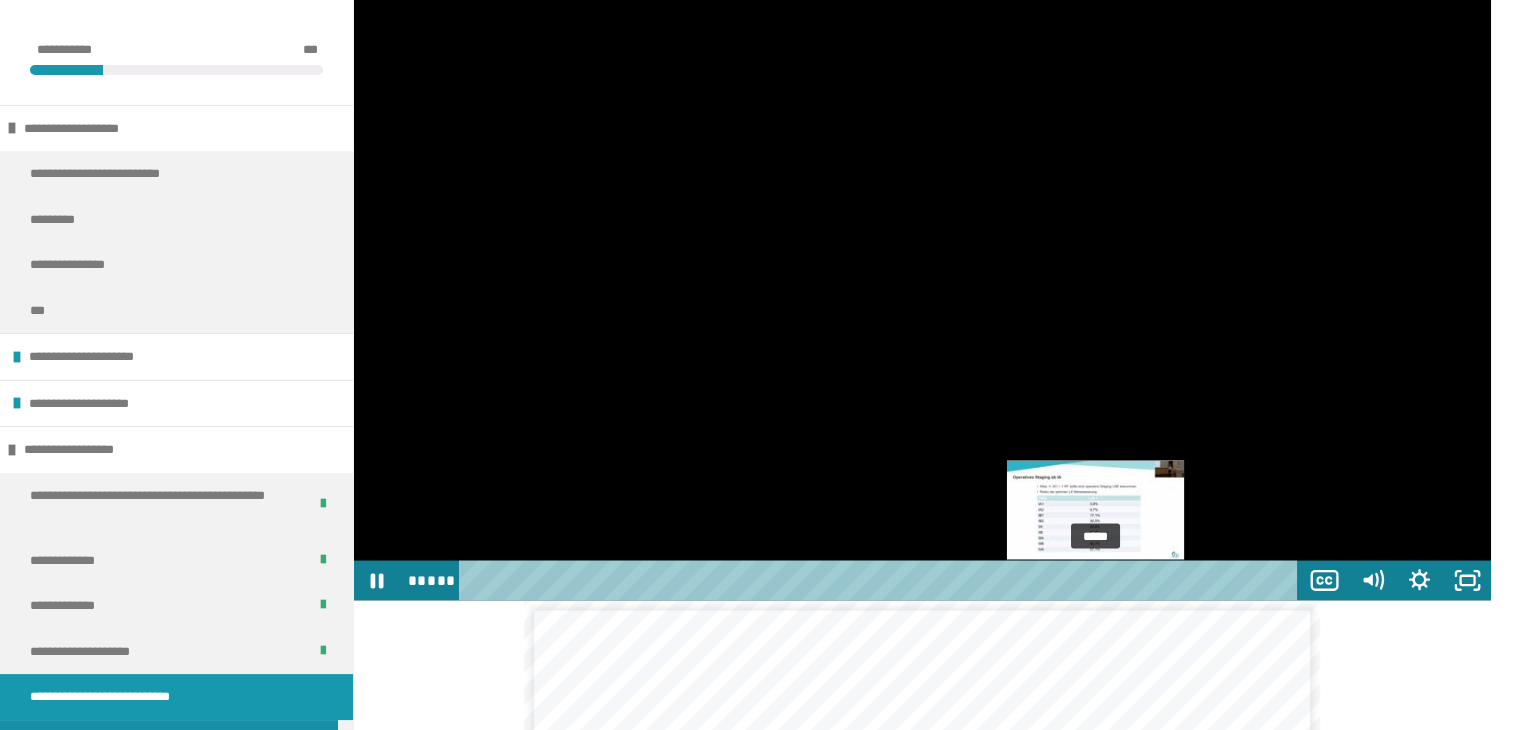 click on "*****" at bounding box center [882, 580] 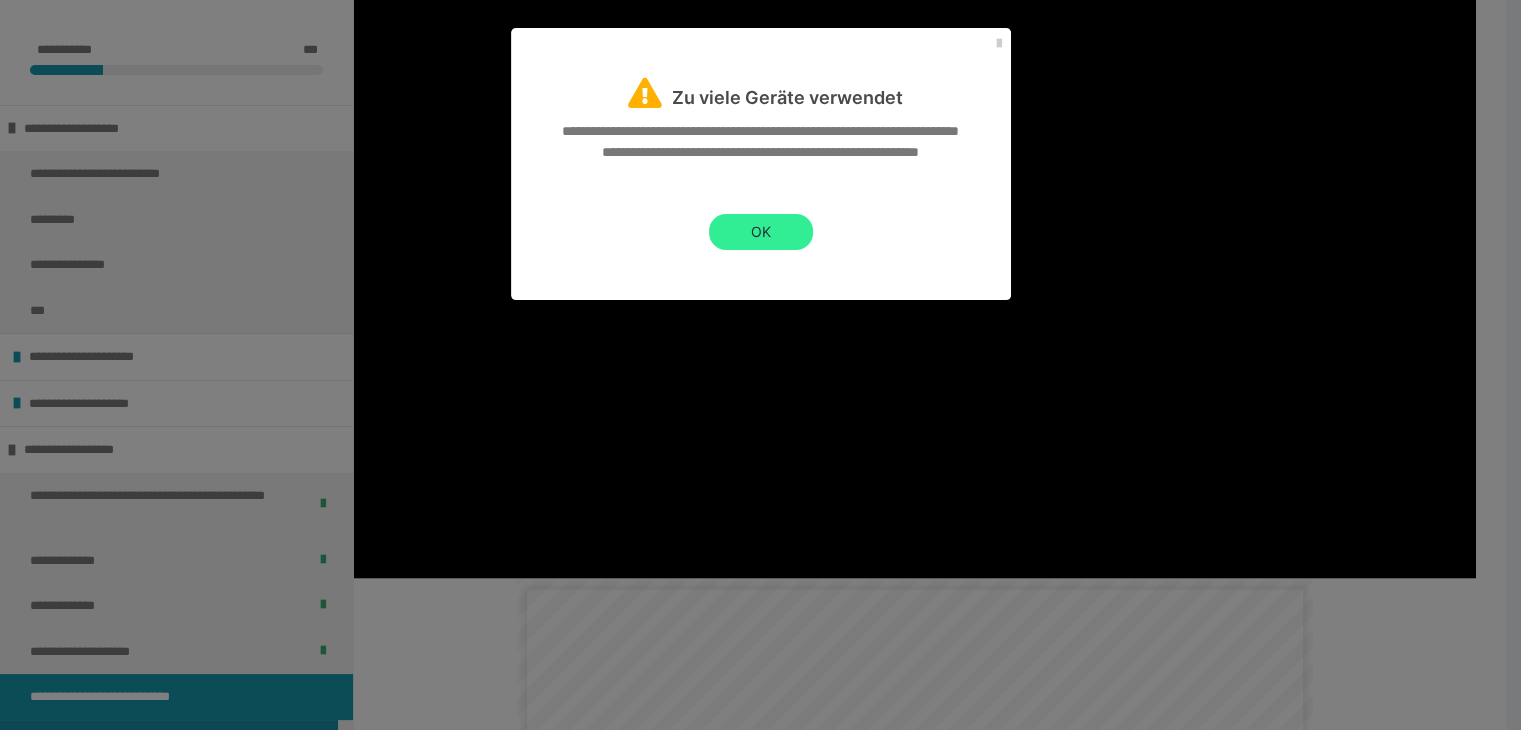 click on "OK" at bounding box center [761, 232] 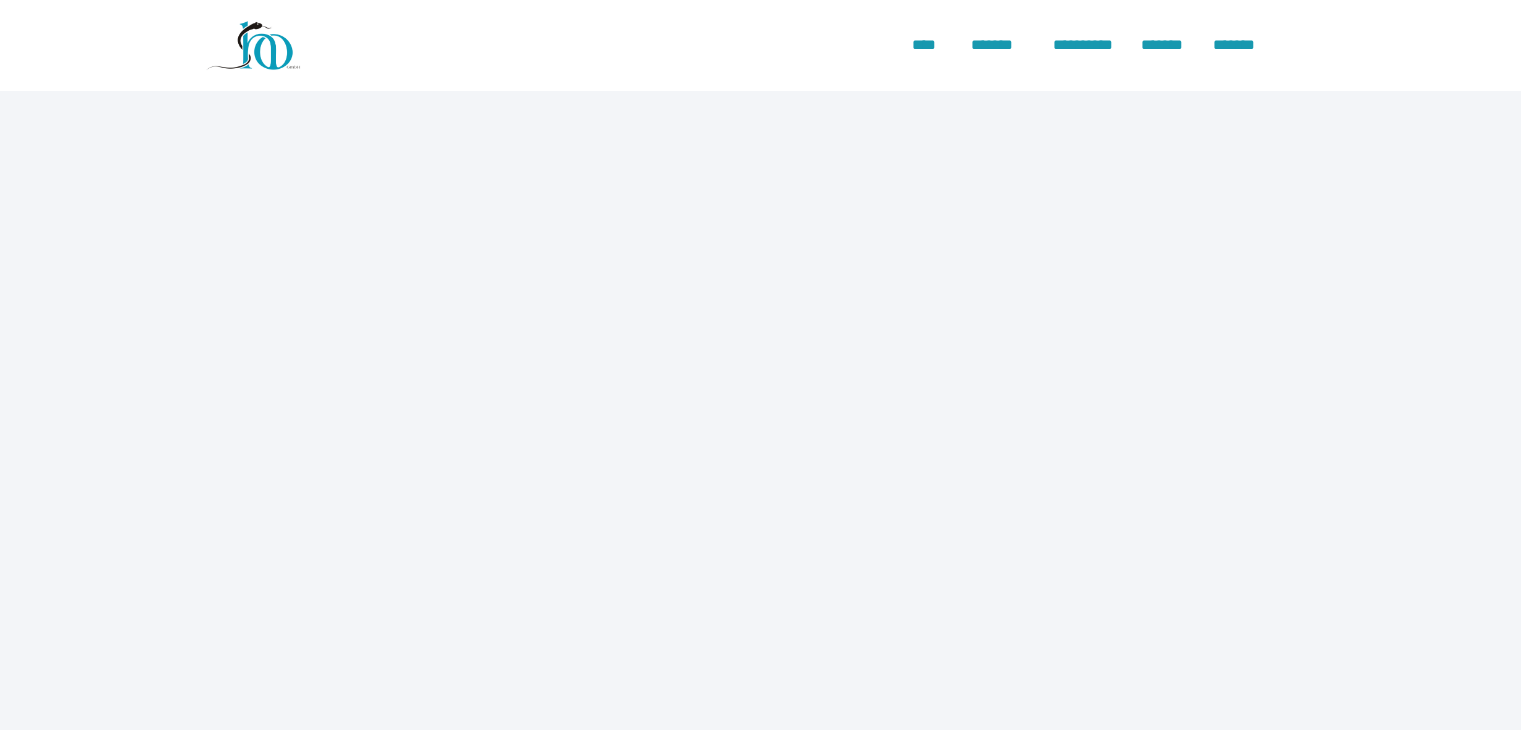 scroll, scrollTop: 0, scrollLeft: 0, axis: both 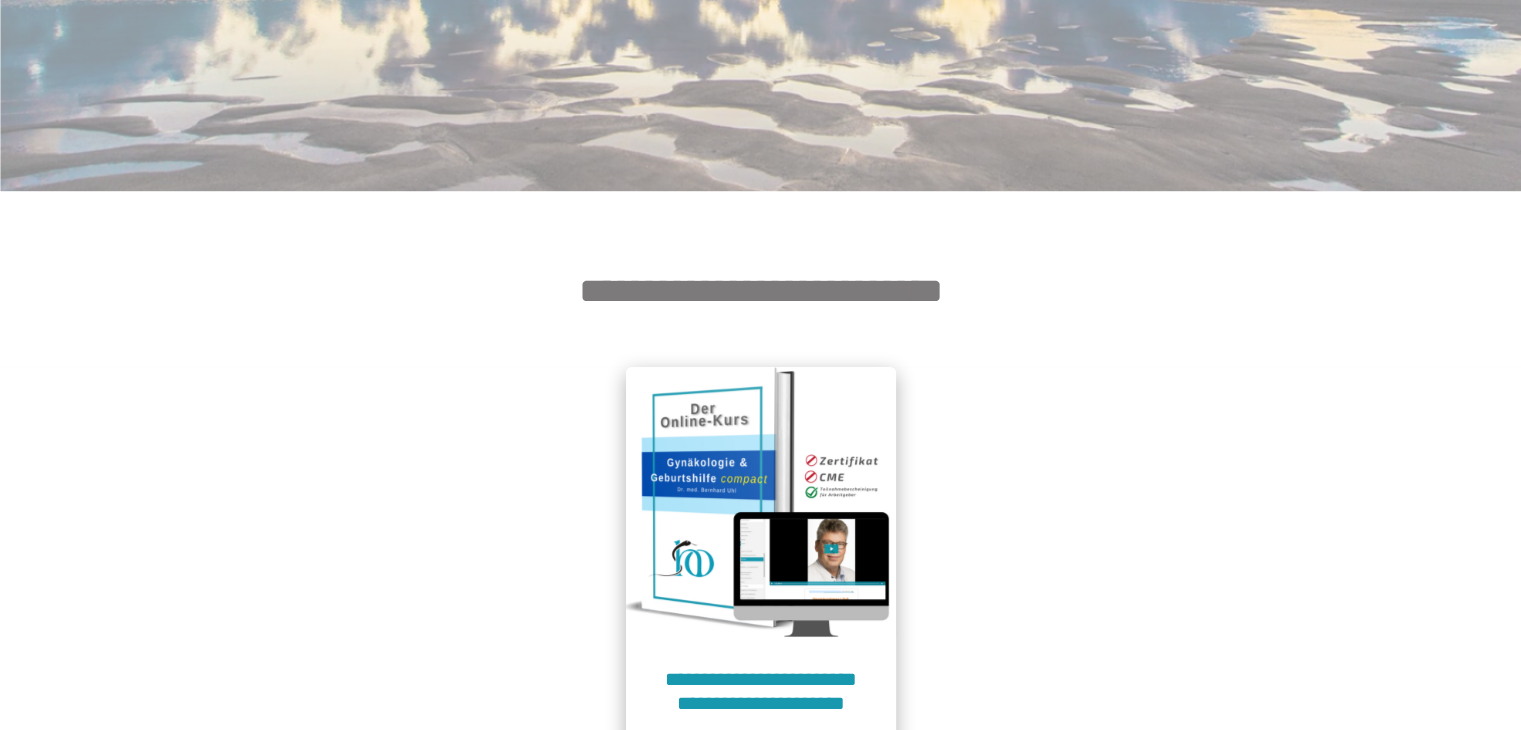 click at bounding box center (761, 502) 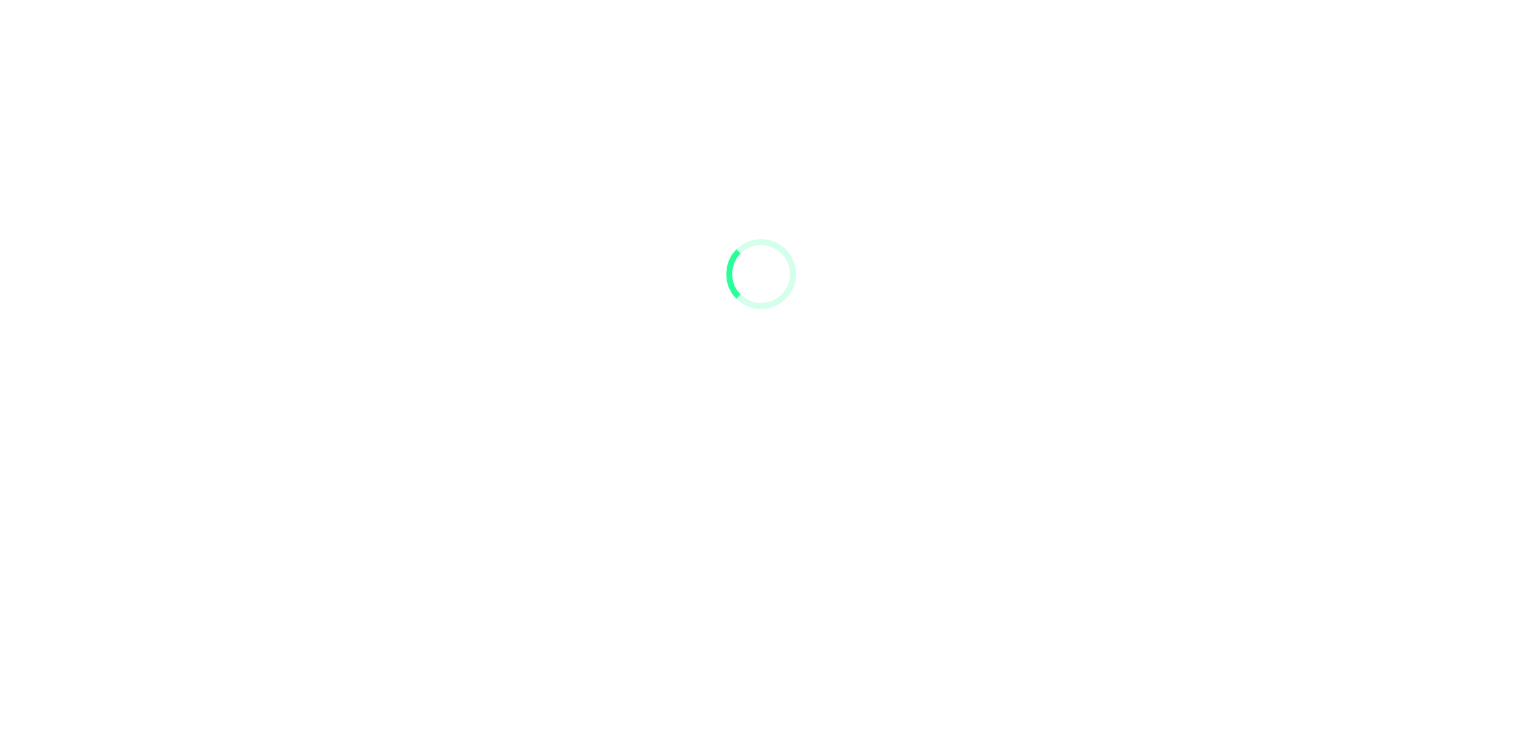scroll, scrollTop: 91, scrollLeft: 0, axis: vertical 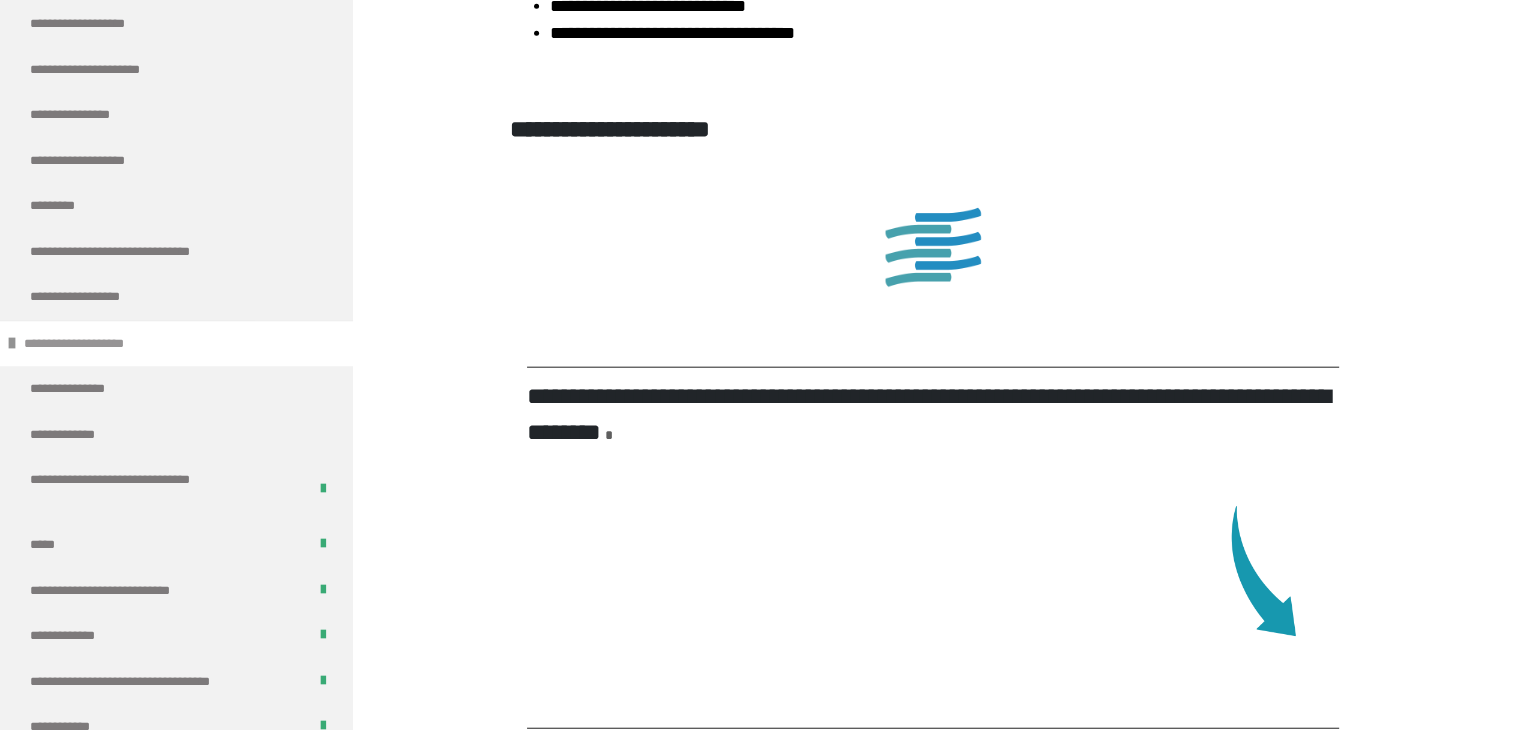 click at bounding box center [12, 343] 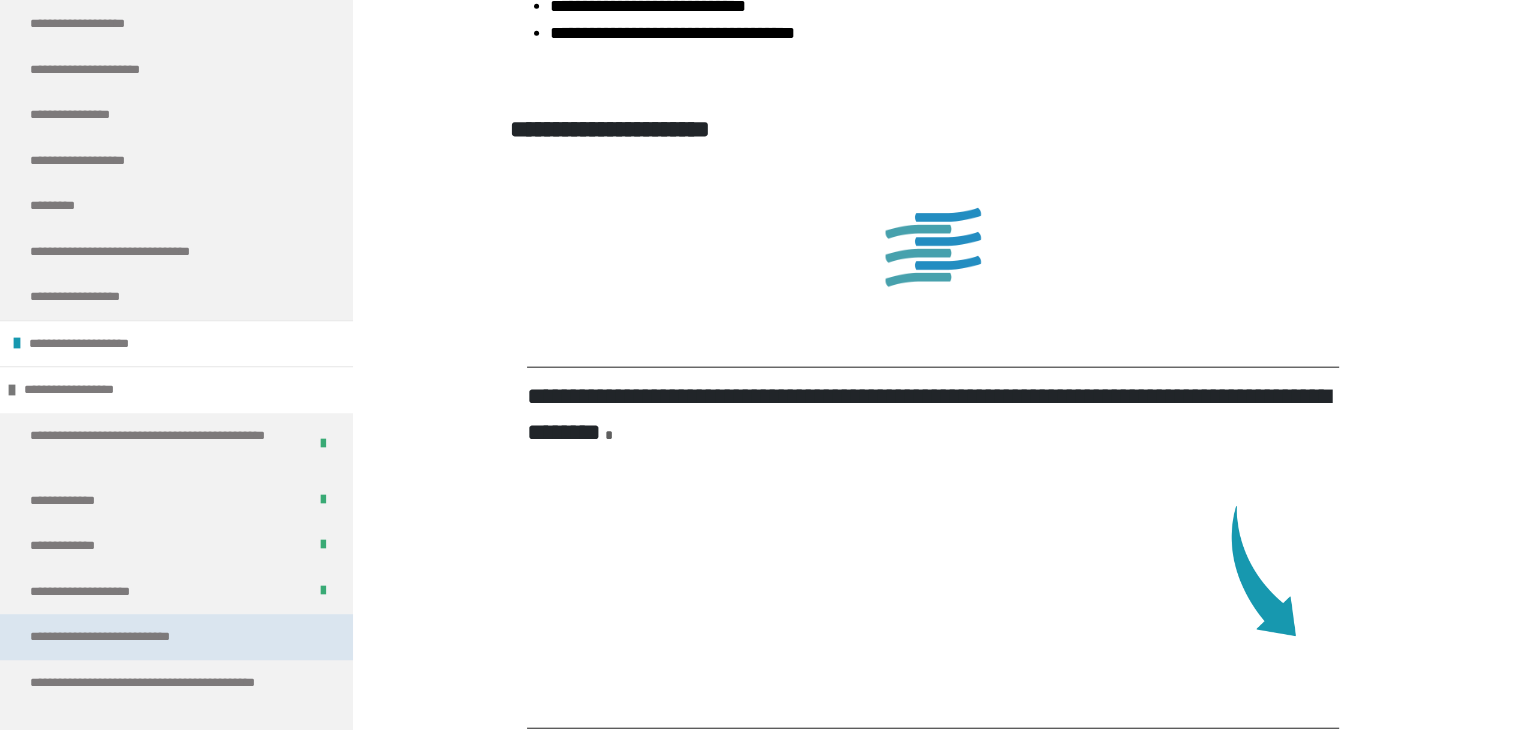 click on "**********" at bounding box center (126, 637) 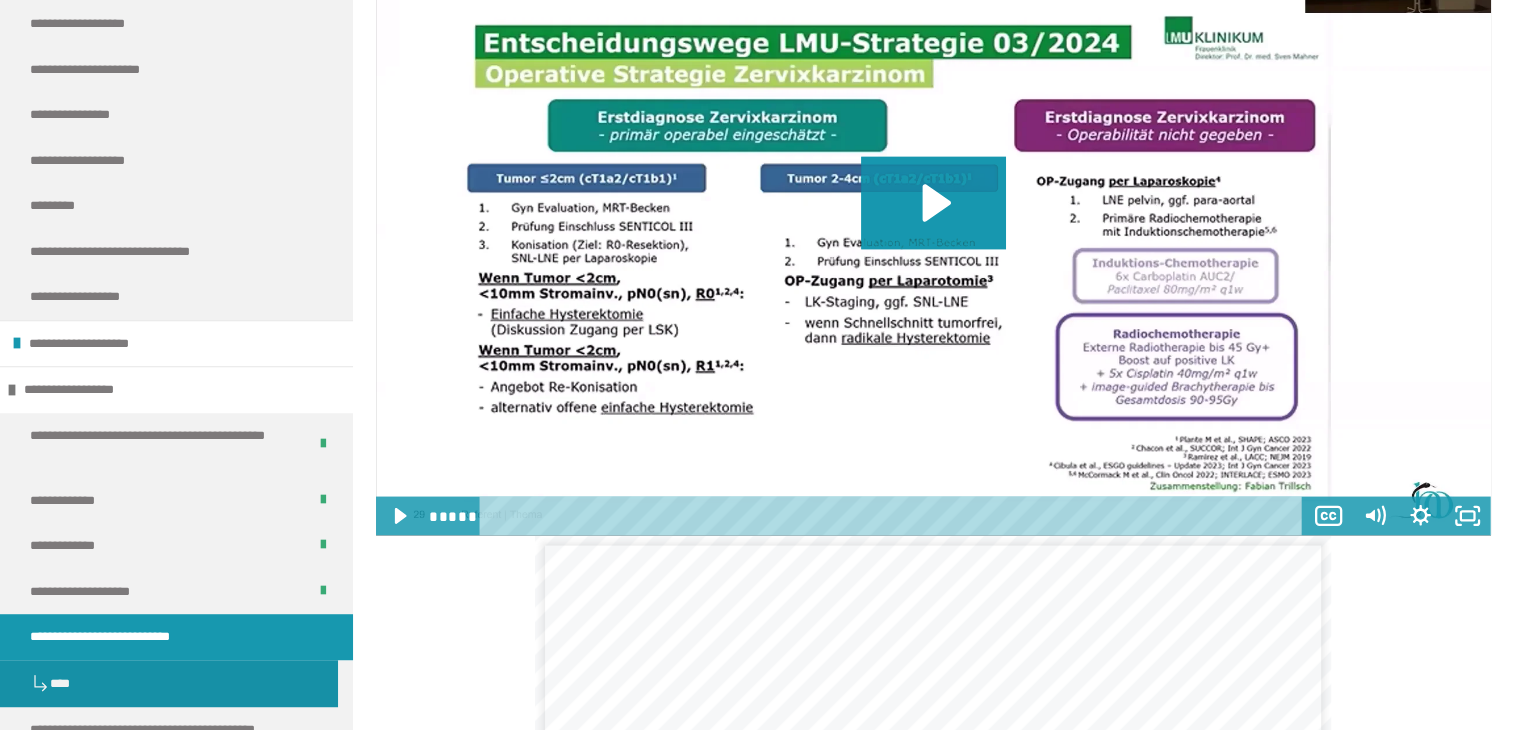 scroll, scrollTop: 4139, scrollLeft: 0, axis: vertical 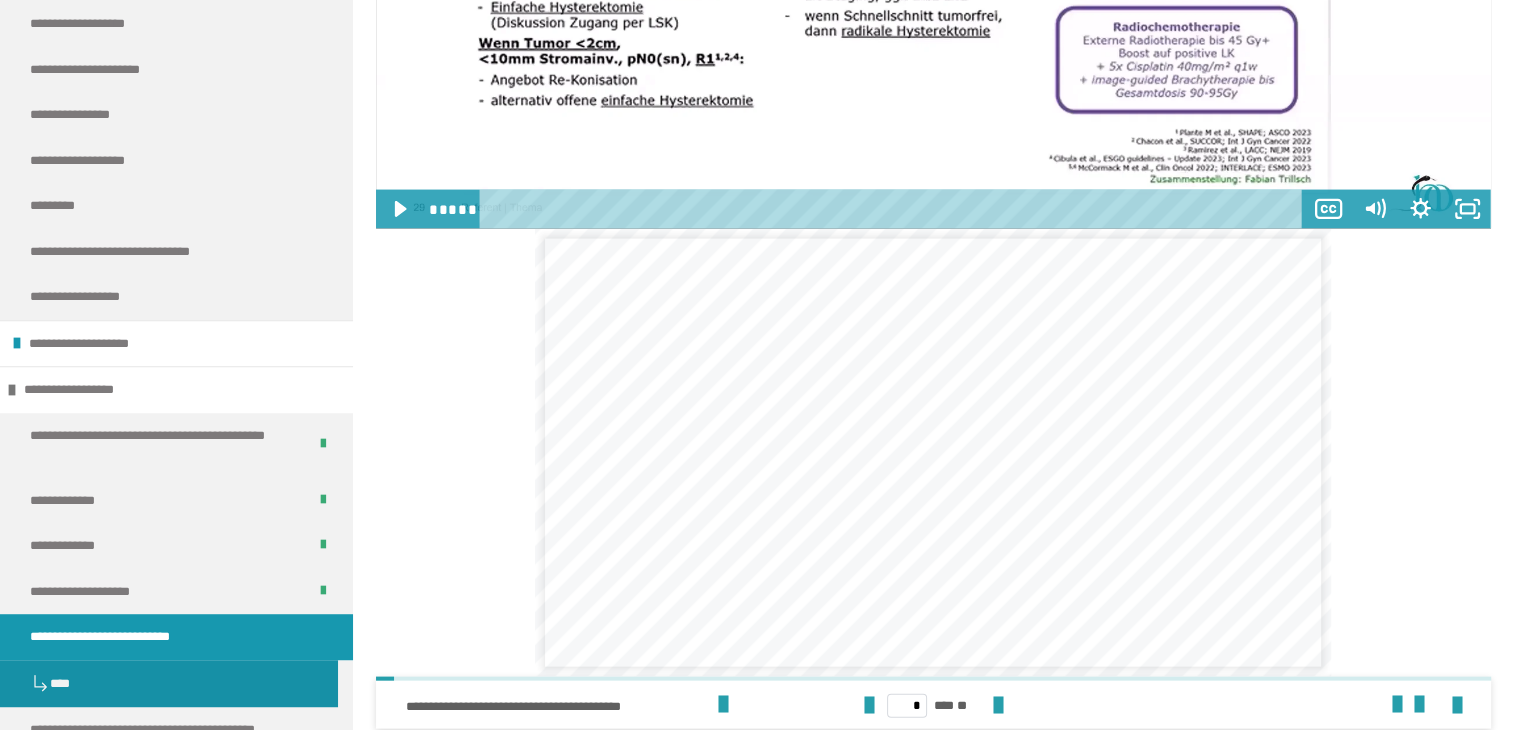 click 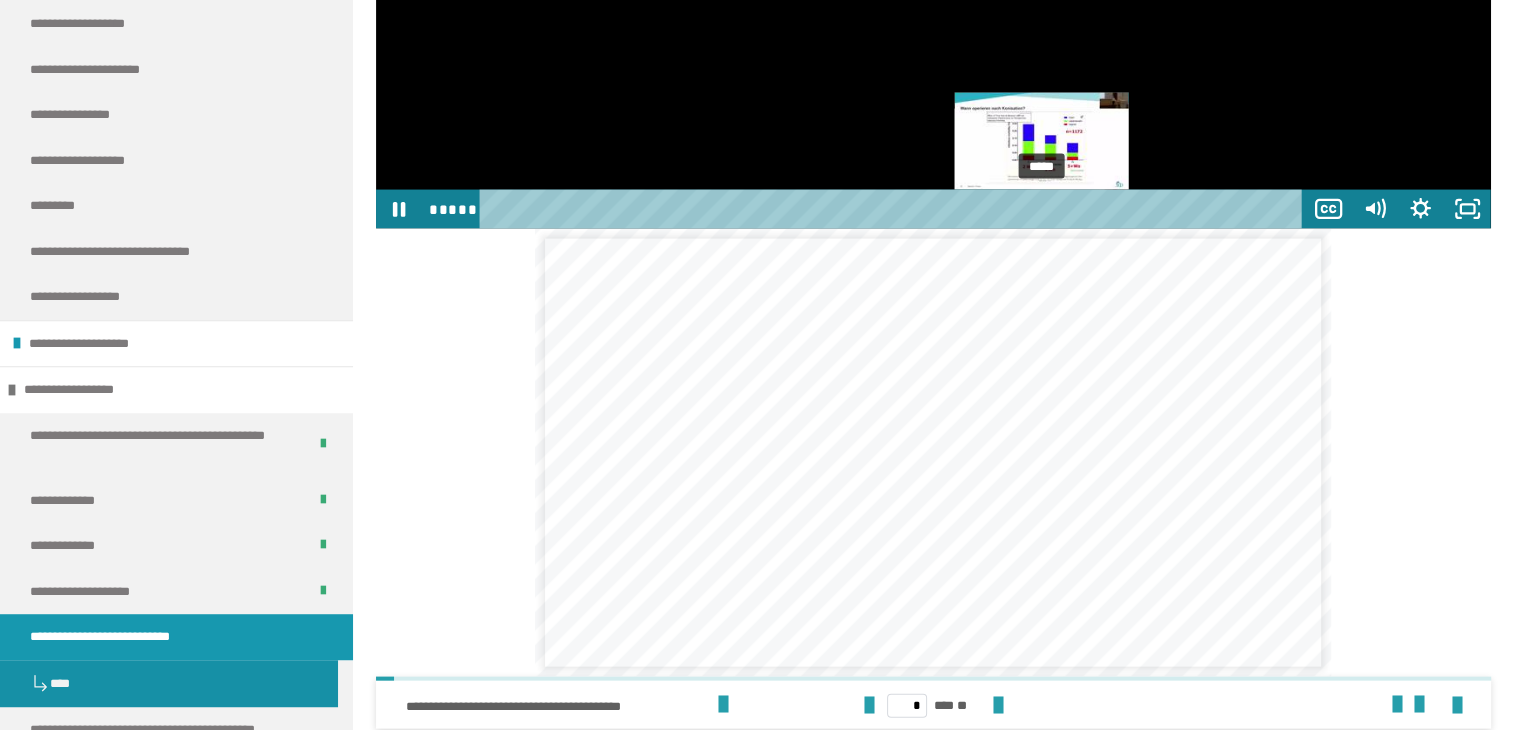 click on "*****" at bounding box center [894, 209] 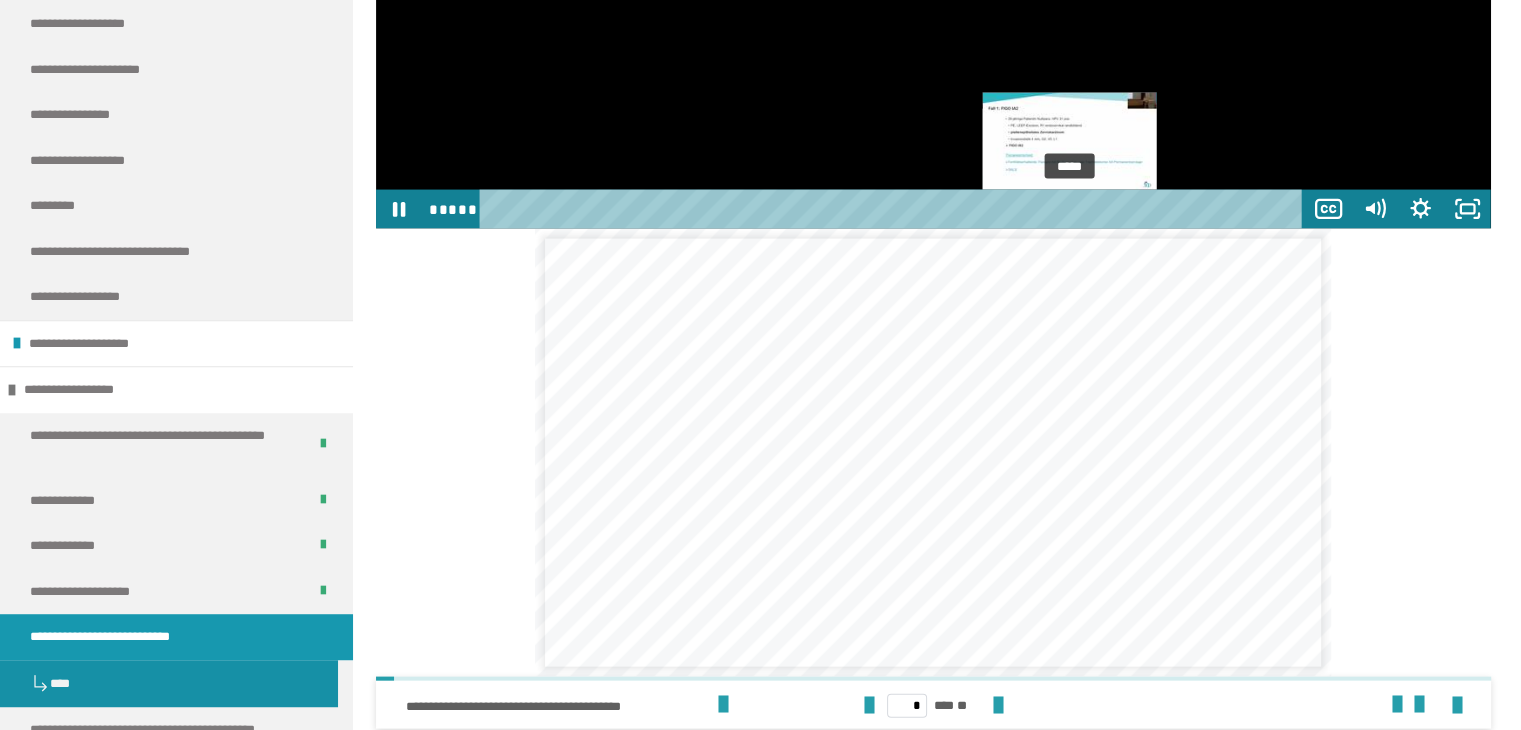 click on "*****" at bounding box center (894, 209) 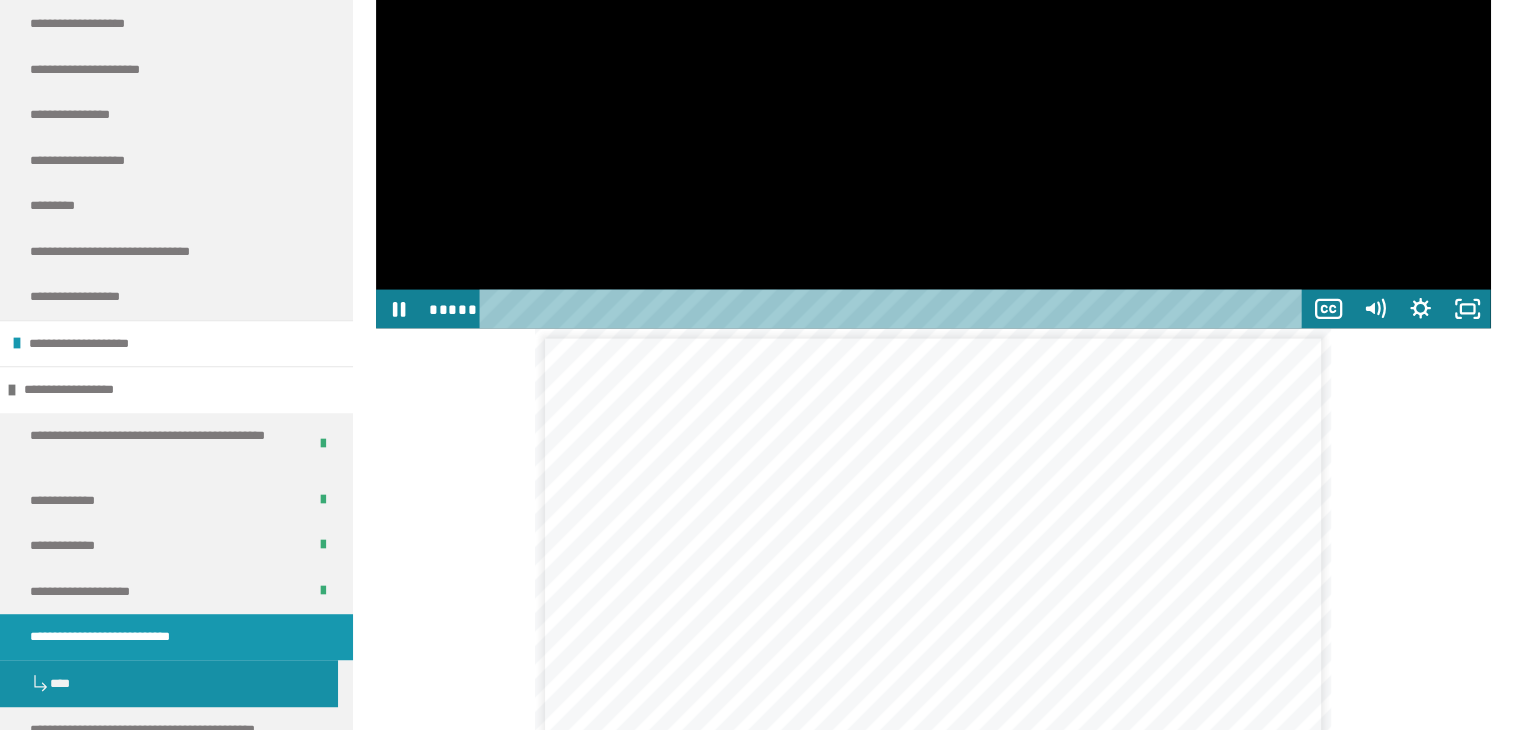 scroll, scrollTop: 3839, scrollLeft: 0, axis: vertical 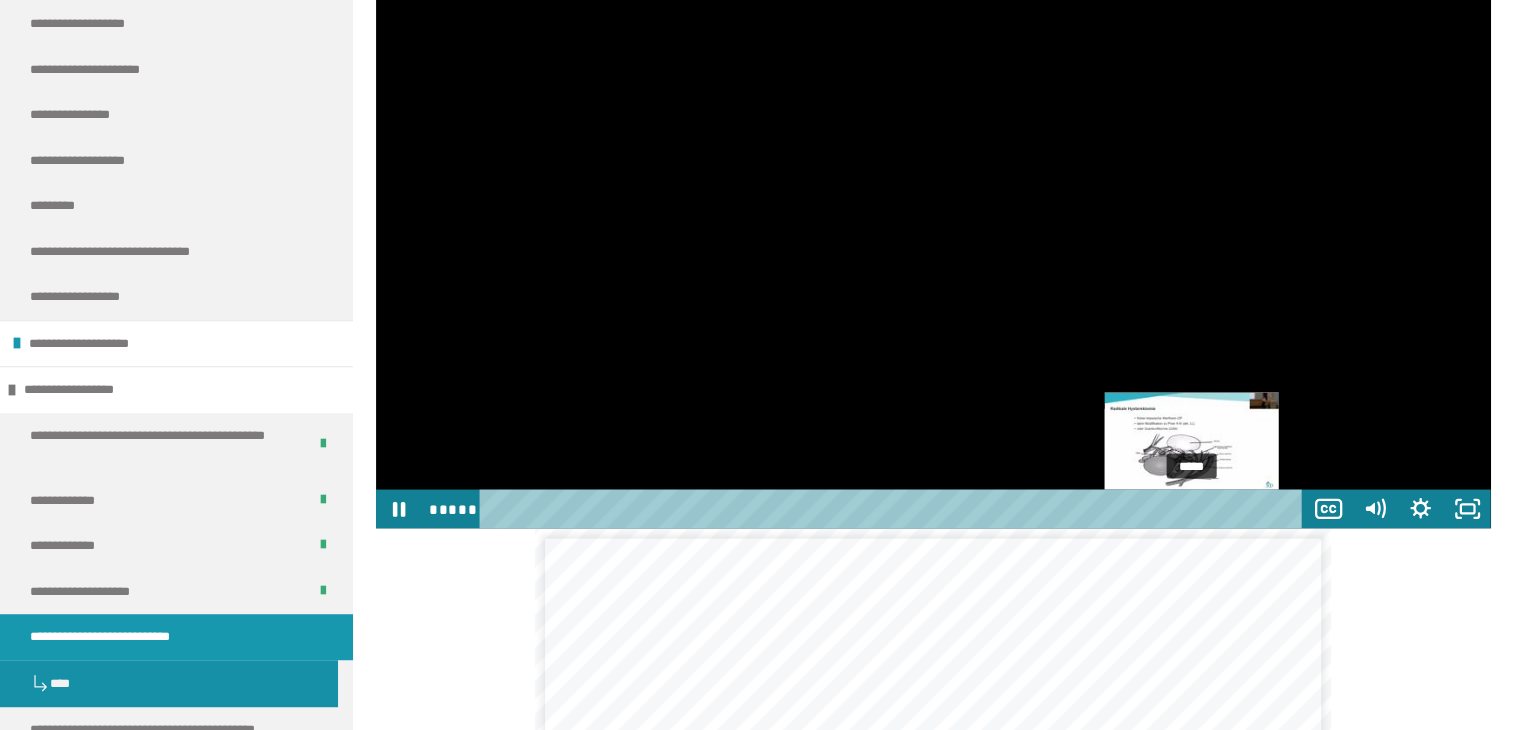 click on "*****" at bounding box center [894, 509] 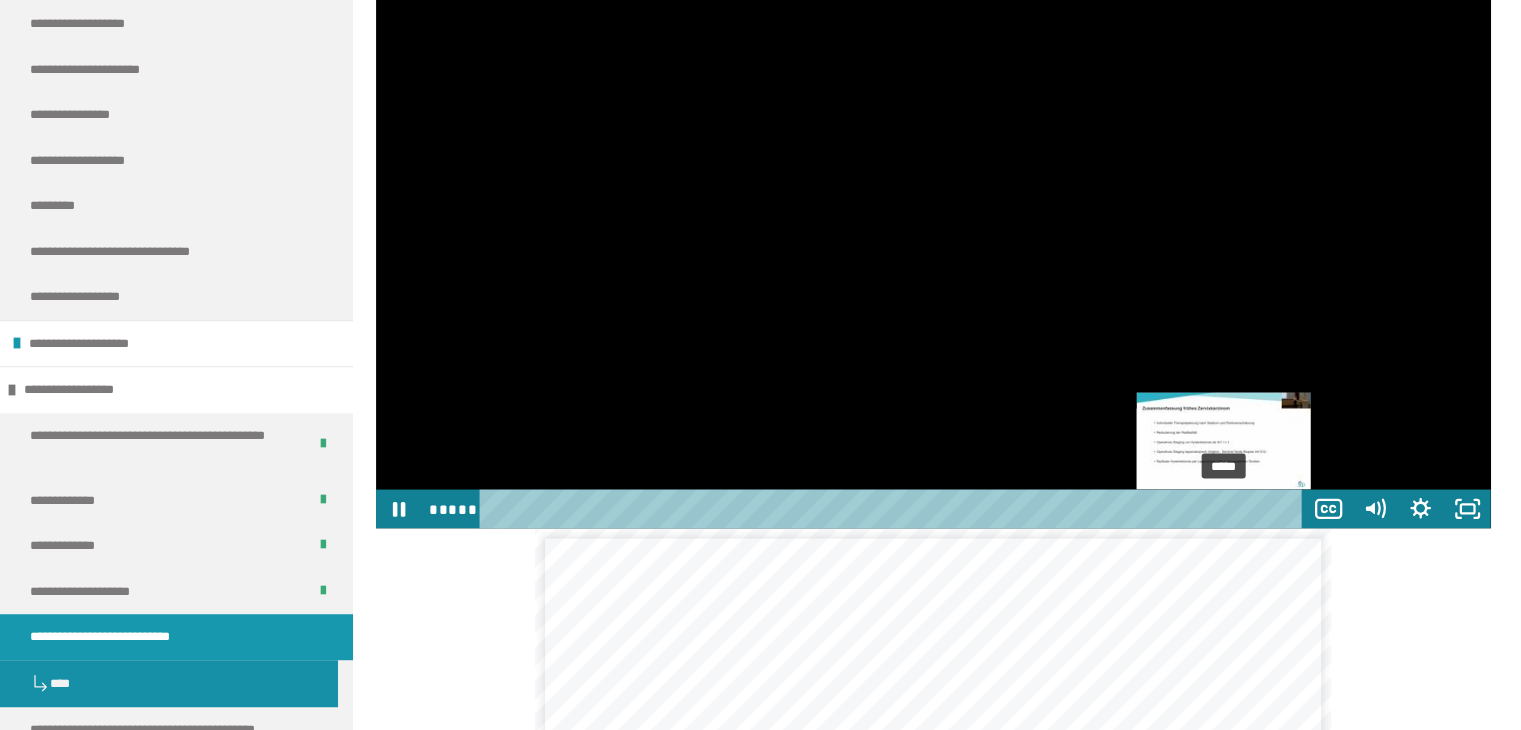 click on "*****" at bounding box center [894, 509] 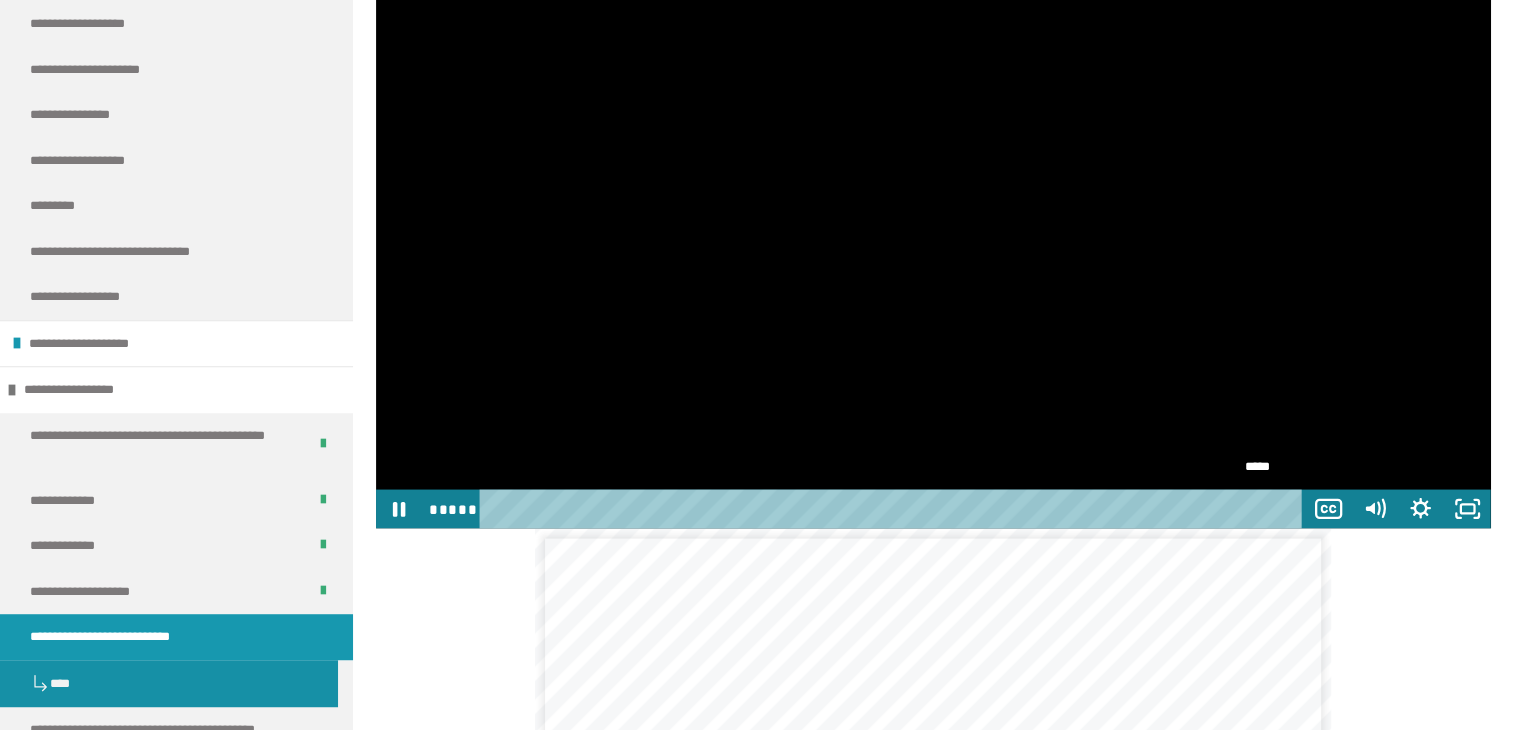 click on "*****" at bounding box center [894, 509] 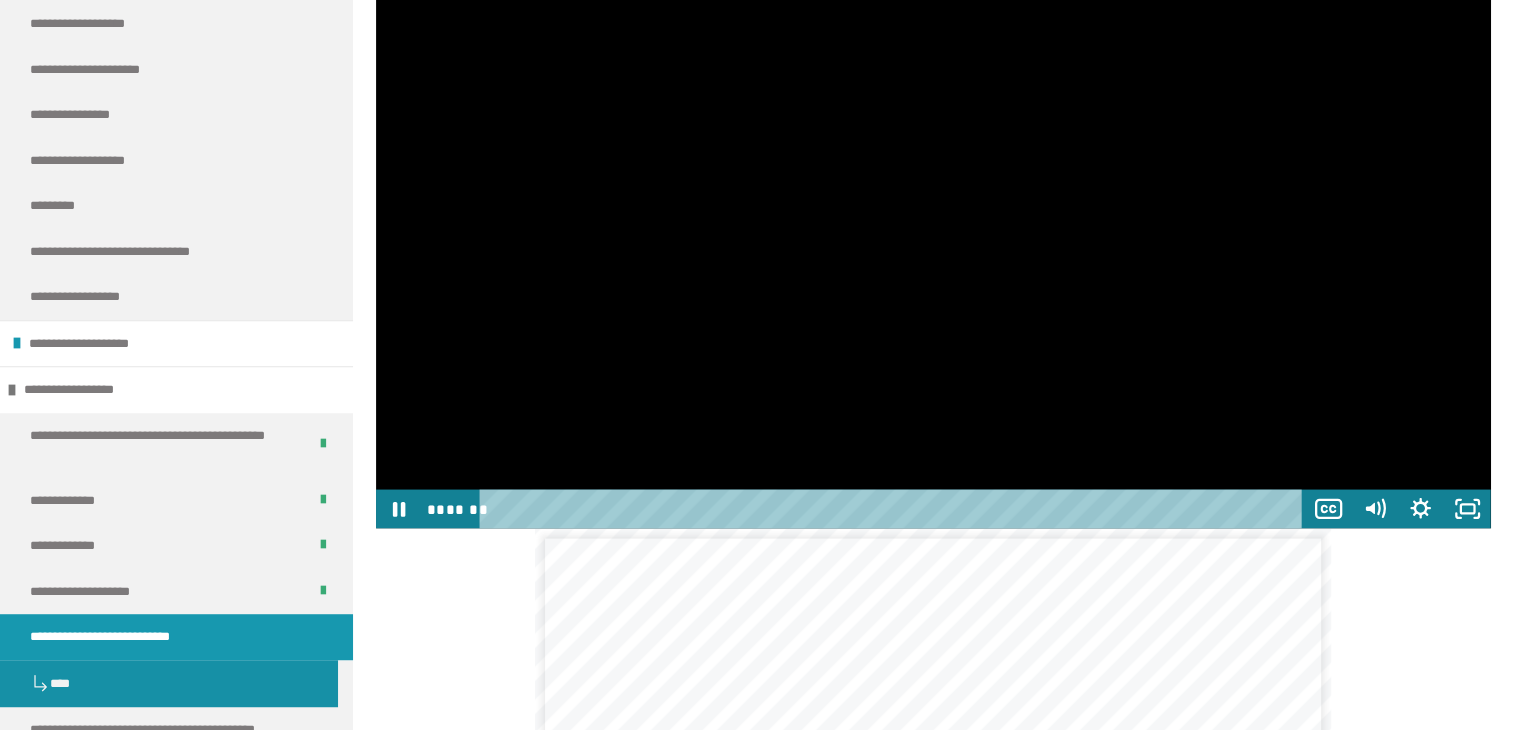 click at bounding box center (933, 215) 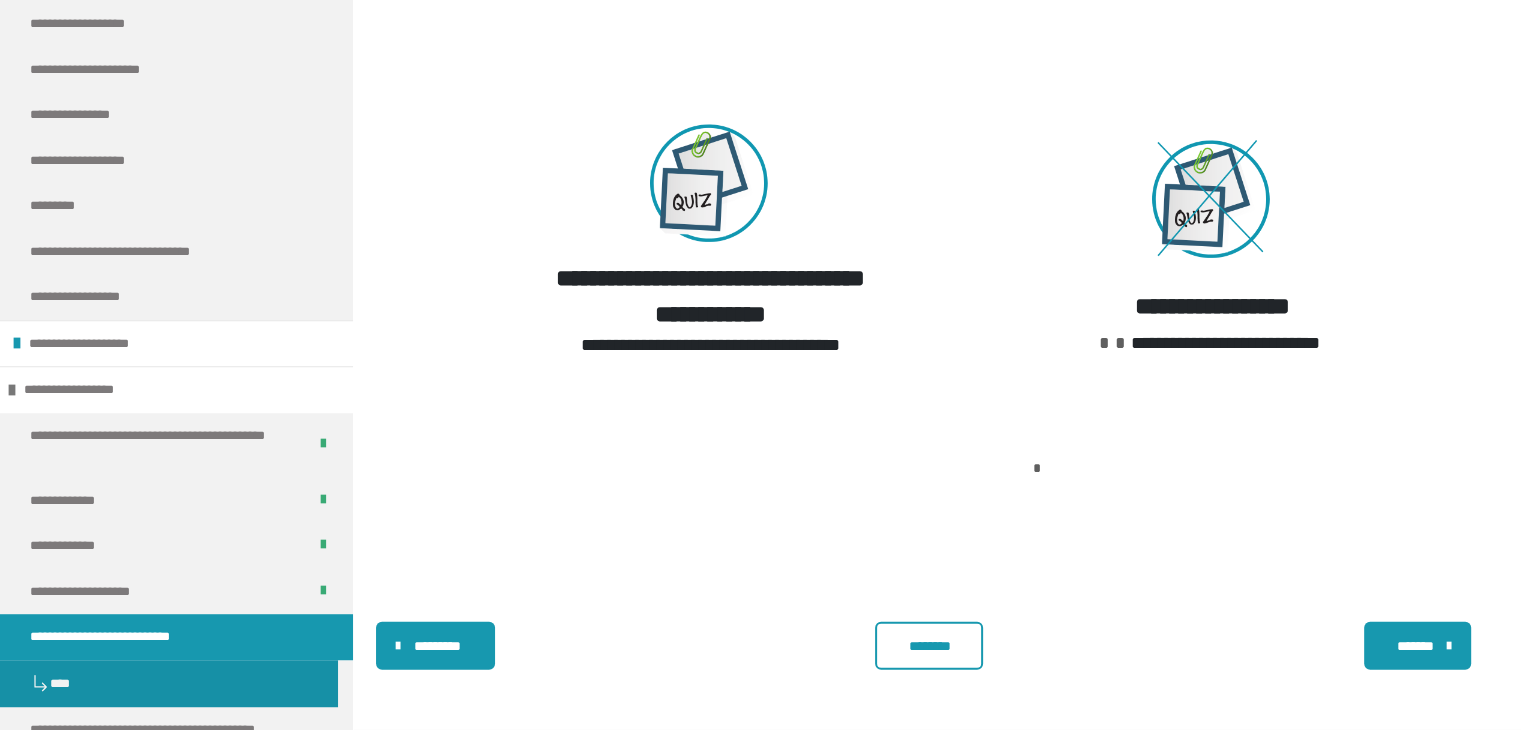 scroll, scrollTop: 5317, scrollLeft: 0, axis: vertical 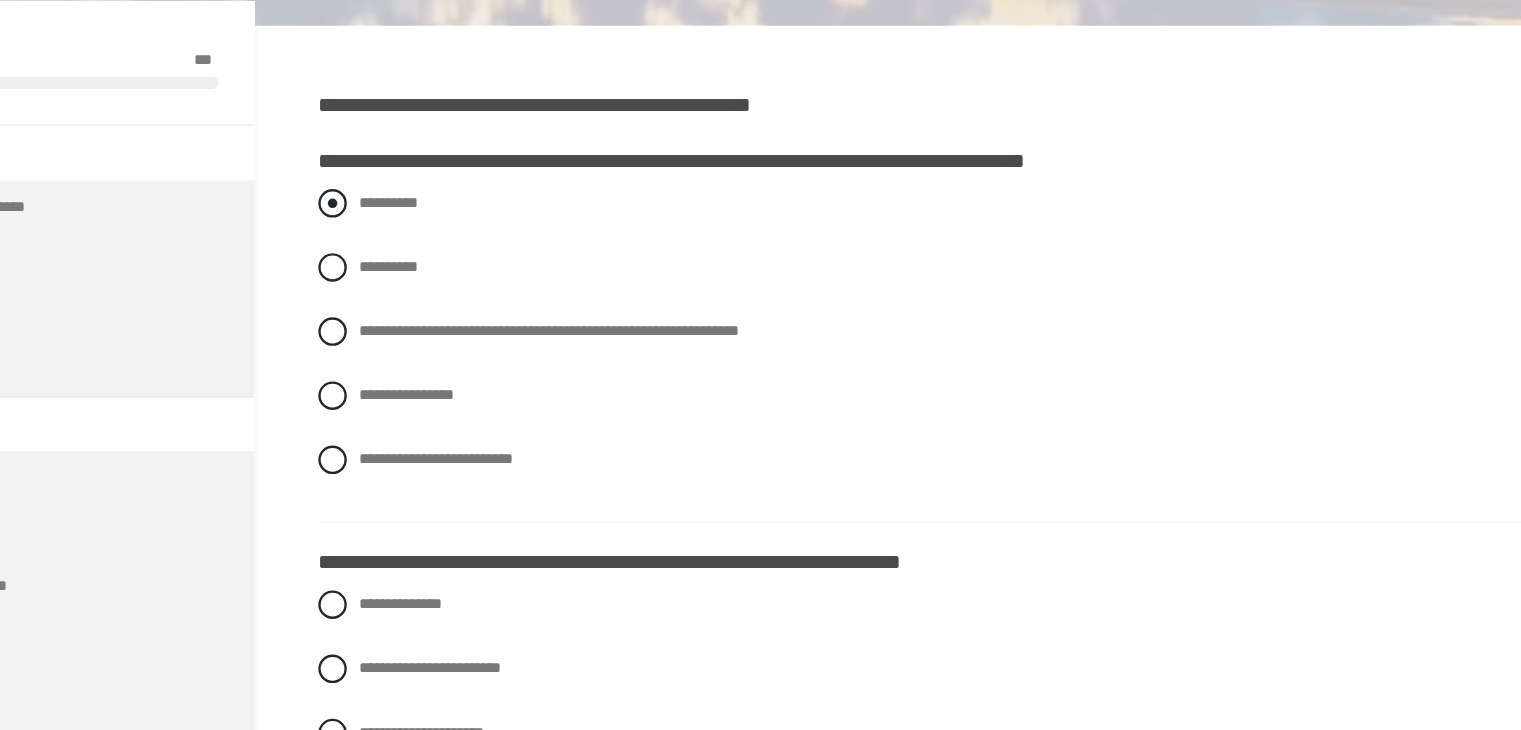 click on "**********" at bounding box center [466, 198] 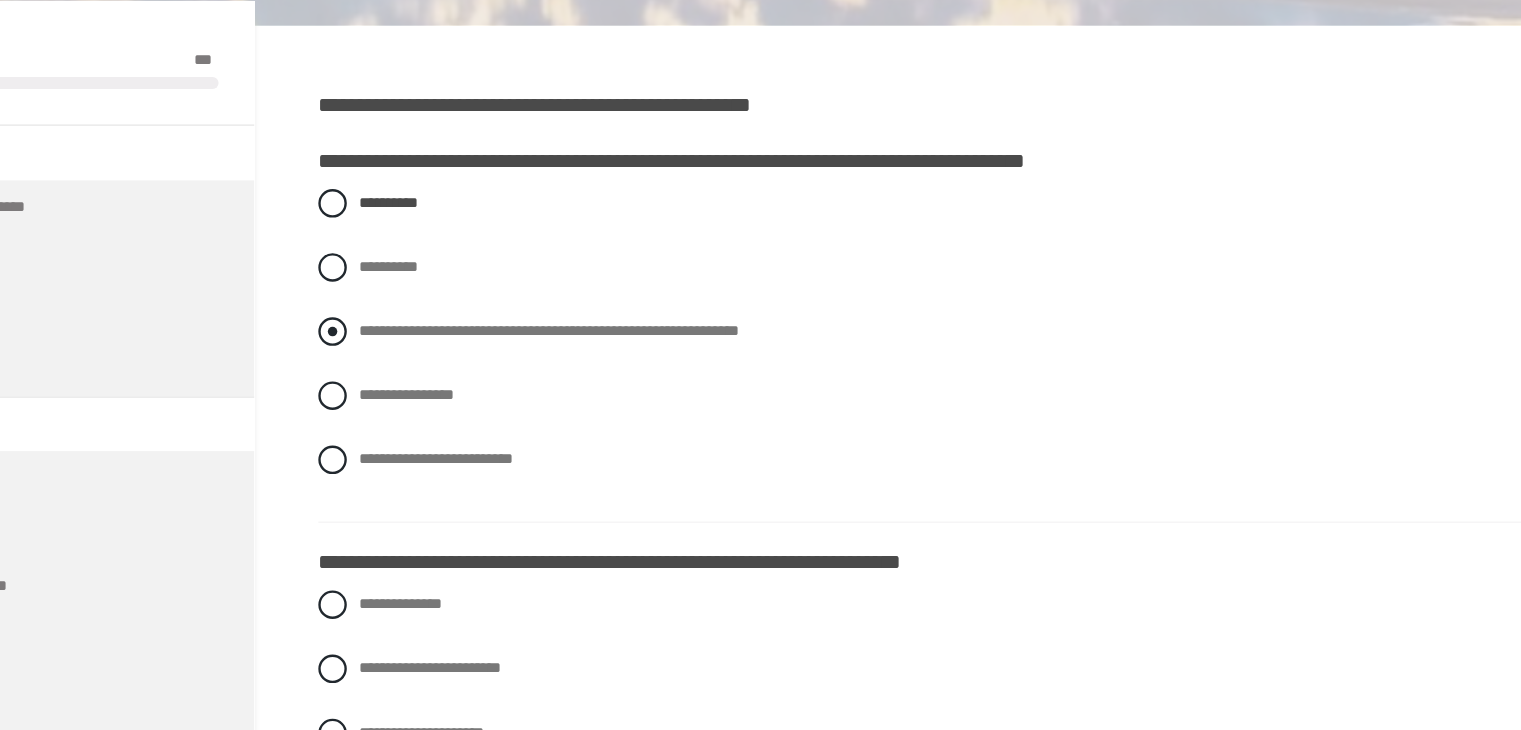 click on "**********" at bounding box center (601, 306) 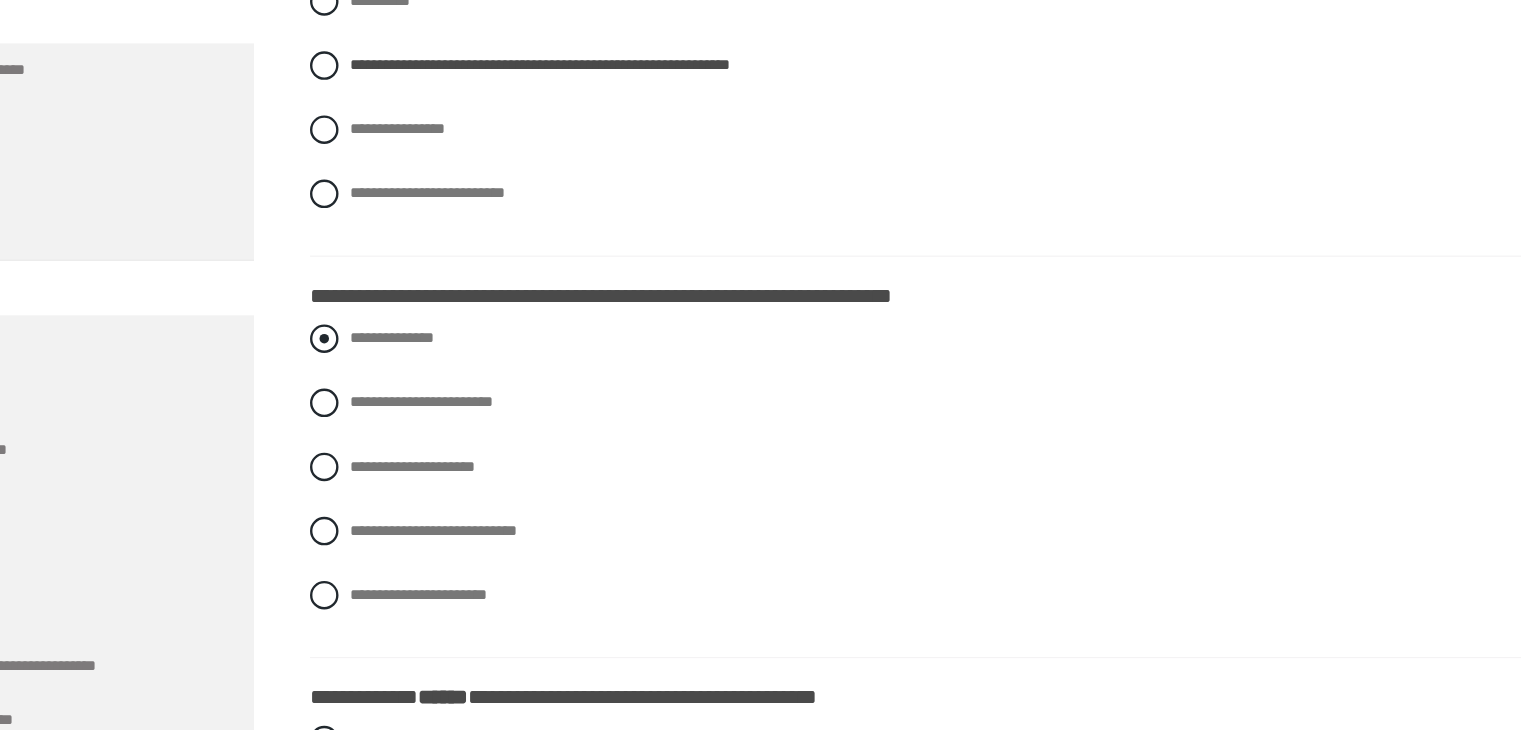 scroll, scrollTop: 566, scrollLeft: 0, axis: vertical 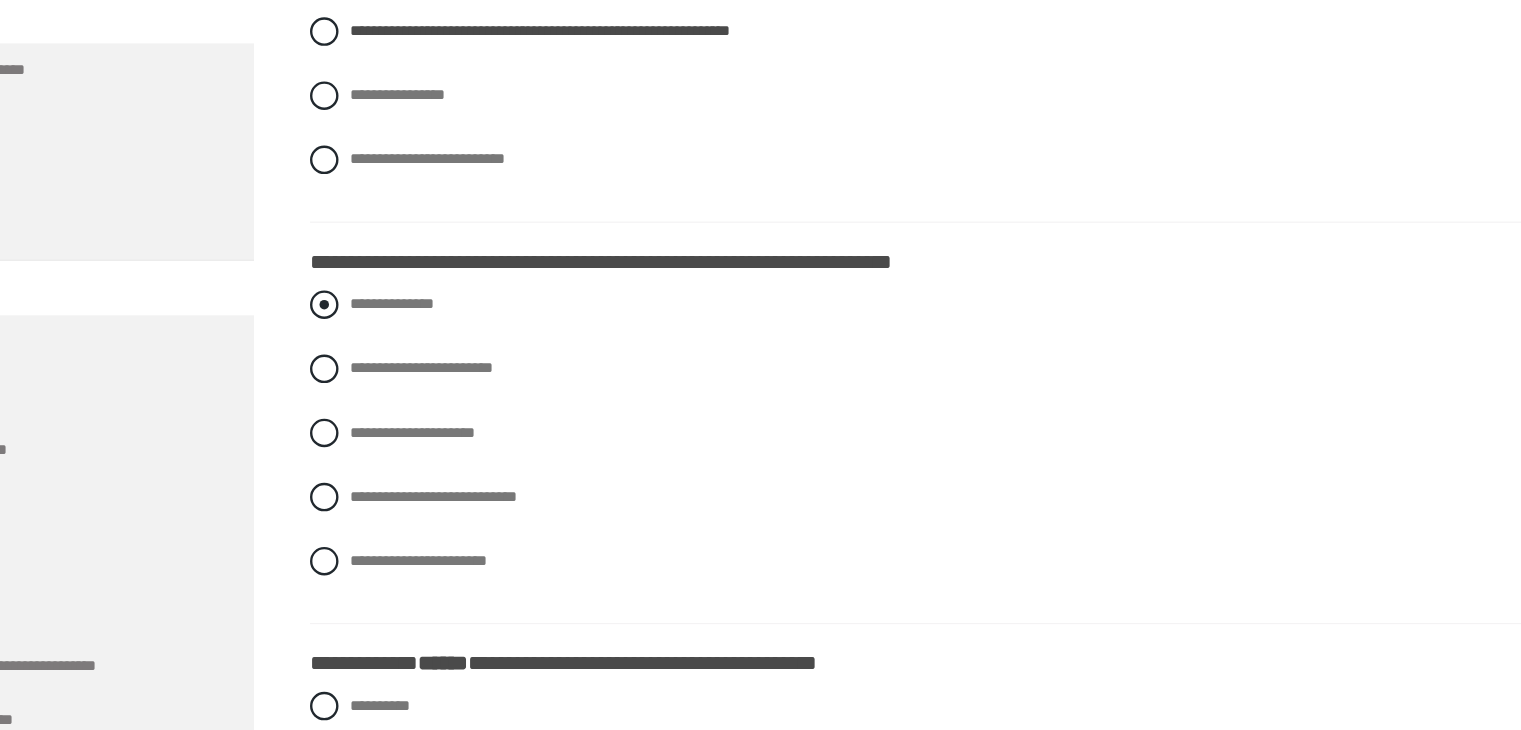 click on "**********" at bounding box center [469, 370] 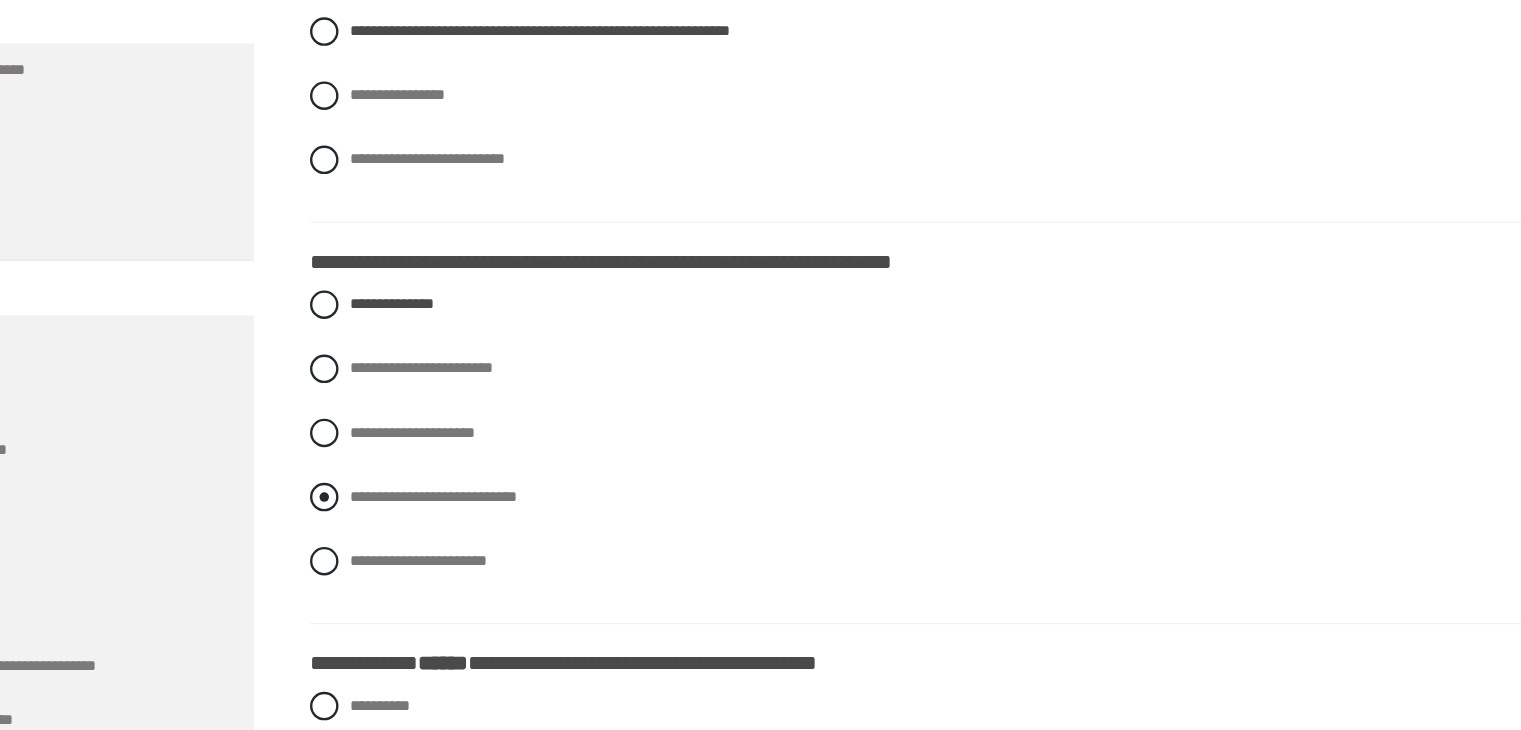 click on "**********" at bounding box center (504, 532) 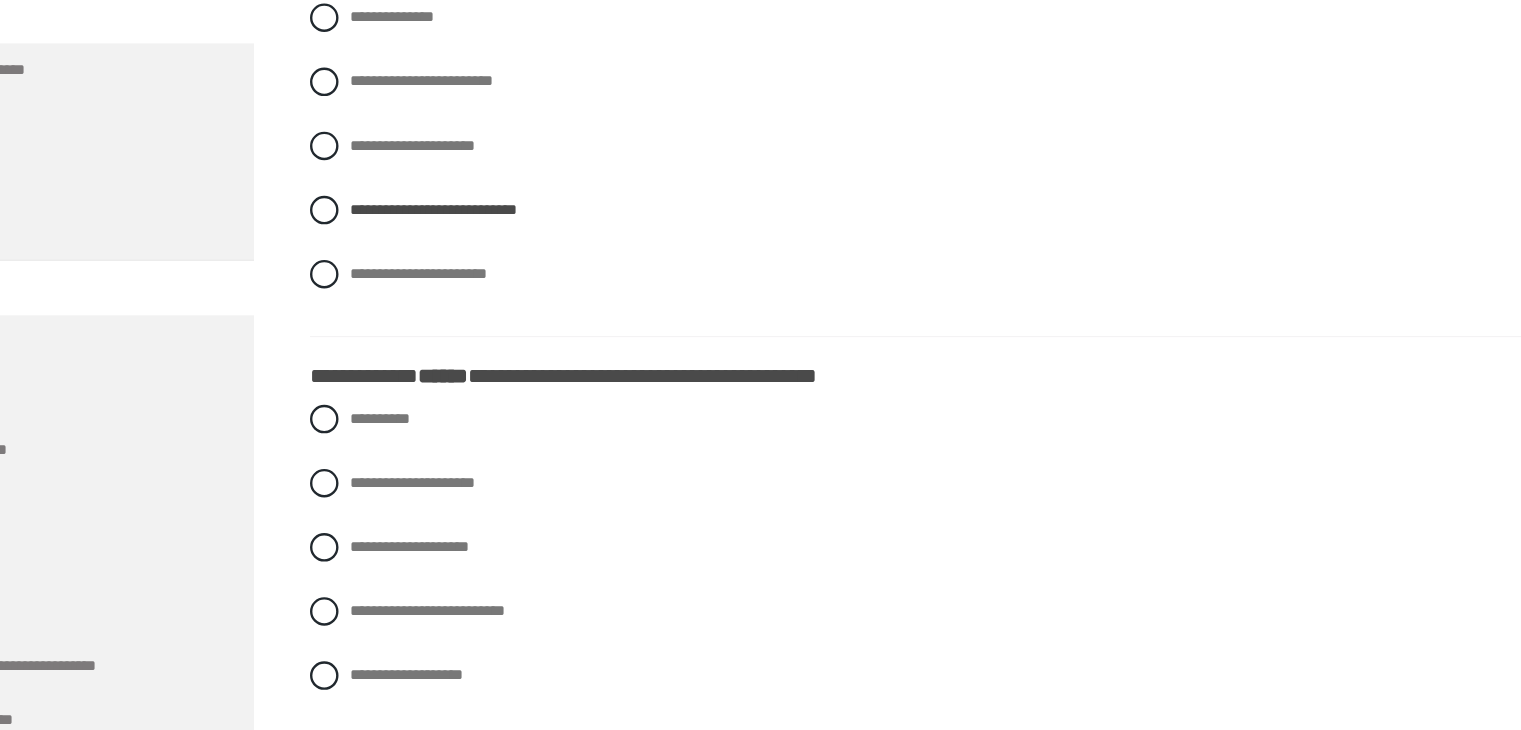 scroll, scrollTop: 903, scrollLeft: 0, axis: vertical 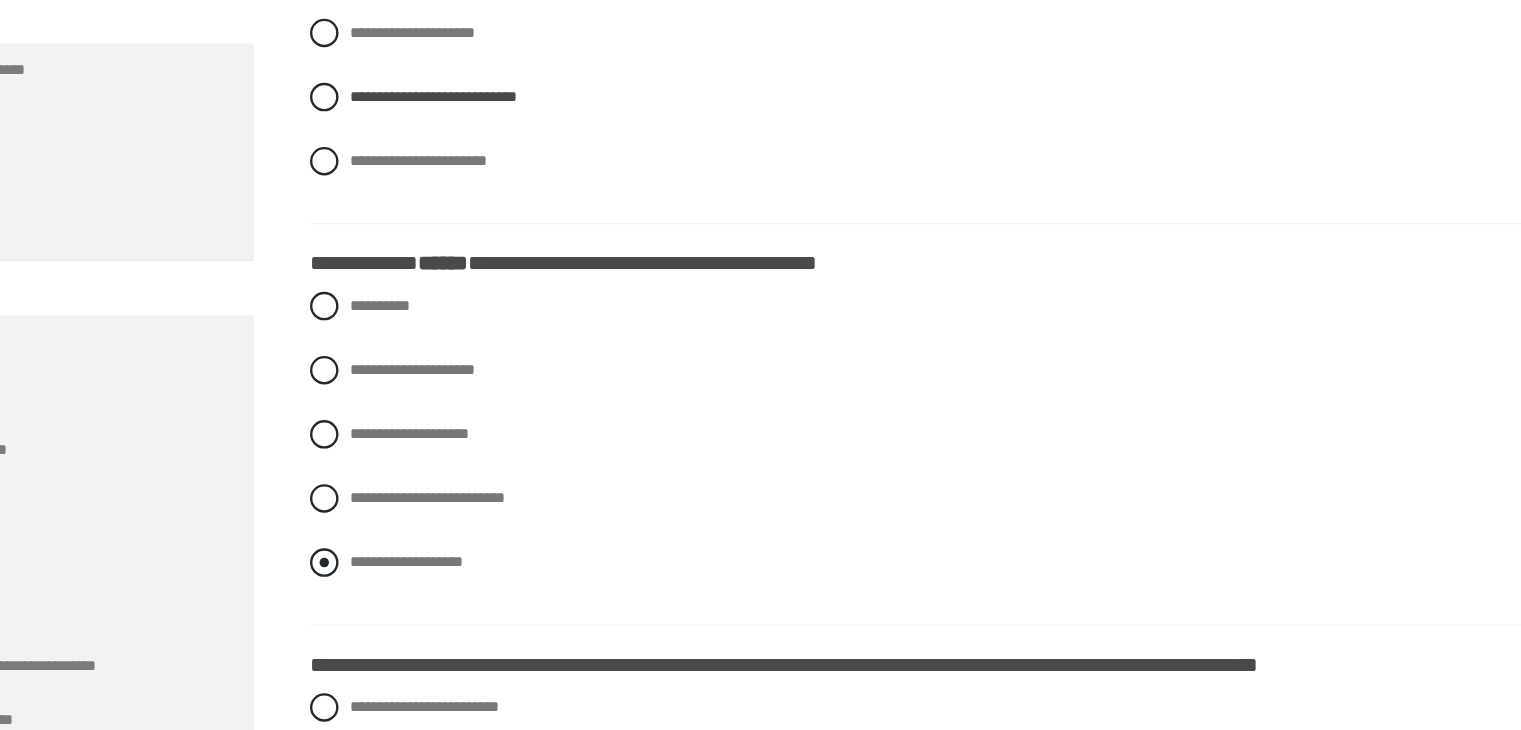 click on "**********" at bounding box center [481, 587] 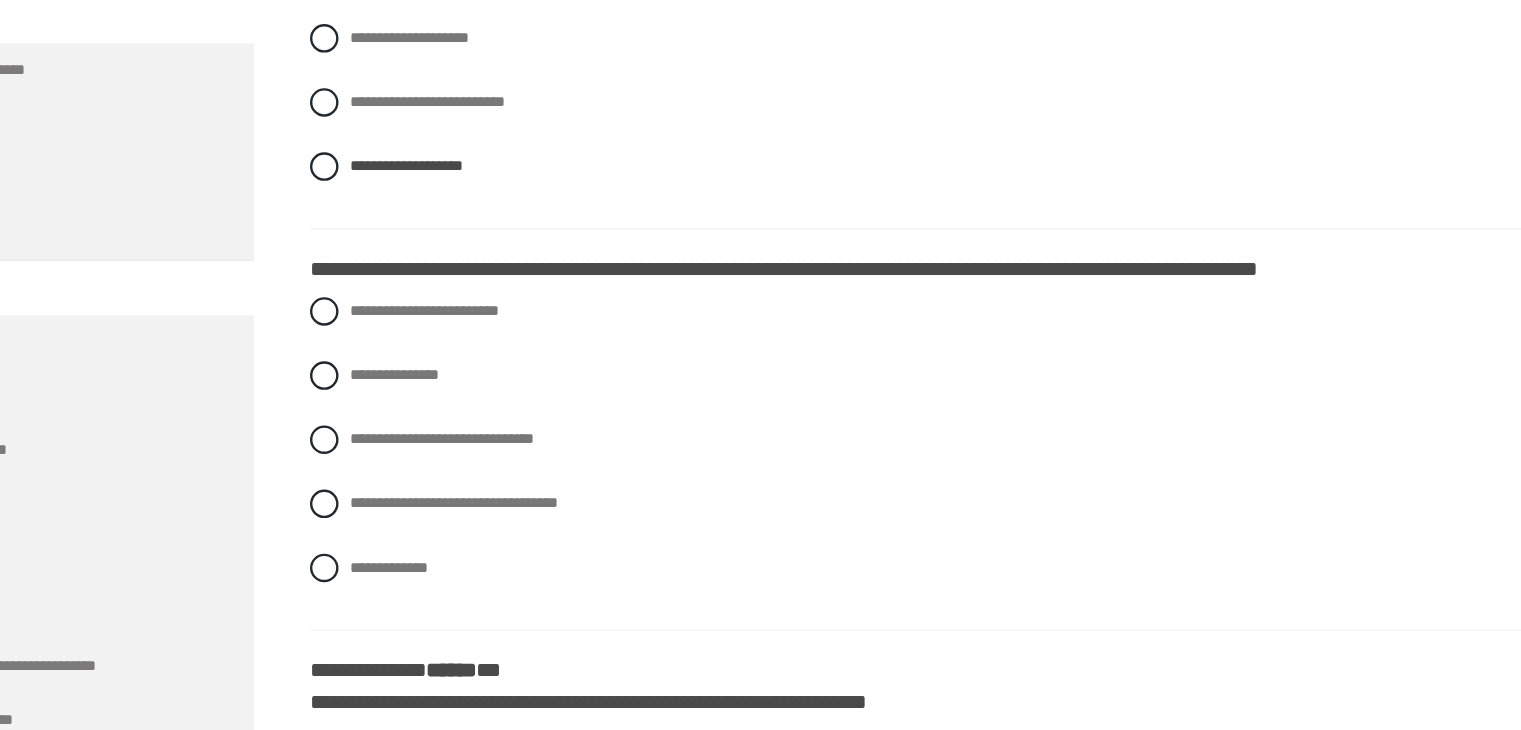 scroll, scrollTop: 1240, scrollLeft: 0, axis: vertical 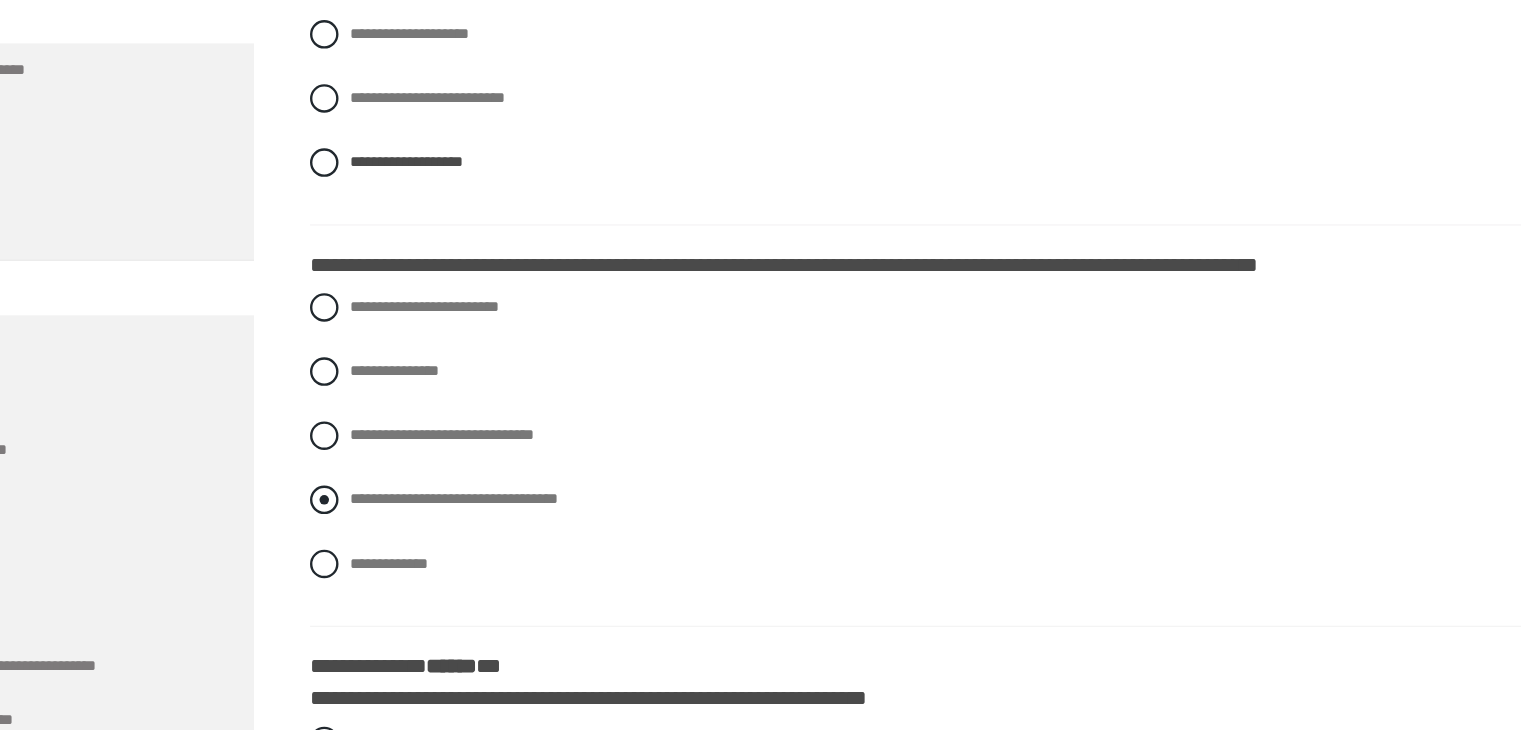 click on "**********" at bounding box center [521, 534] 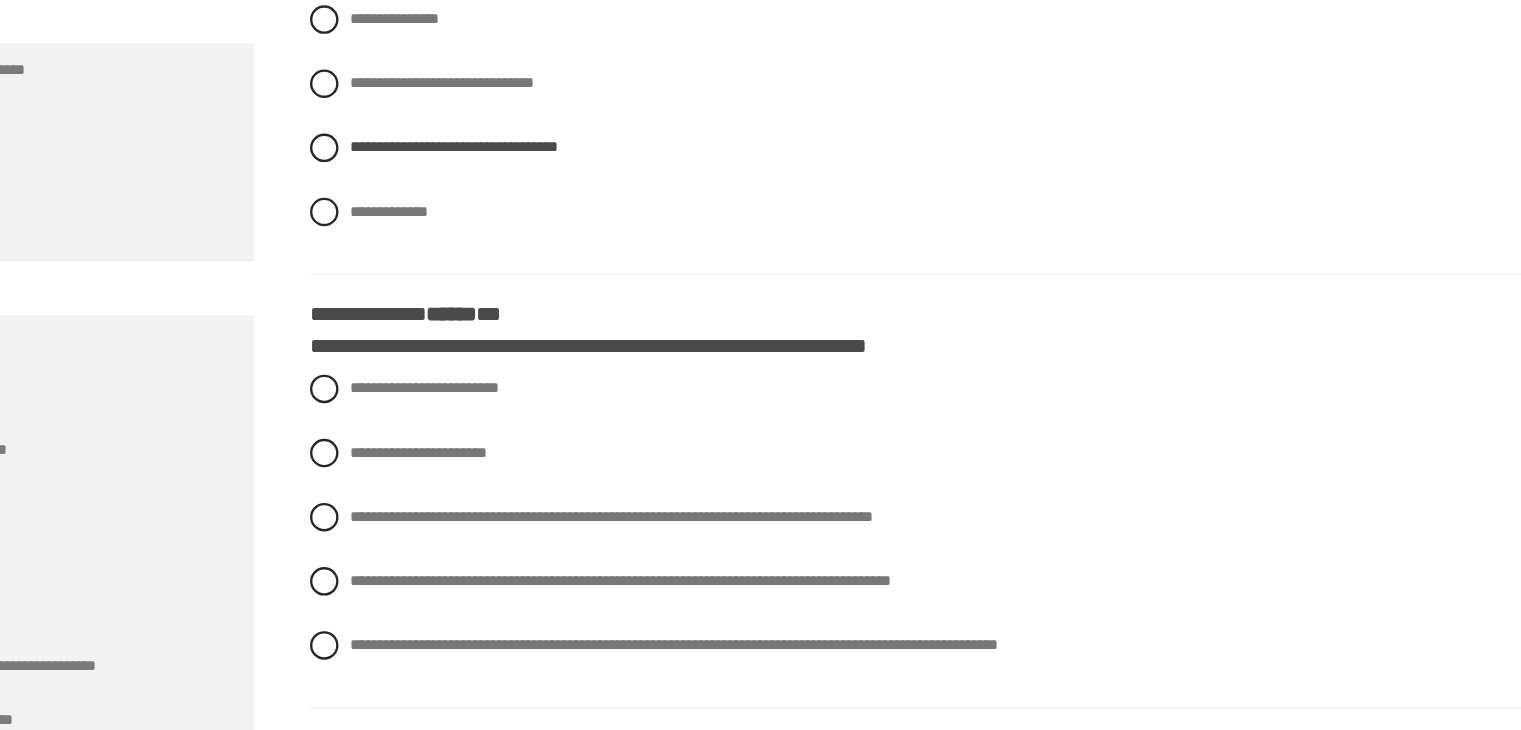 scroll, scrollTop: 1576, scrollLeft: 0, axis: vertical 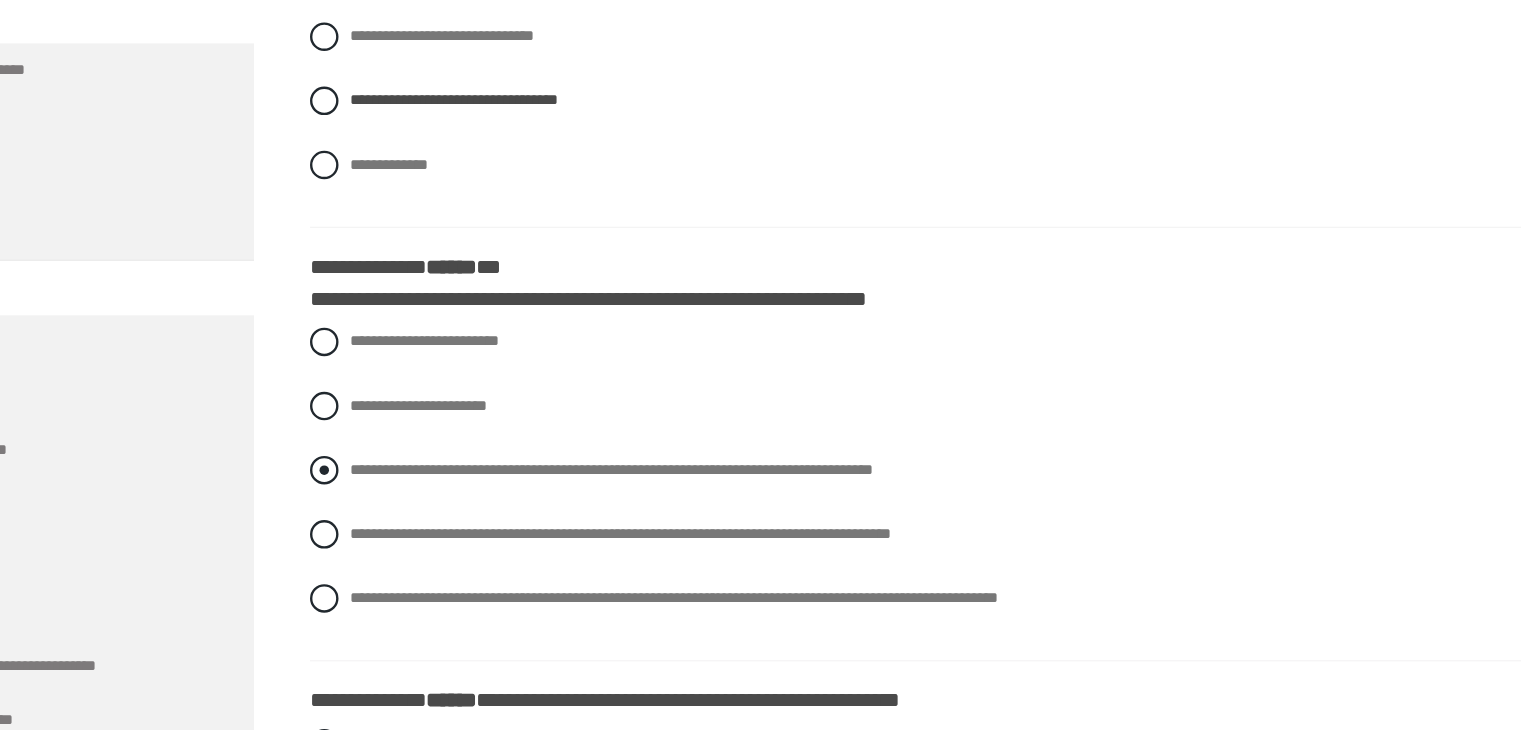 click on "**********" at bounding box center (654, 509) 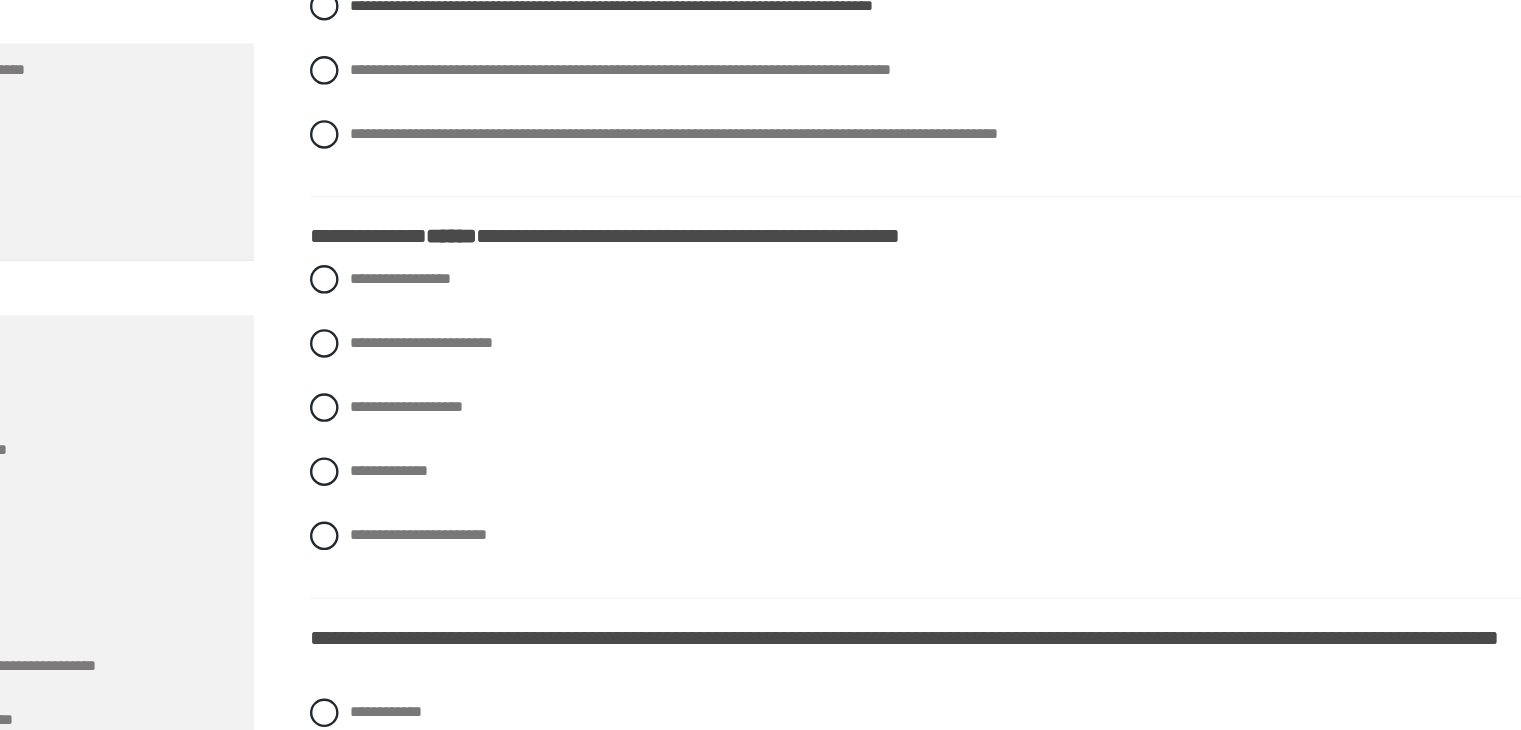 scroll, scrollTop: 1997, scrollLeft: 0, axis: vertical 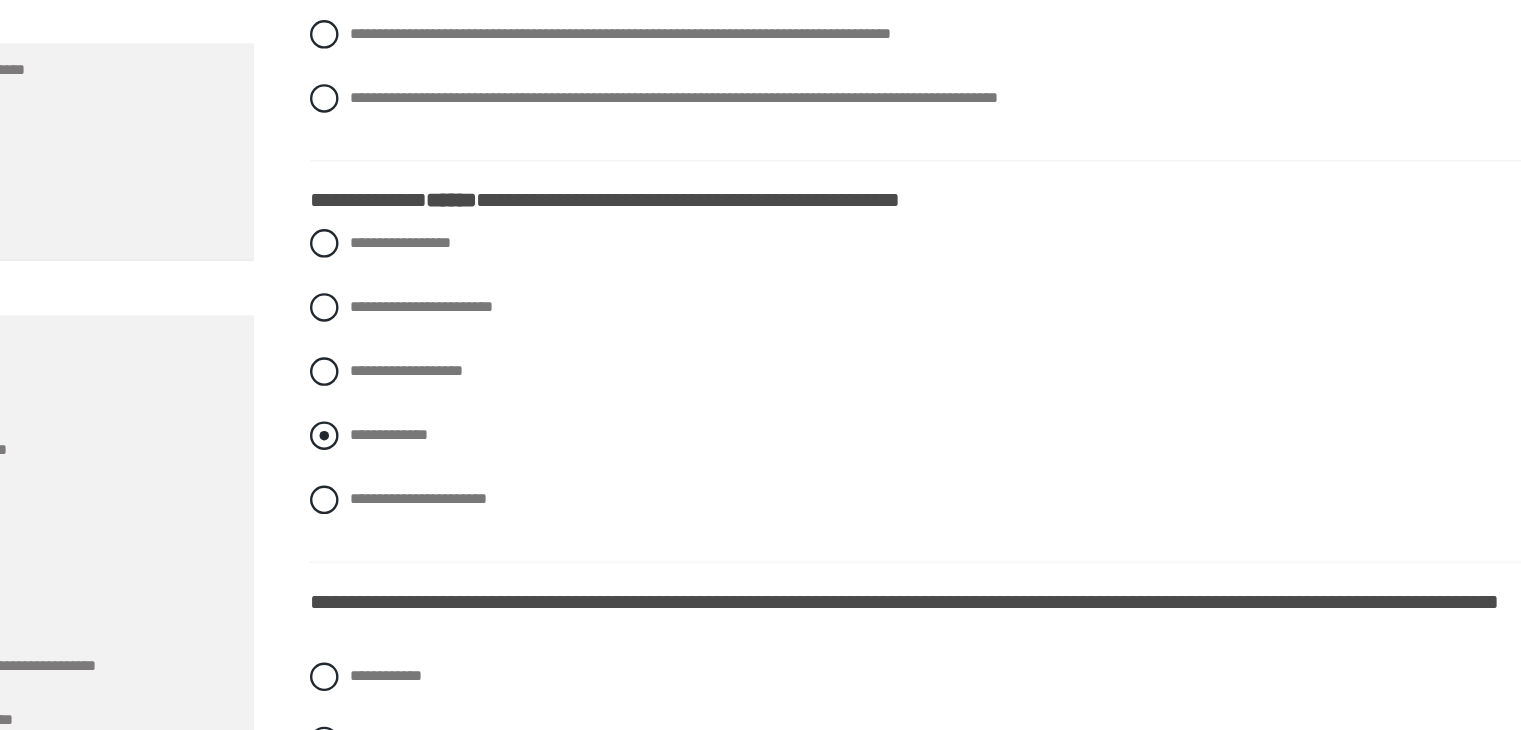 click on "**********" at bounding box center (466, 480) 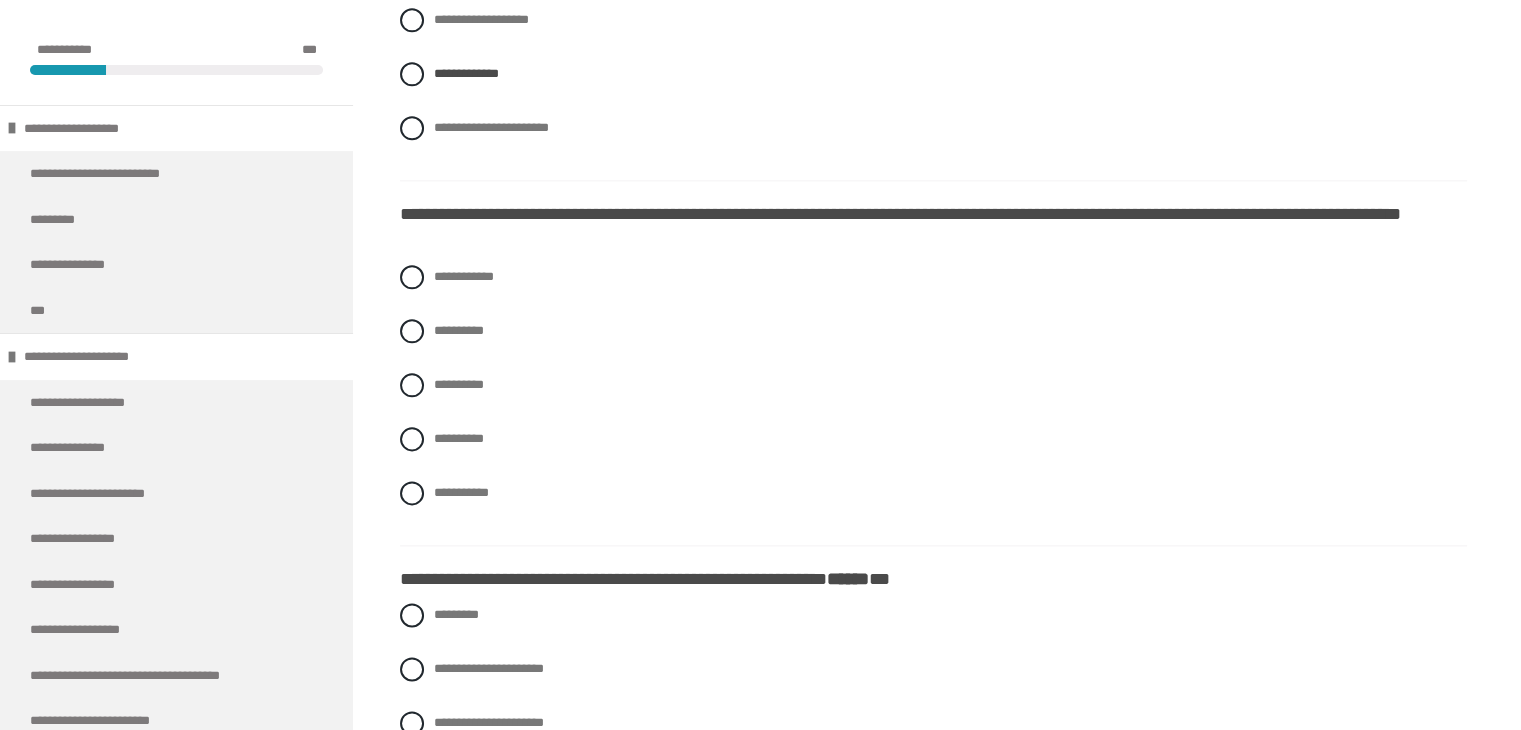 scroll, scrollTop: 2563, scrollLeft: 0, axis: vertical 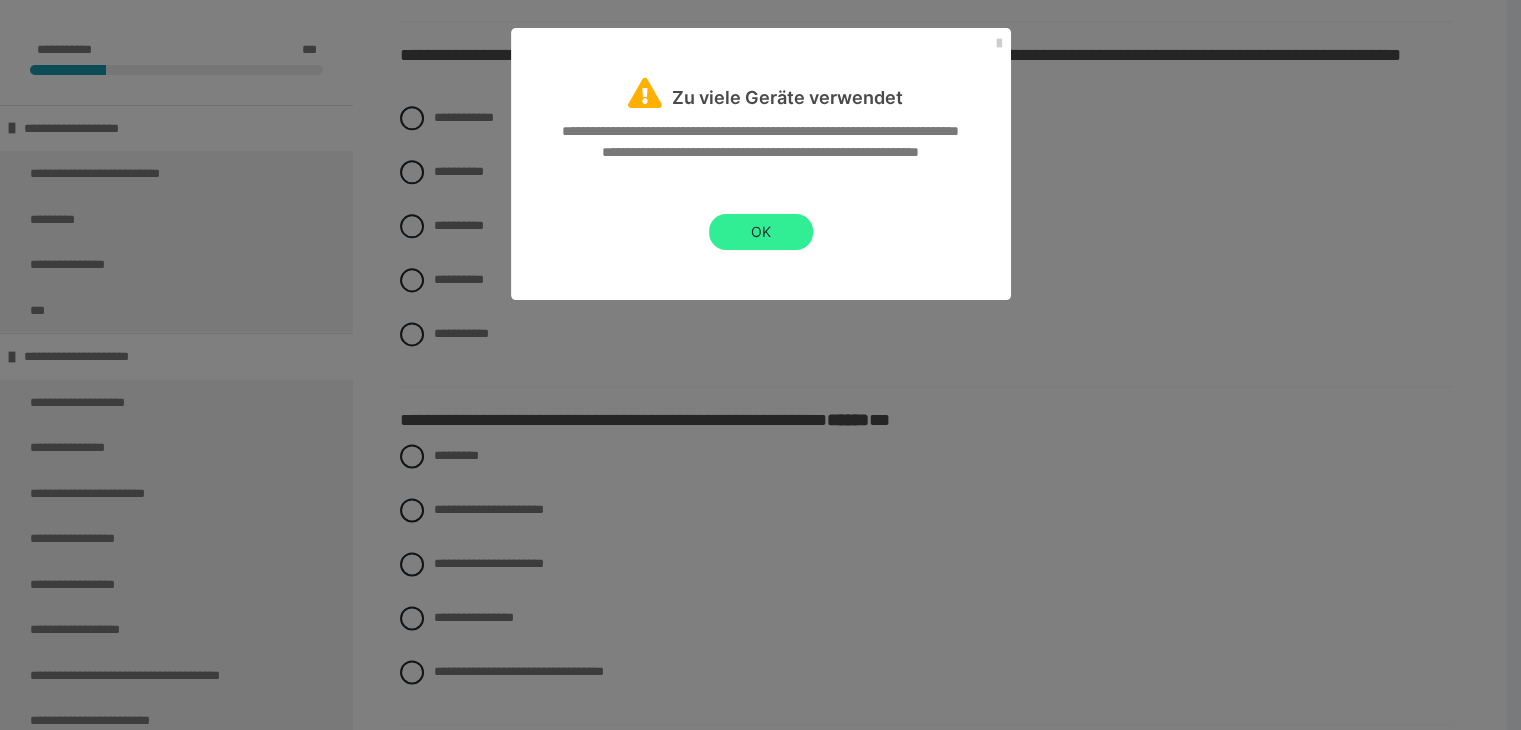 click on "OK" at bounding box center [761, 232] 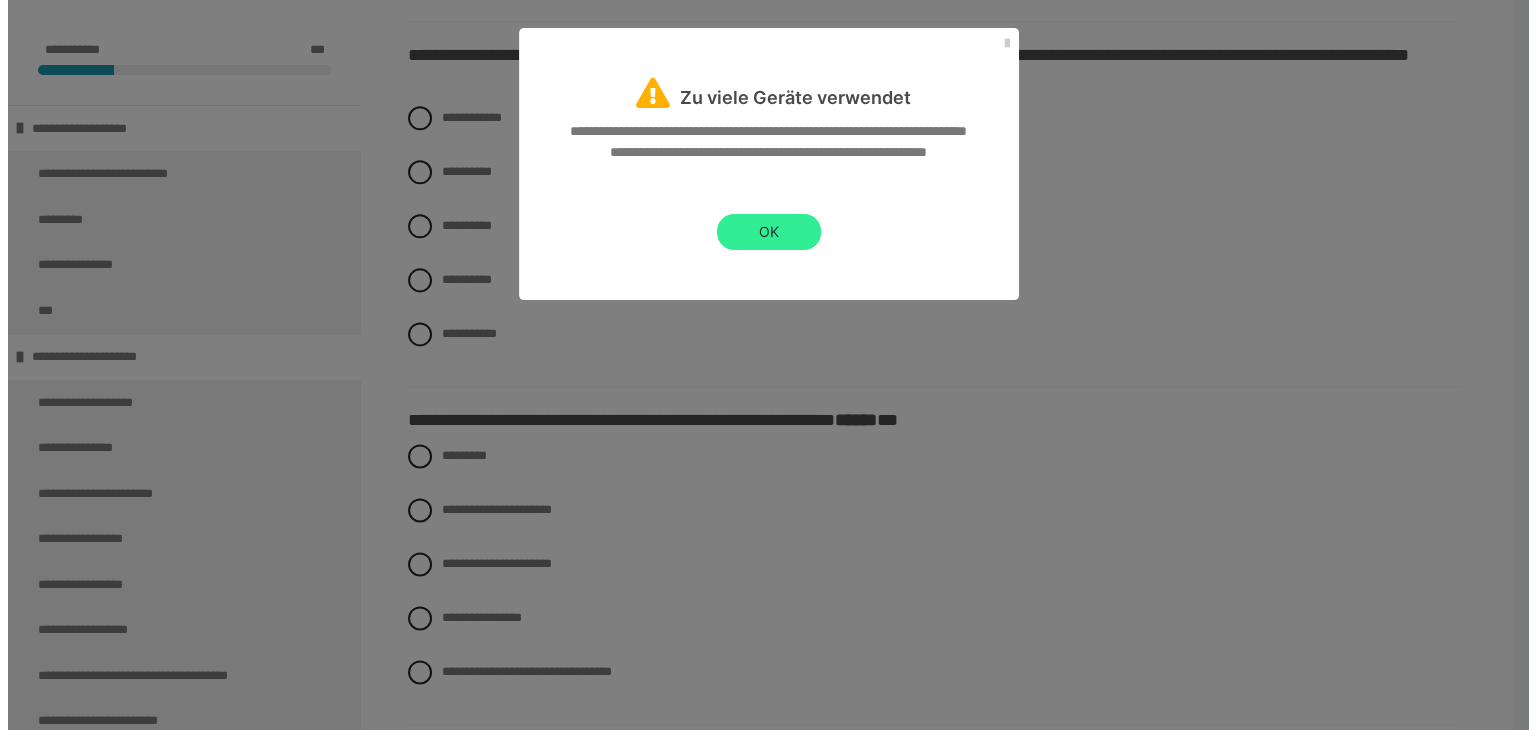 scroll, scrollTop: 0, scrollLeft: 0, axis: both 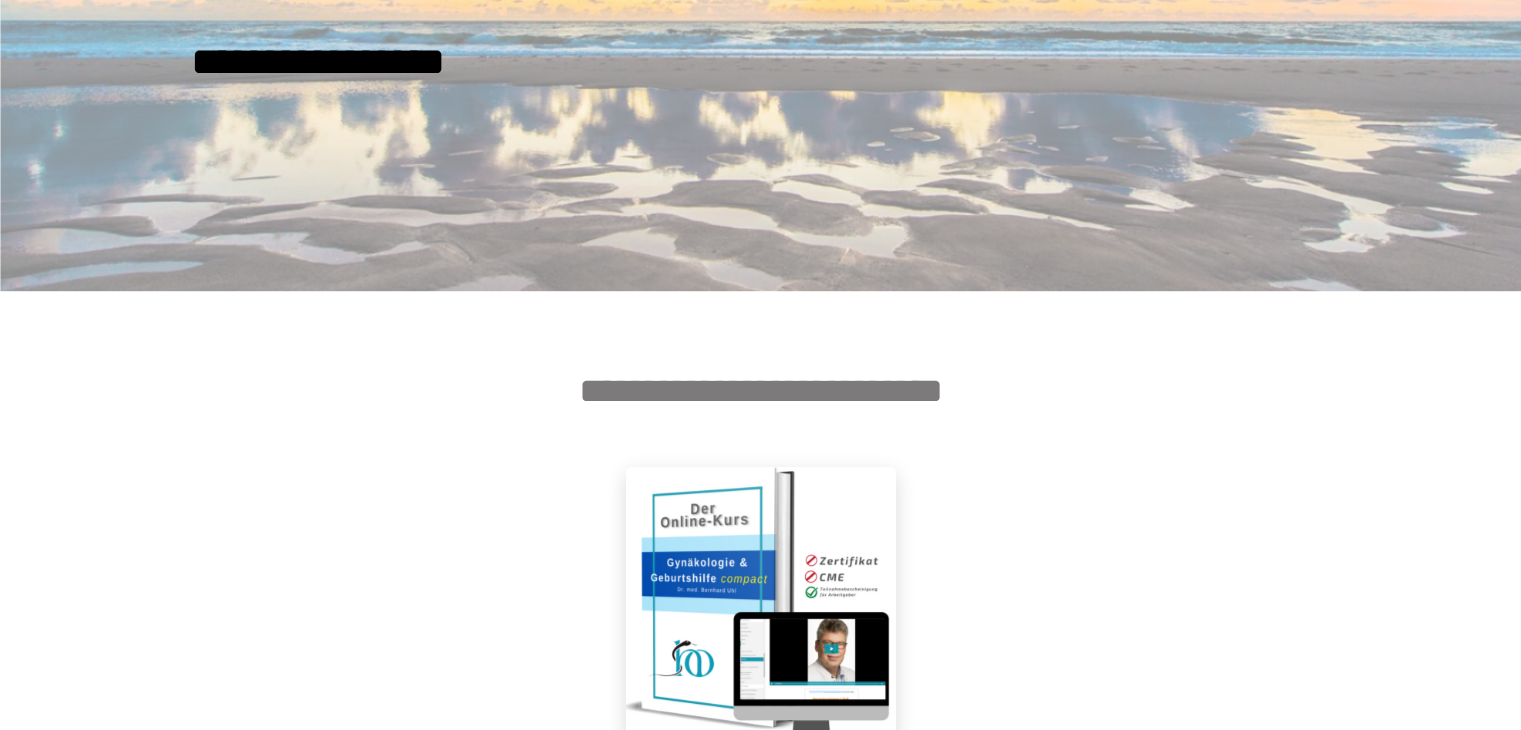 click on "**********" at bounding box center [760, 379] 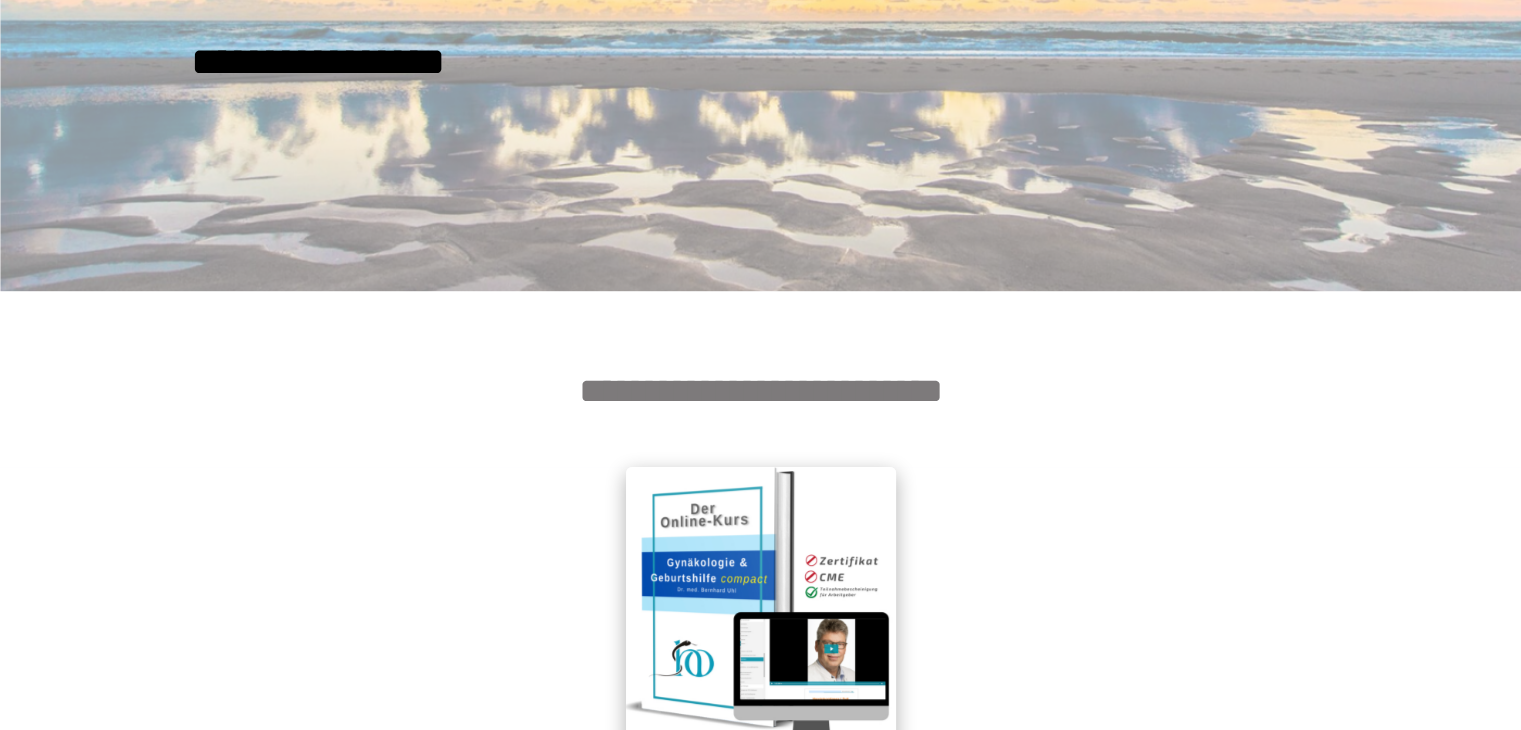 click at bounding box center (761, 602) 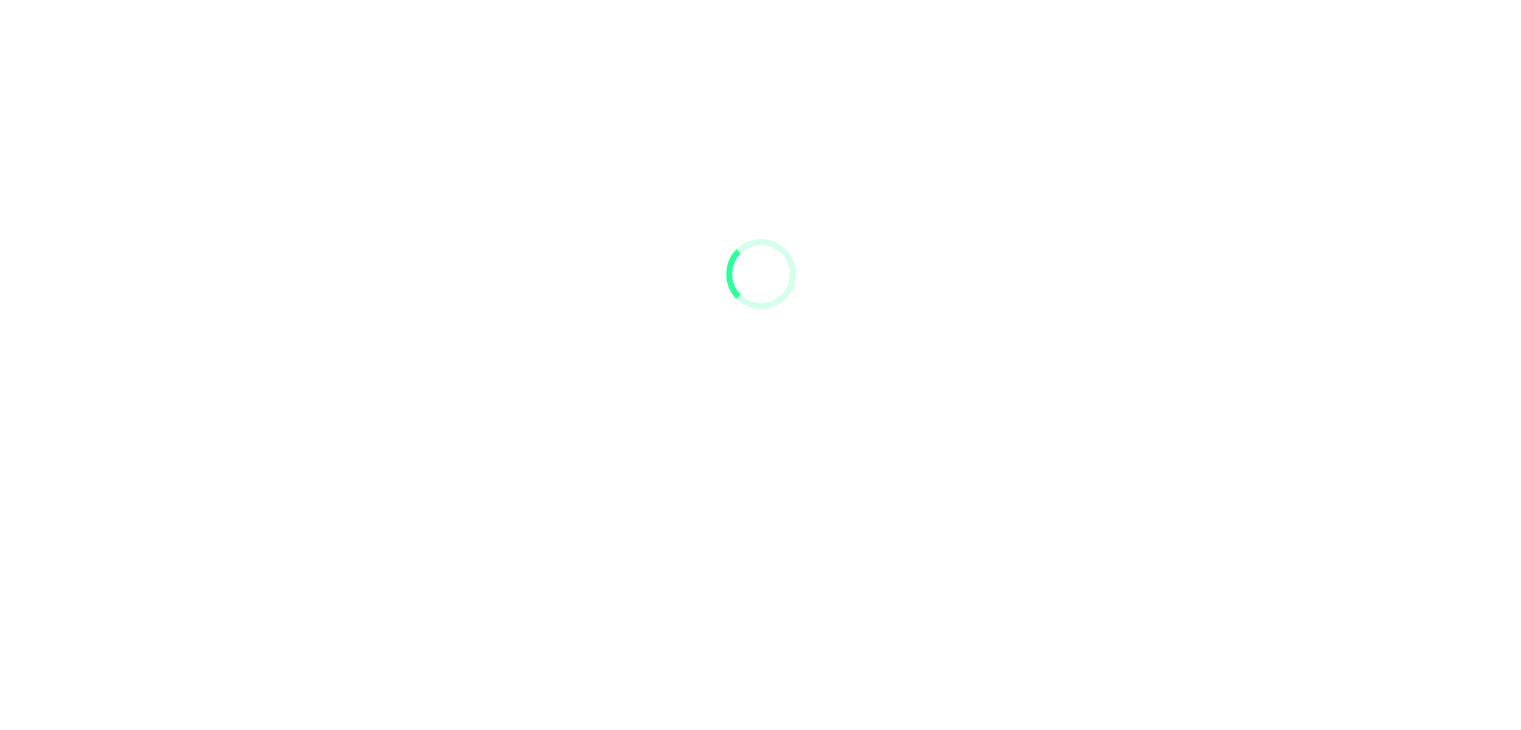 scroll, scrollTop: 91, scrollLeft: 0, axis: vertical 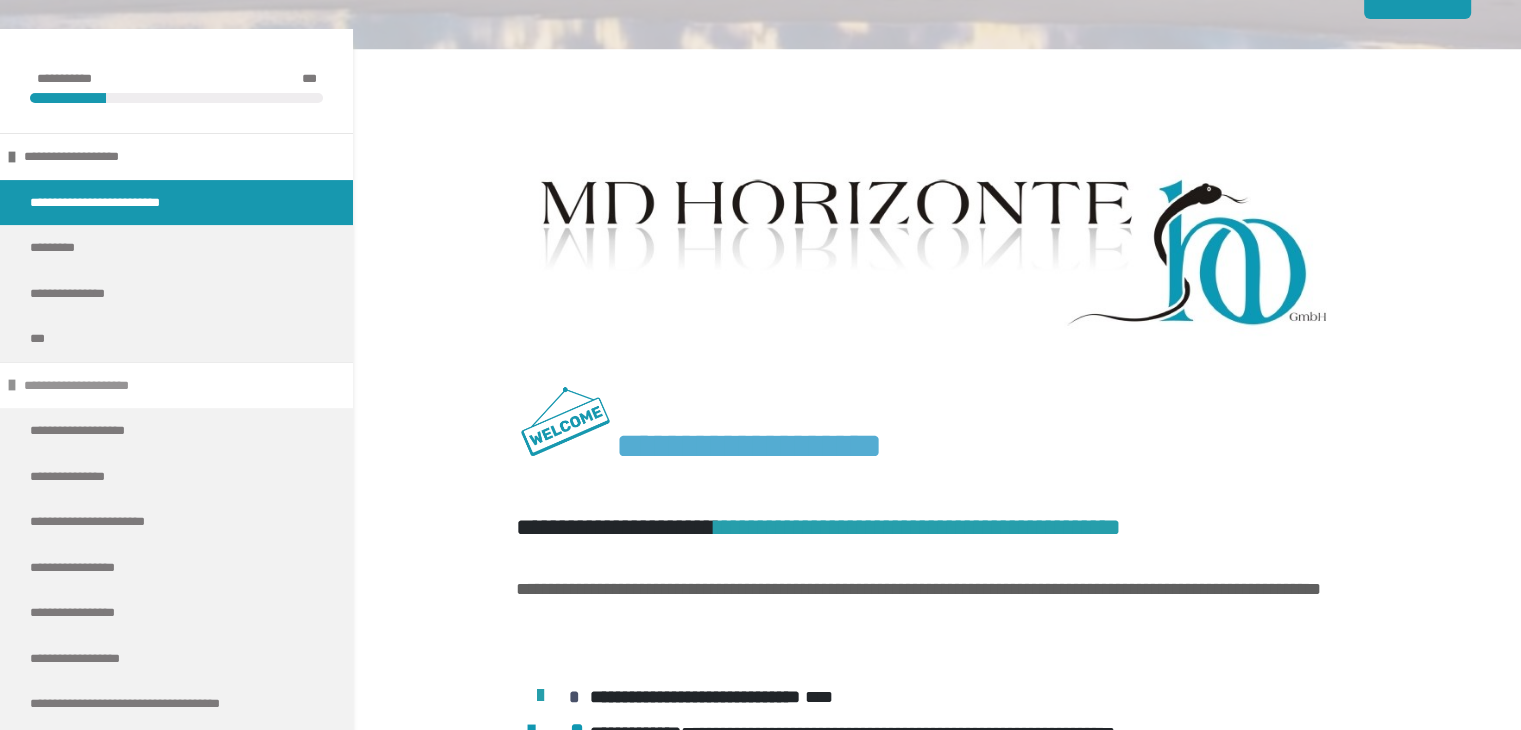 click on "**********" at bounding box center [94, 386] 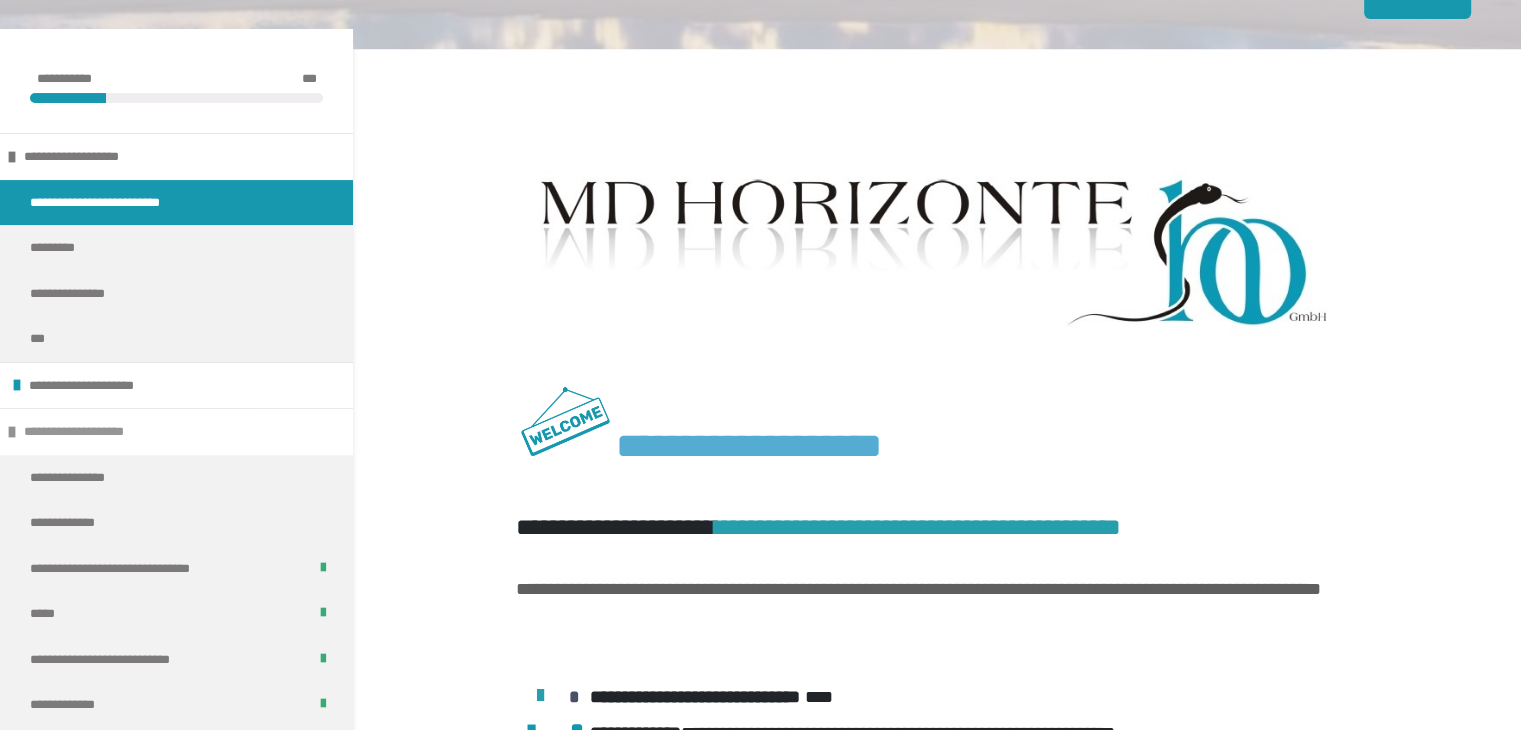 click on "**********" at bounding box center [94, 432] 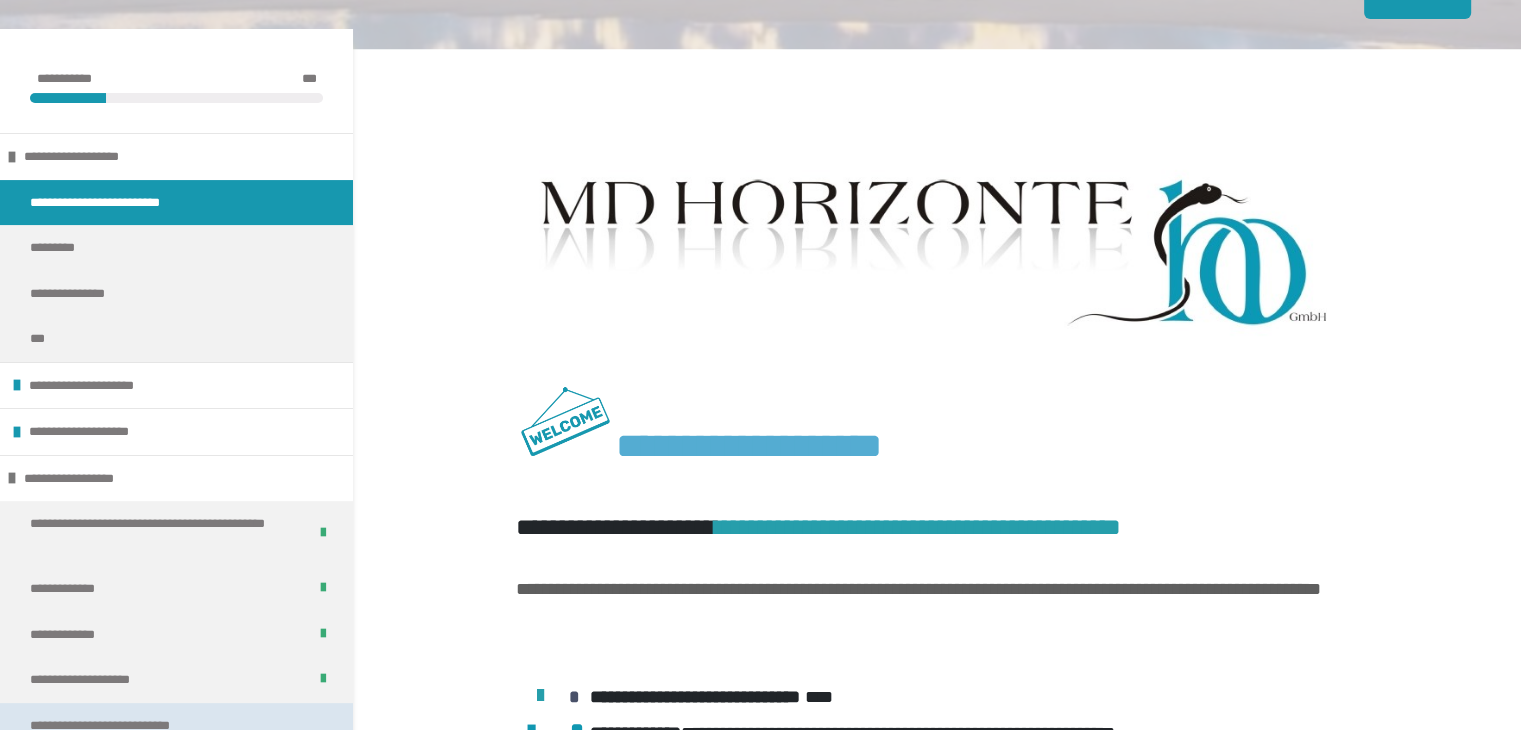 click on "**********" at bounding box center [126, 726] 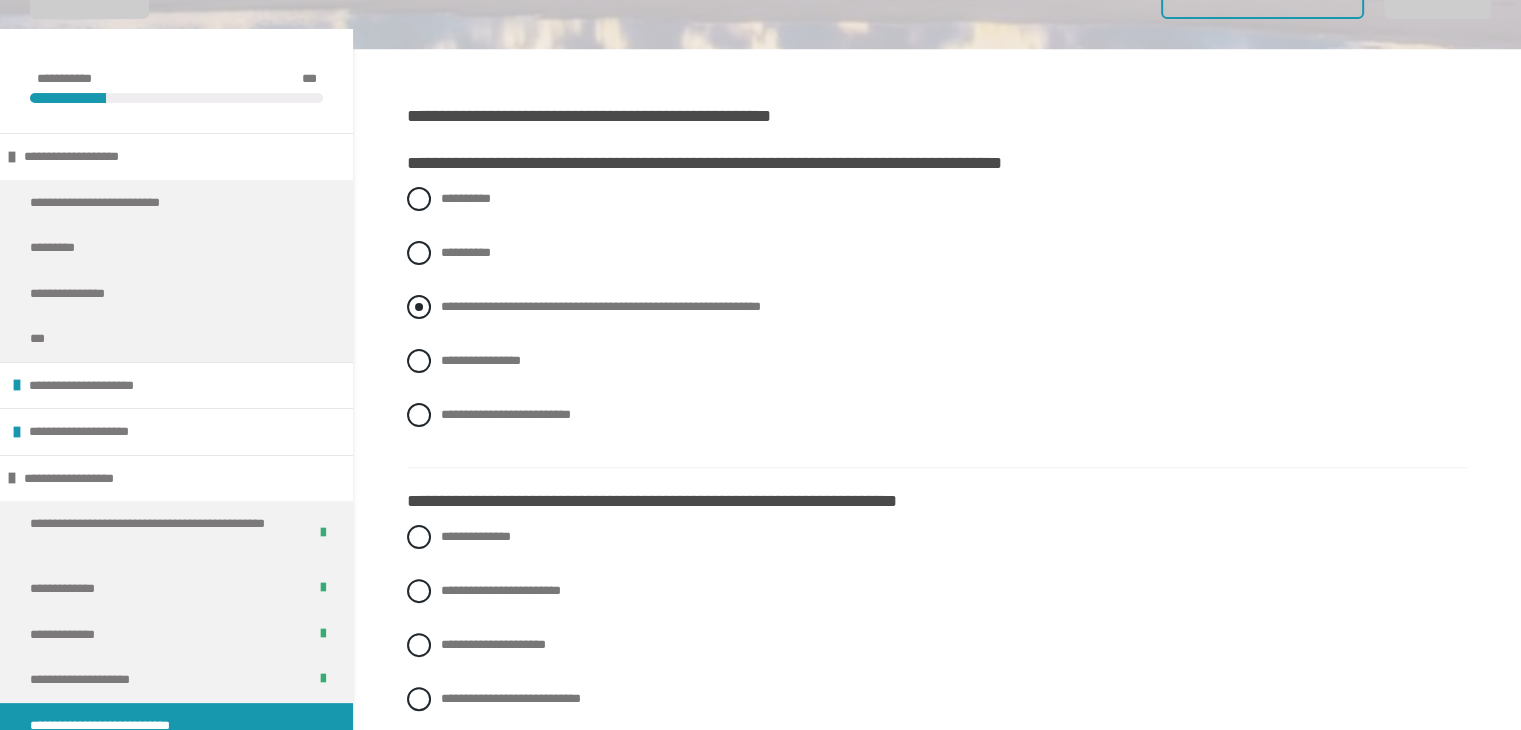 click at bounding box center (419, 307) 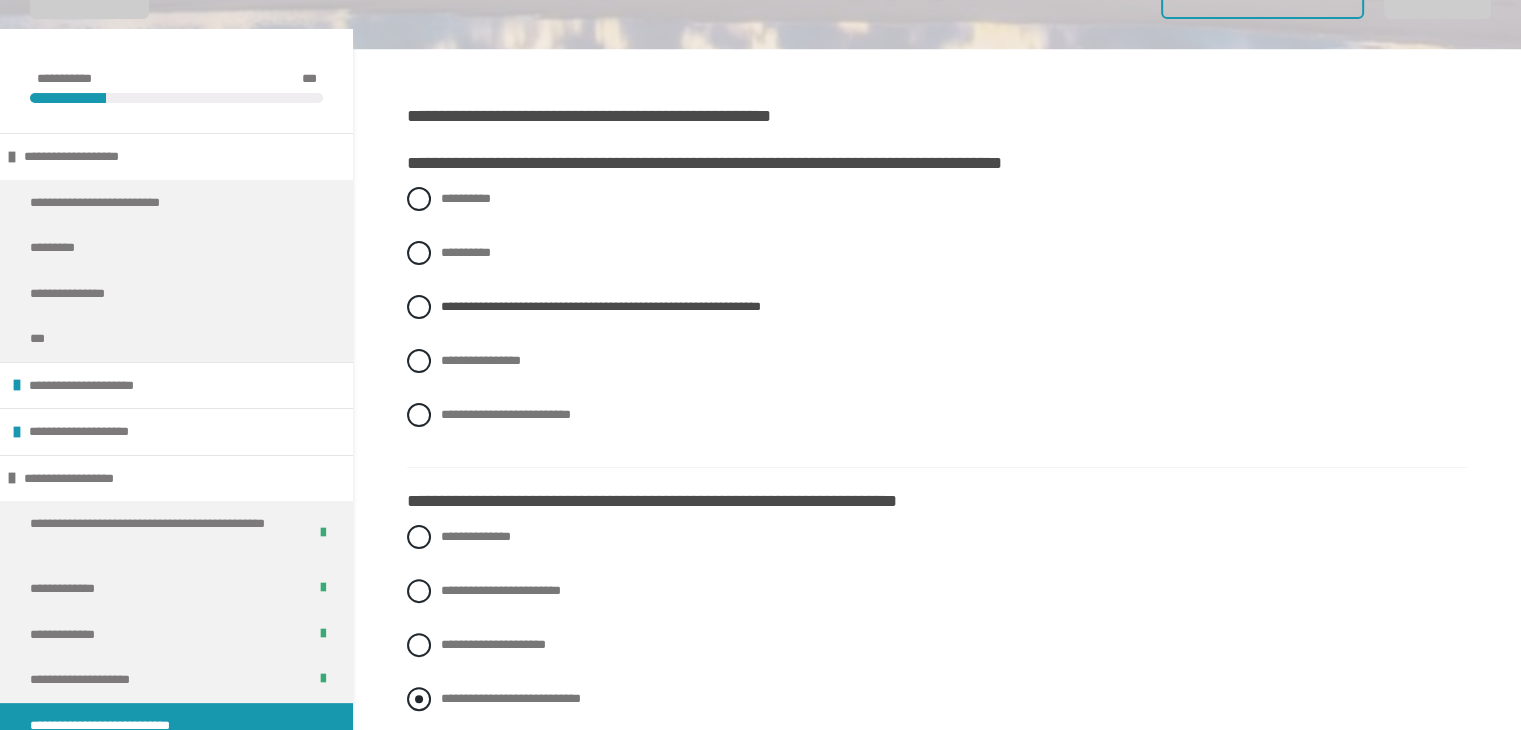 drag, startPoint x: 419, startPoint y: 702, endPoint x: 424, endPoint y: 693, distance: 10.29563 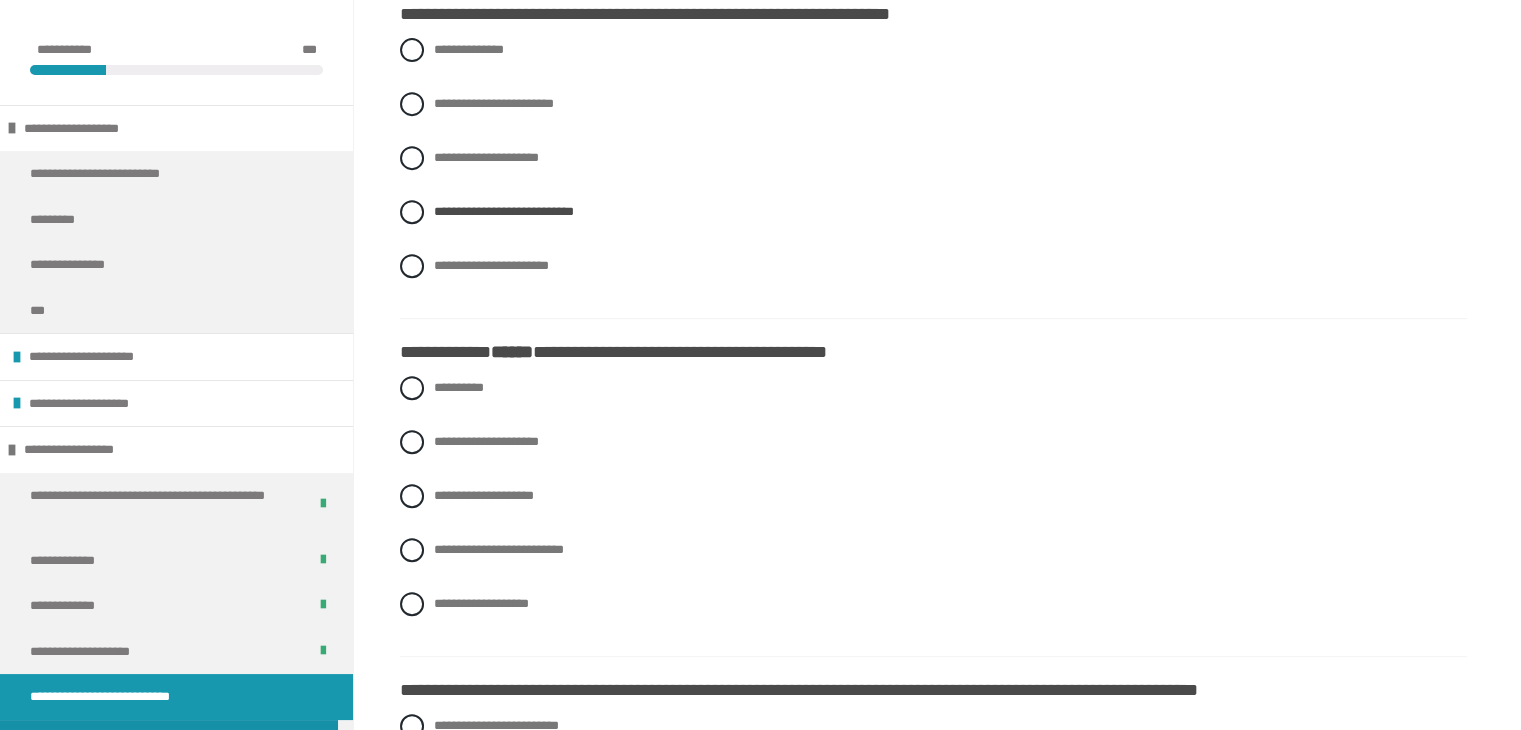 scroll, scrollTop: 1000, scrollLeft: 0, axis: vertical 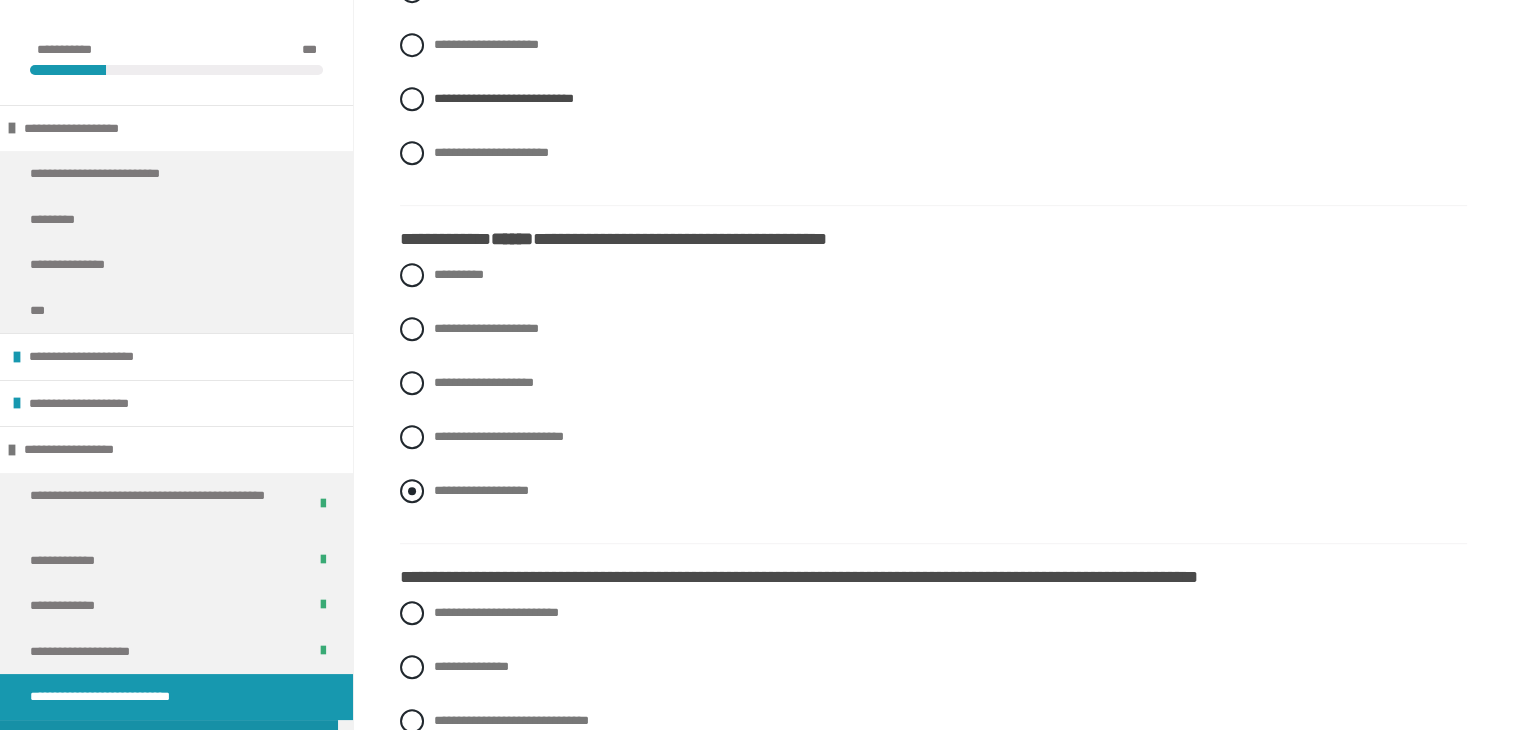 click on "**********" at bounding box center [481, 490] 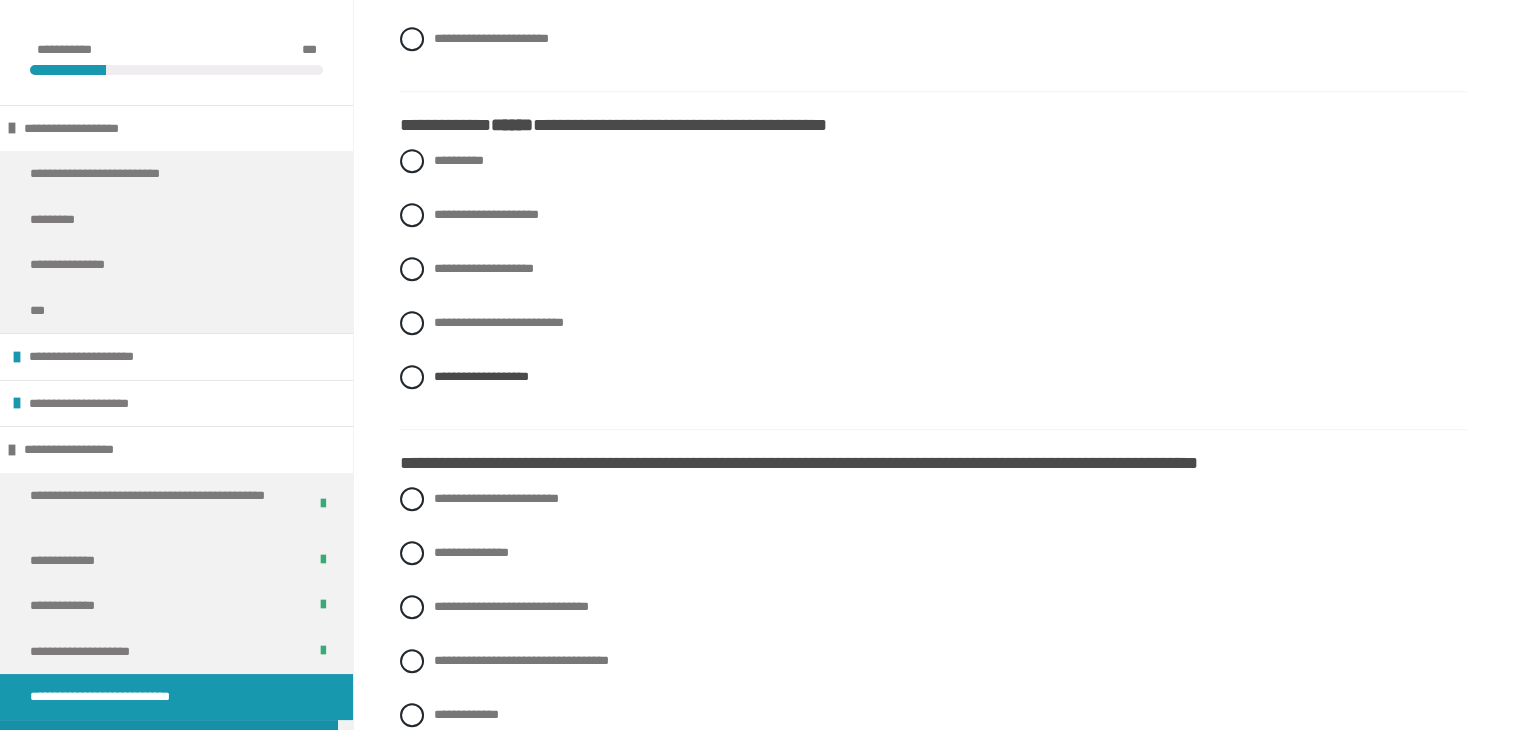 scroll, scrollTop: 1400, scrollLeft: 0, axis: vertical 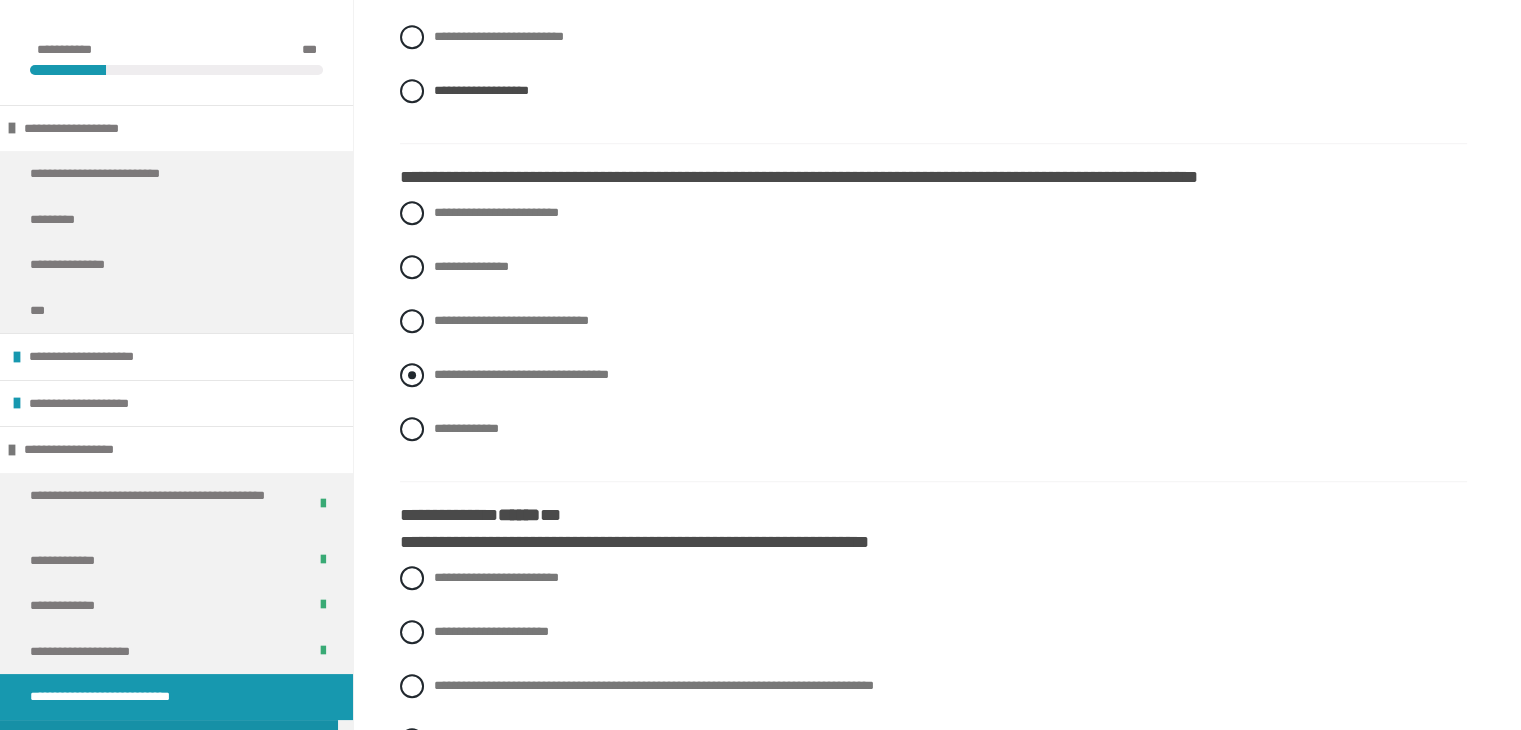 click on "**********" at bounding box center (521, 374) 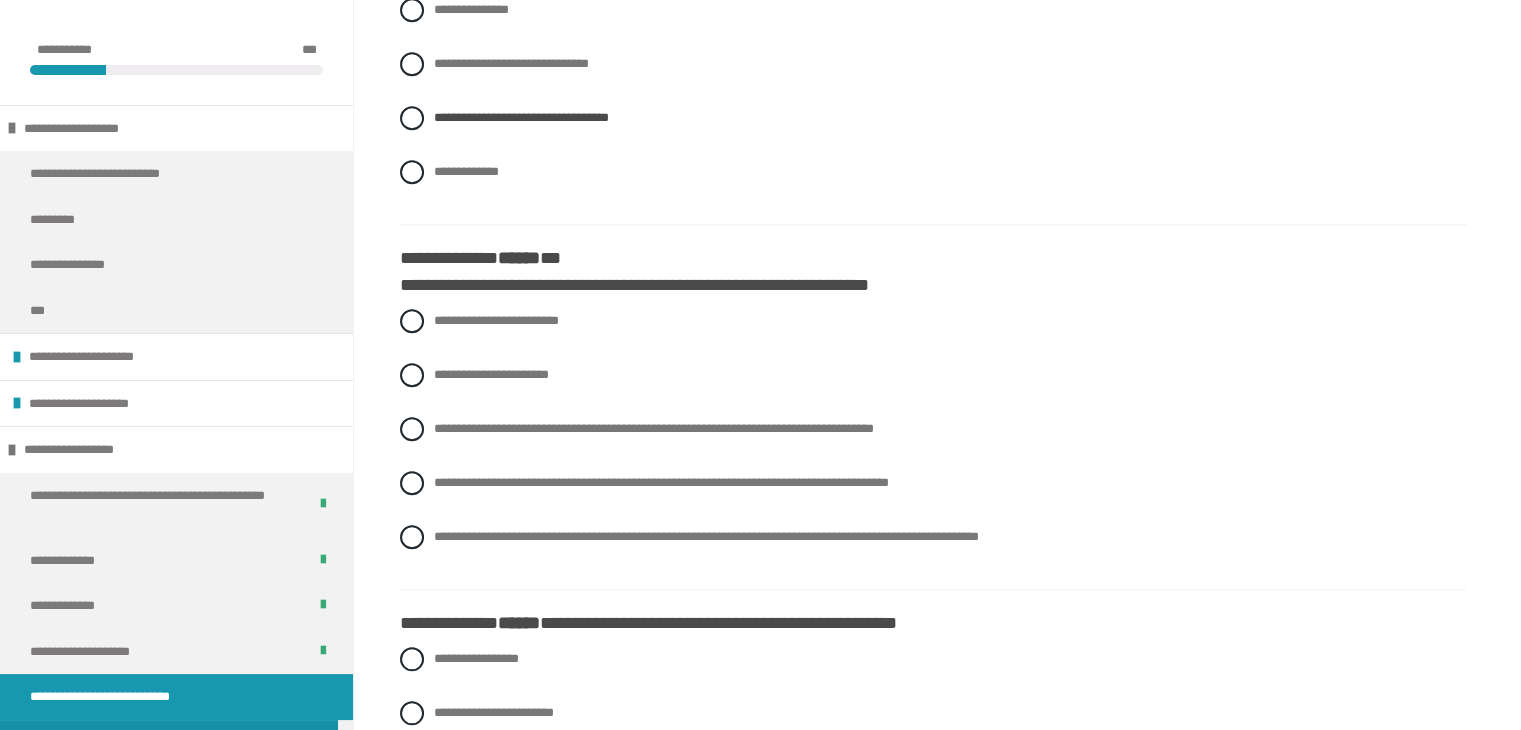 scroll, scrollTop: 1700, scrollLeft: 0, axis: vertical 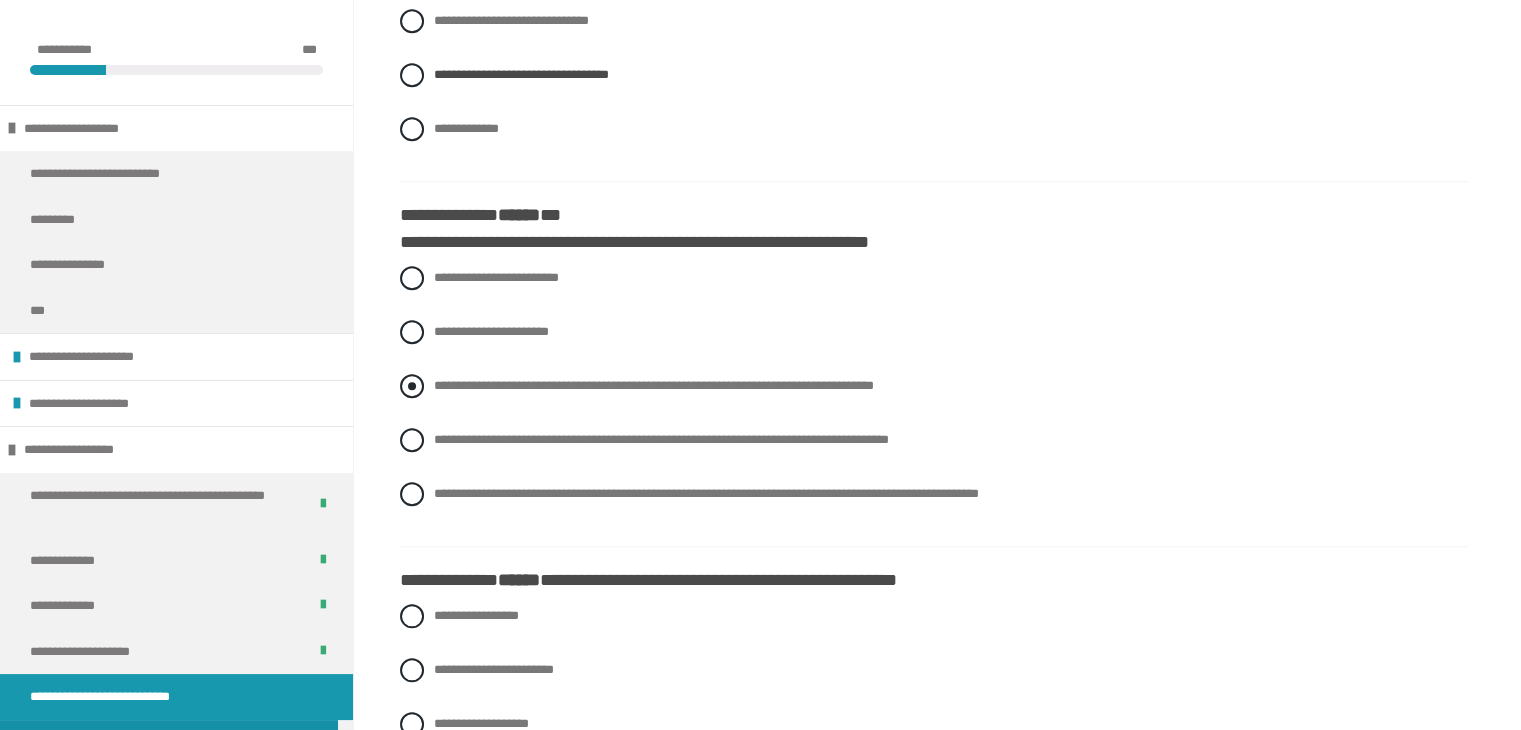 click on "**********" at bounding box center [933, 386] 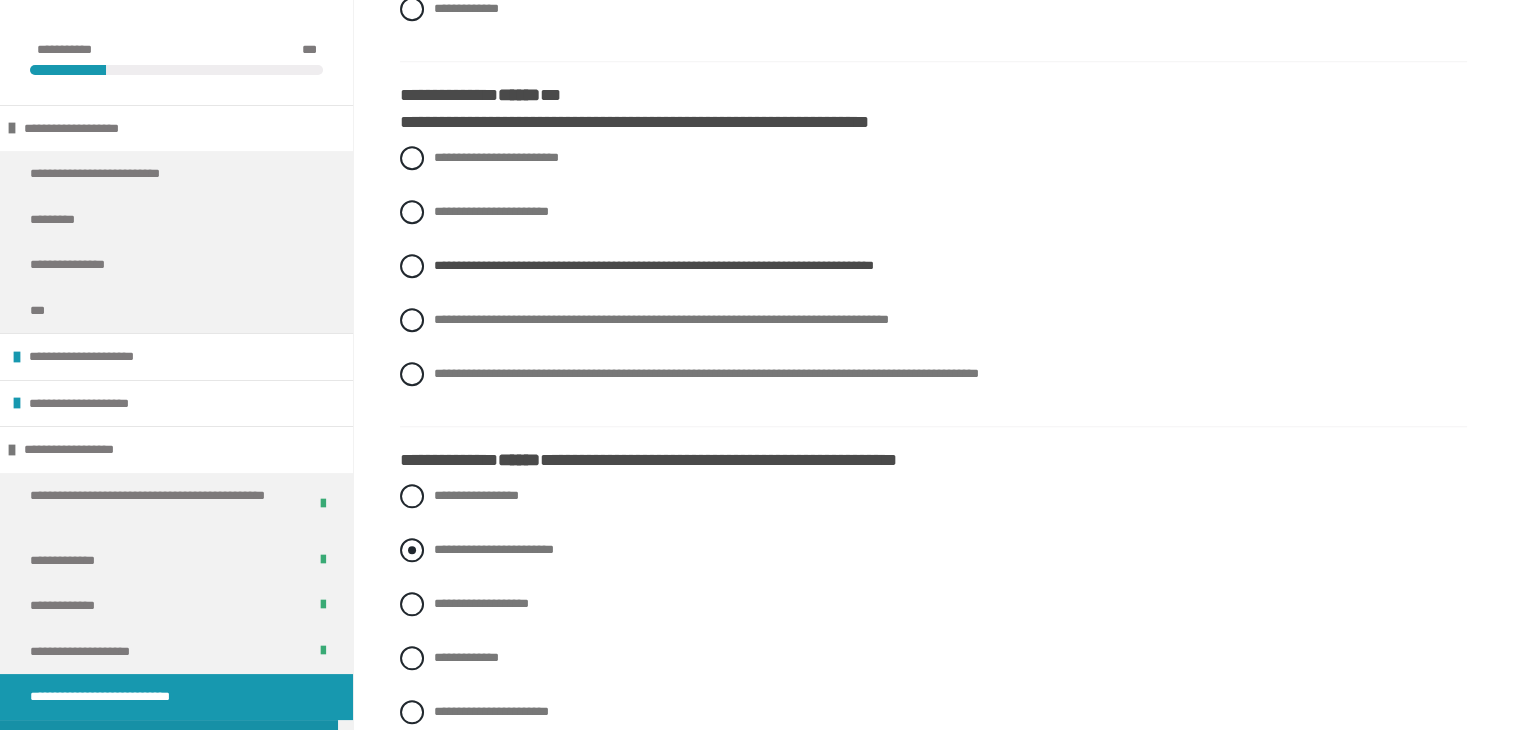 scroll, scrollTop: 2100, scrollLeft: 0, axis: vertical 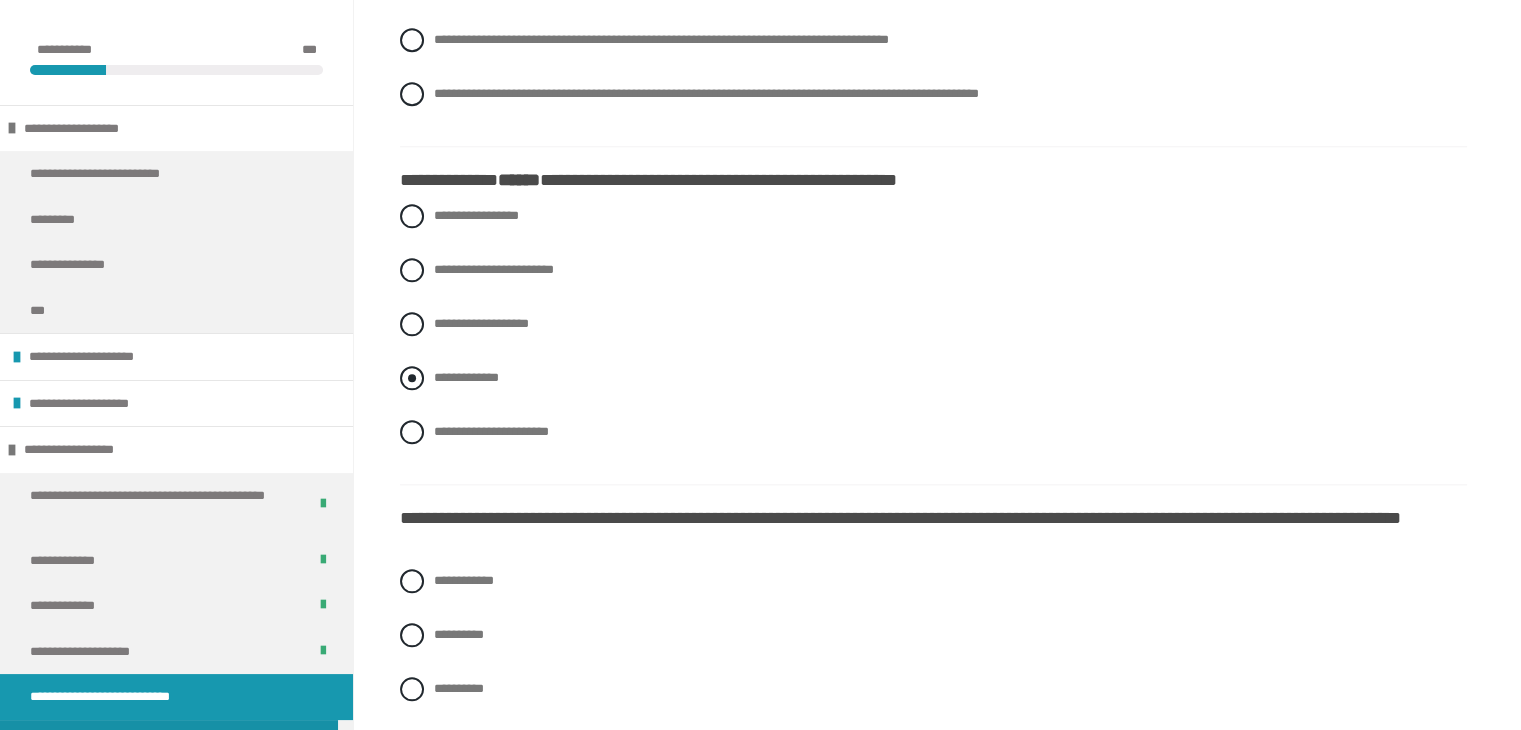 click on "**********" at bounding box center [933, 378] 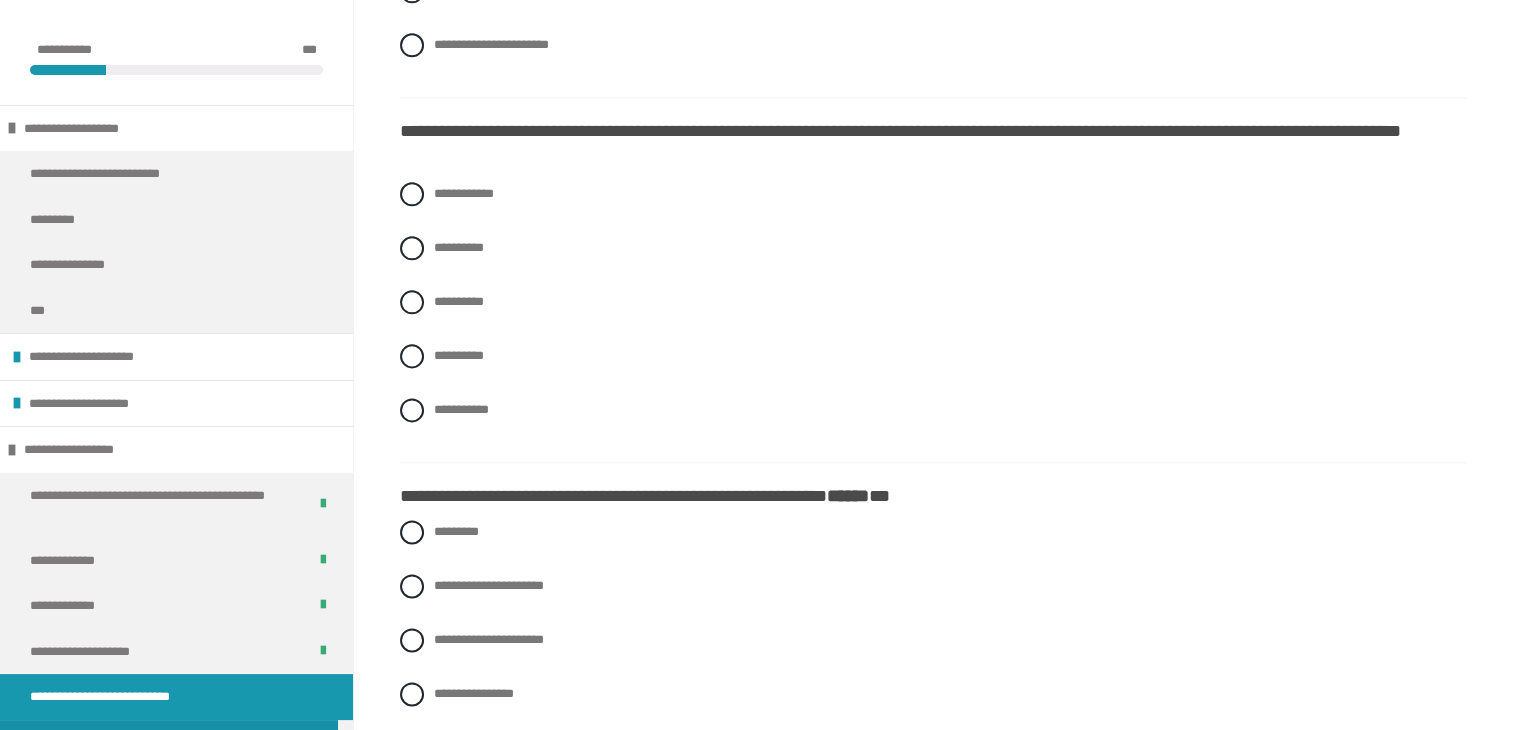scroll, scrollTop: 2488, scrollLeft: 0, axis: vertical 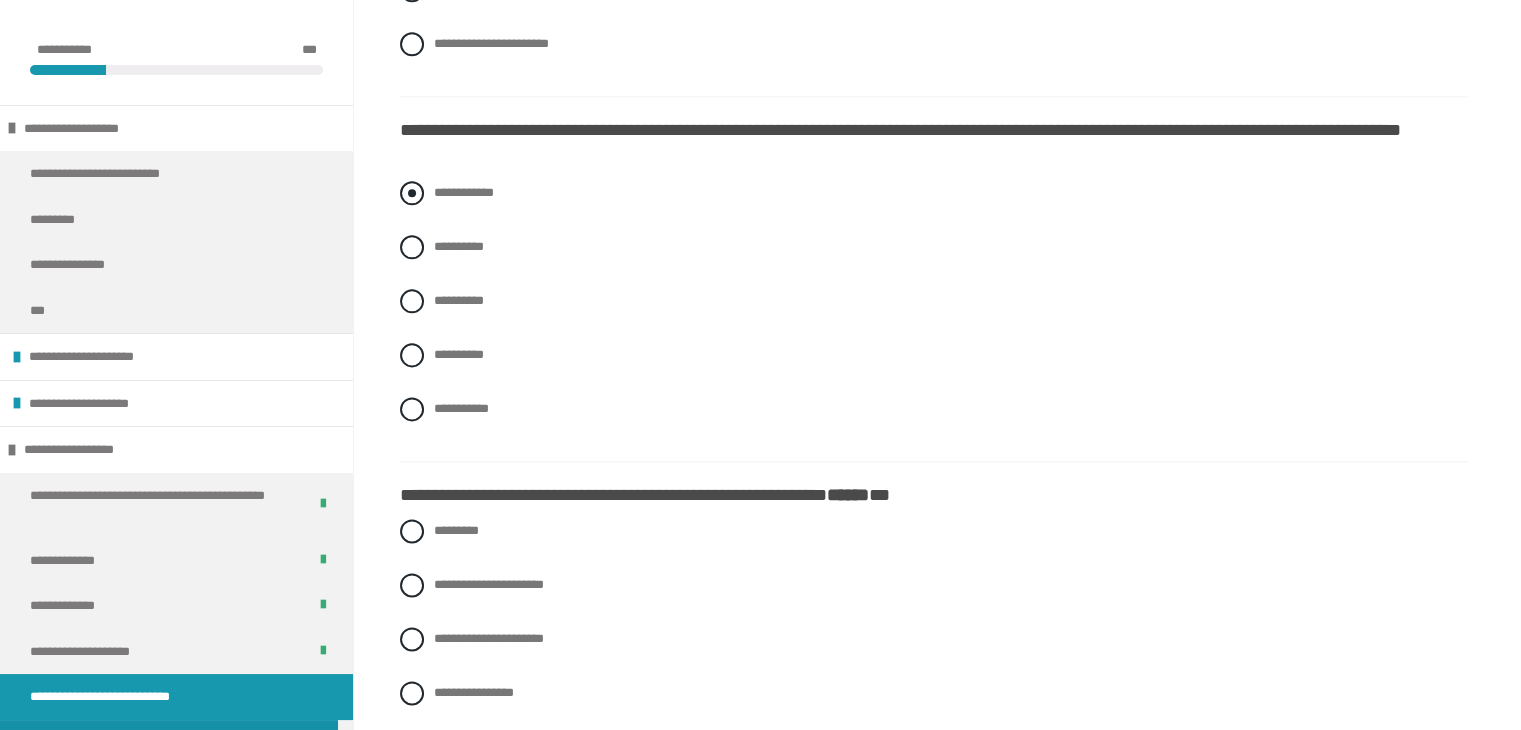 click on "**********" at bounding box center [464, 192] 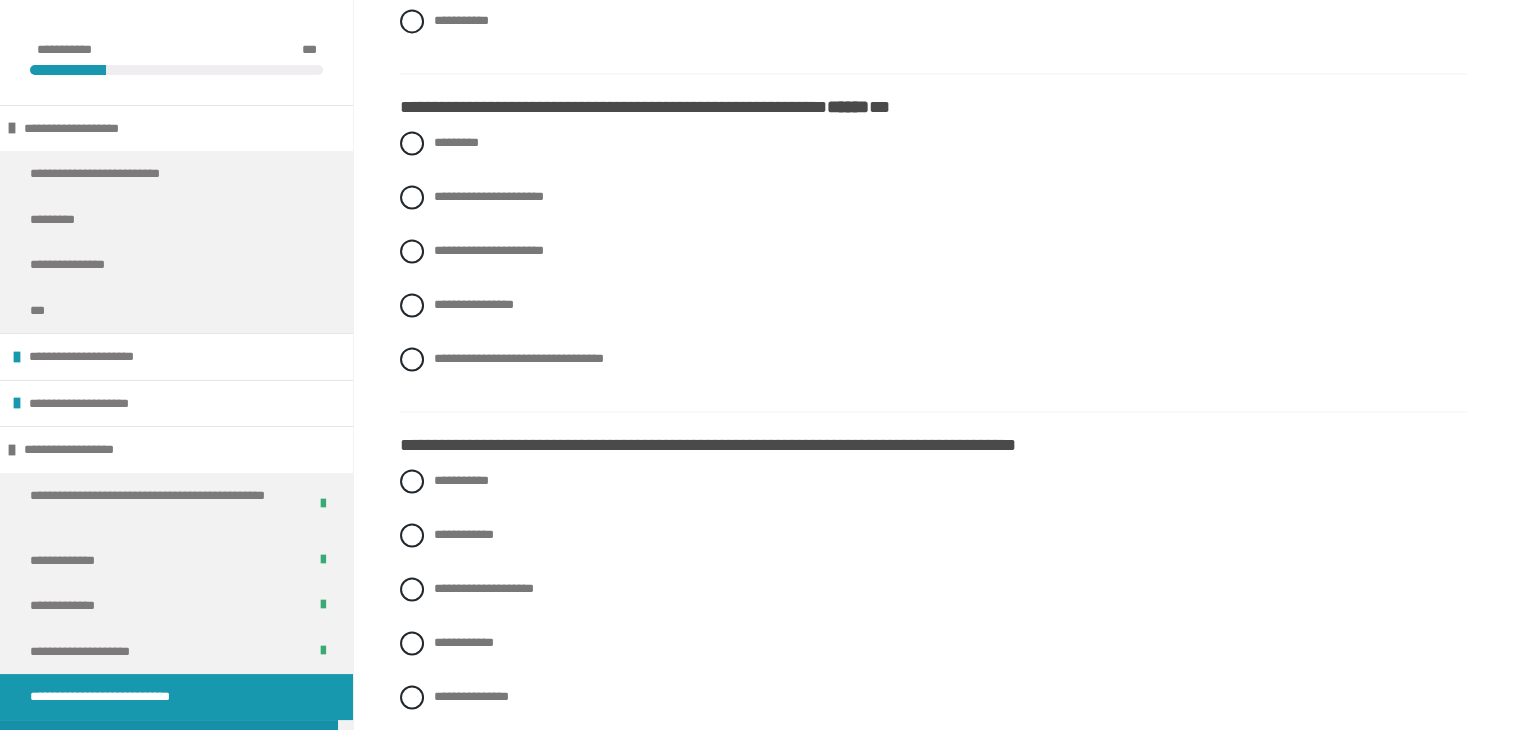 scroll, scrollTop: 2892, scrollLeft: 0, axis: vertical 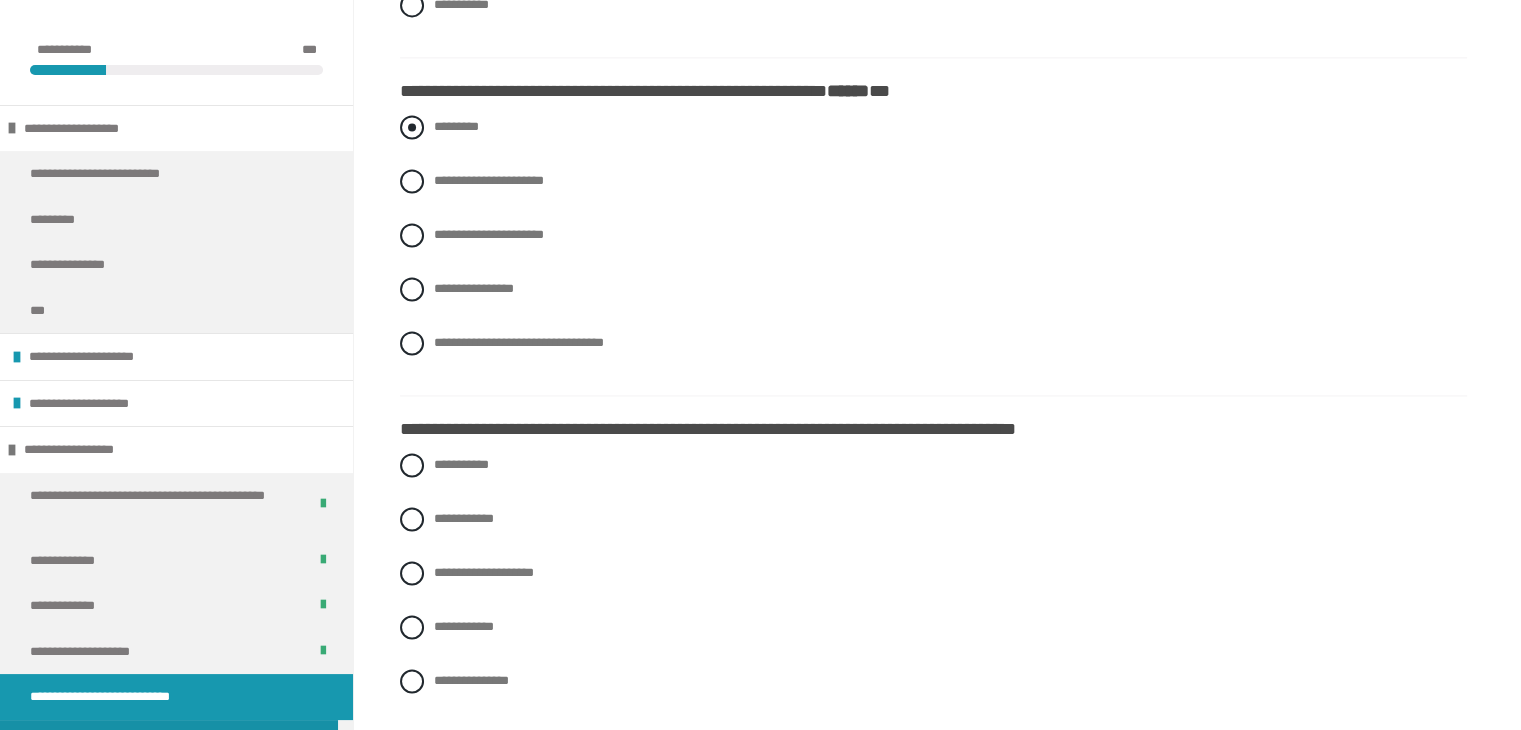 click on "*********" at bounding box center (456, 126) 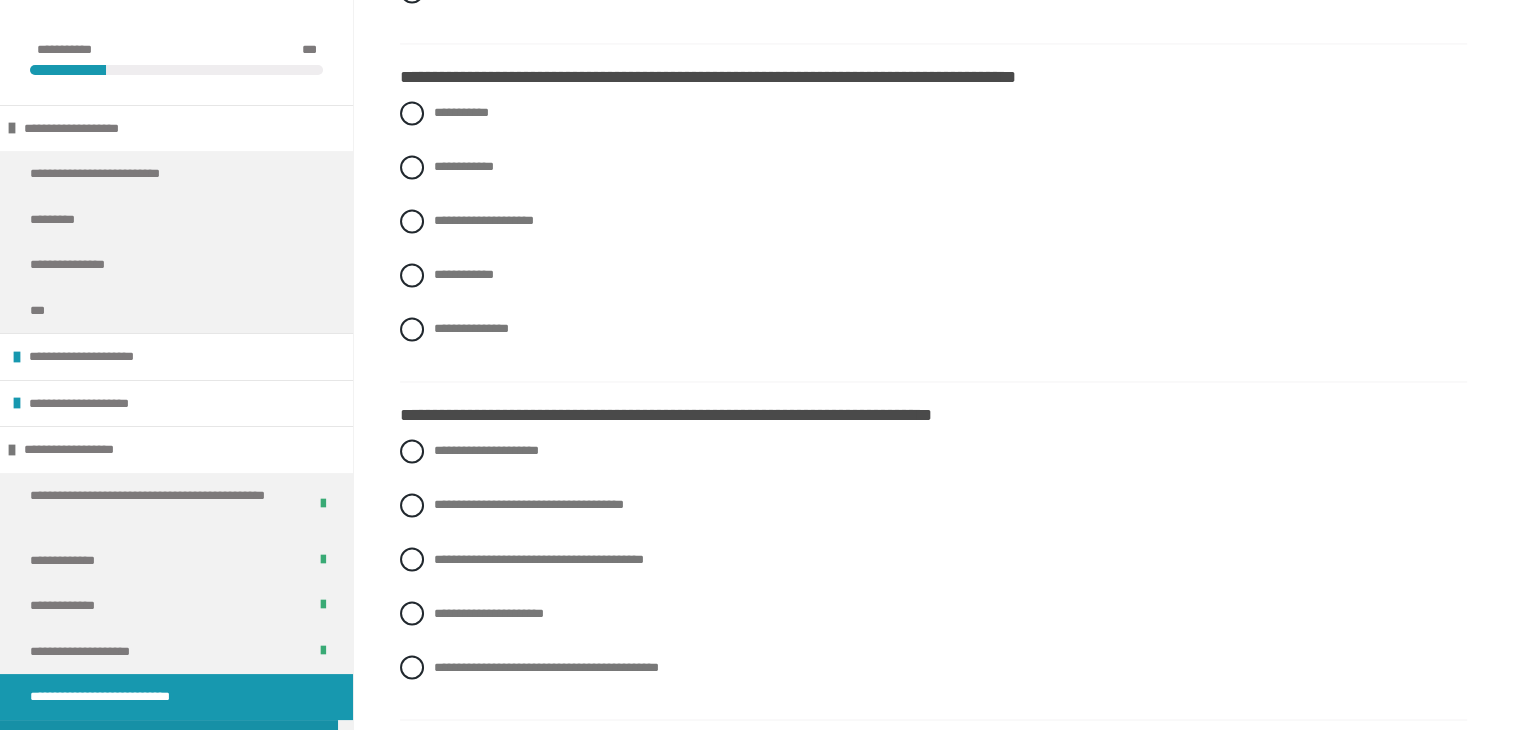 scroll, scrollTop: 3244, scrollLeft: 0, axis: vertical 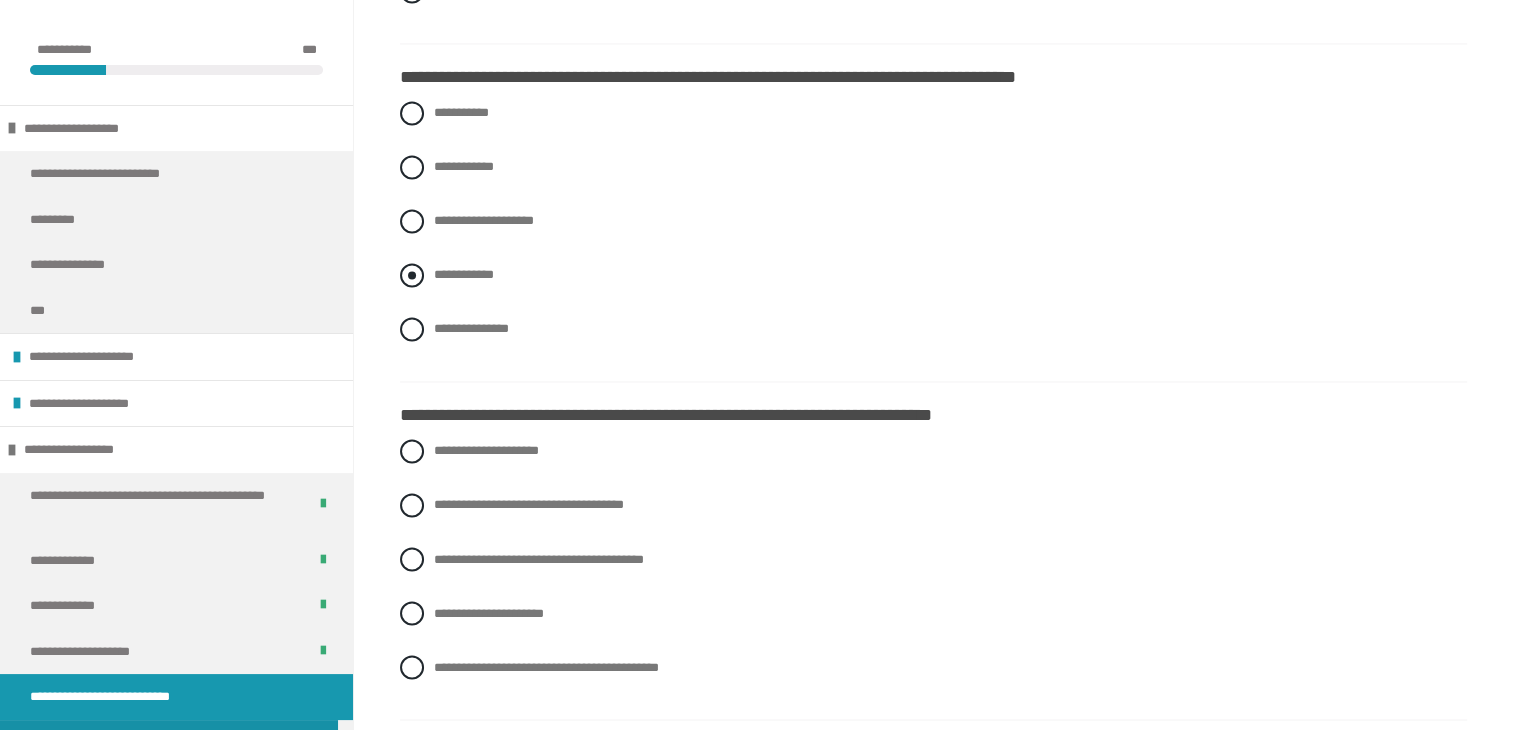 click on "**********" at bounding box center (464, 274) 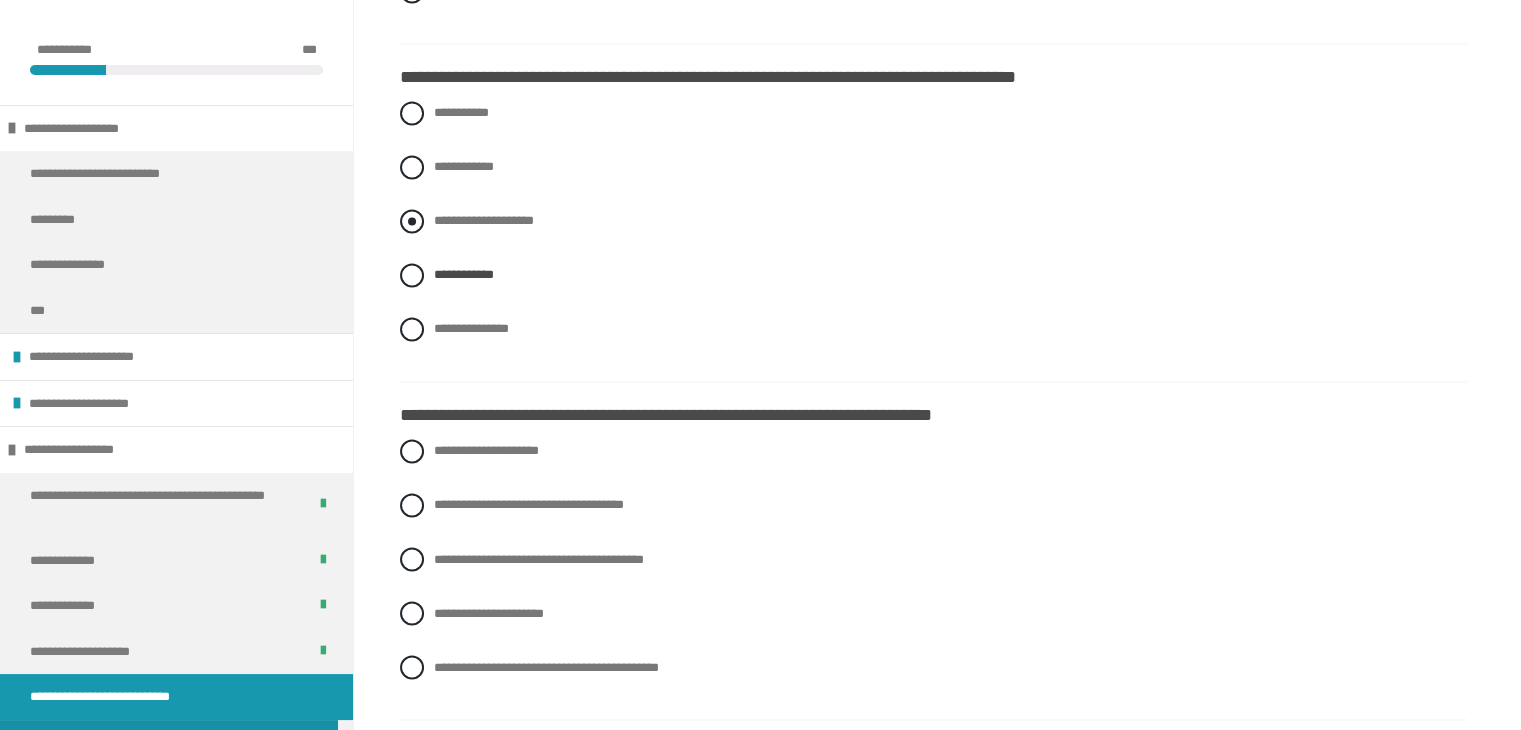 click on "**********" at bounding box center (484, 220) 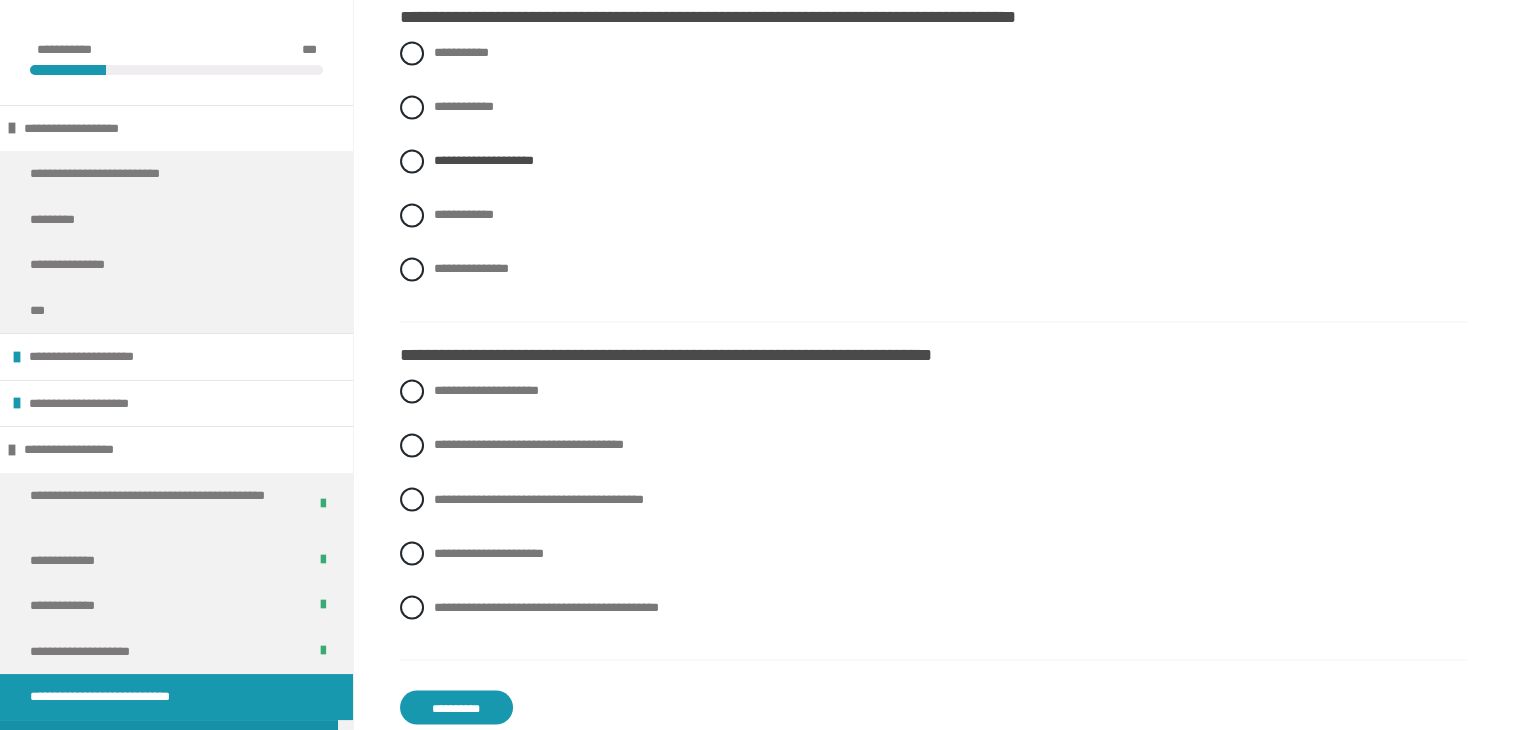 scroll, scrollTop: 3311, scrollLeft: 0, axis: vertical 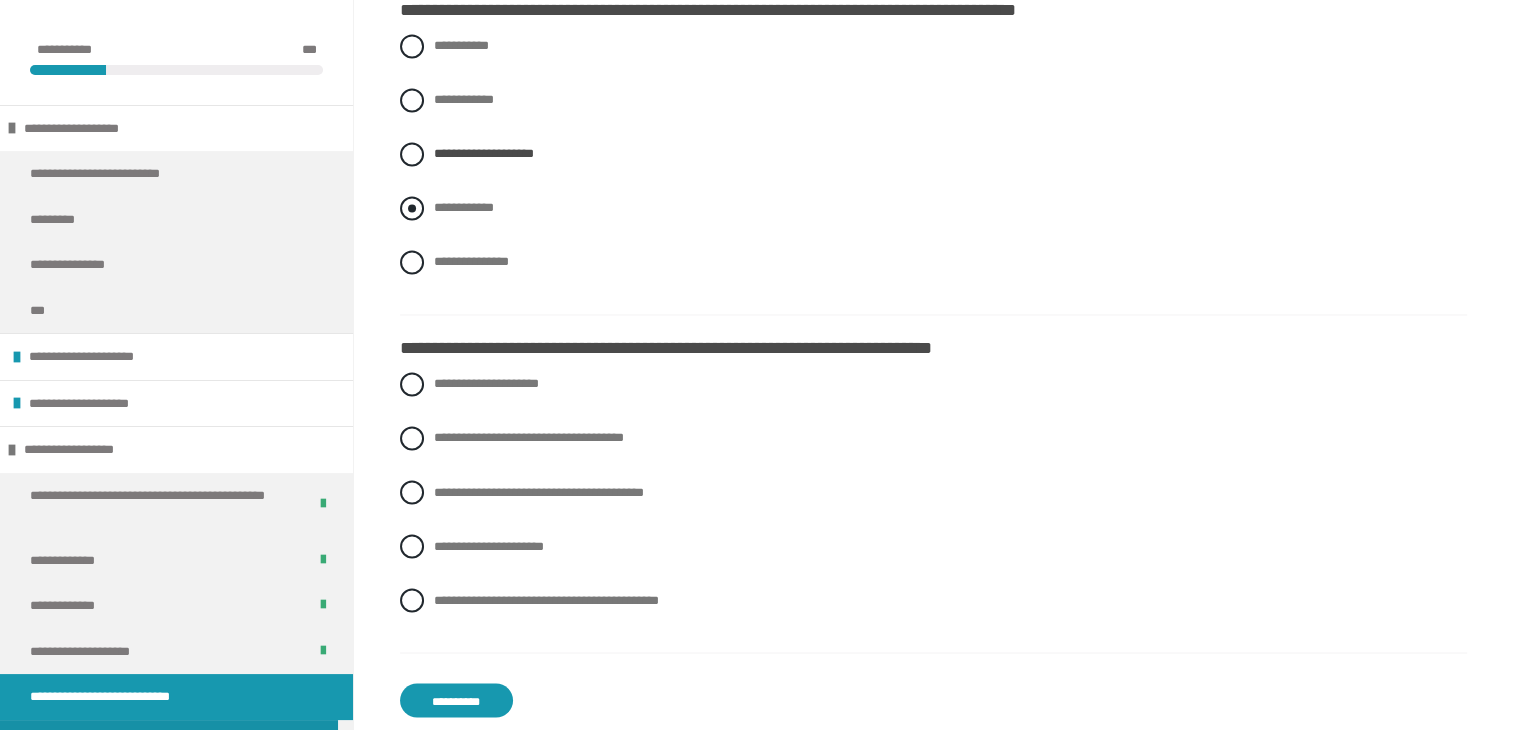 click on "**********" at bounding box center (933, 208) 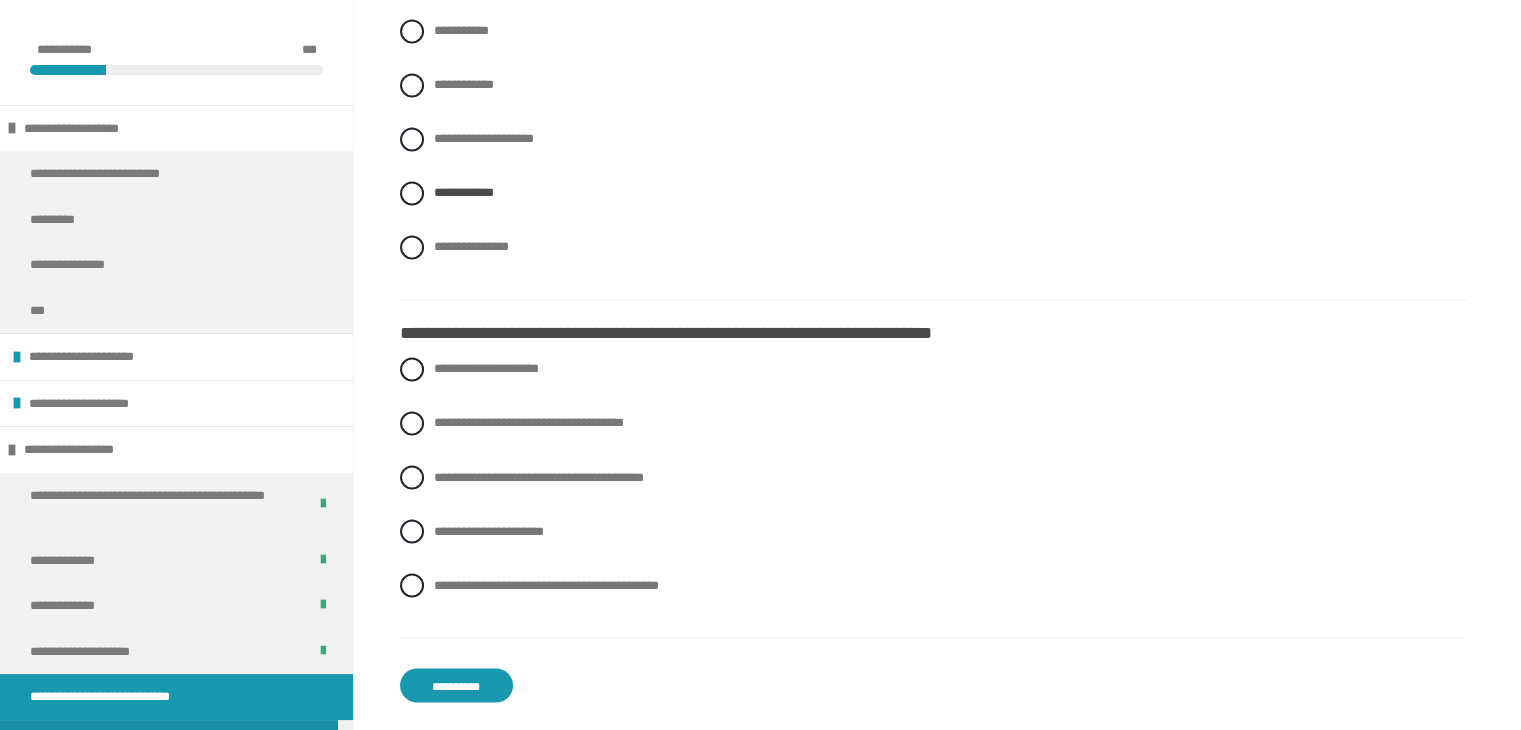 scroll, scrollTop: 3327, scrollLeft: 0, axis: vertical 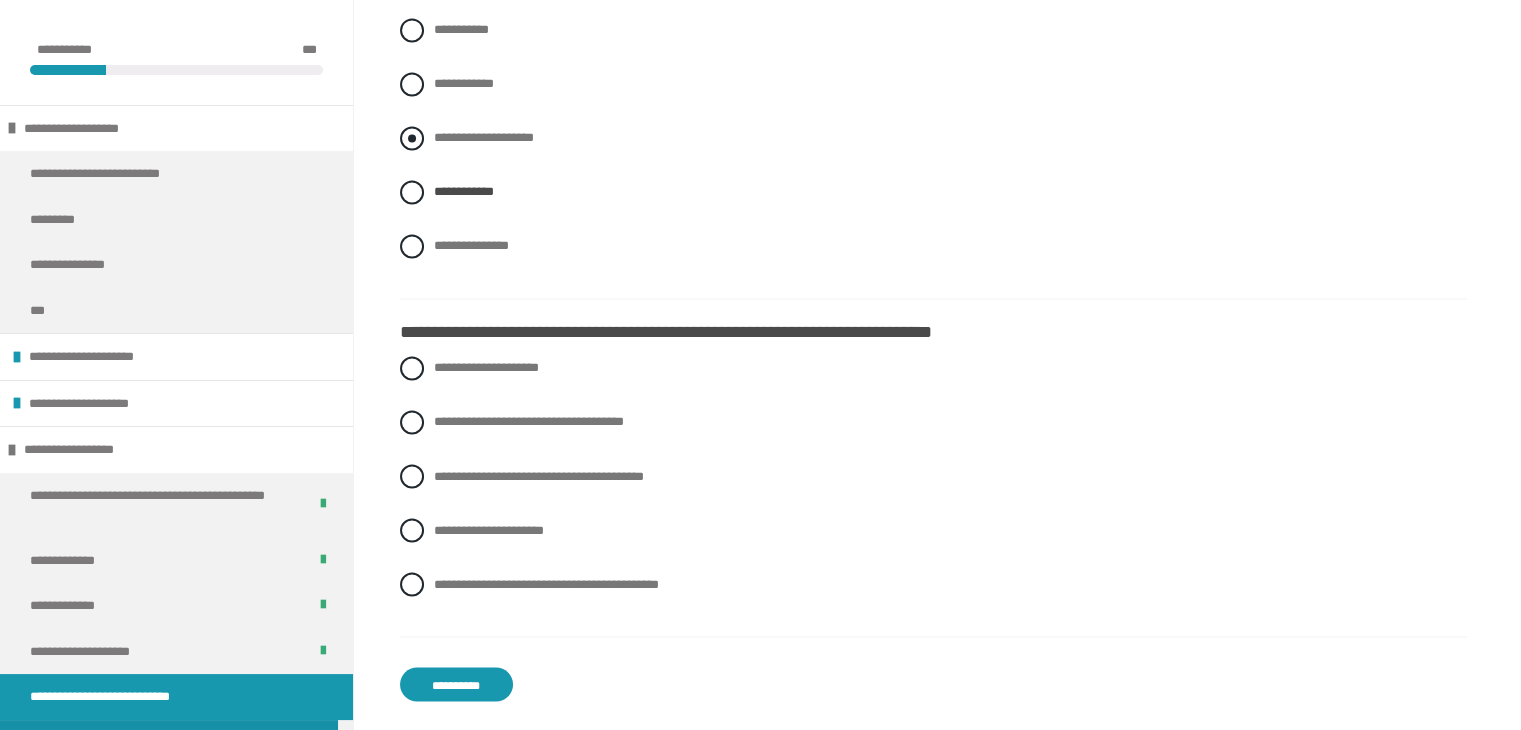 click on "**********" at bounding box center (484, 137) 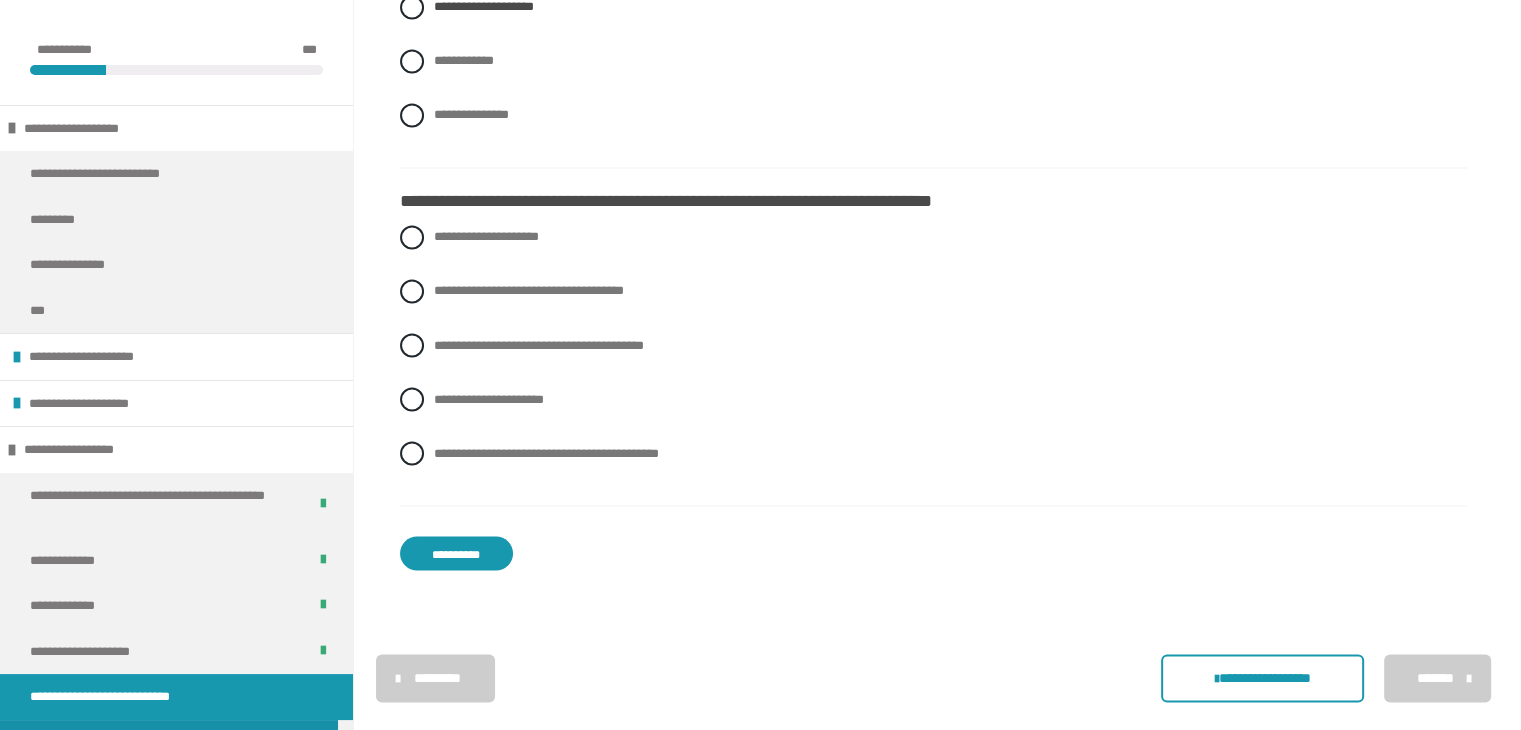 scroll, scrollTop: 3459, scrollLeft: 0, axis: vertical 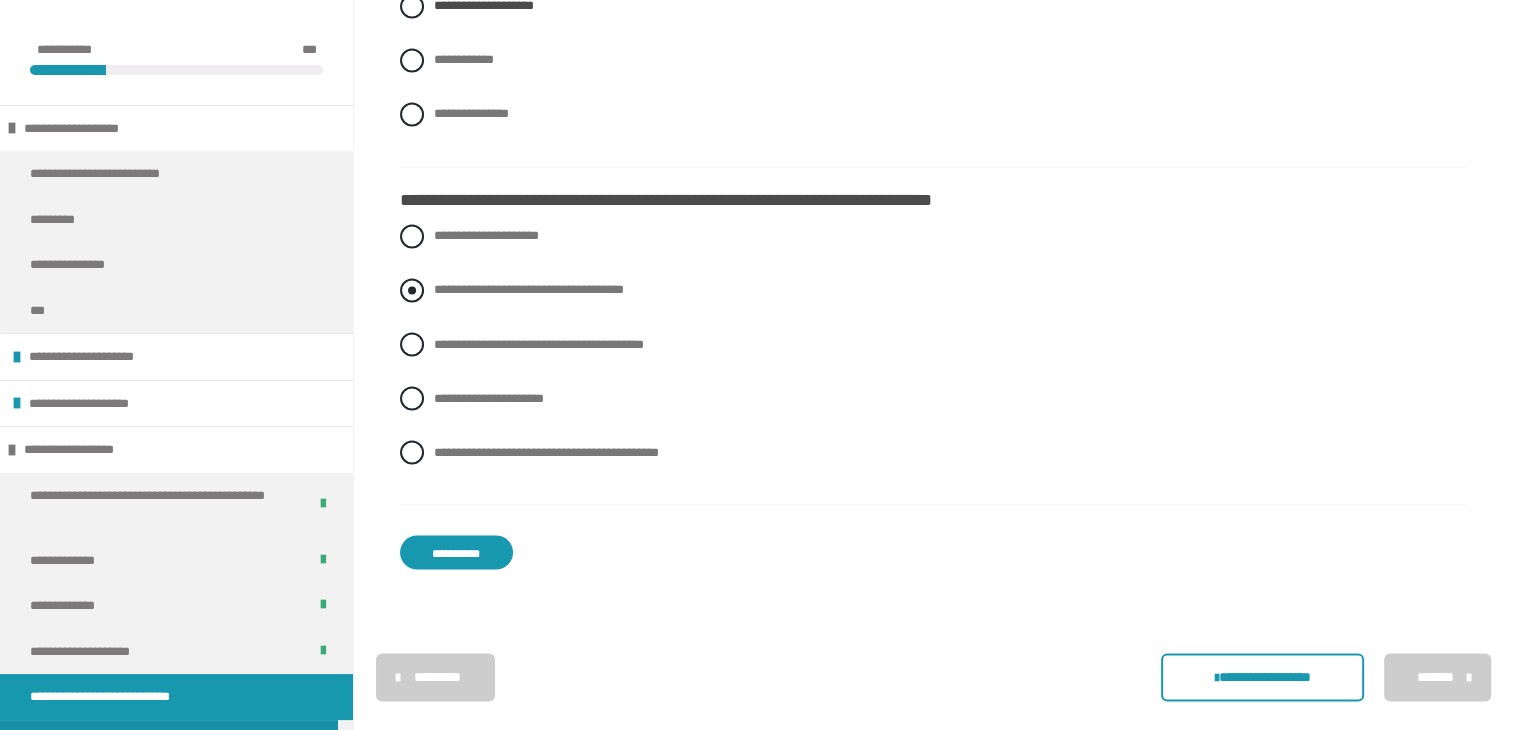 click on "**********" at bounding box center [529, 289] 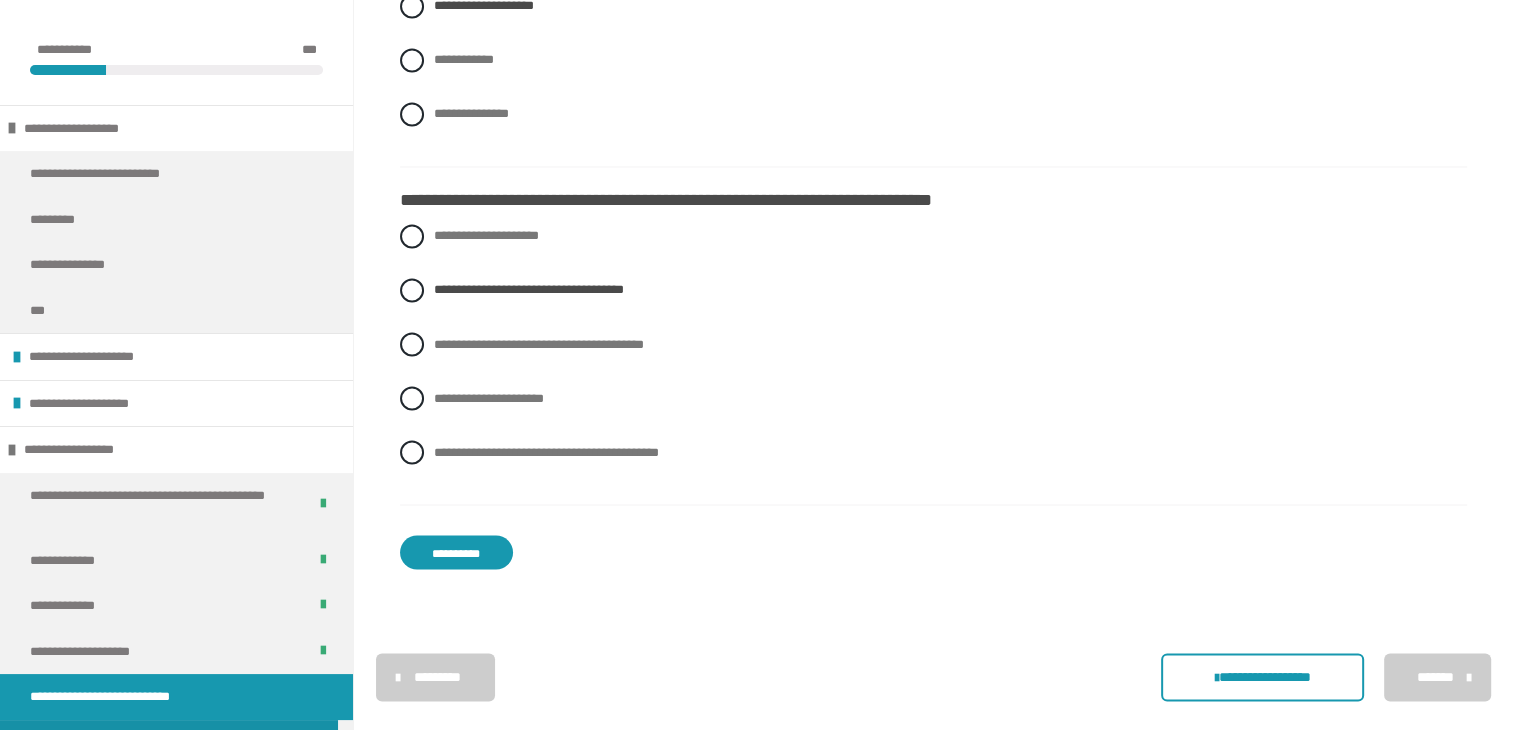 click on "**********" at bounding box center (456, 552) 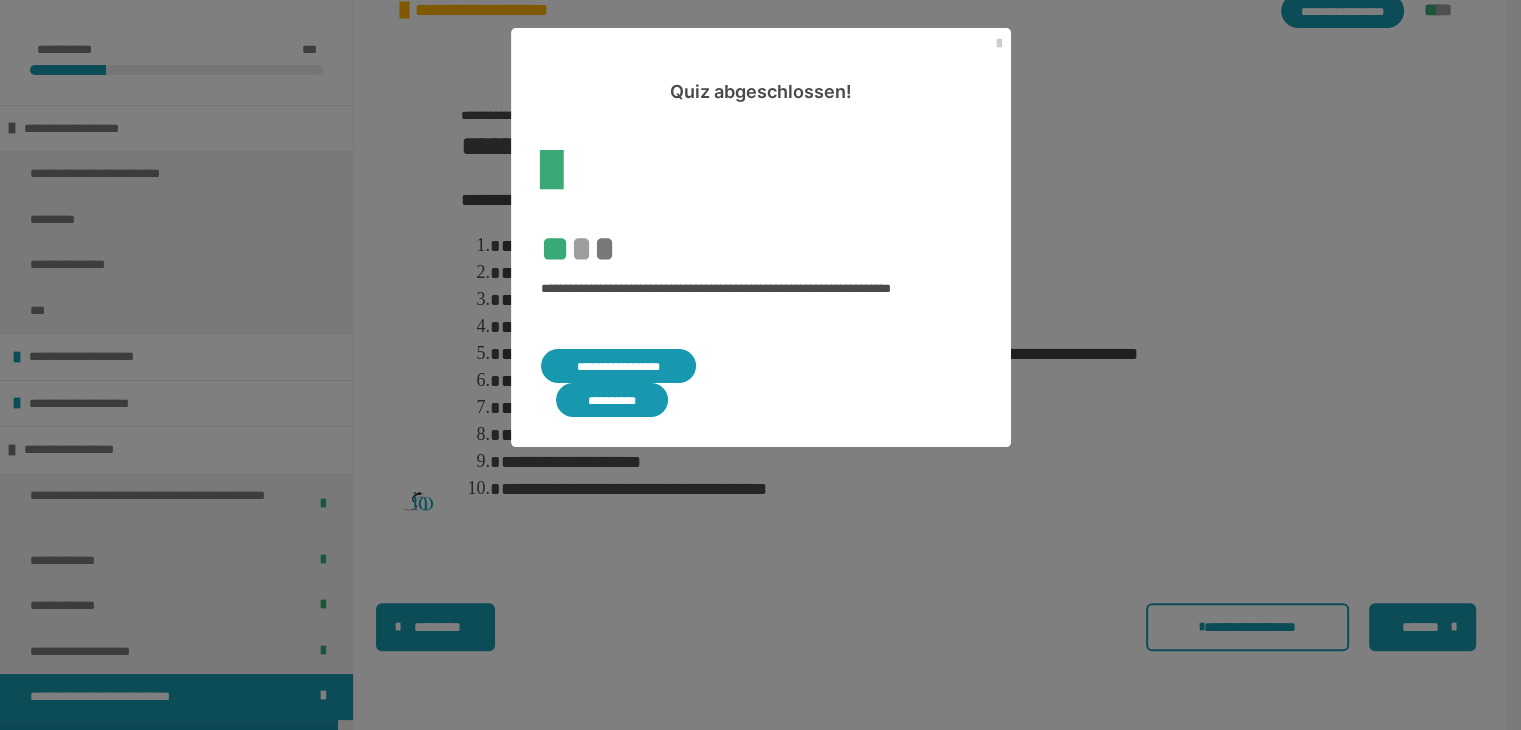 scroll, scrollTop: 462, scrollLeft: 0, axis: vertical 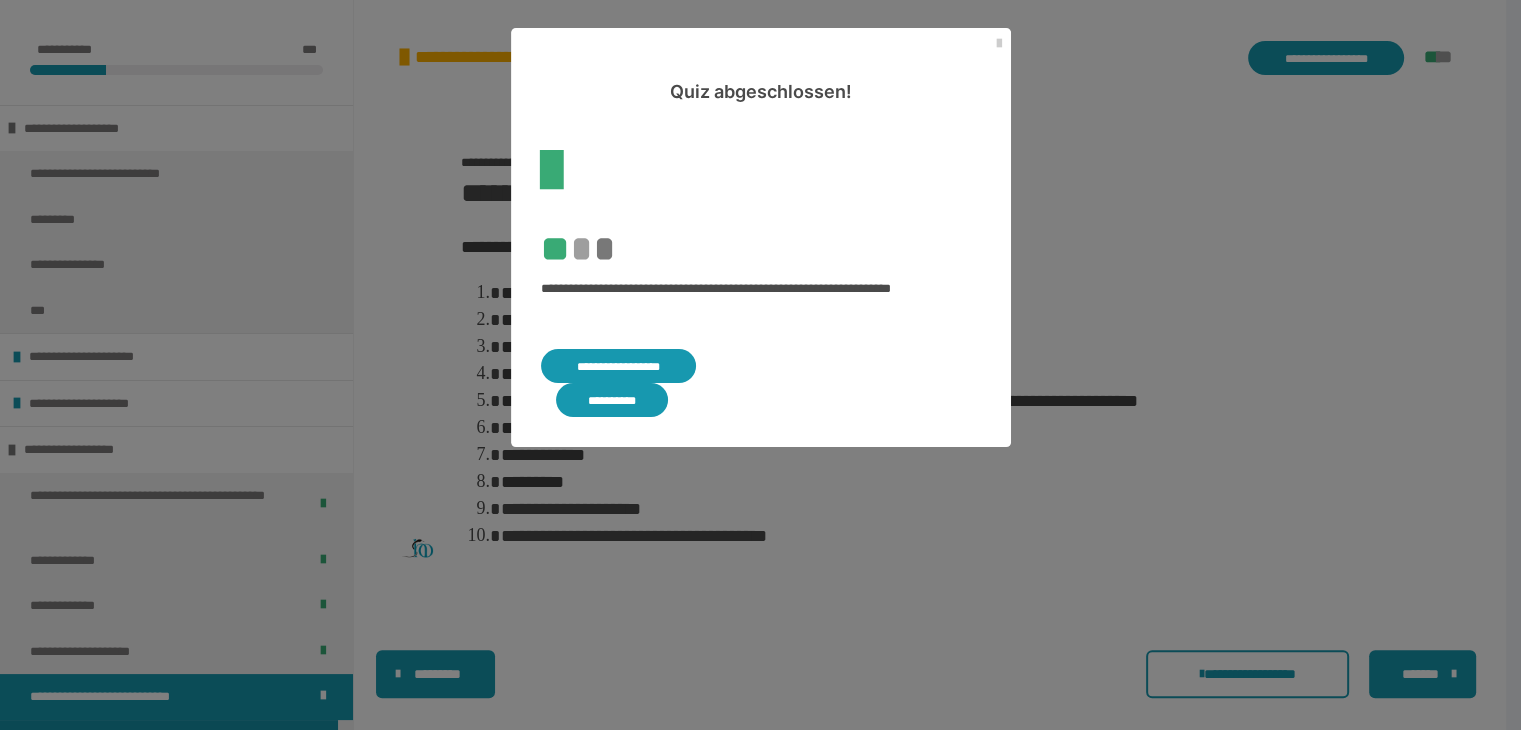 click on "**********" at bounding box center [619, 366] 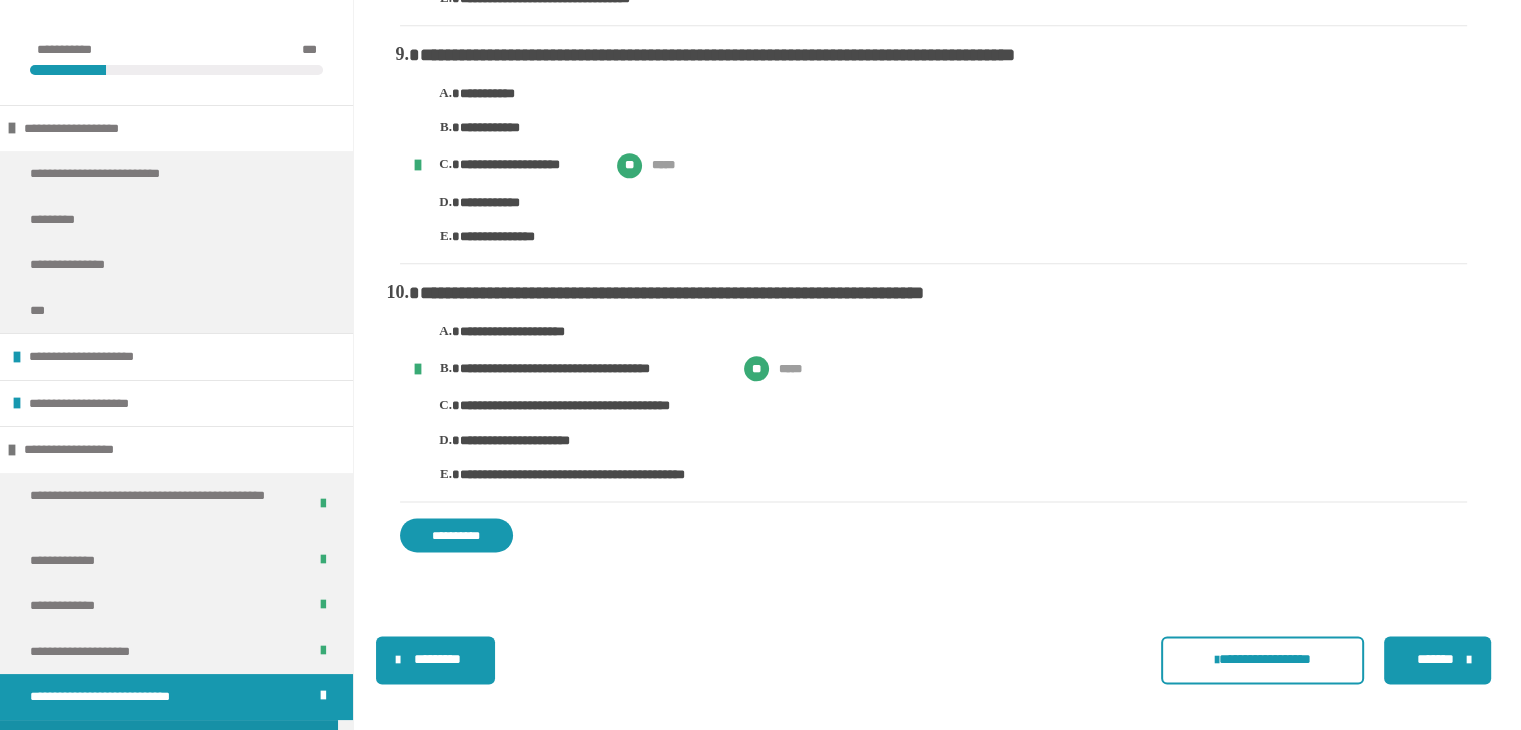 scroll, scrollTop: 2431, scrollLeft: 0, axis: vertical 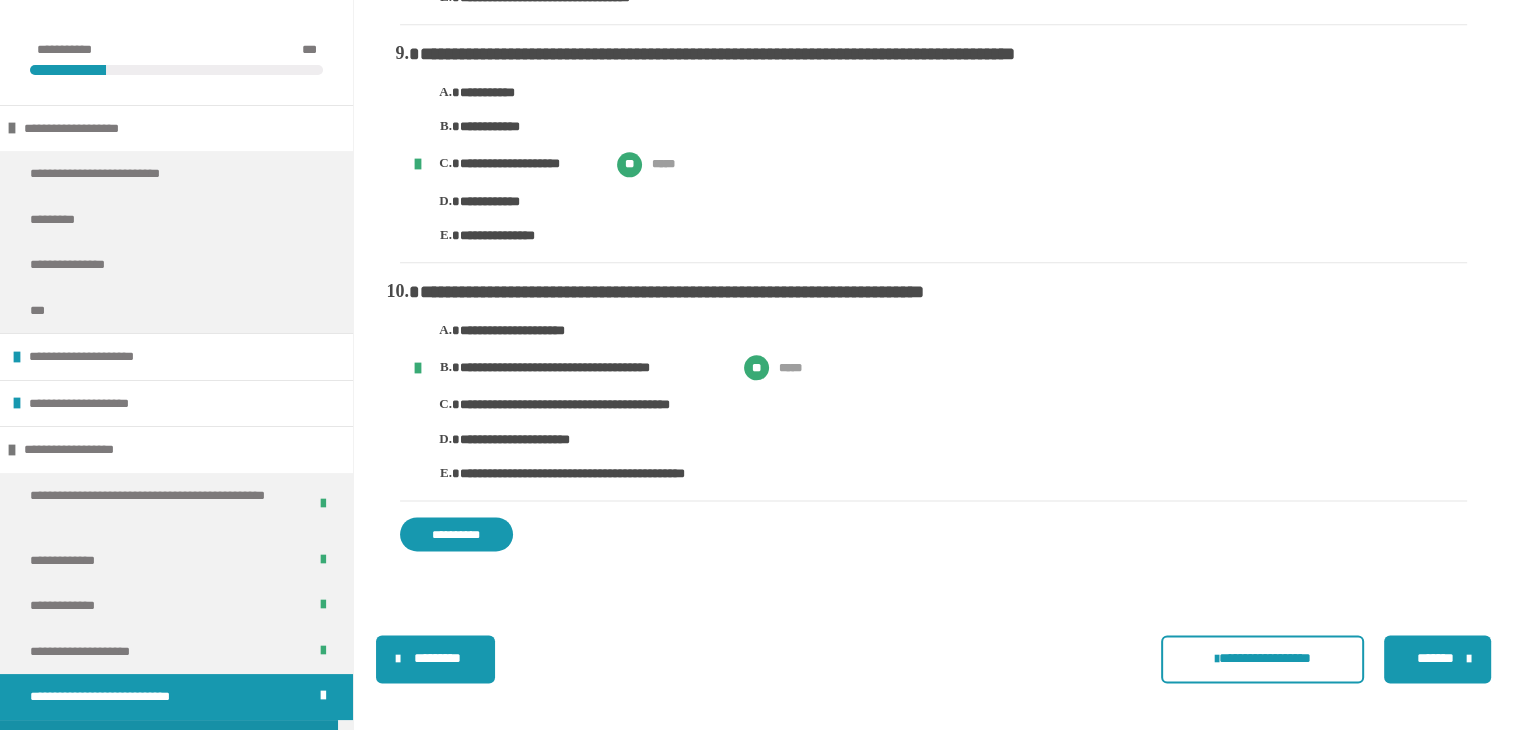 click on "**********" at bounding box center (456, 534) 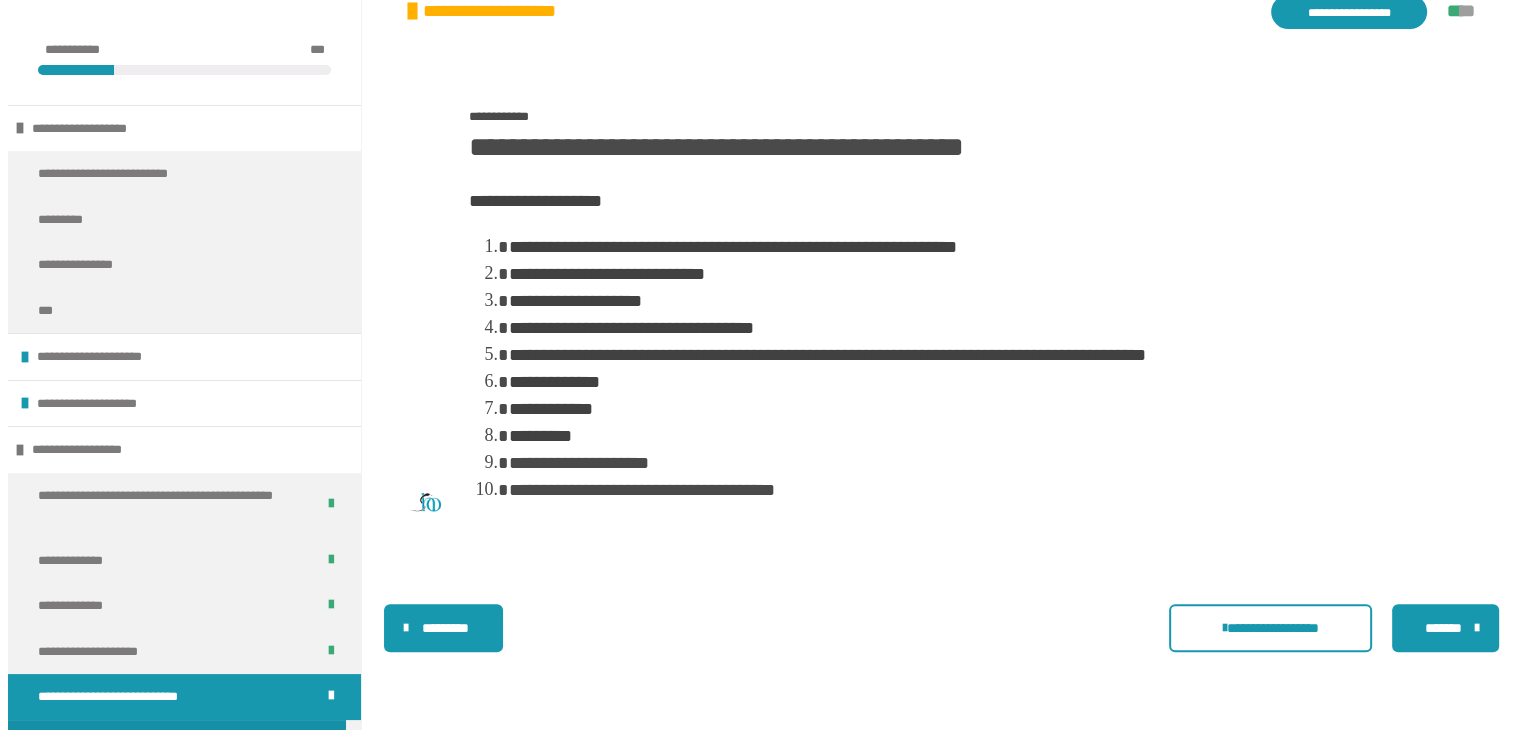 scroll, scrollTop: 0, scrollLeft: 0, axis: both 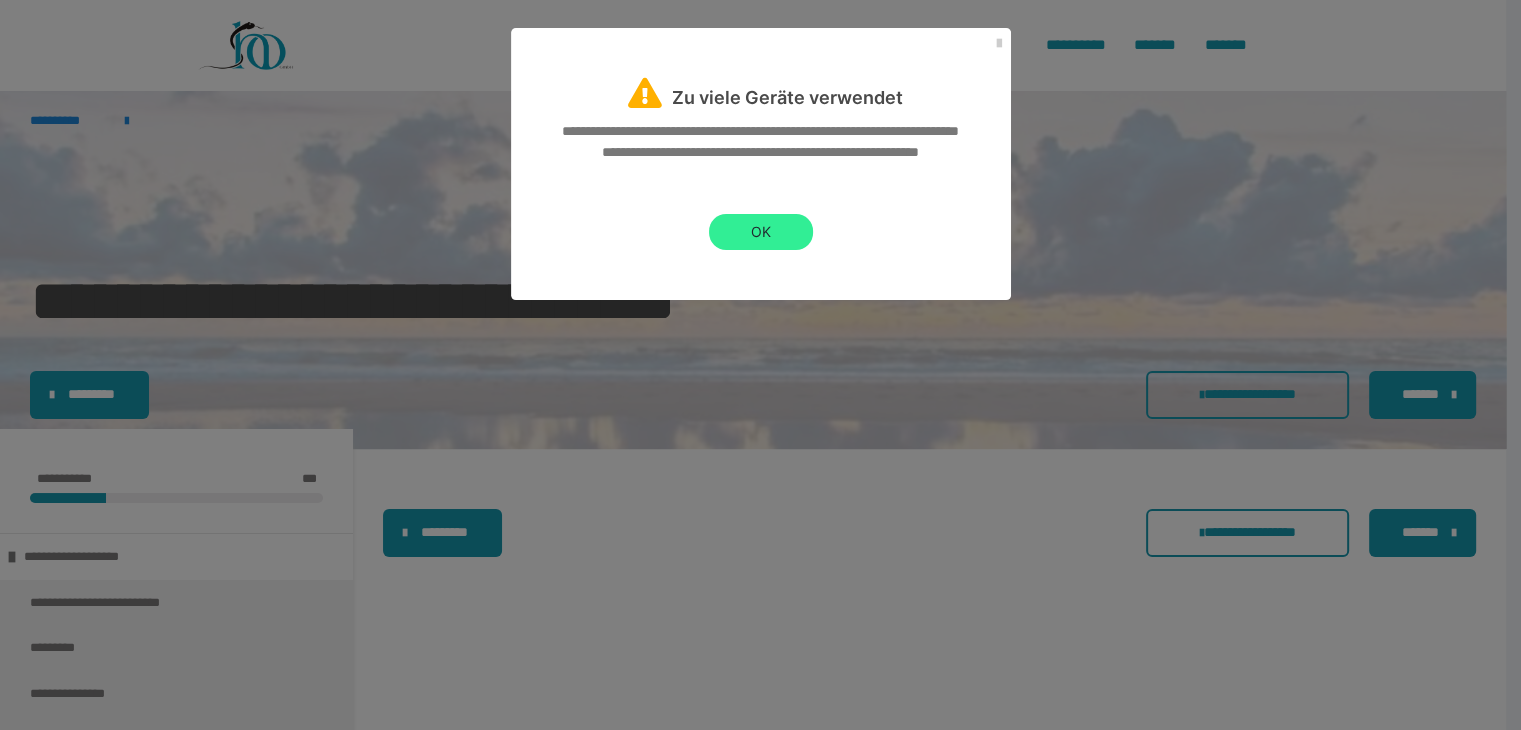 click on "OK" at bounding box center [761, 232] 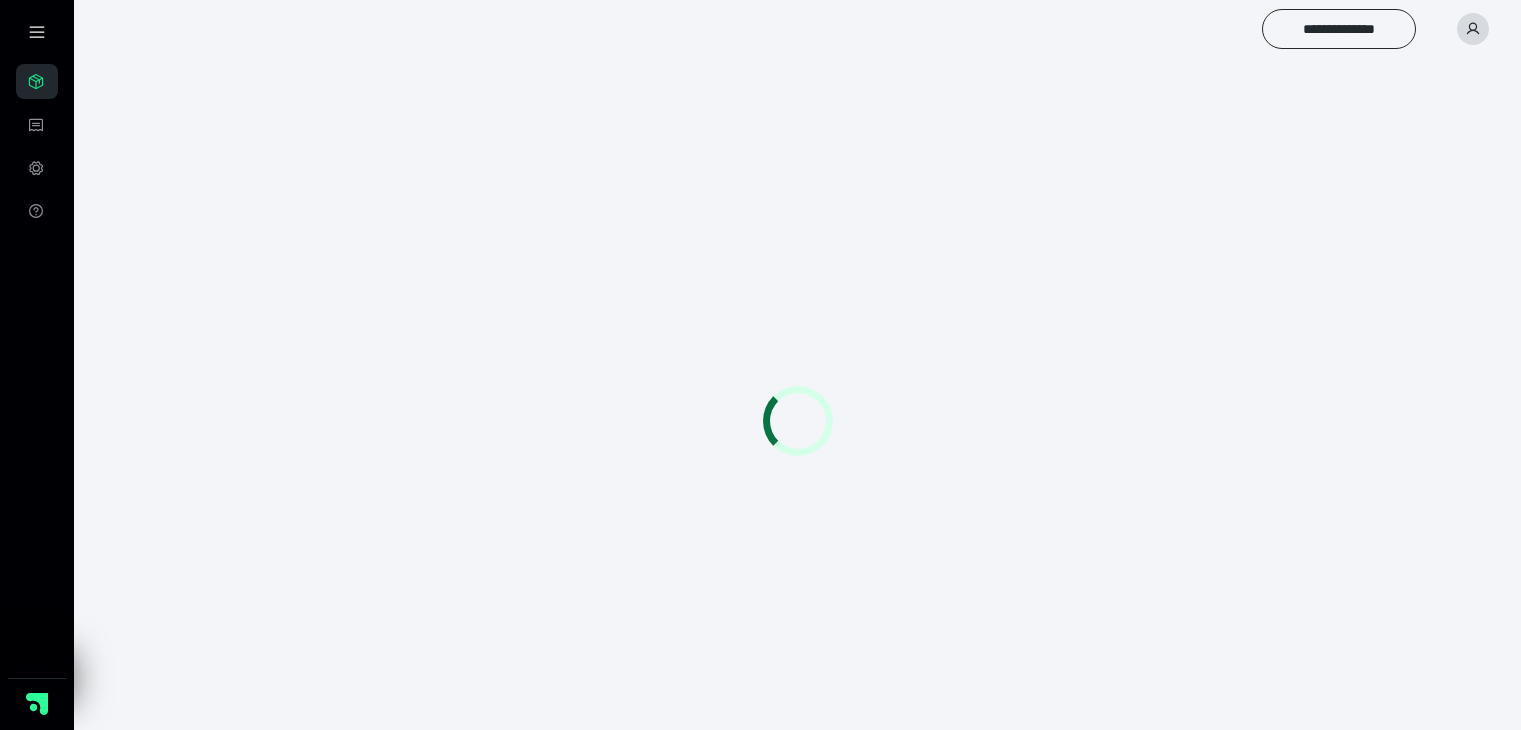 scroll, scrollTop: 0, scrollLeft: 0, axis: both 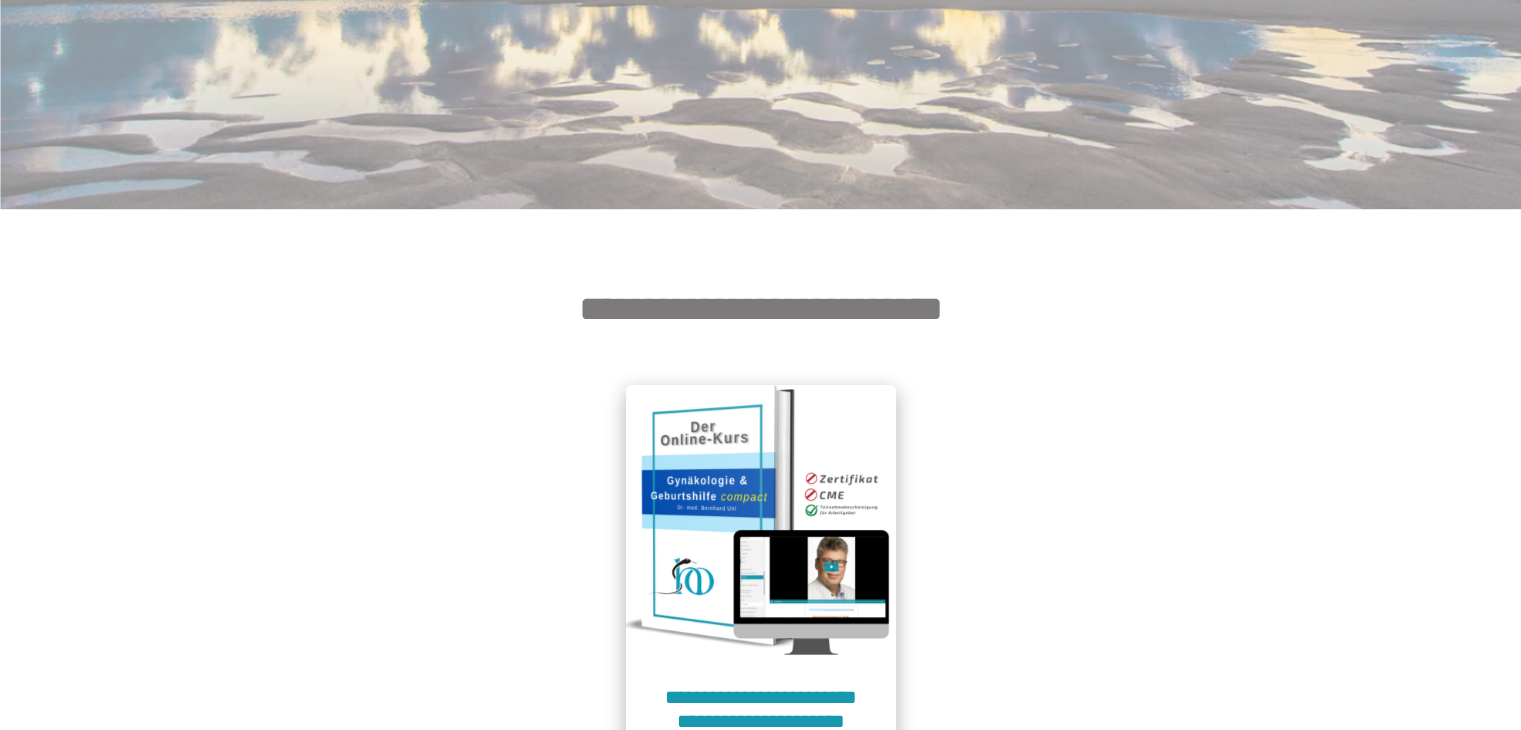 click at bounding box center [761, 520] 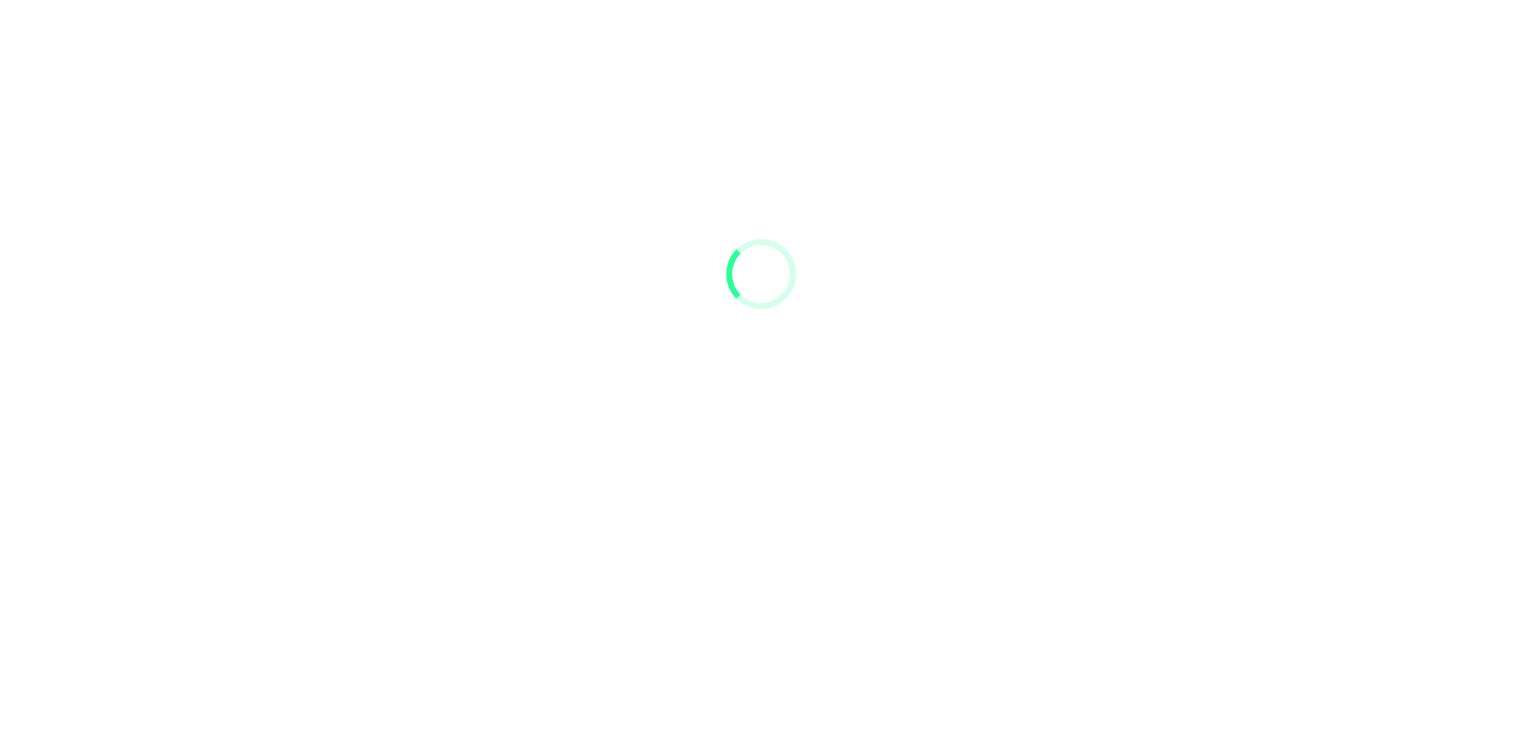 scroll, scrollTop: 91, scrollLeft: 0, axis: vertical 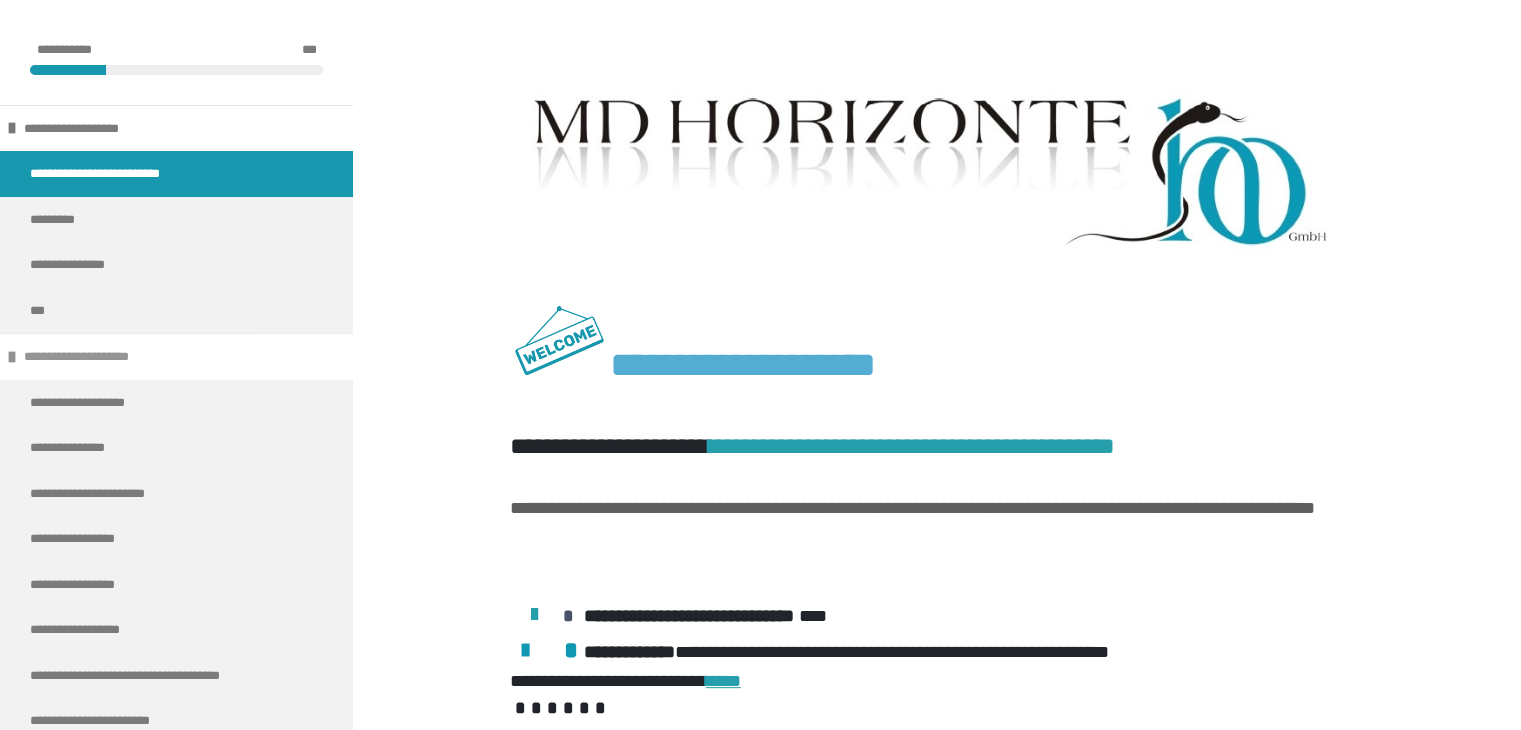 click at bounding box center [12, 357] 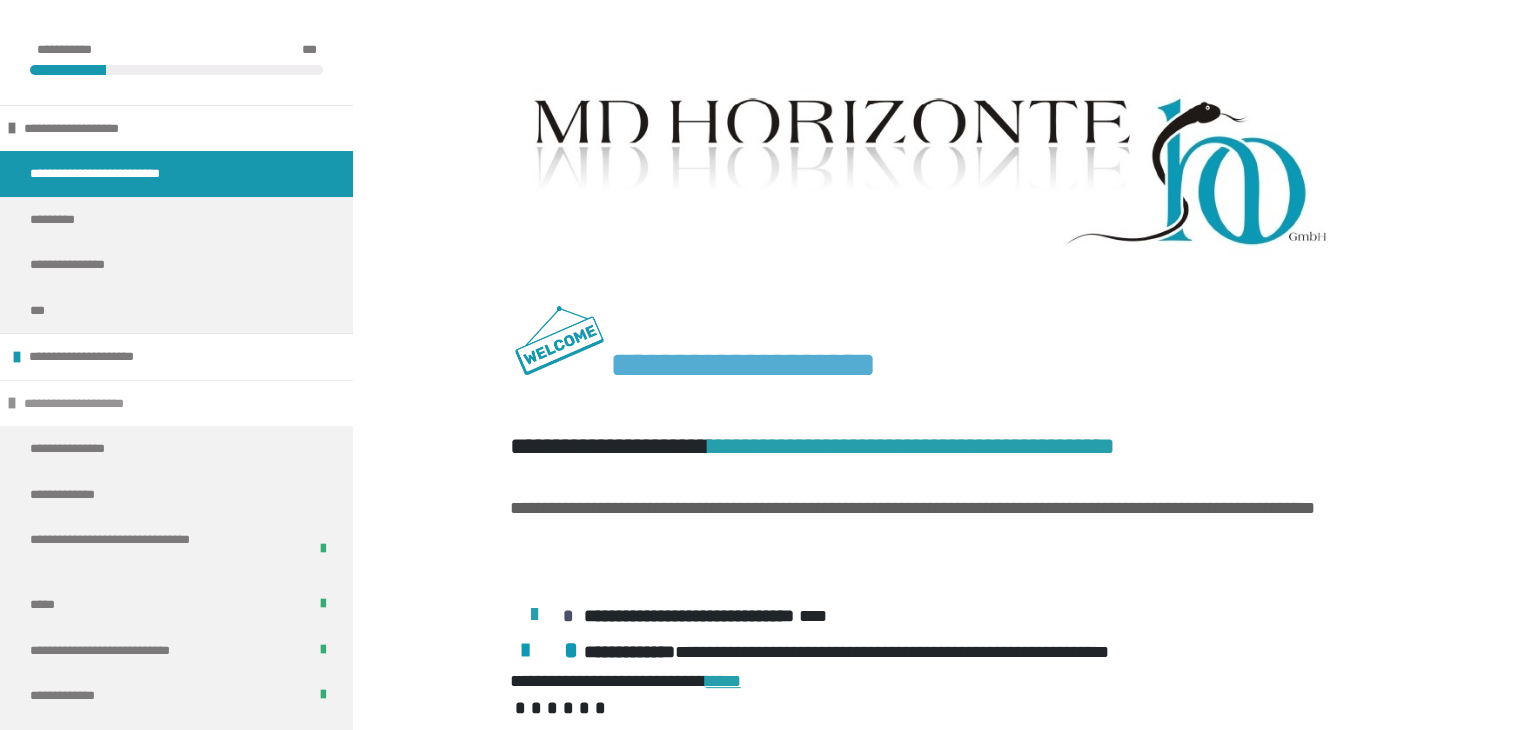 click at bounding box center [12, 403] 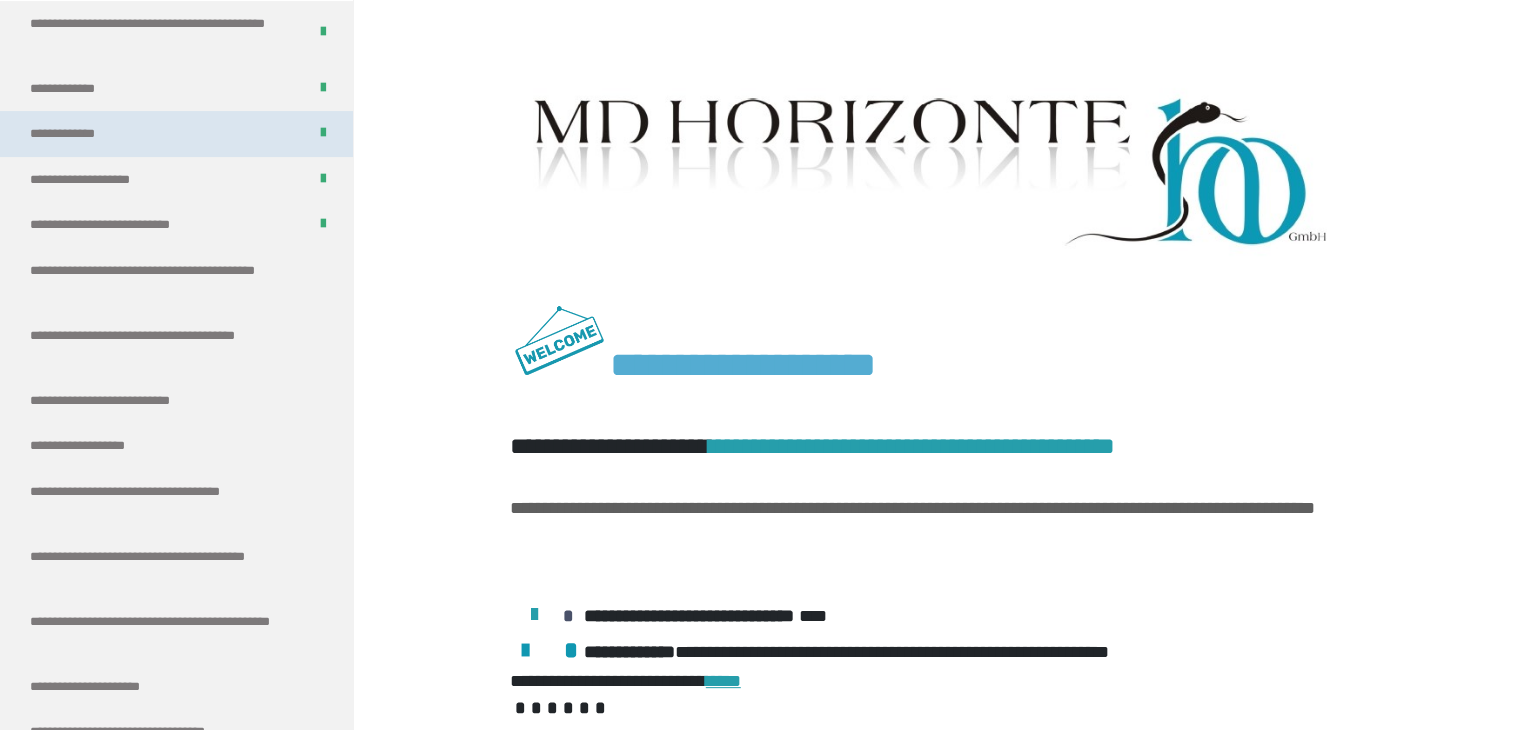 scroll, scrollTop: 475, scrollLeft: 0, axis: vertical 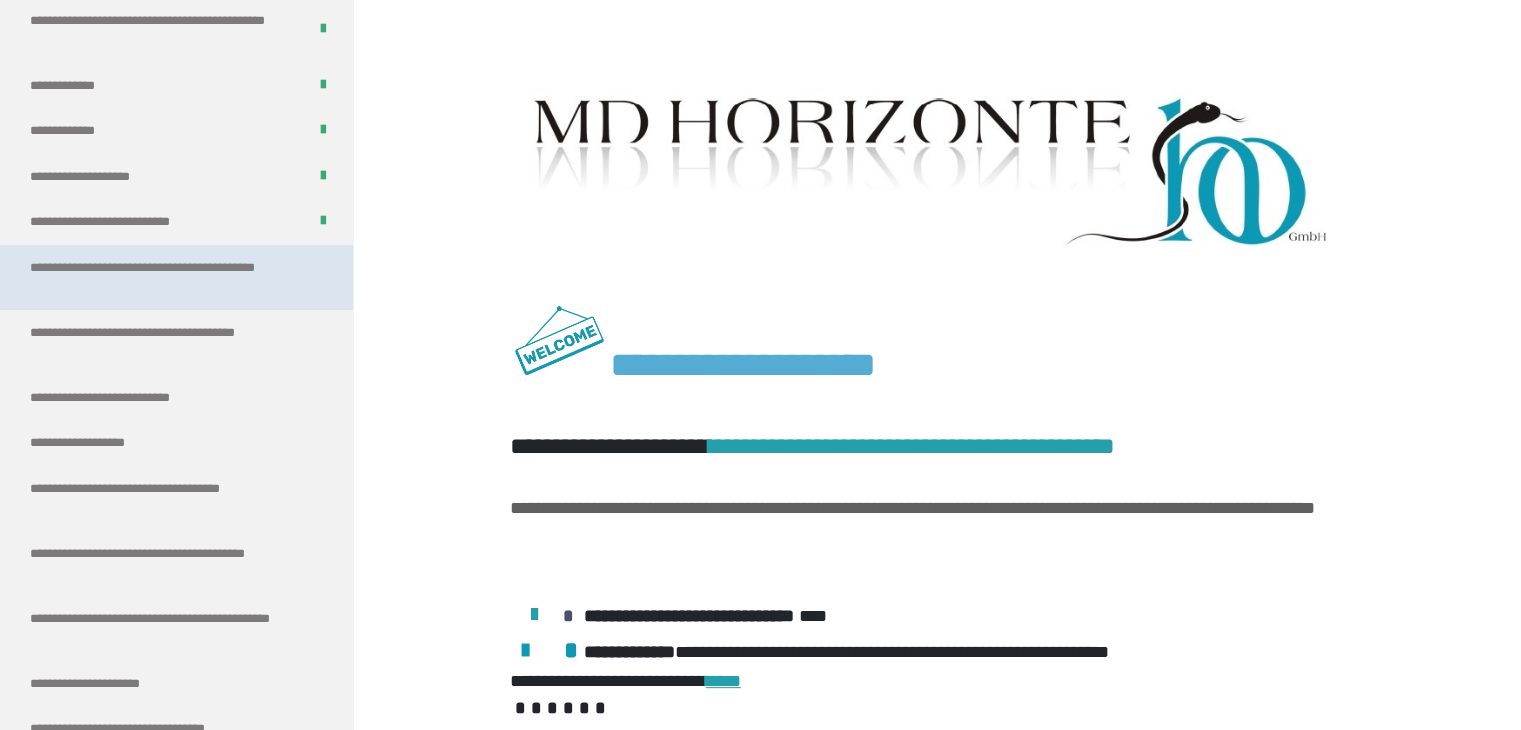 click on "**********" at bounding box center (161, 277) 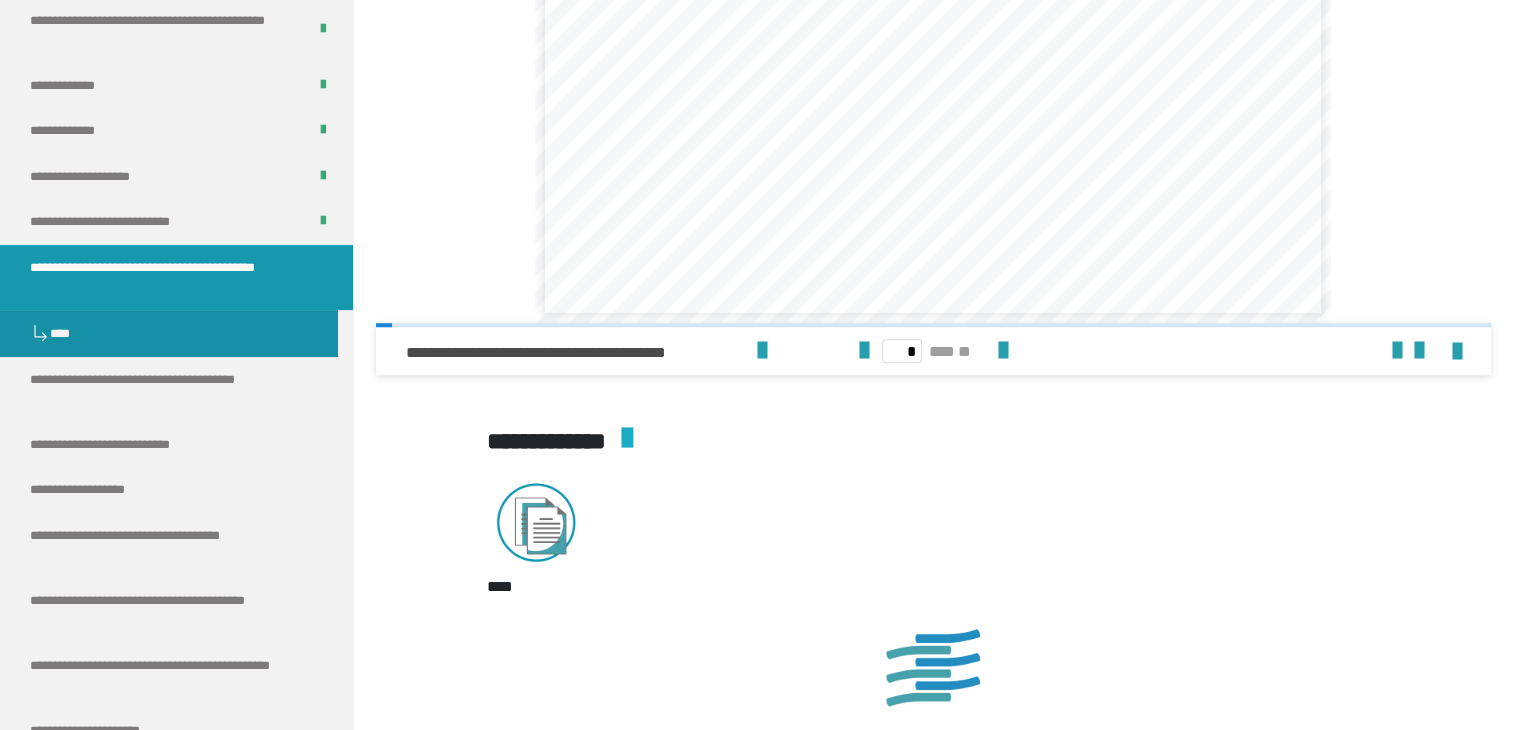 scroll, scrollTop: 1444, scrollLeft: 0, axis: vertical 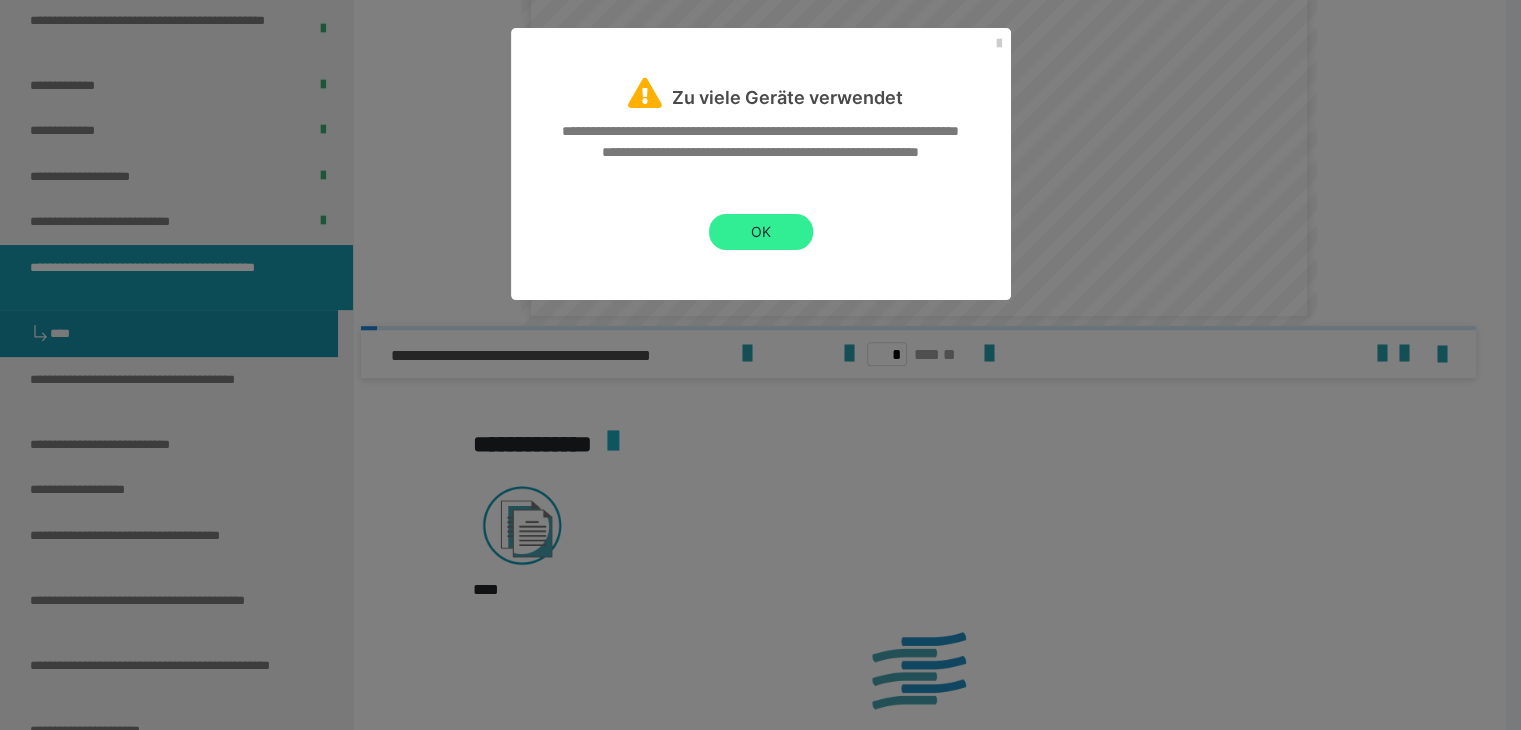 click on "OK" at bounding box center [761, 232] 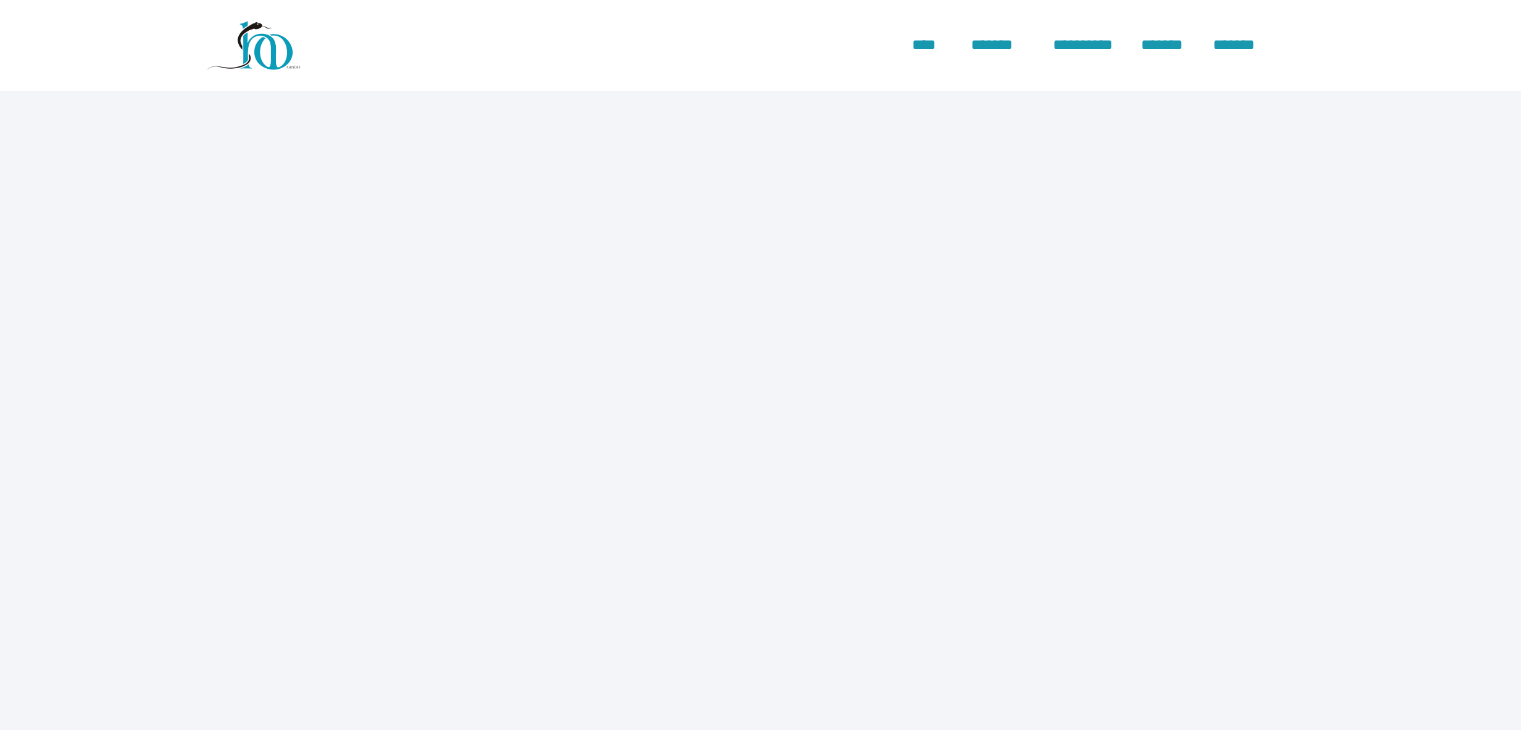 scroll, scrollTop: 0, scrollLeft: 0, axis: both 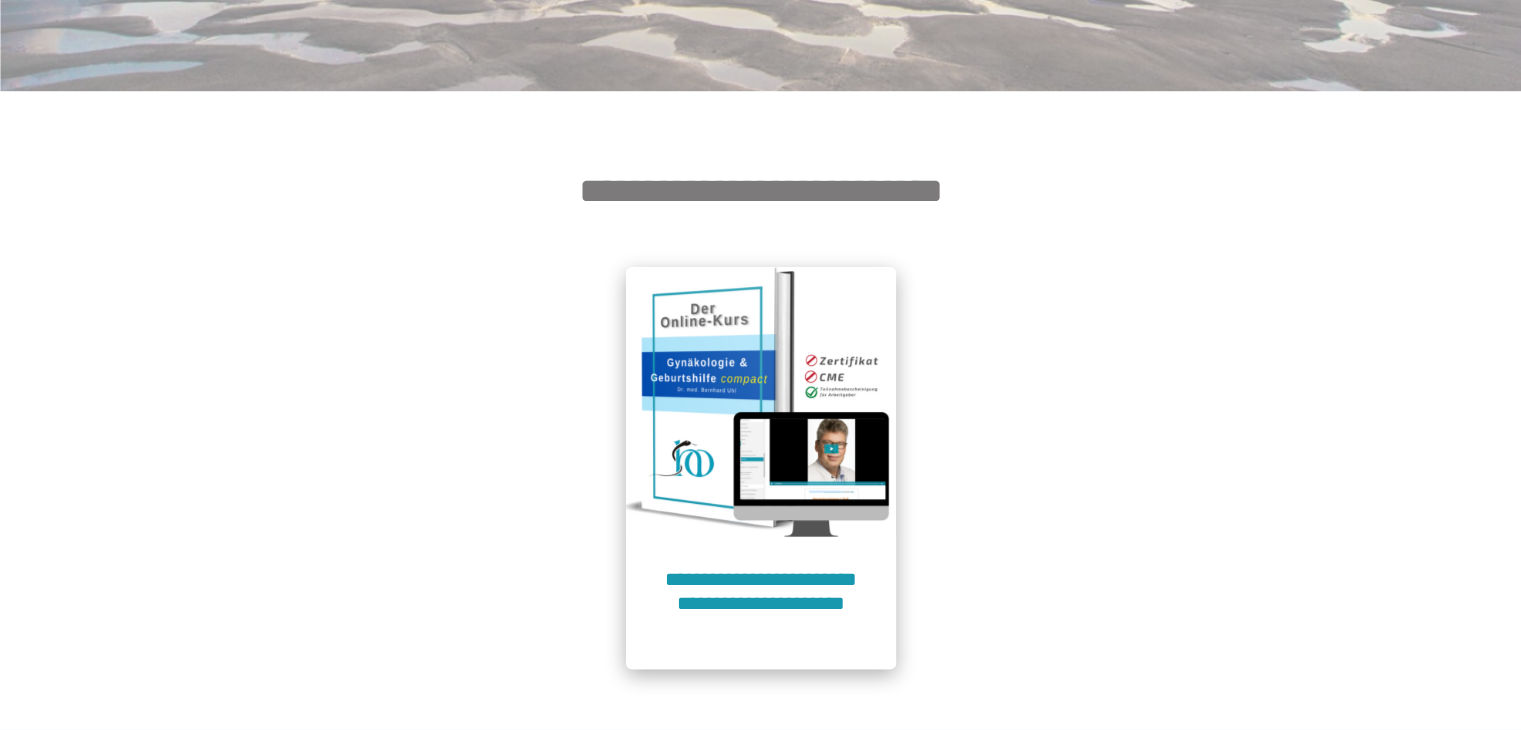 click at bounding box center [761, 402] 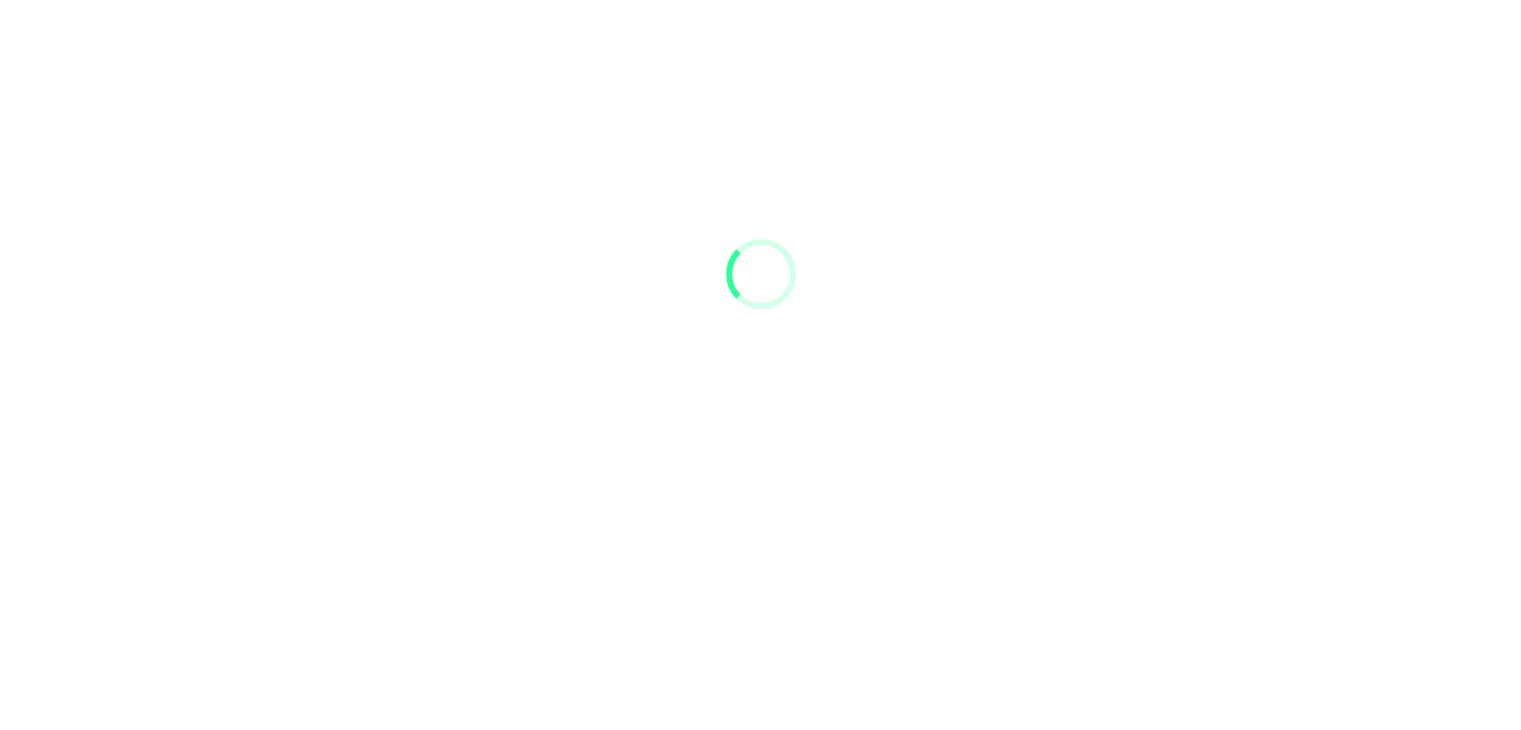 scroll, scrollTop: 91, scrollLeft: 0, axis: vertical 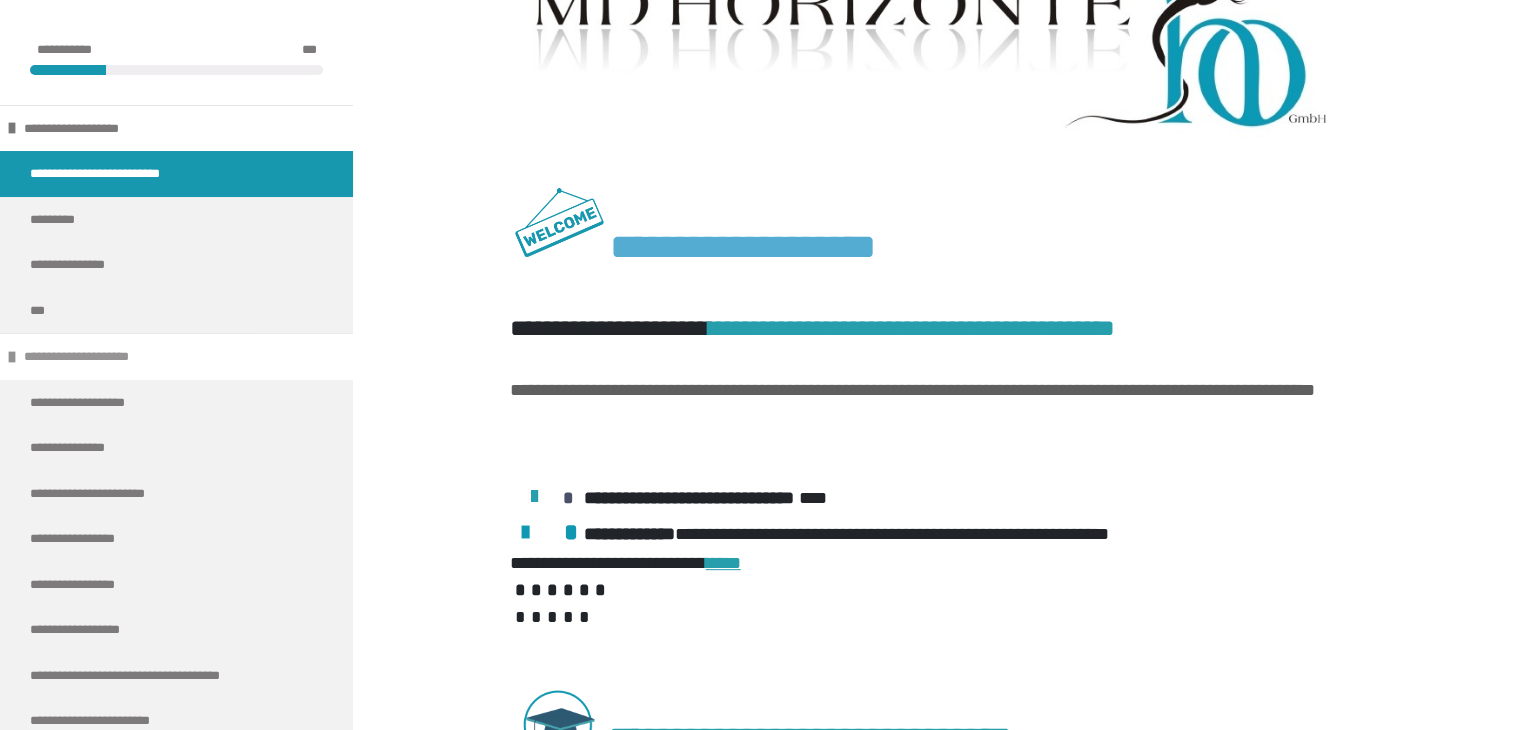 click at bounding box center (12, 357) 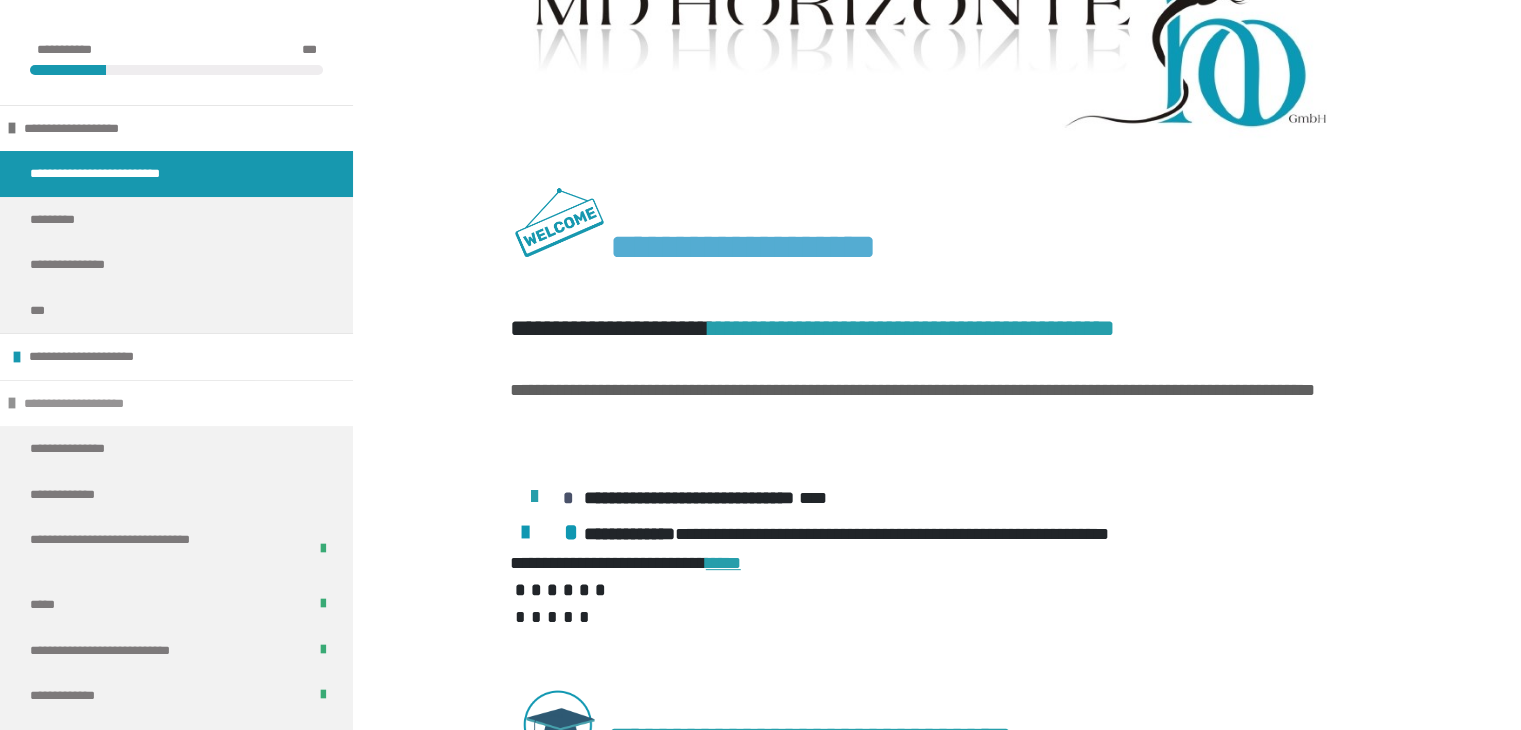 click at bounding box center (12, 403) 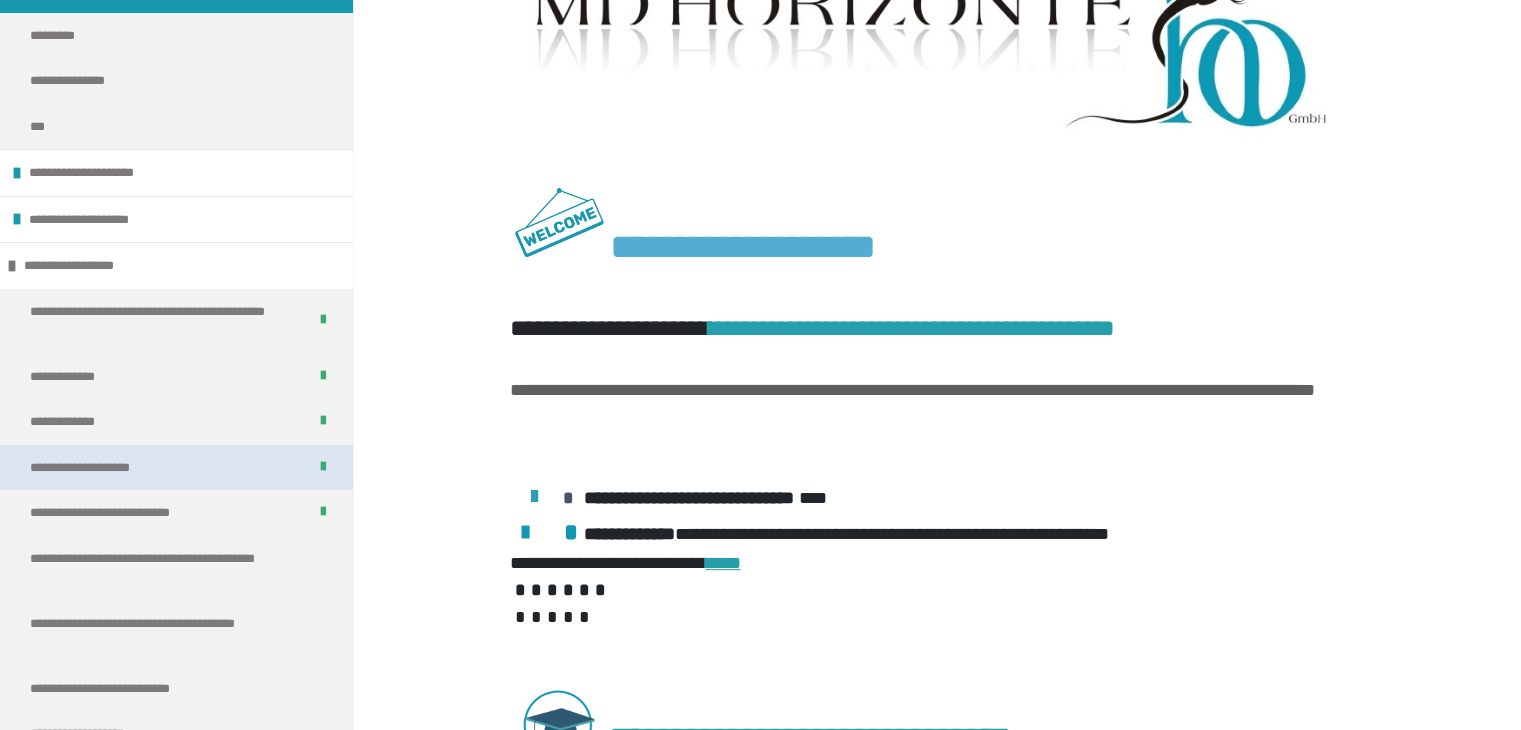 scroll, scrollTop: 200, scrollLeft: 0, axis: vertical 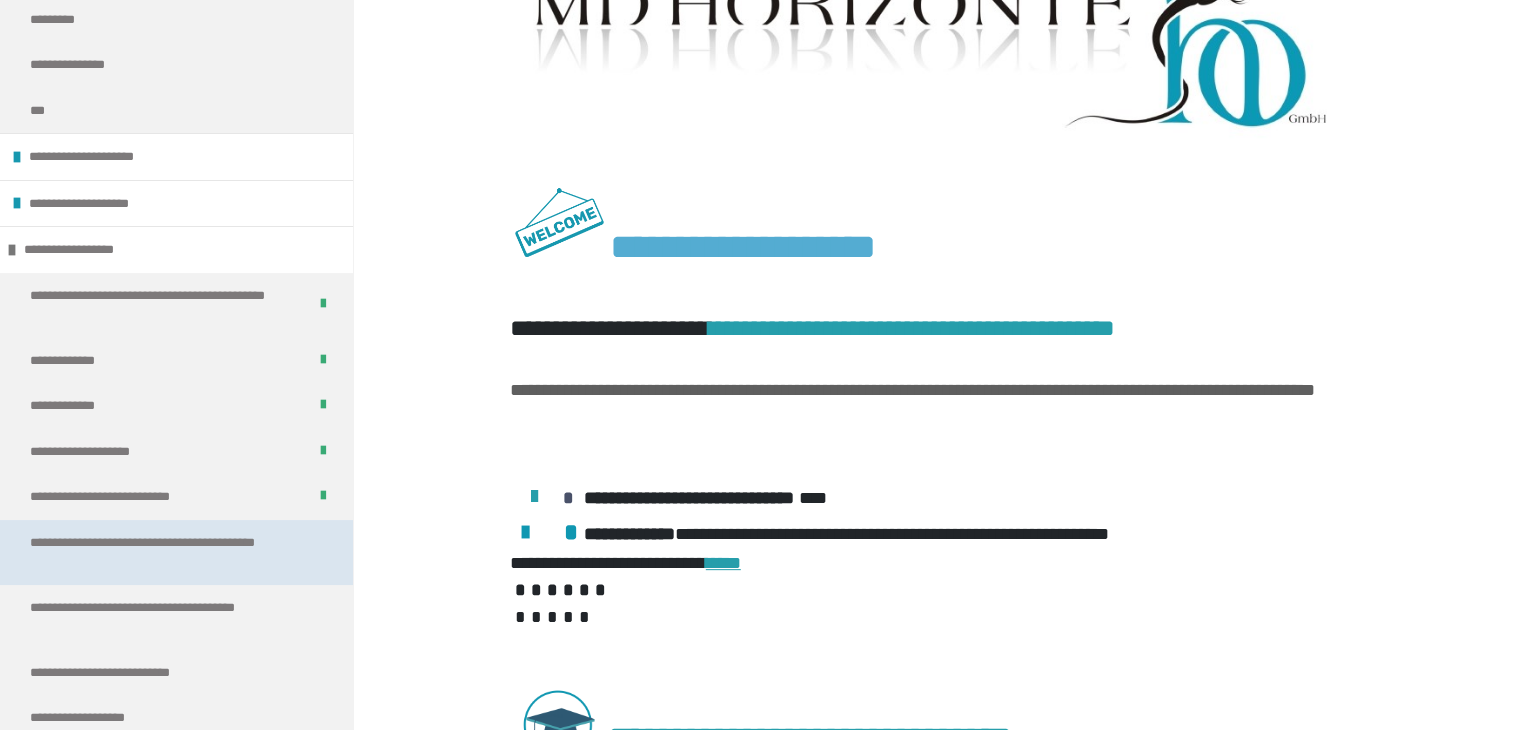 click on "**********" at bounding box center (161, 552) 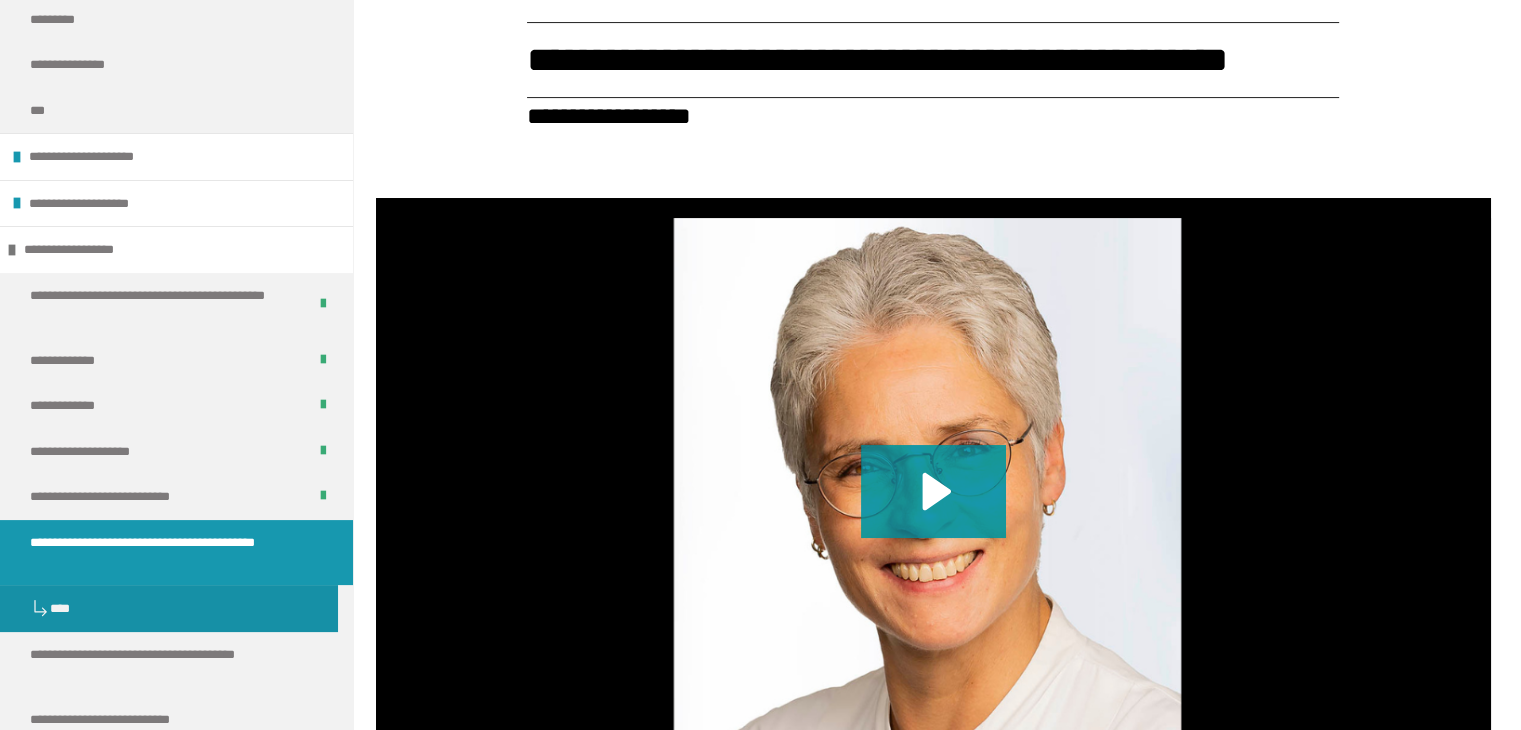 scroll, scrollTop: 539, scrollLeft: 0, axis: vertical 